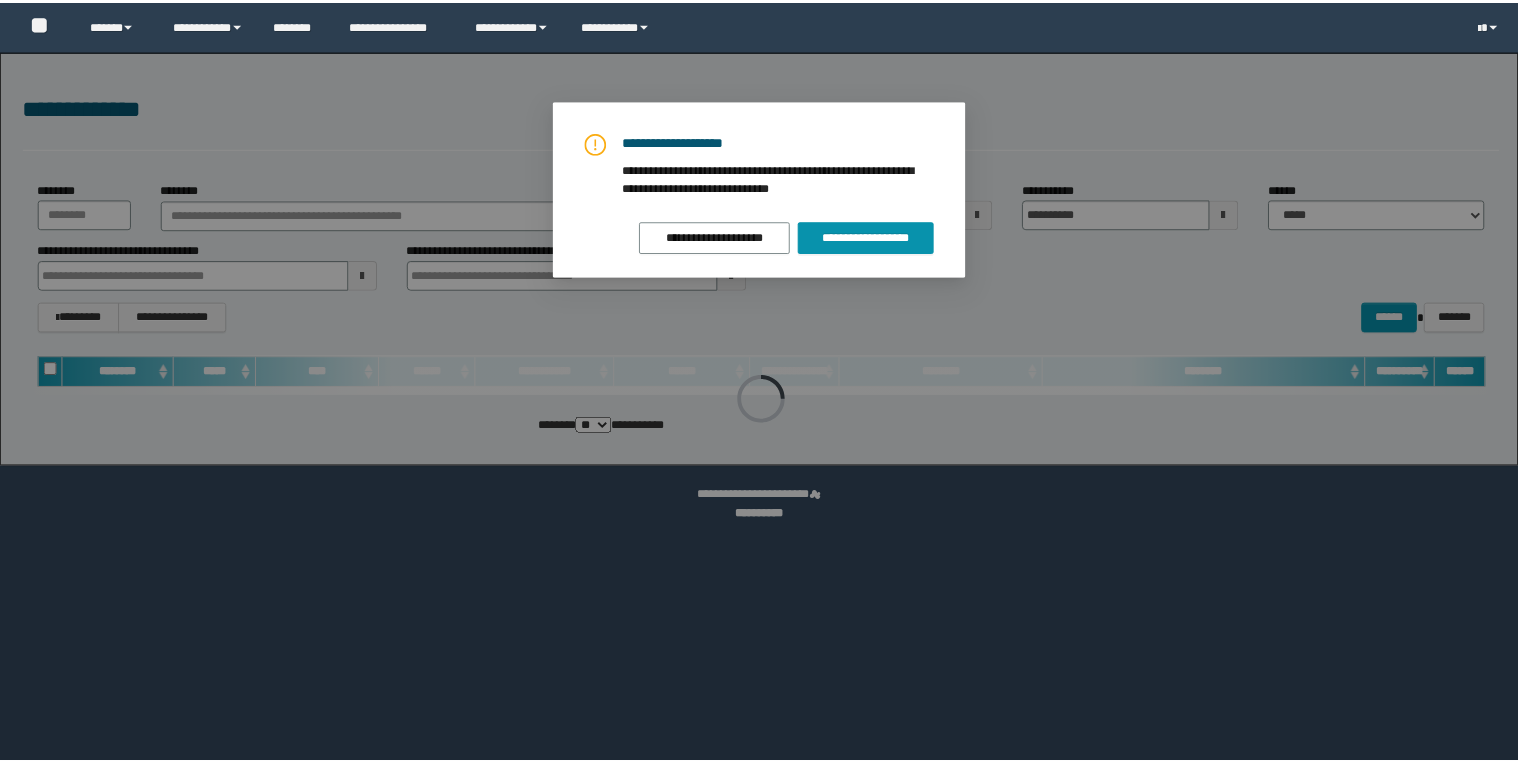 scroll, scrollTop: 0, scrollLeft: 0, axis: both 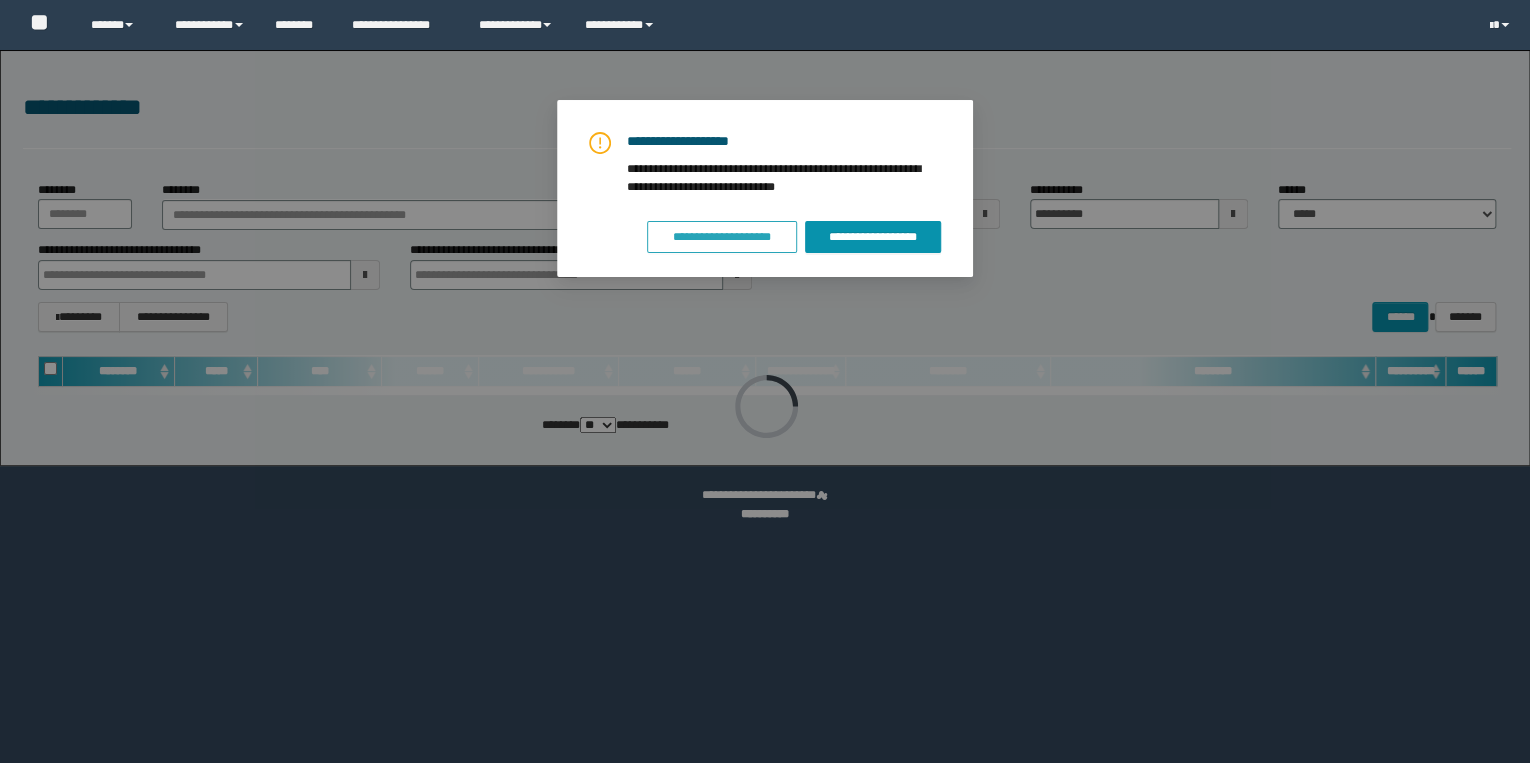click on "**********" at bounding box center (722, 237) 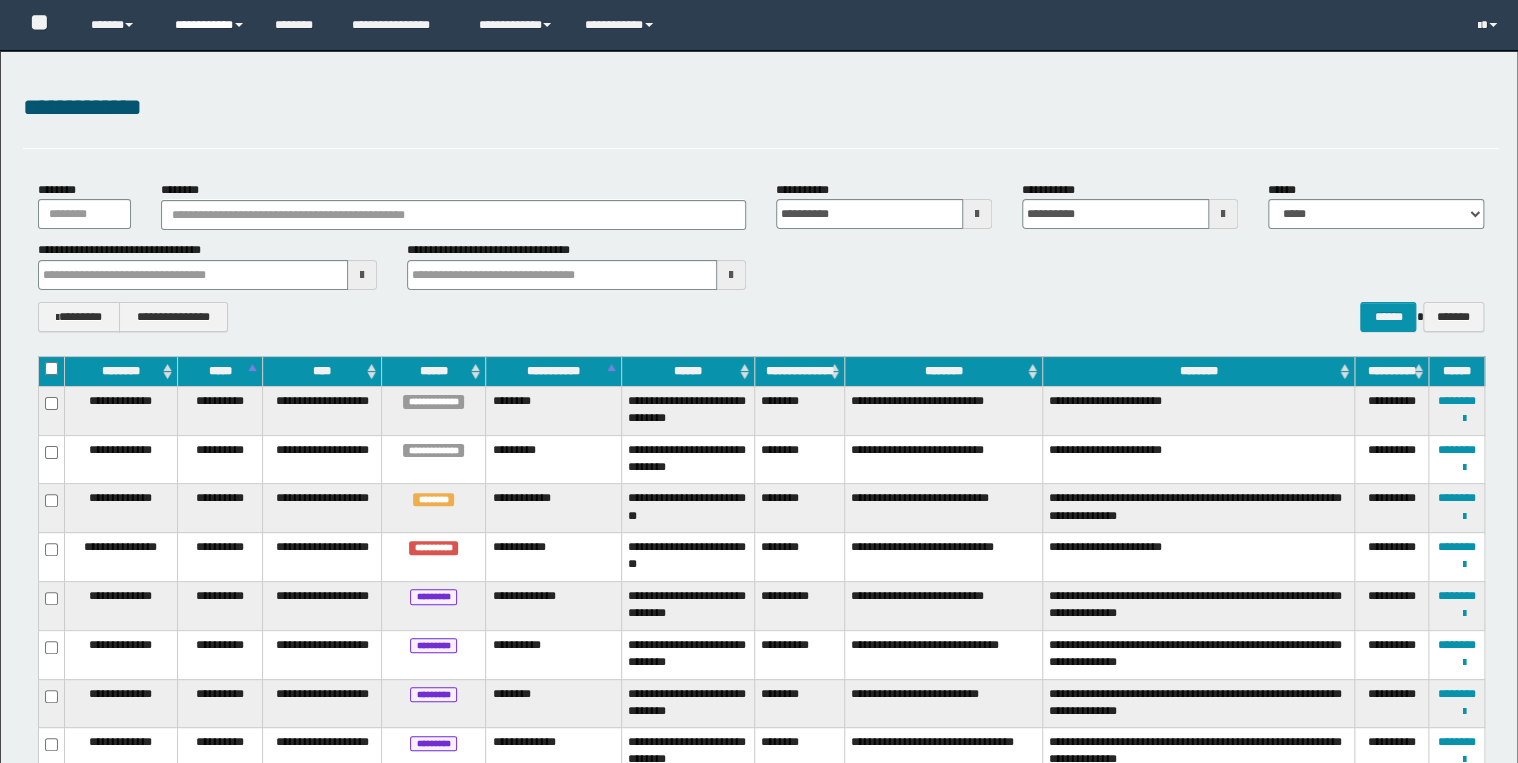 scroll, scrollTop: 0, scrollLeft: 0, axis: both 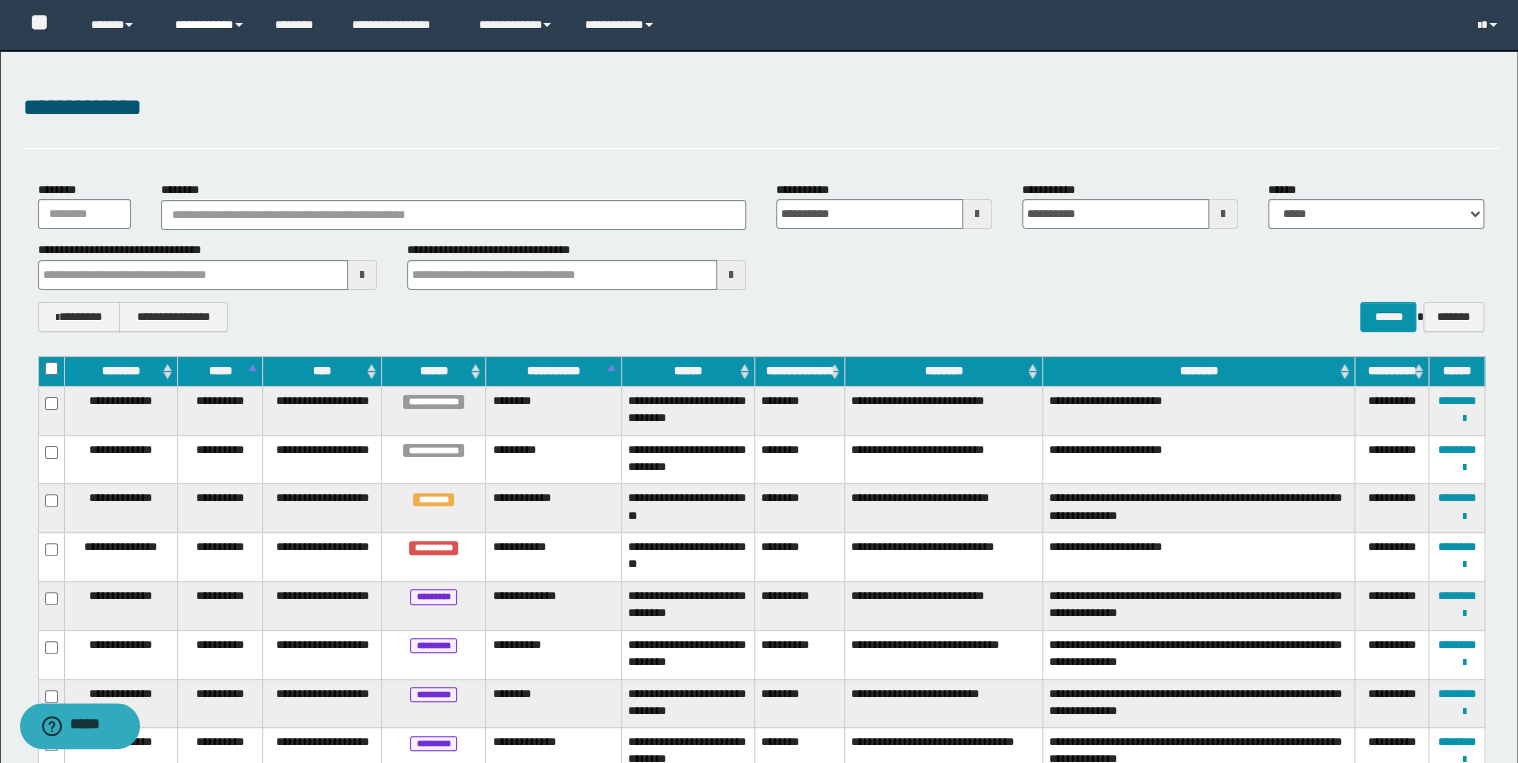 click on "**********" at bounding box center (210, 25) 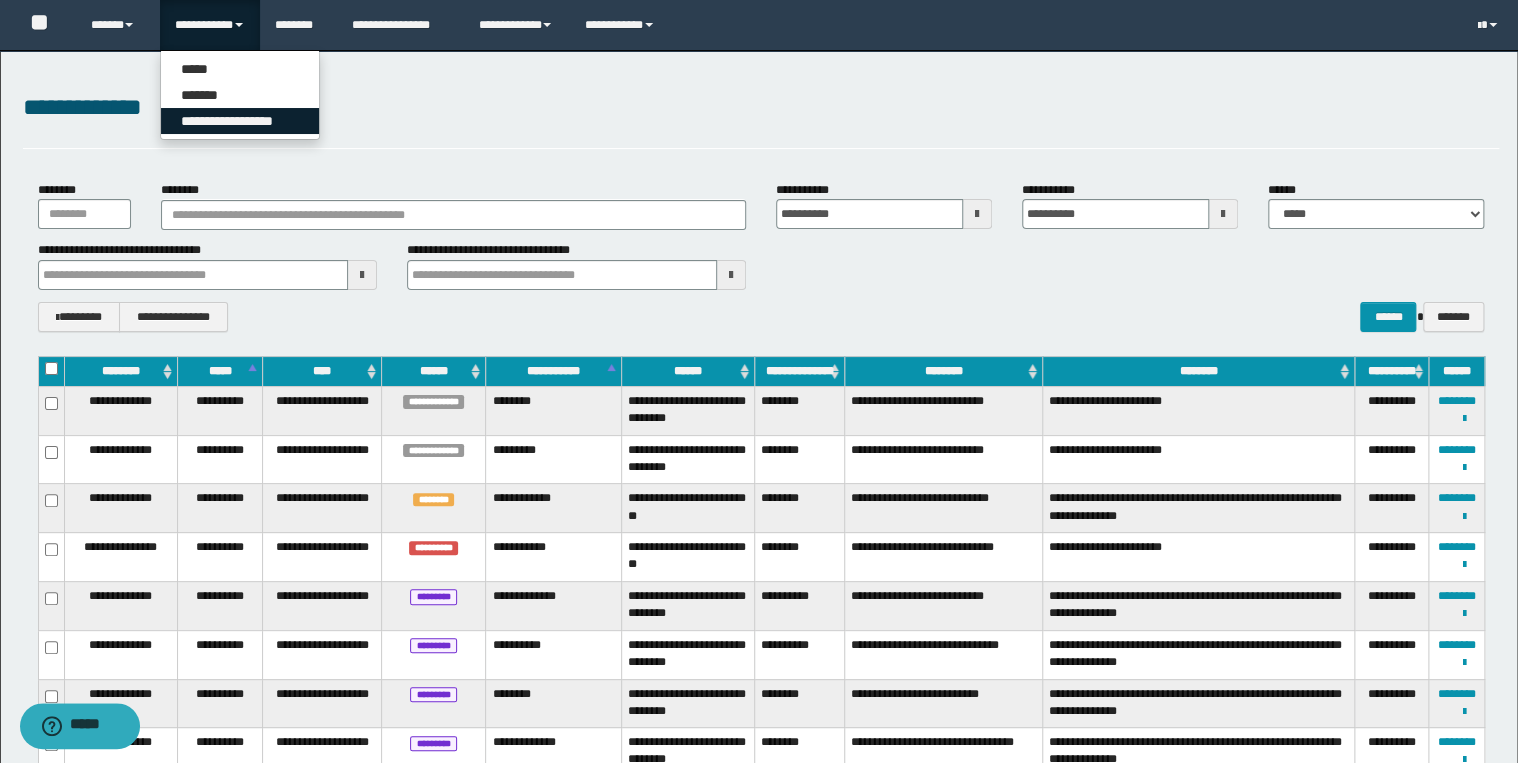 click on "**********" at bounding box center (240, 121) 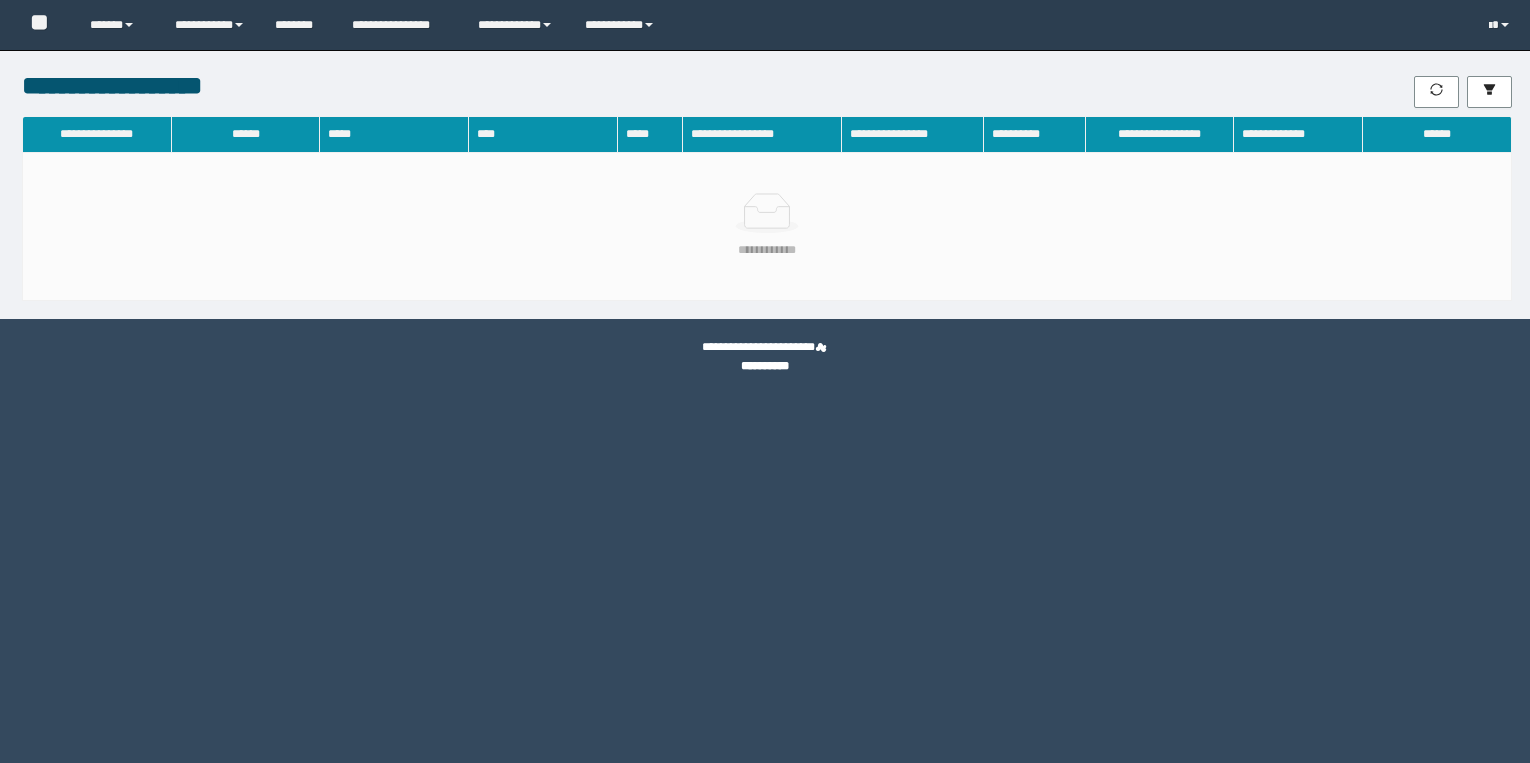scroll, scrollTop: 0, scrollLeft: 0, axis: both 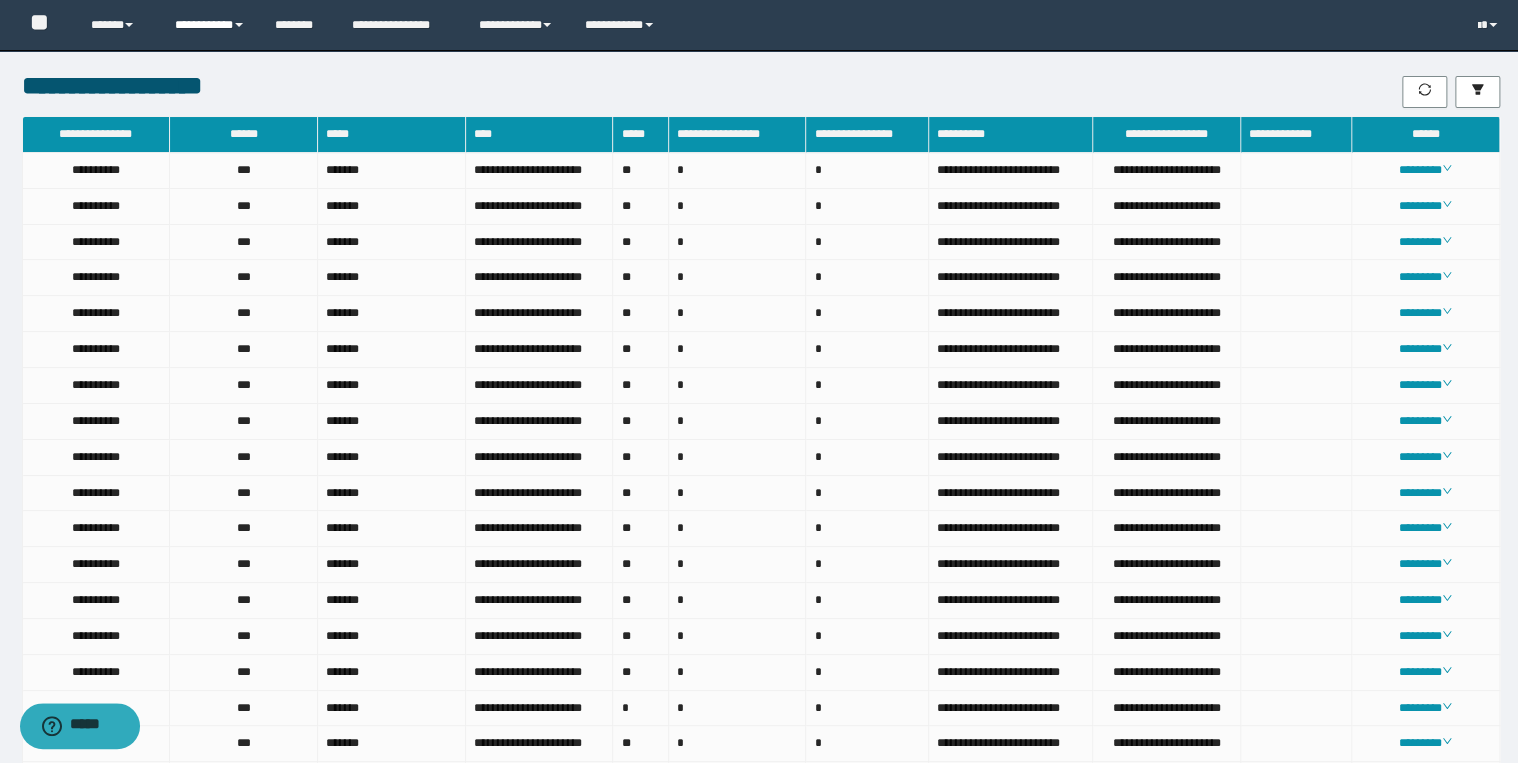 click on "**********" at bounding box center (210, 25) 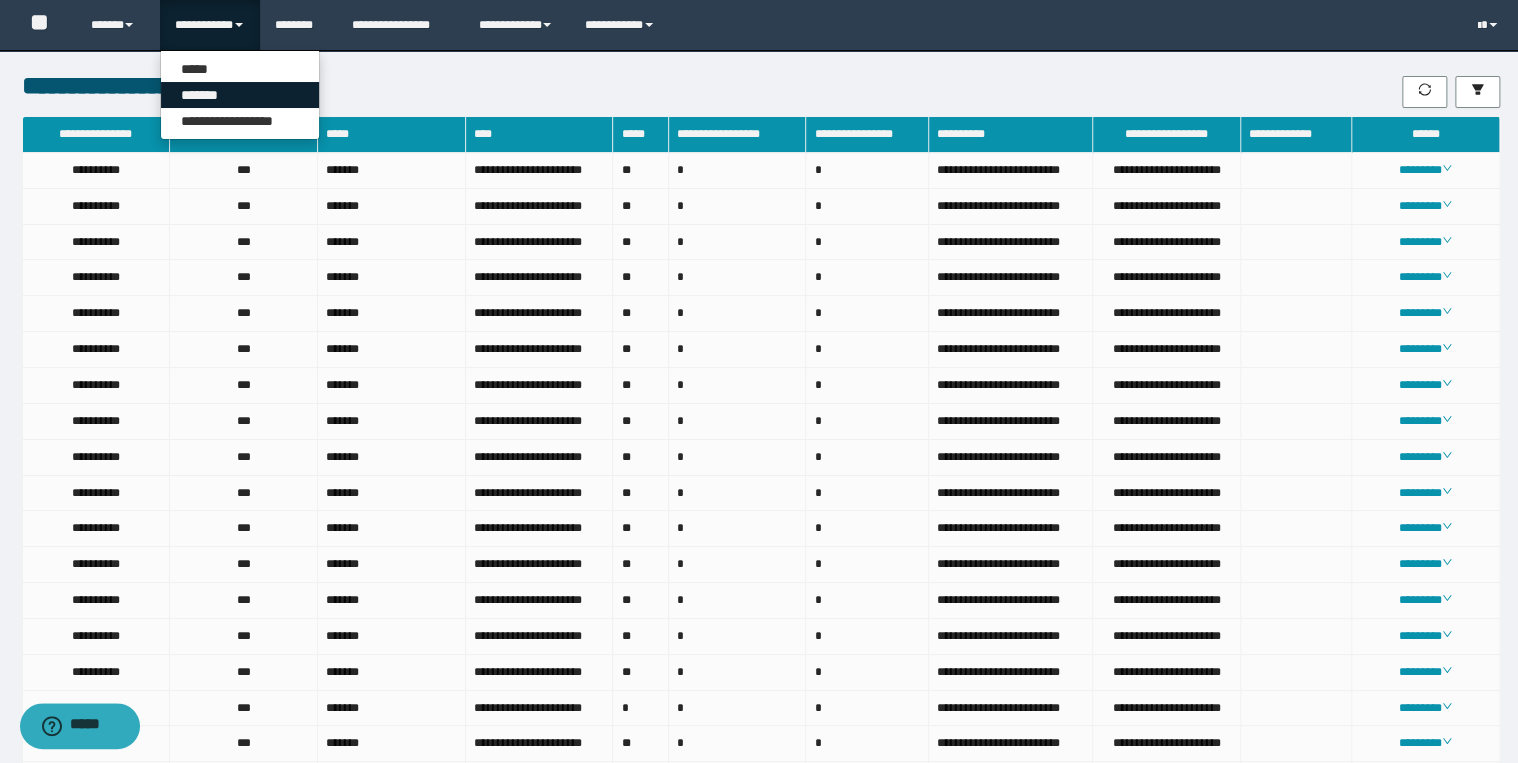 click on "*******" at bounding box center (240, 95) 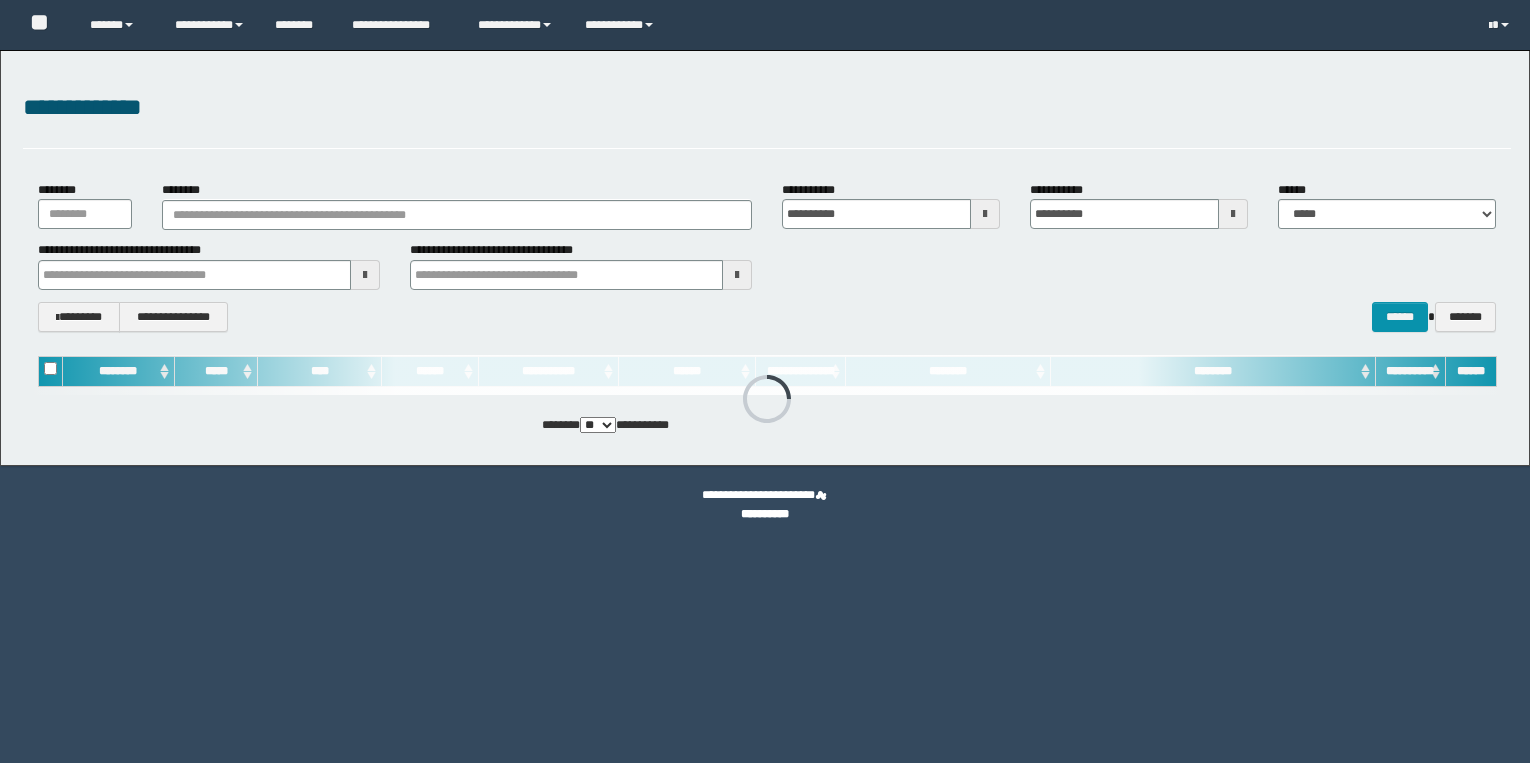 scroll, scrollTop: 0, scrollLeft: 0, axis: both 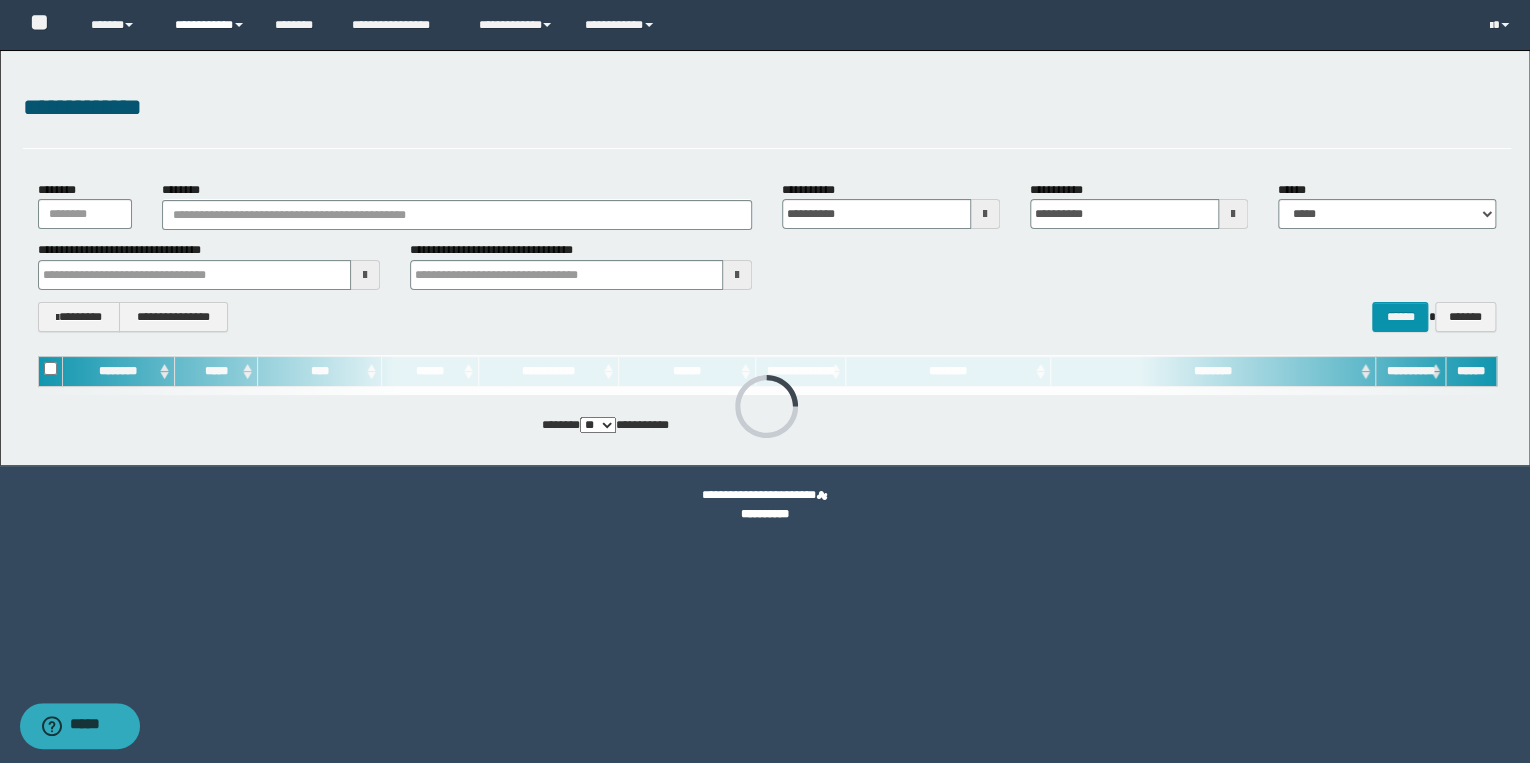 click on "**********" at bounding box center (210, 25) 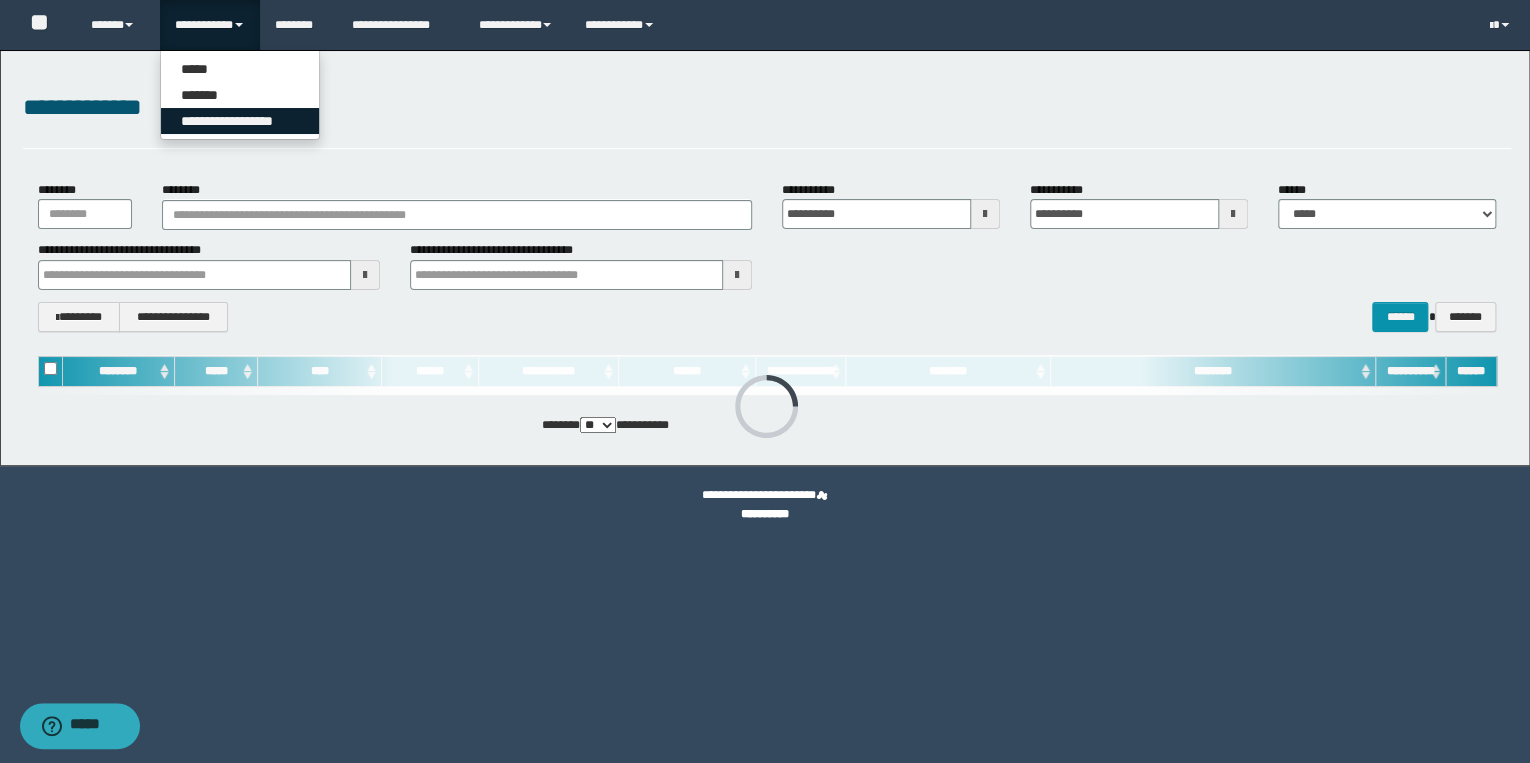 click on "**********" at bounding box center (240, 121) 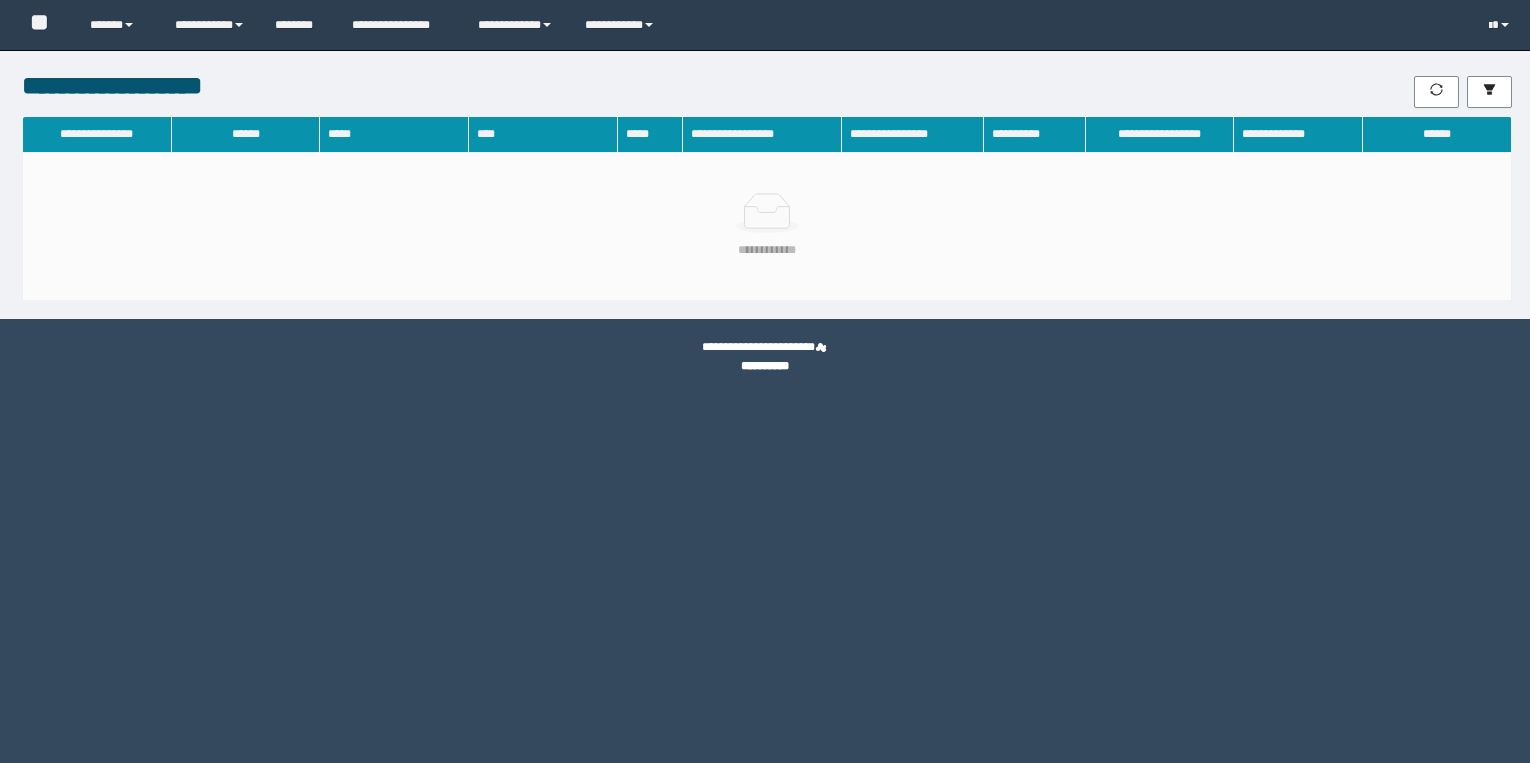 scroll, scrollTop: 0, scrollLeft: 0, axis: both 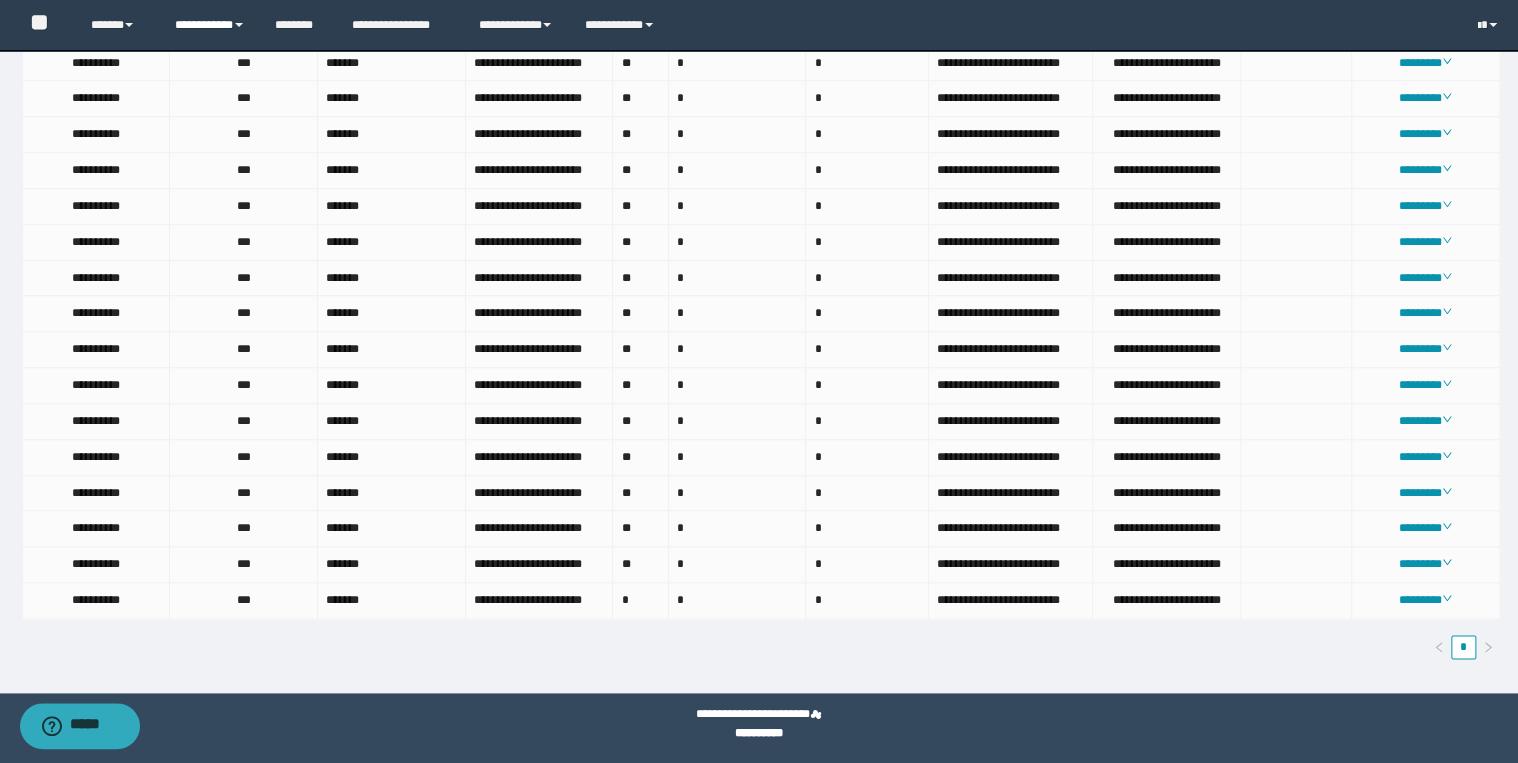 click on "**********" at bounding box center [210, 25] 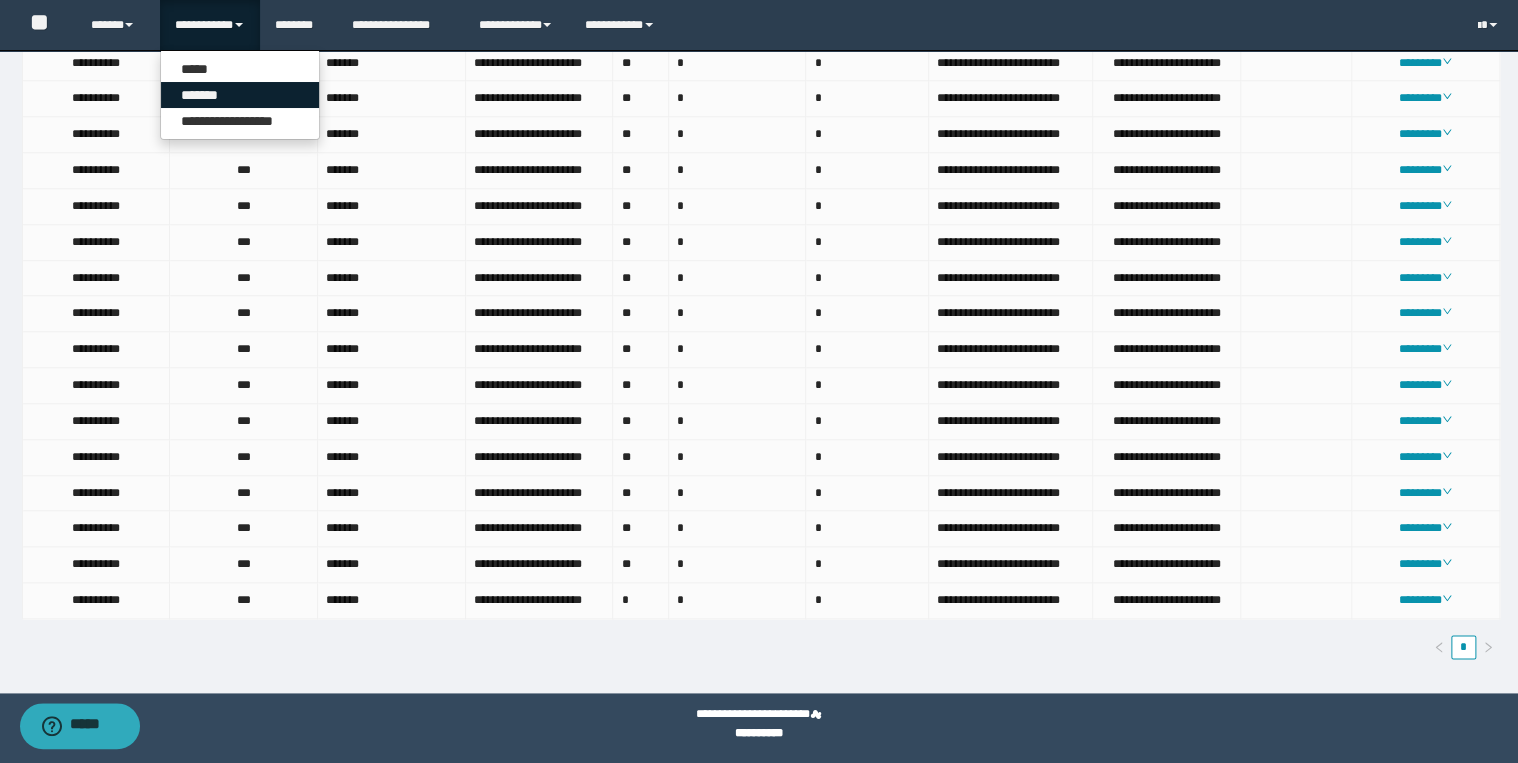 click on "*******" at bounding box center [240, 95] 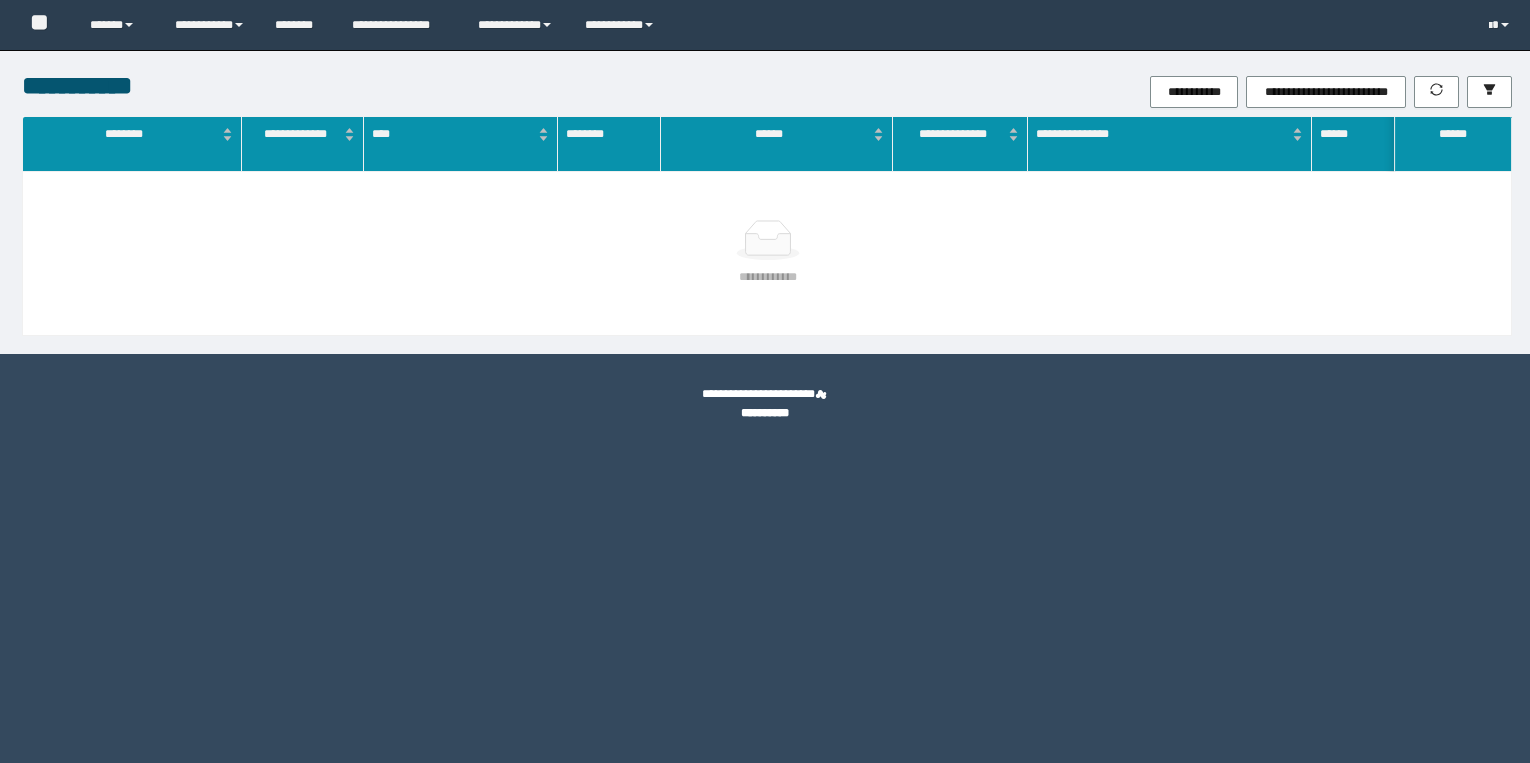scroll, scrollTop: 0, scrollLeft: 0, axis: both 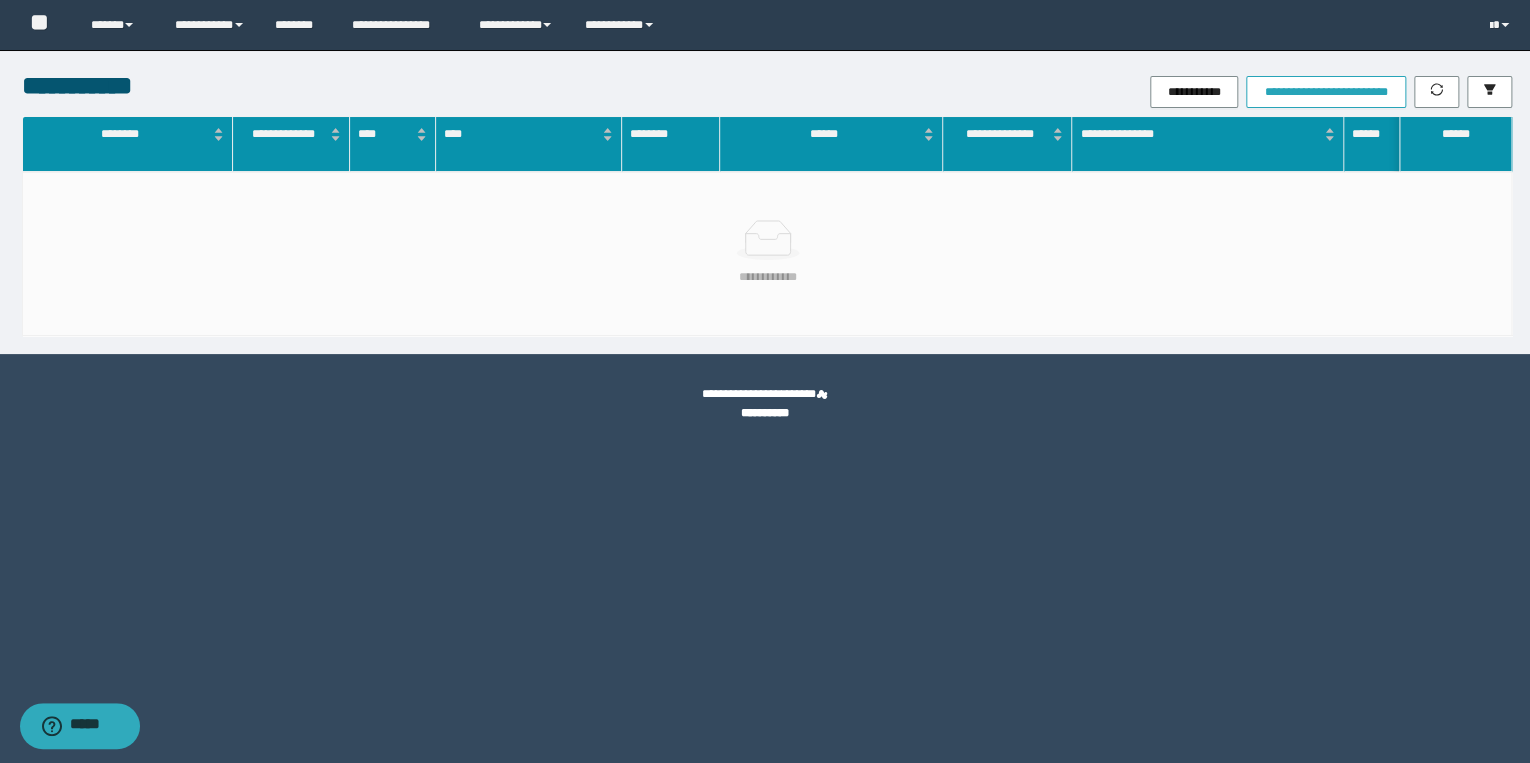 click on "**********" at bounding box center (1325, 92) 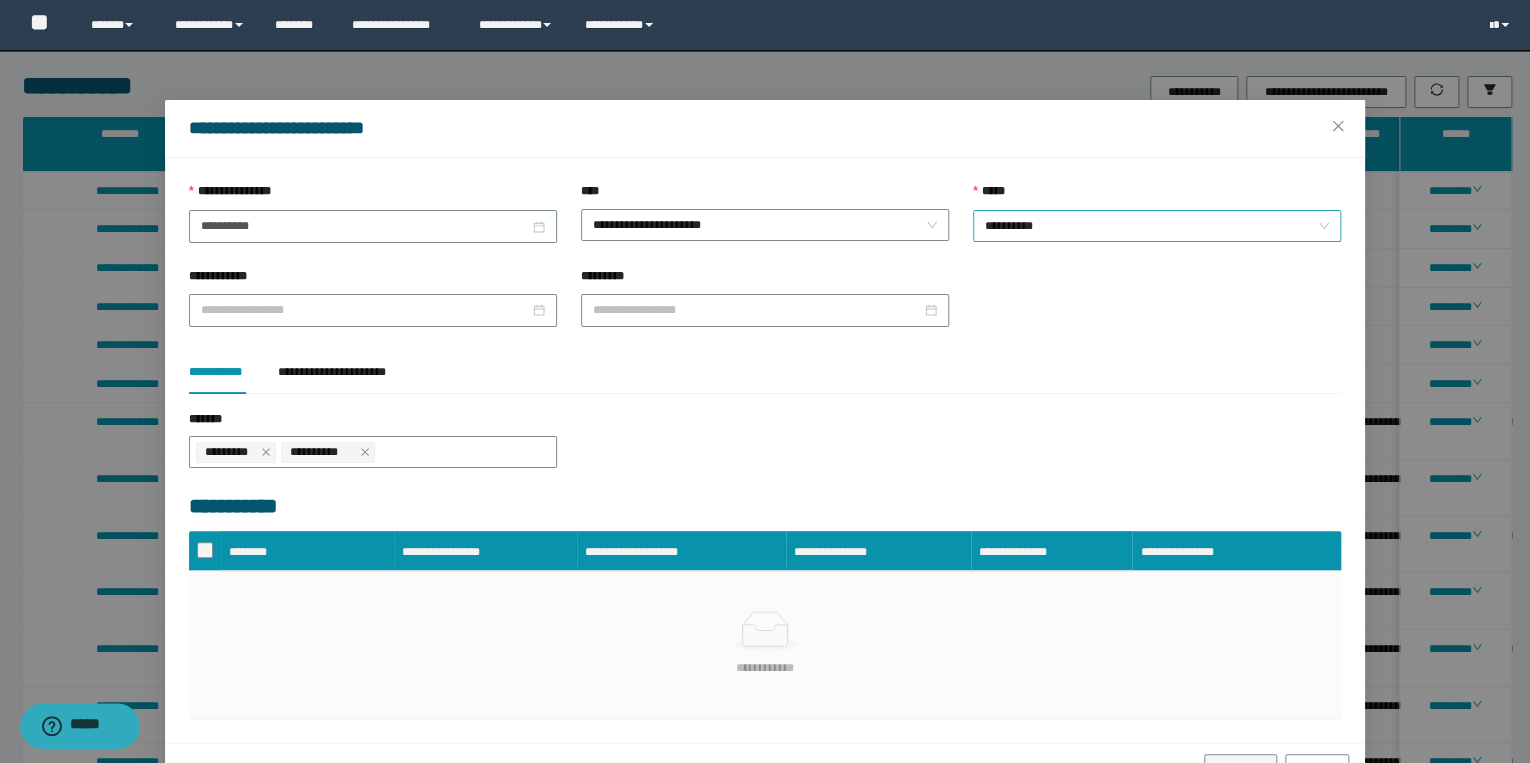 click on "**********" at bounding box center [1157, 226] 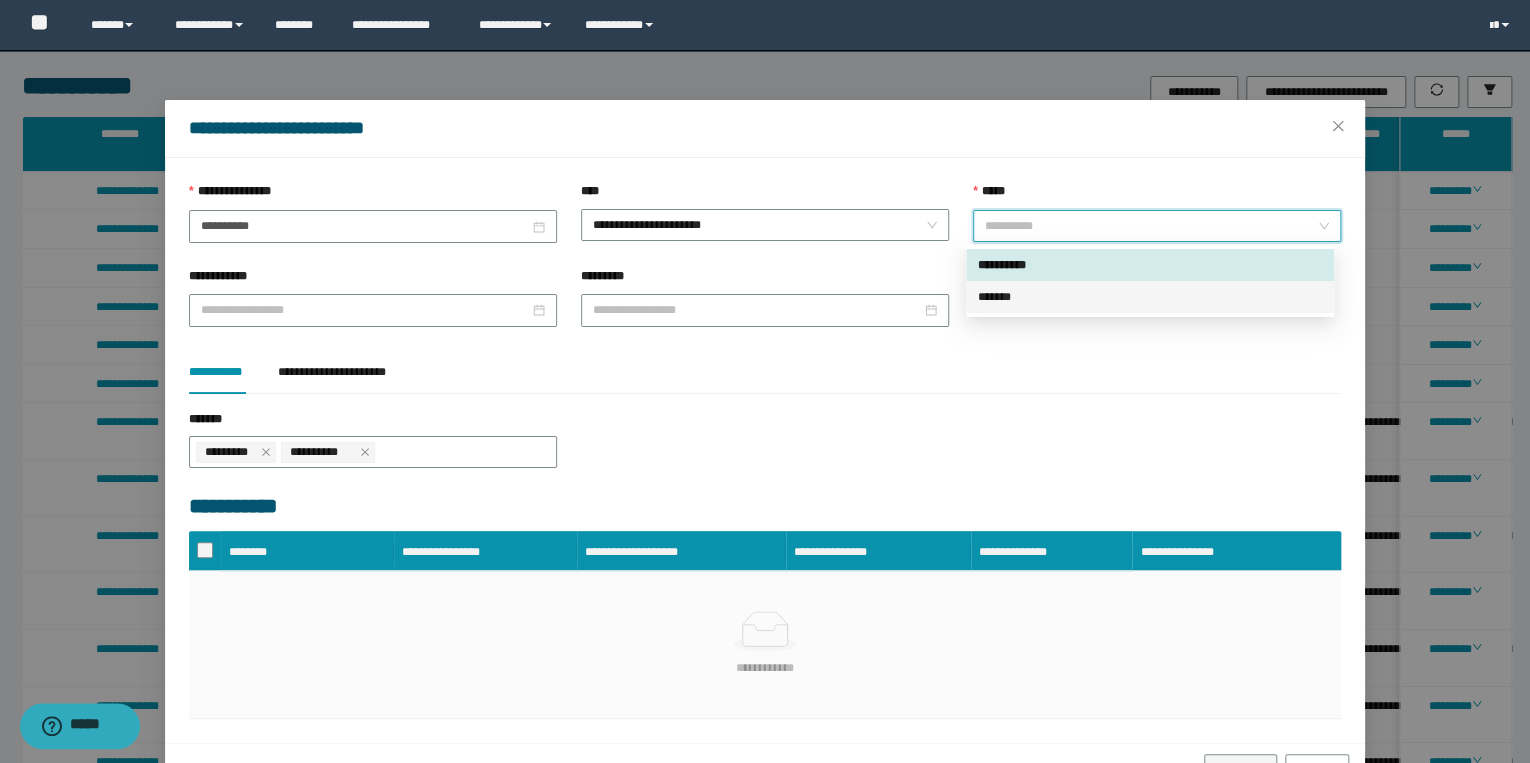 click on "*******" at bounding box center (1150, 297) 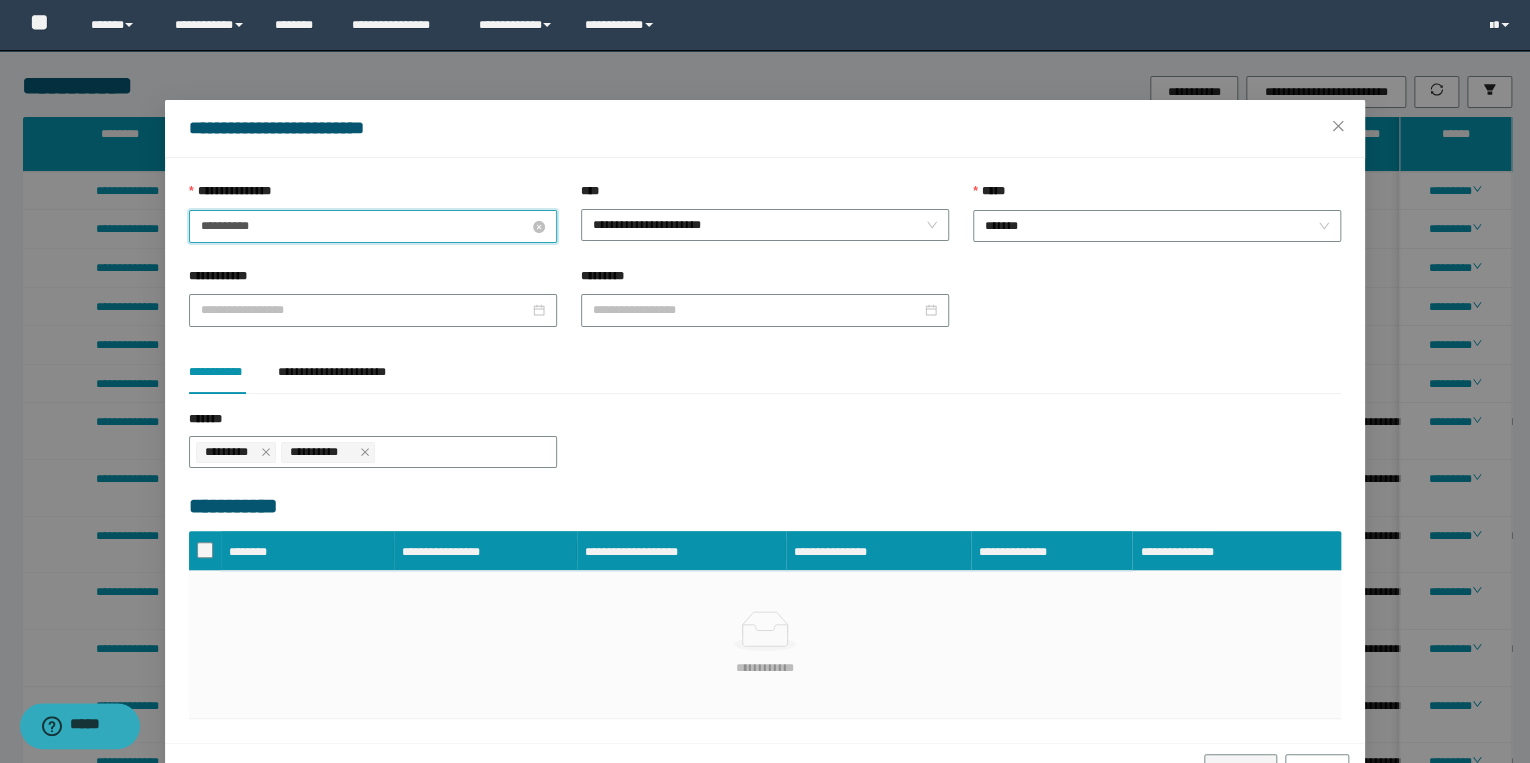 click on "**********" at bounding box center (365, 226) 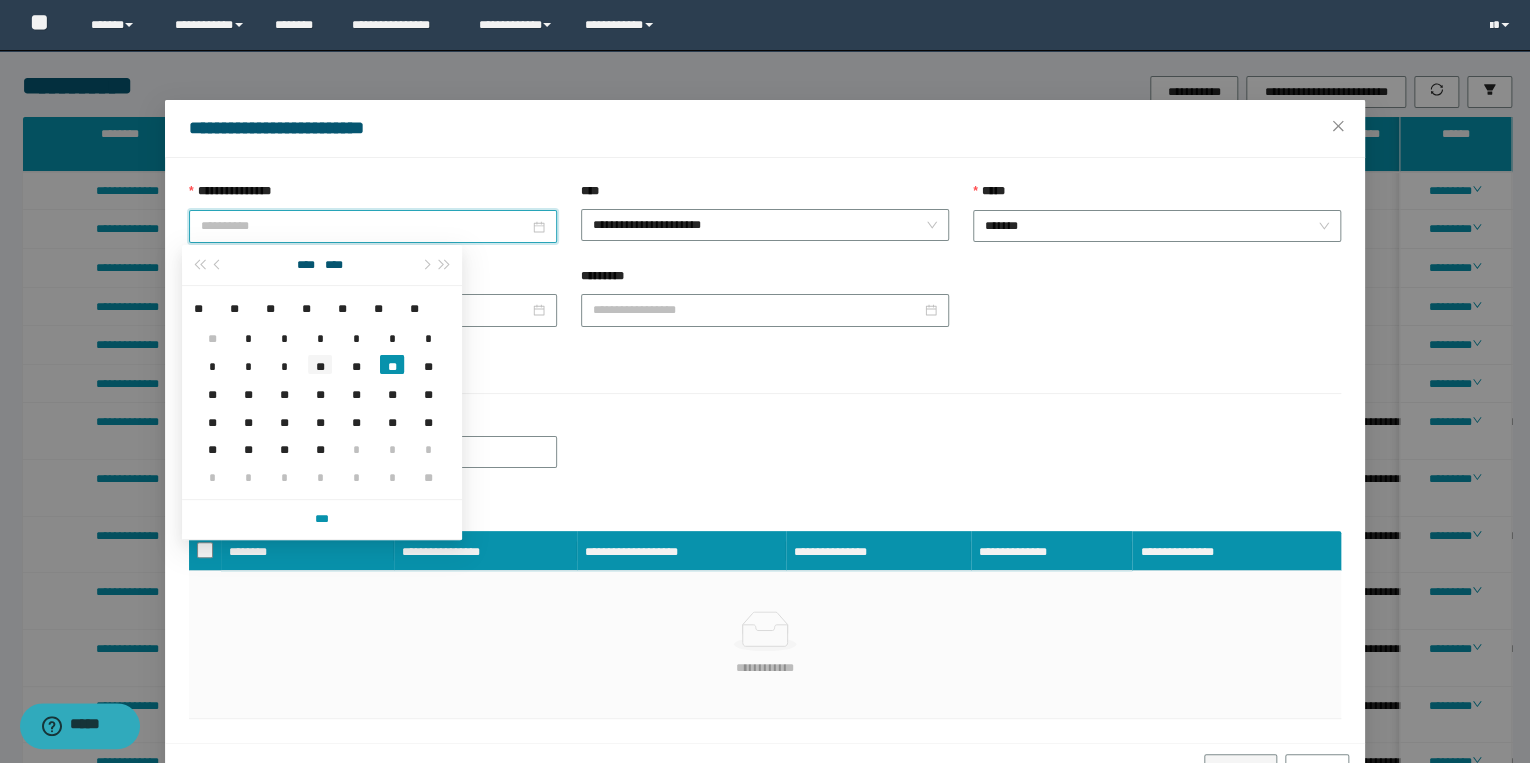 type on "**********" 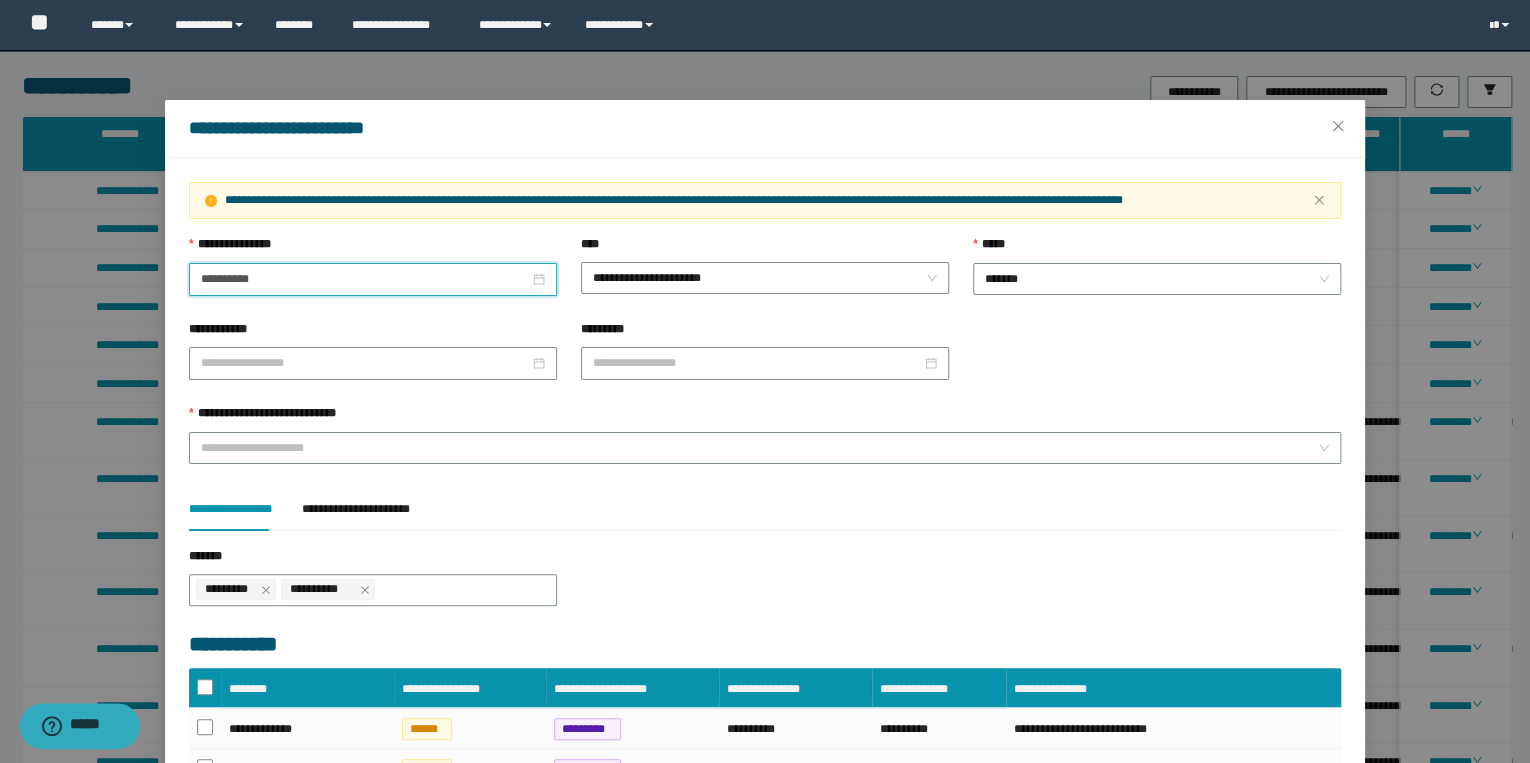 scroll, scrollTop: 320, scrollLeft: 0, axis: vertical 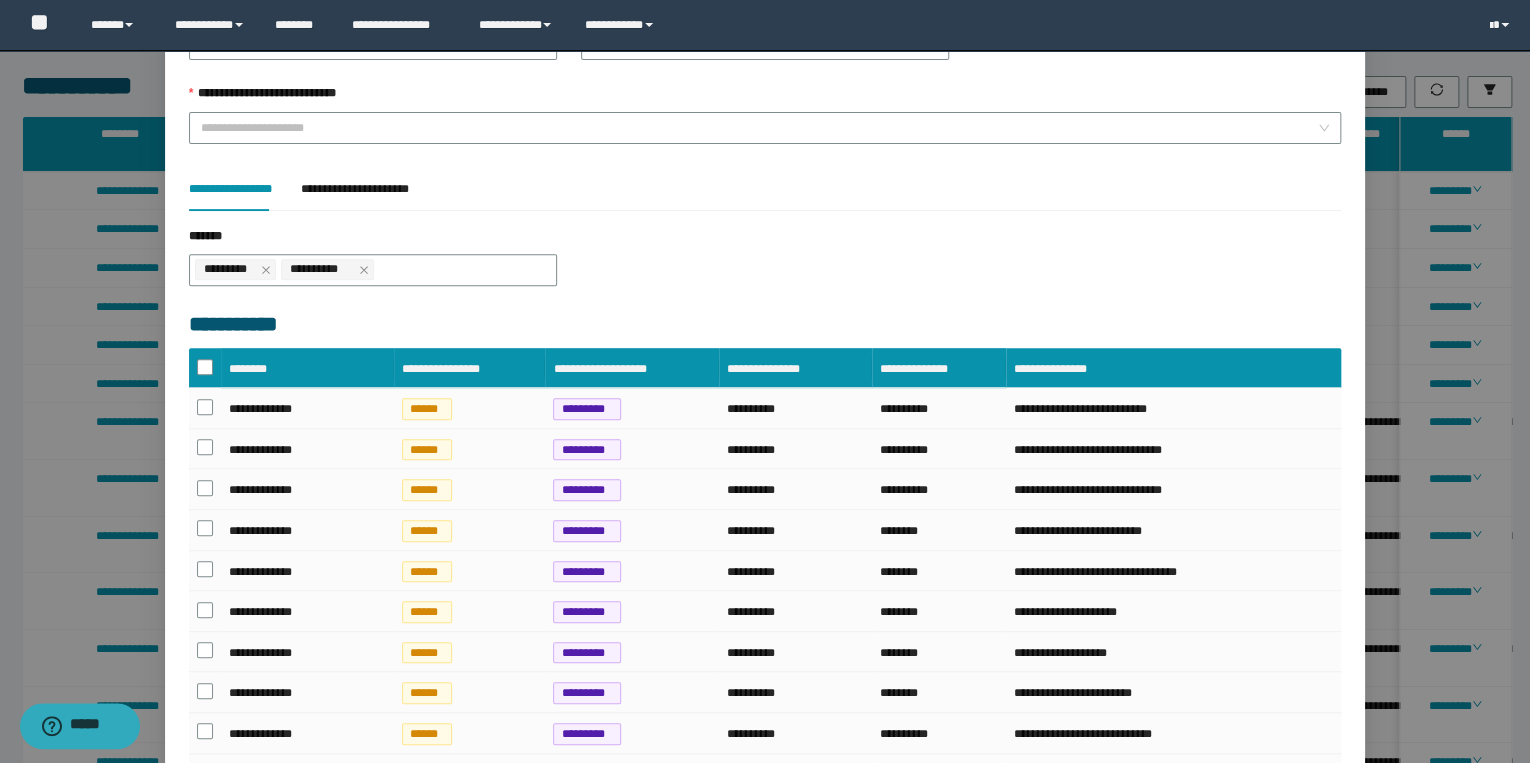 click on "**********" at bounding box center [765, 98] 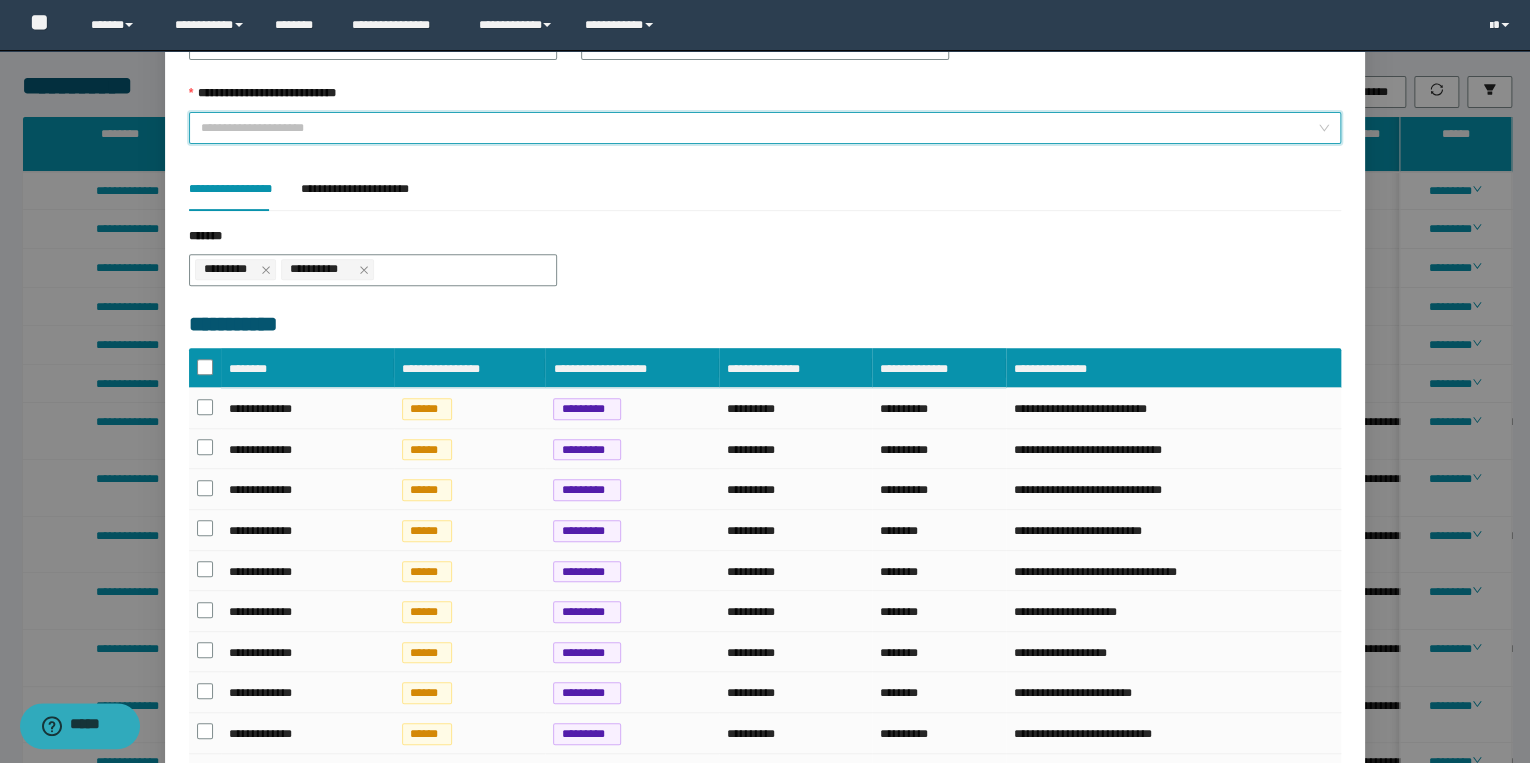 click on "**********" at bounding box center (759, 128) 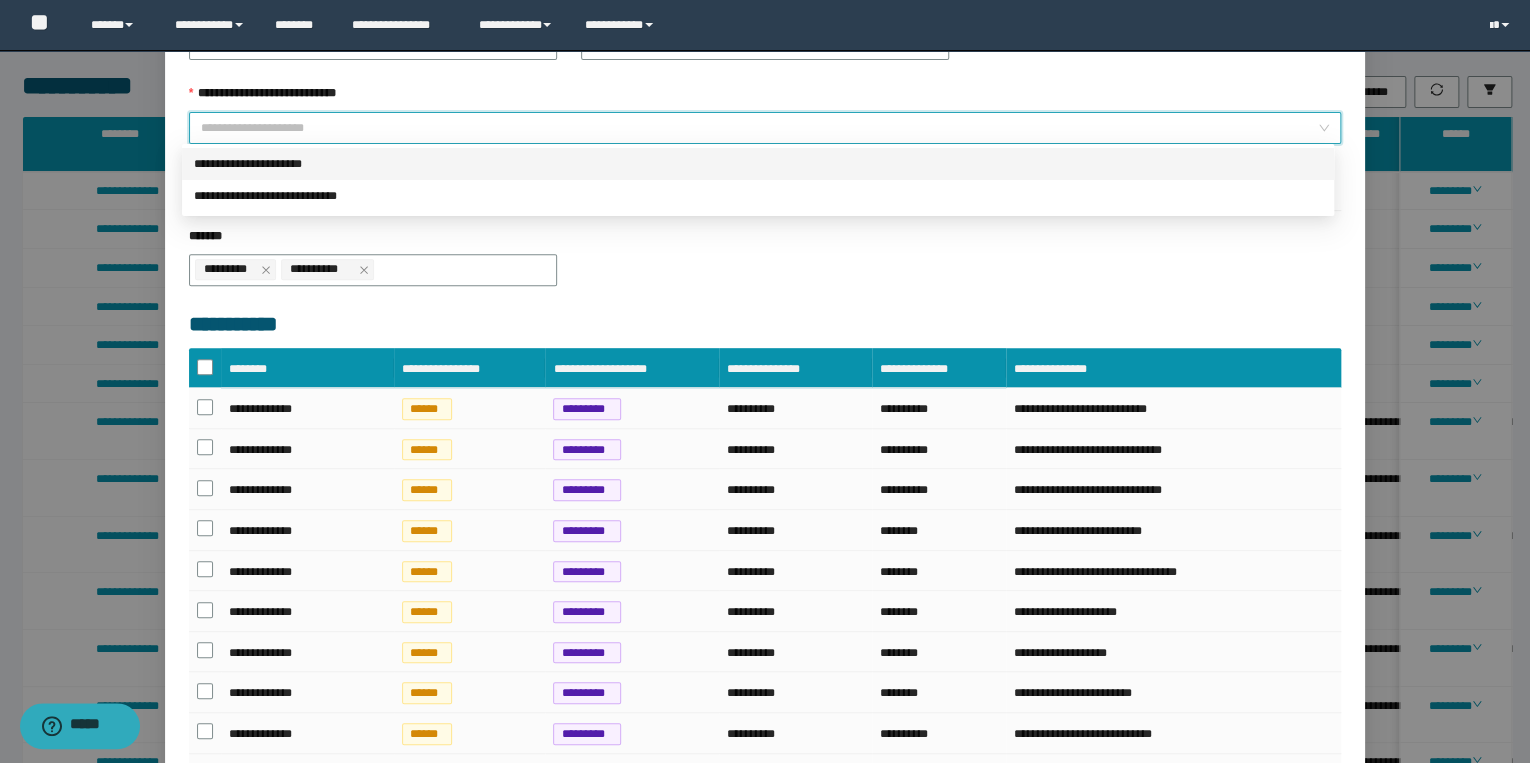 click on "**********" at bounding box center [758, 164] 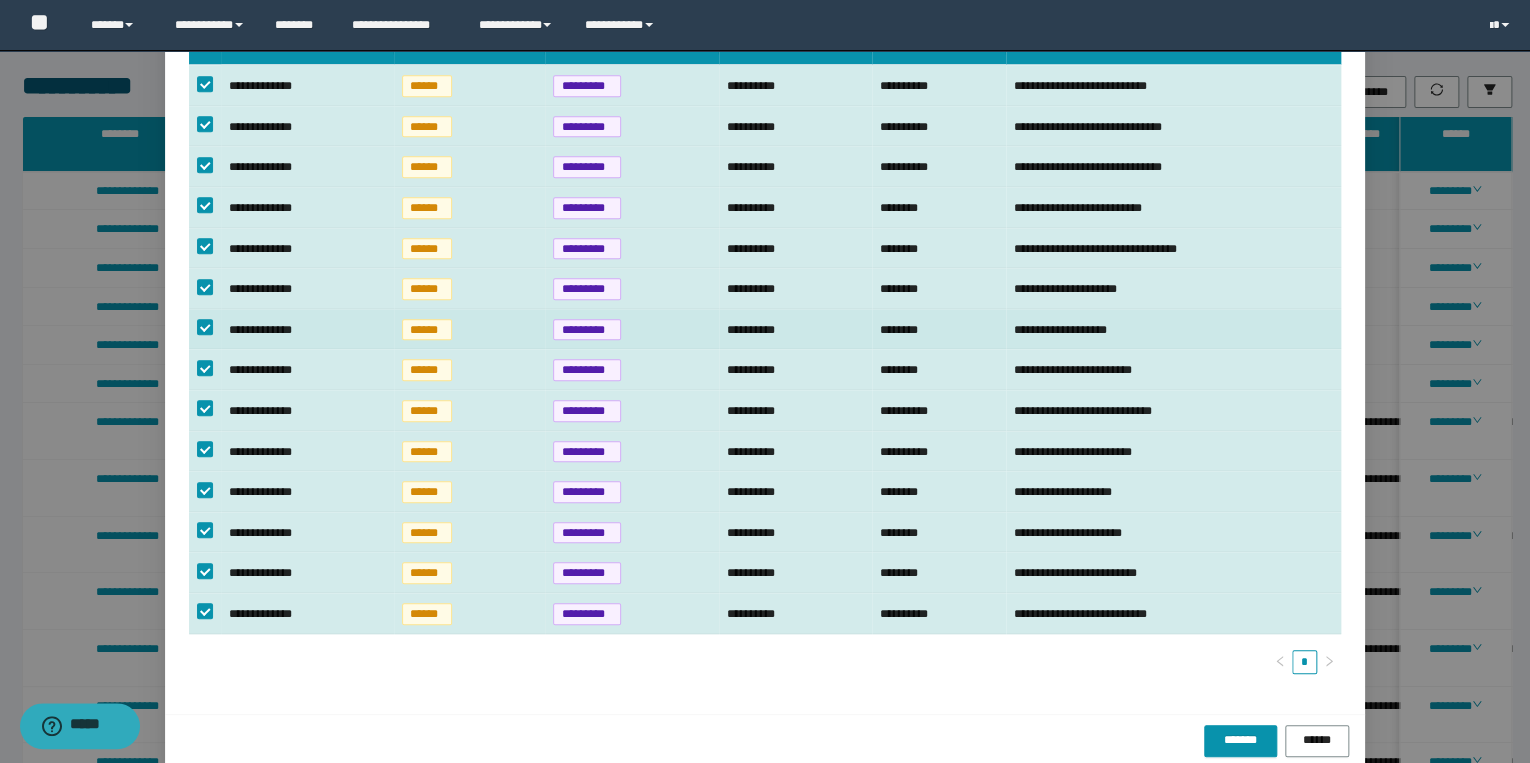 scroll, scrollTop: 645, scrollLeft: 0, axis: vertical 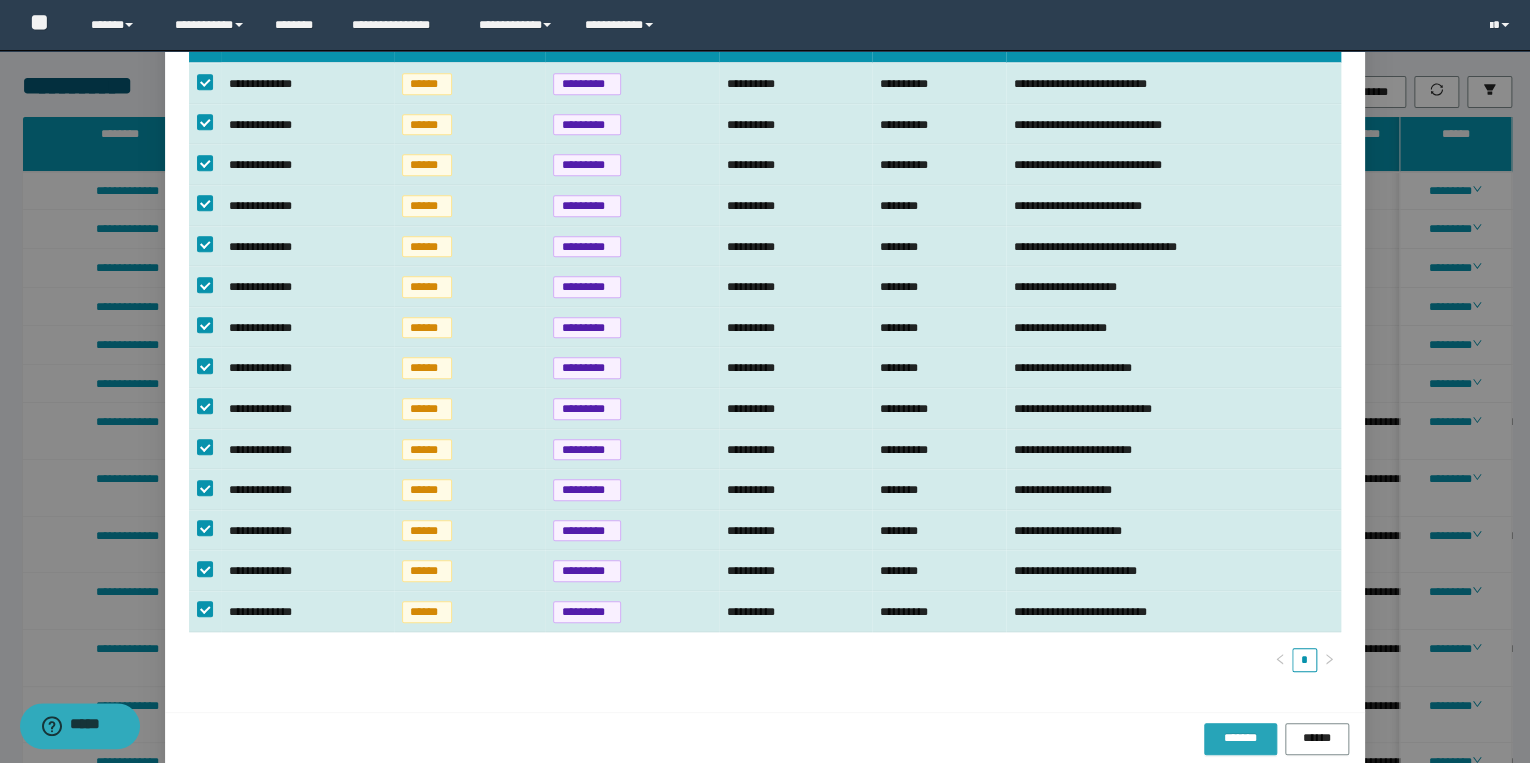 click on "*******" at bounding box center (1241, 739) 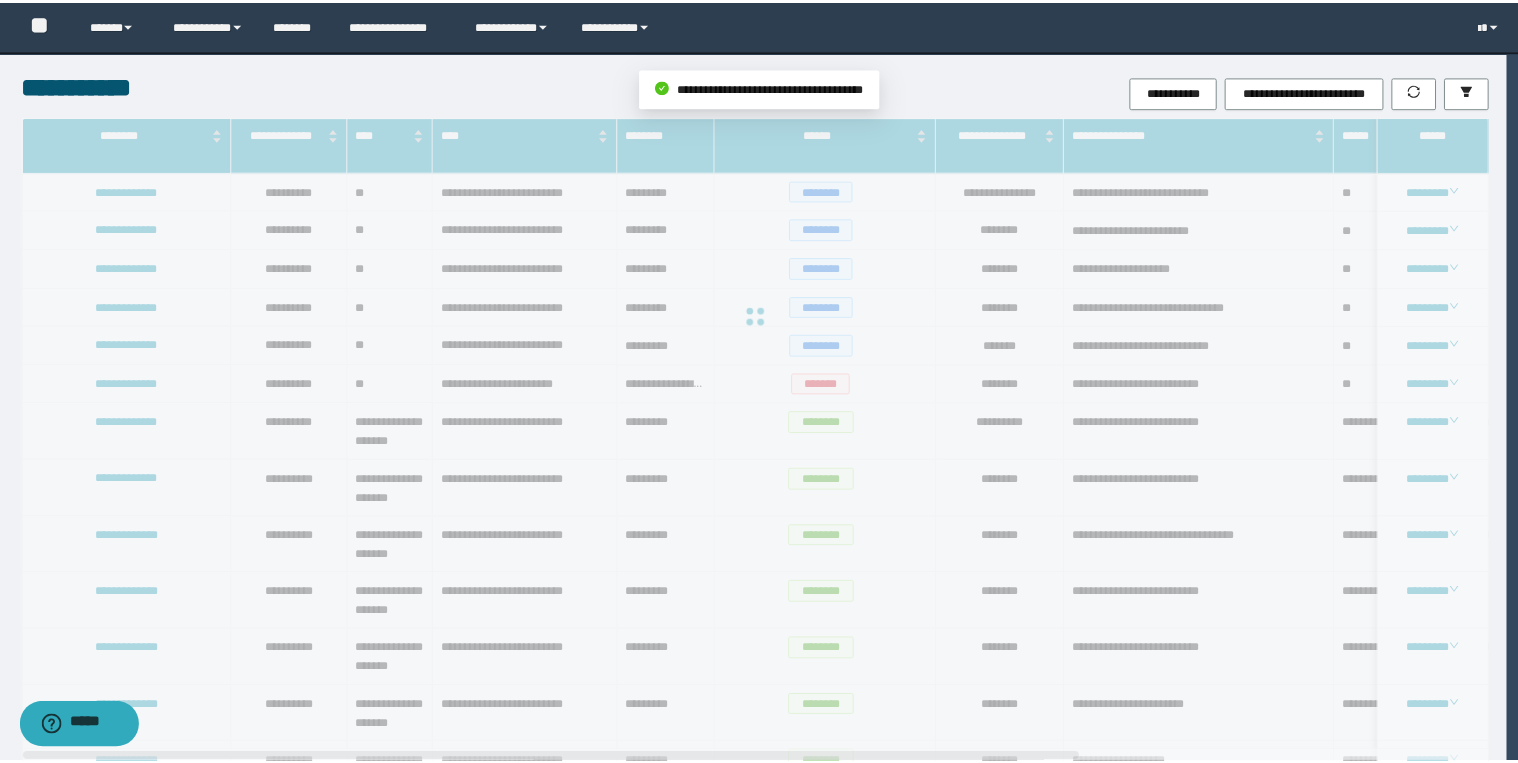 scroll, scrollTop: 545, scrollLeft: 0, axis: vertical 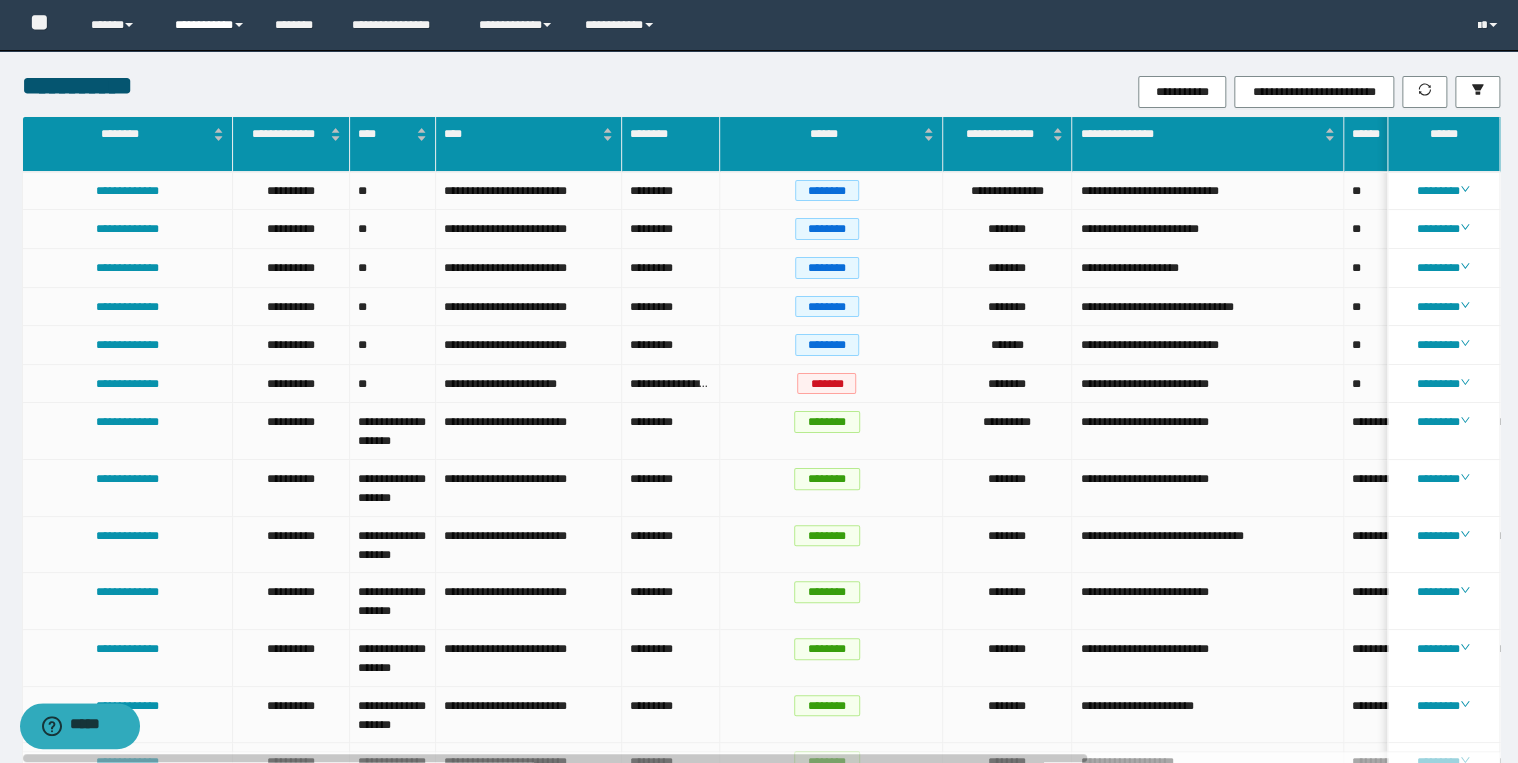 click on "**********" at bounding box center [210, 25] 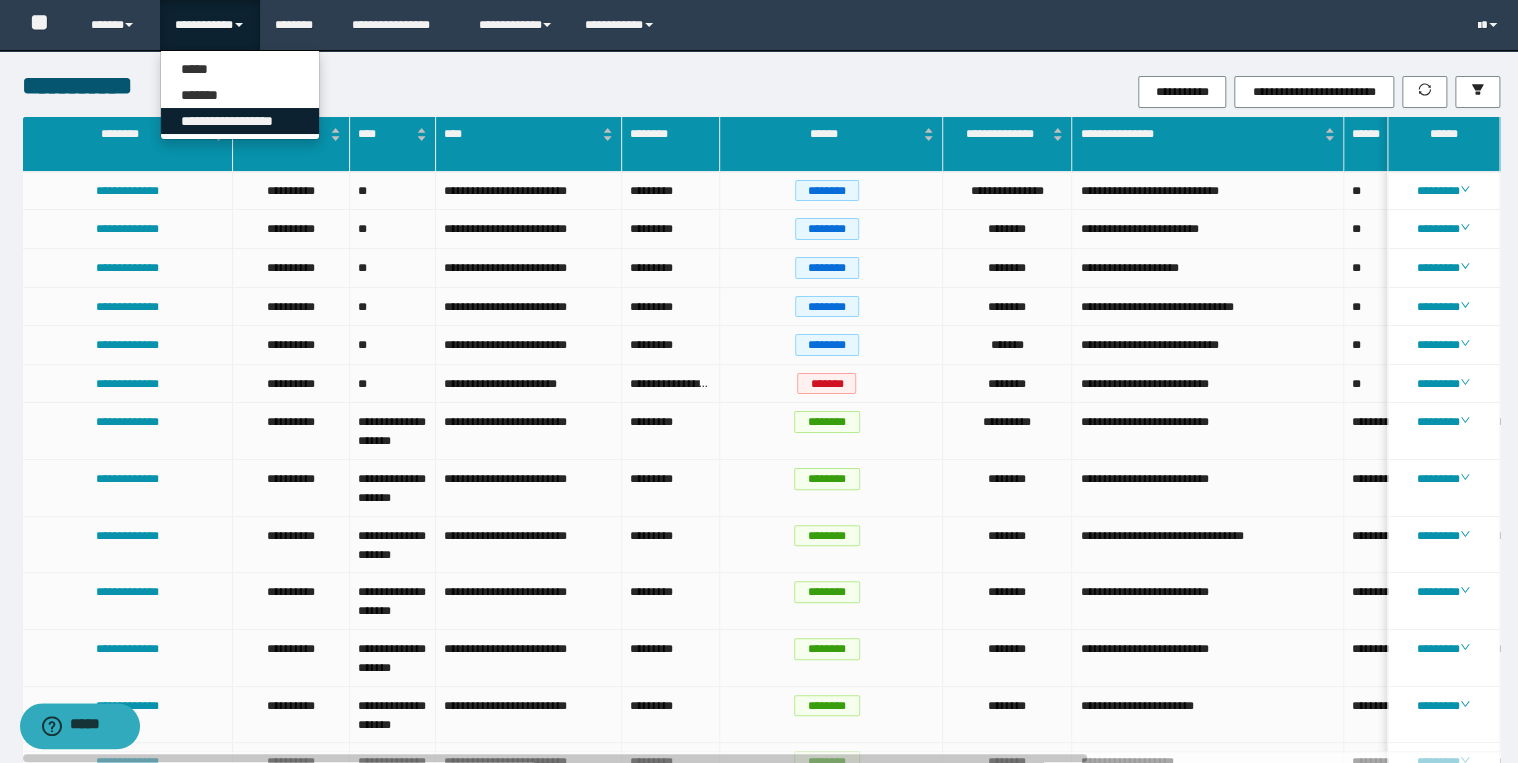 click on "**********" at bounding box center [240, 121] 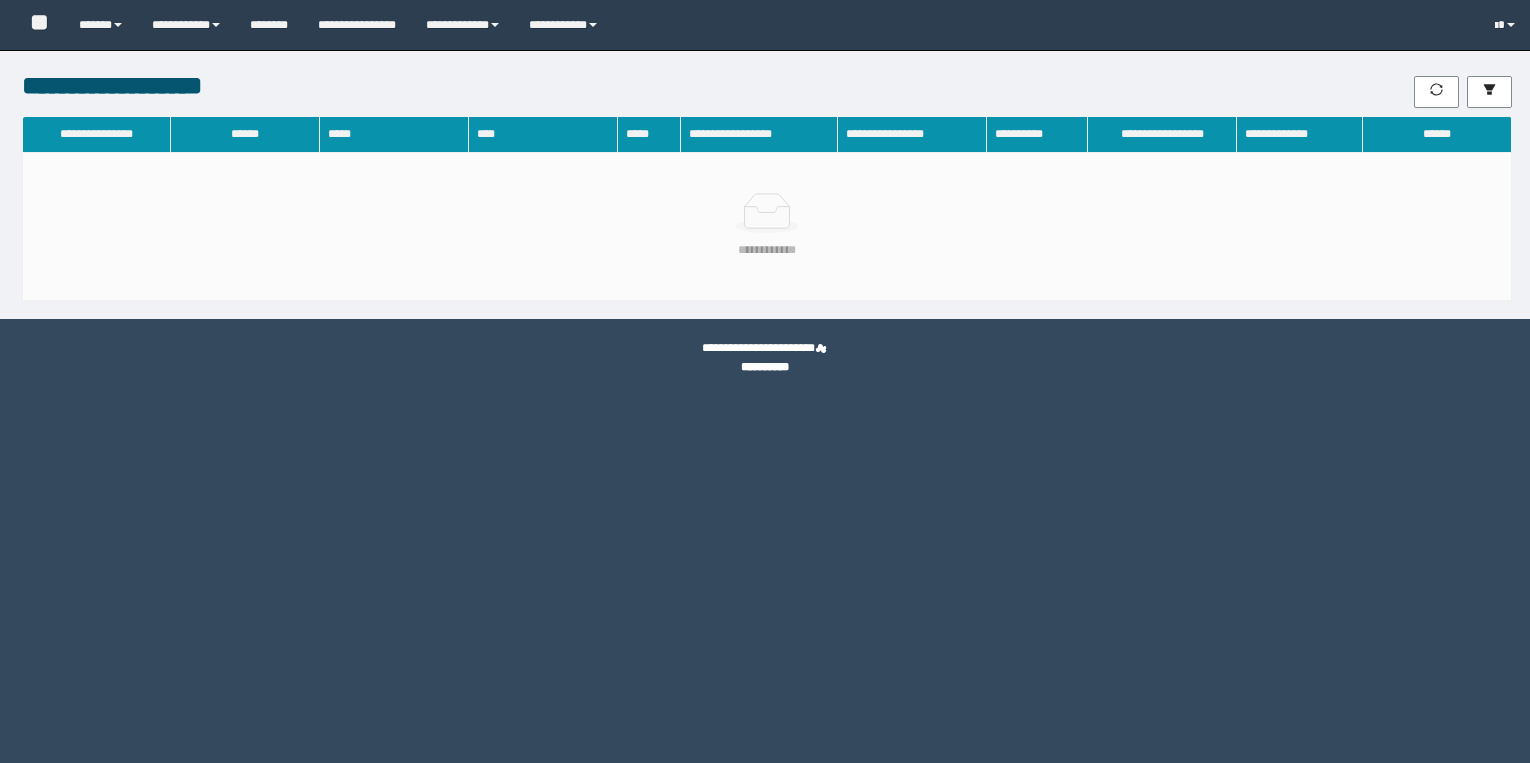 scroll, scrollTop: 0, scrollLeft: 0, axis: both 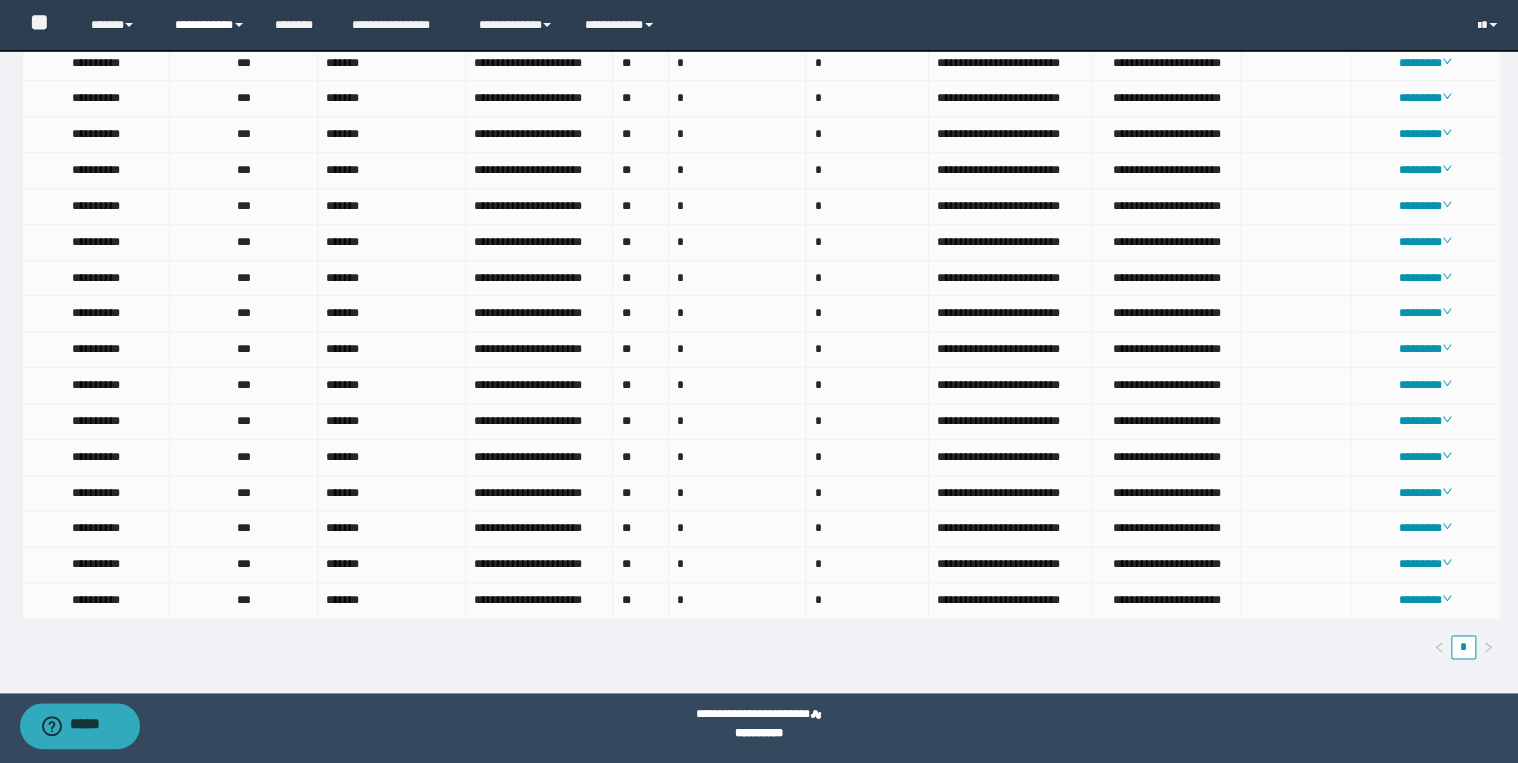 click on "**********" at bounding box center (210, 25) 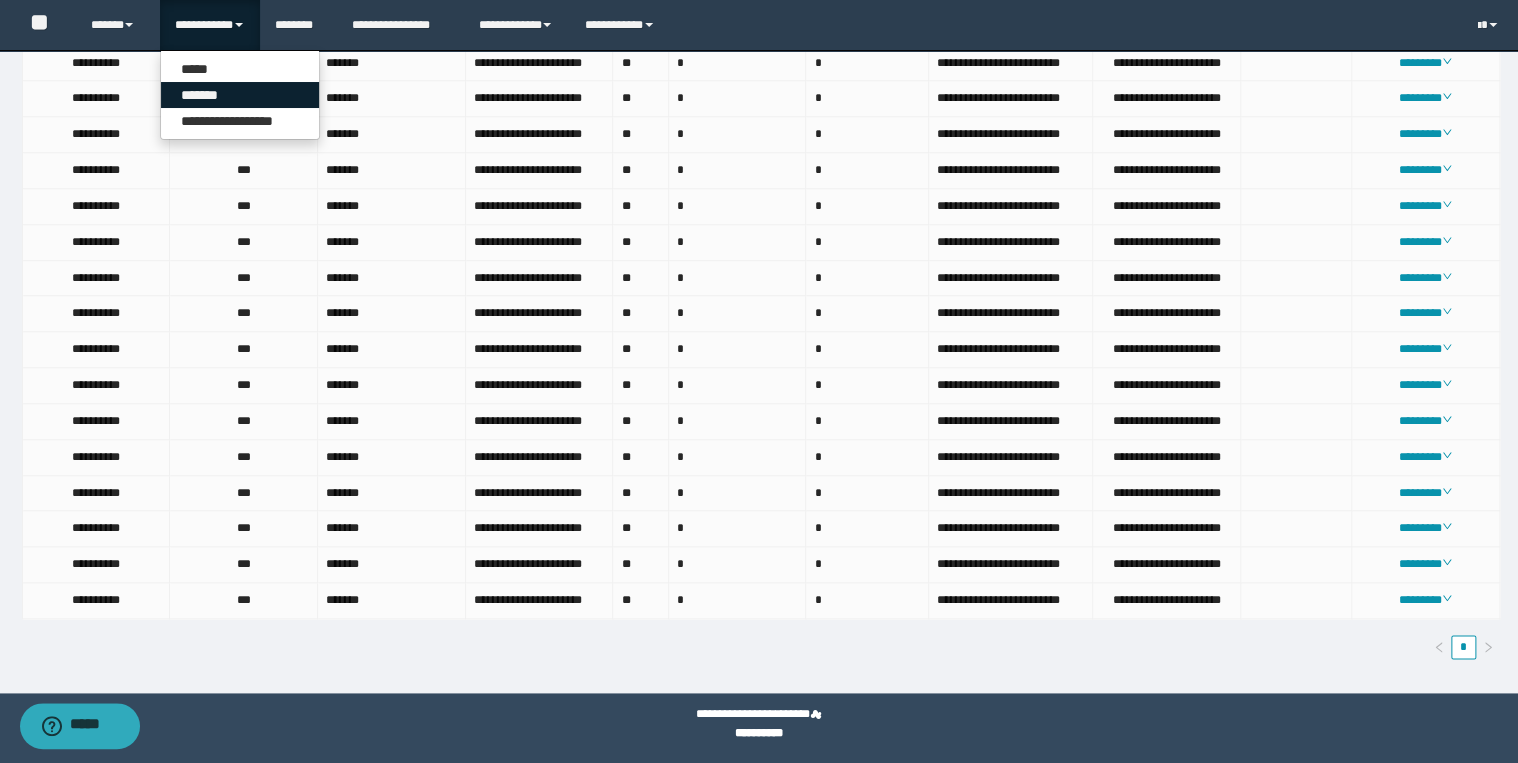 click on "*******" at bounding box center [240, 95] 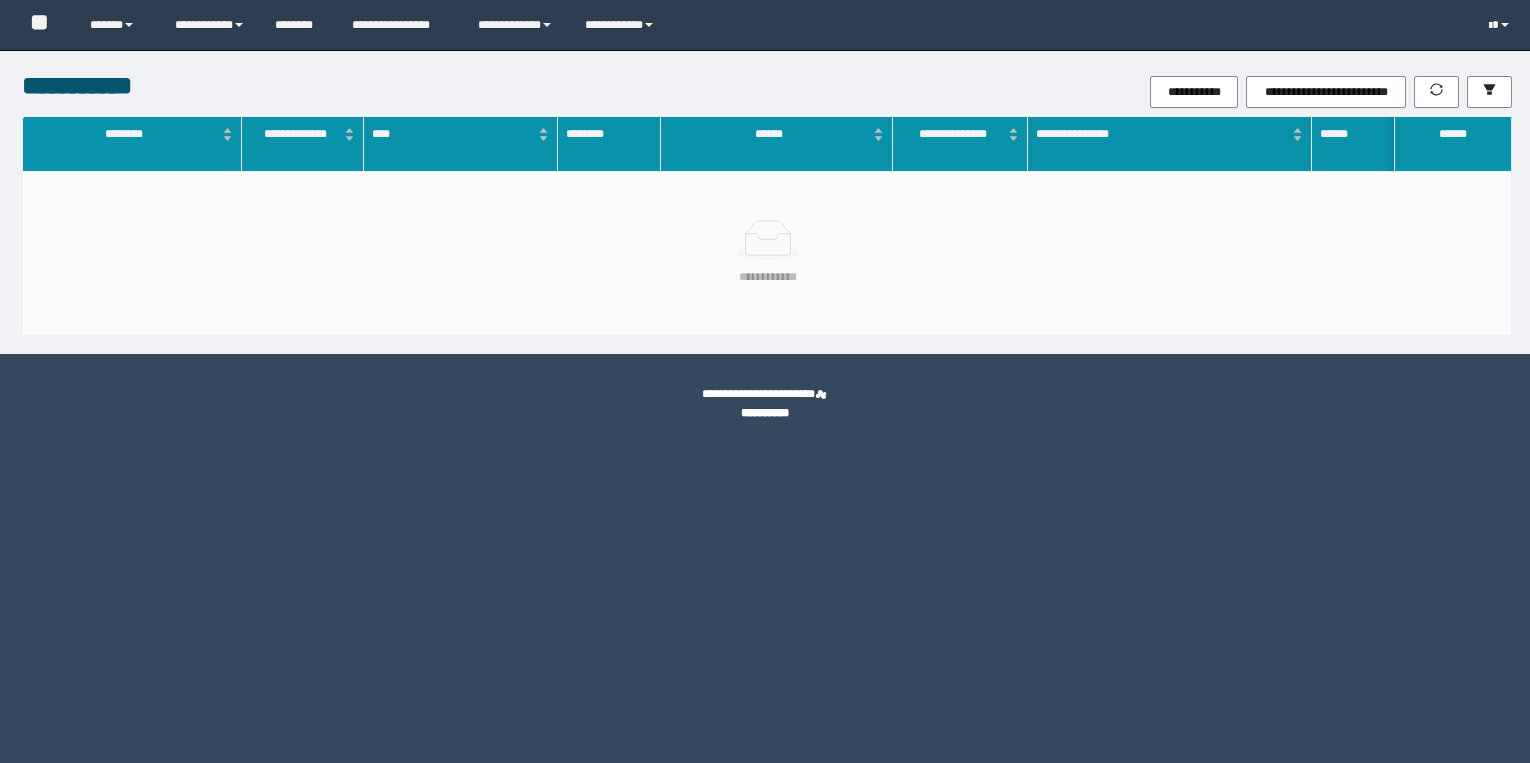 scroll, scrollTop: 0, scrollLeft: 0, axis: both 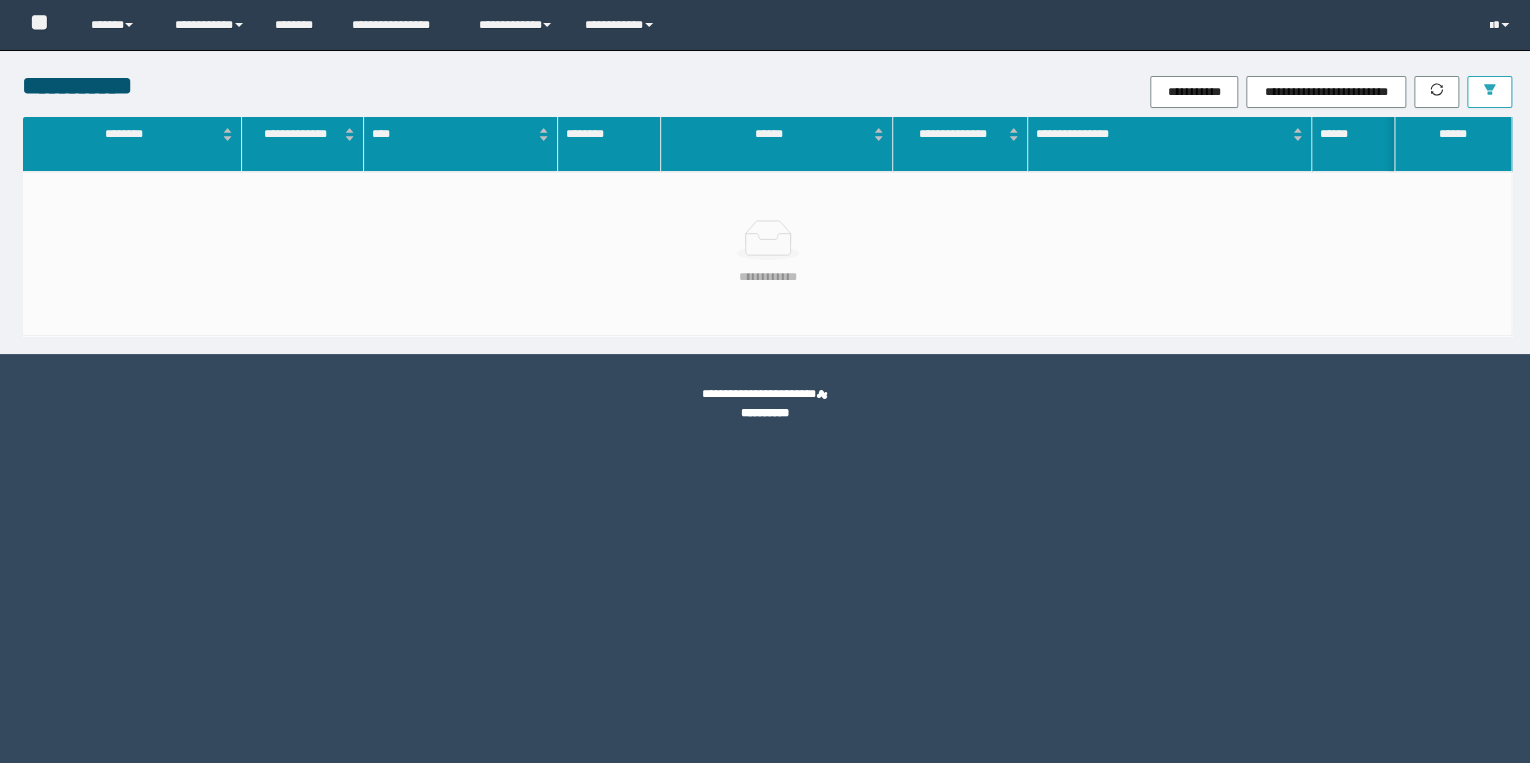click 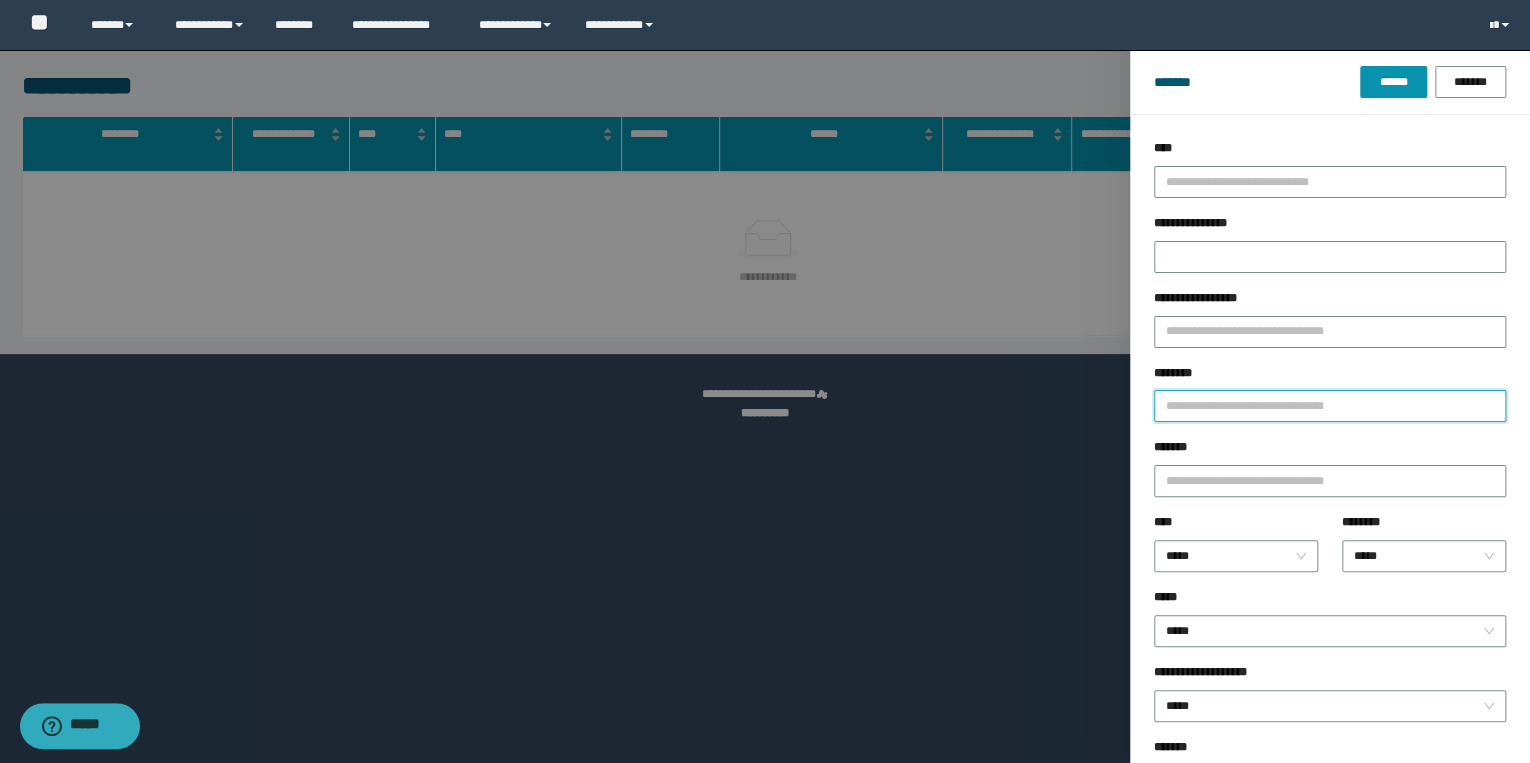click on "********" at bounding box center [1330, 406] 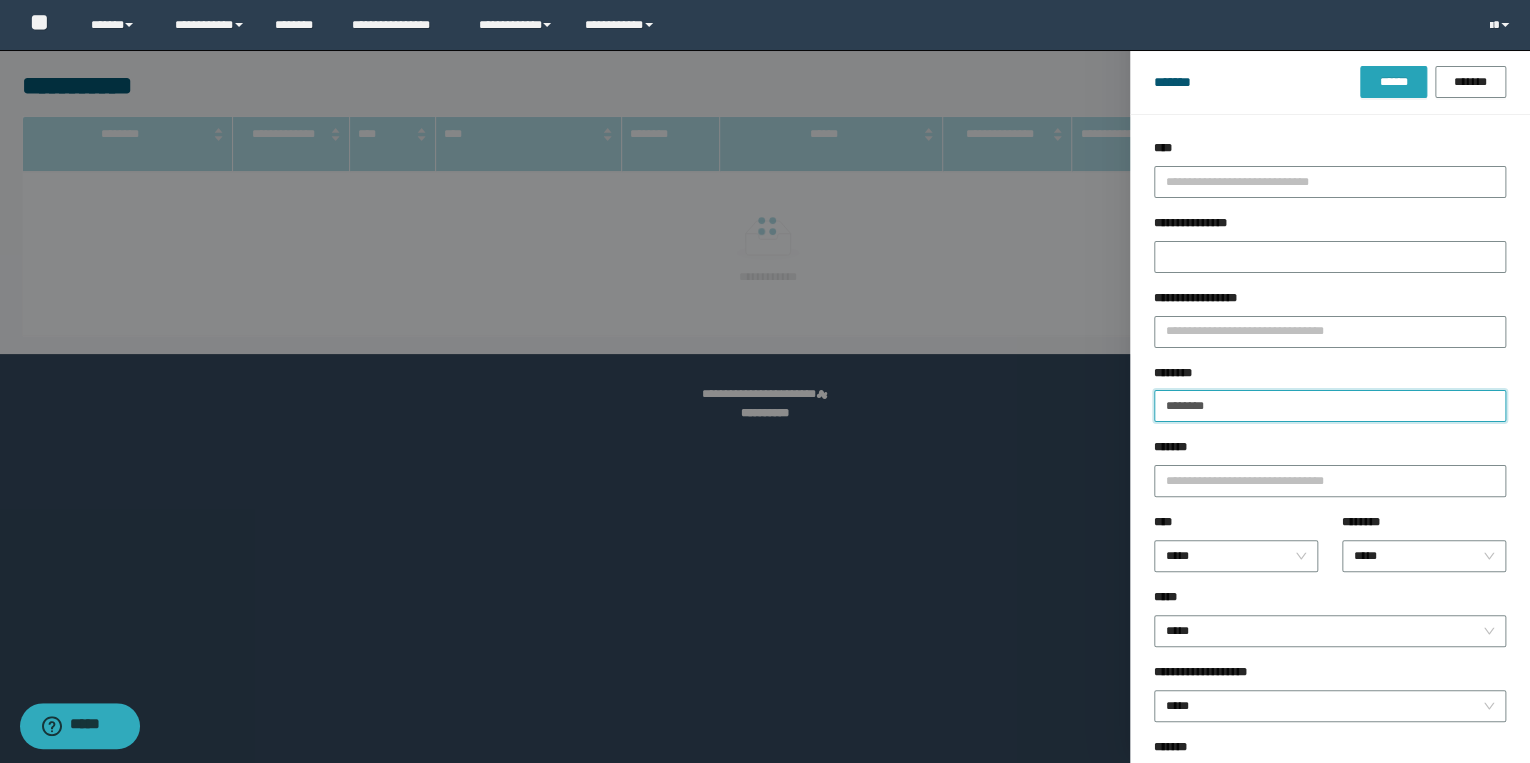 type on "********" 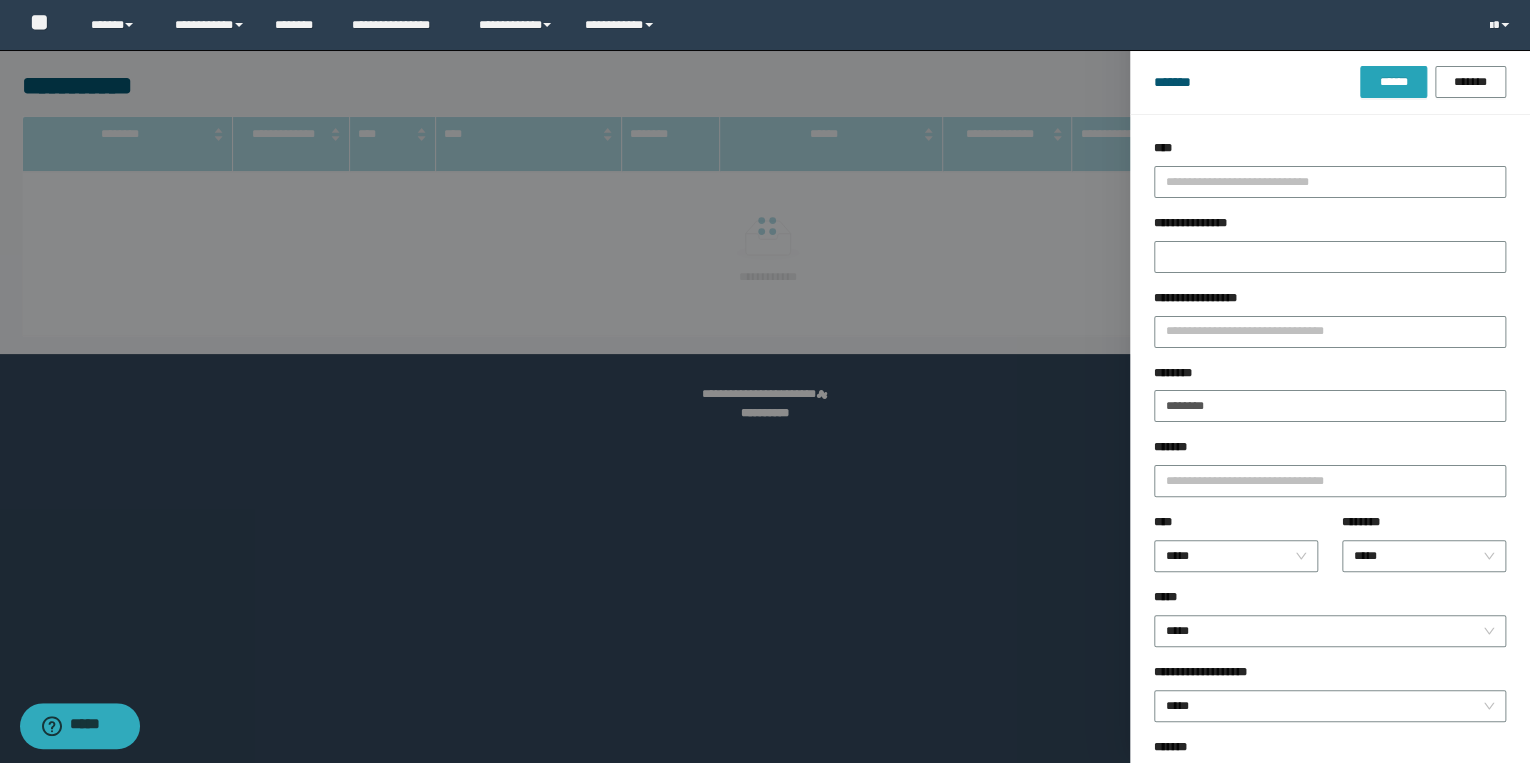 click on "******" at bounding box center [1393, 82] 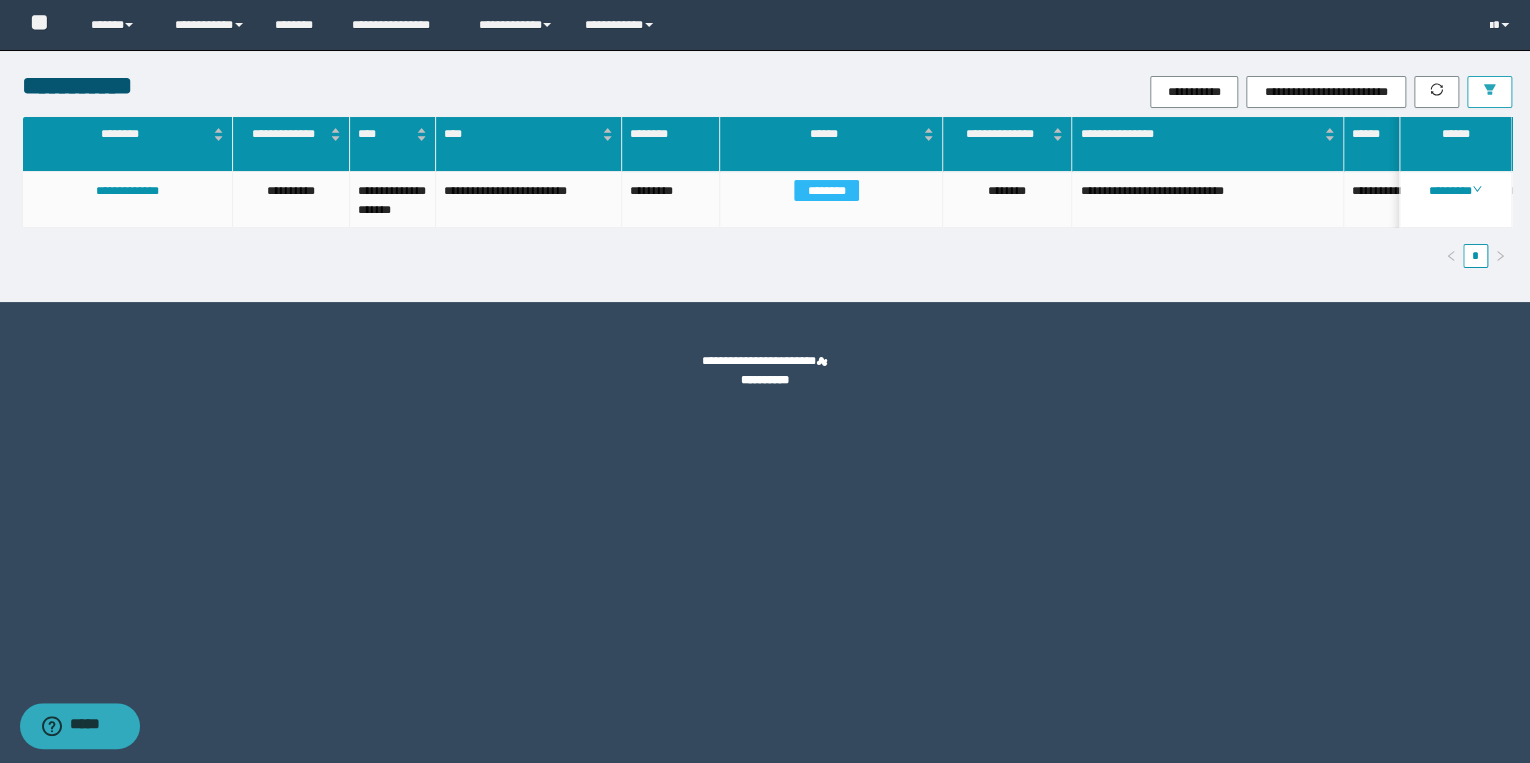 scroll, scrollTop: 0, scrollLeft: 241, axis: horizontal 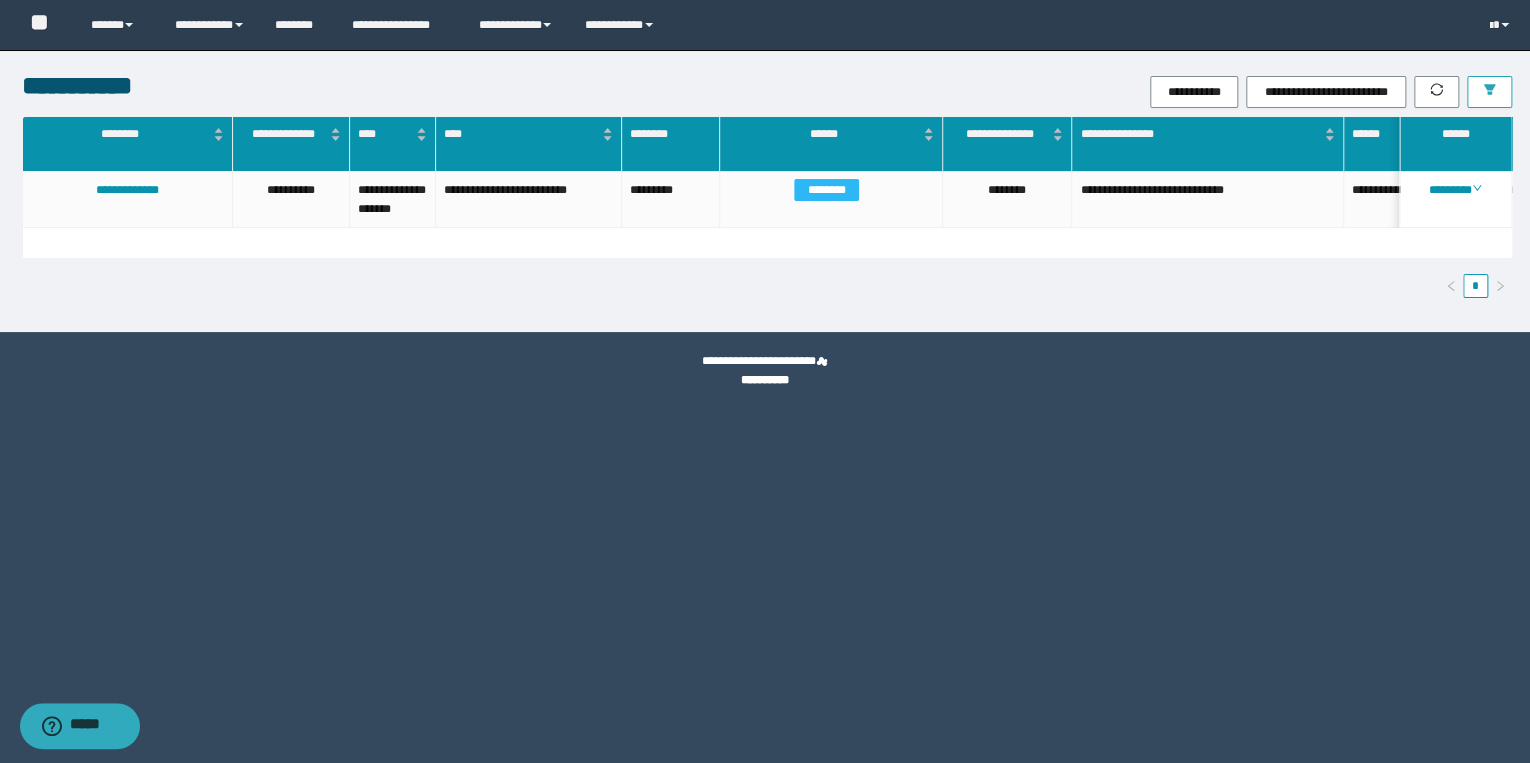 type 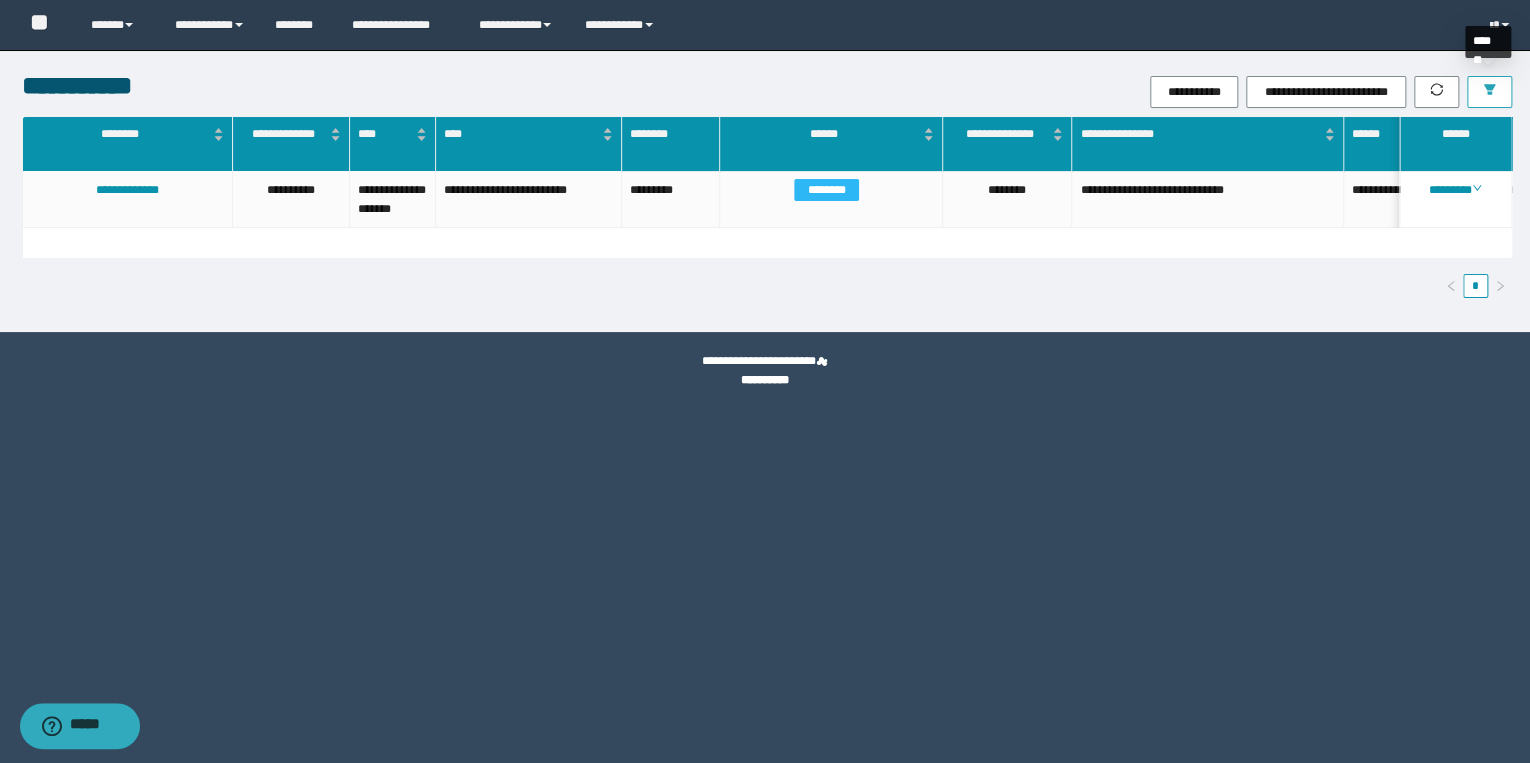 click 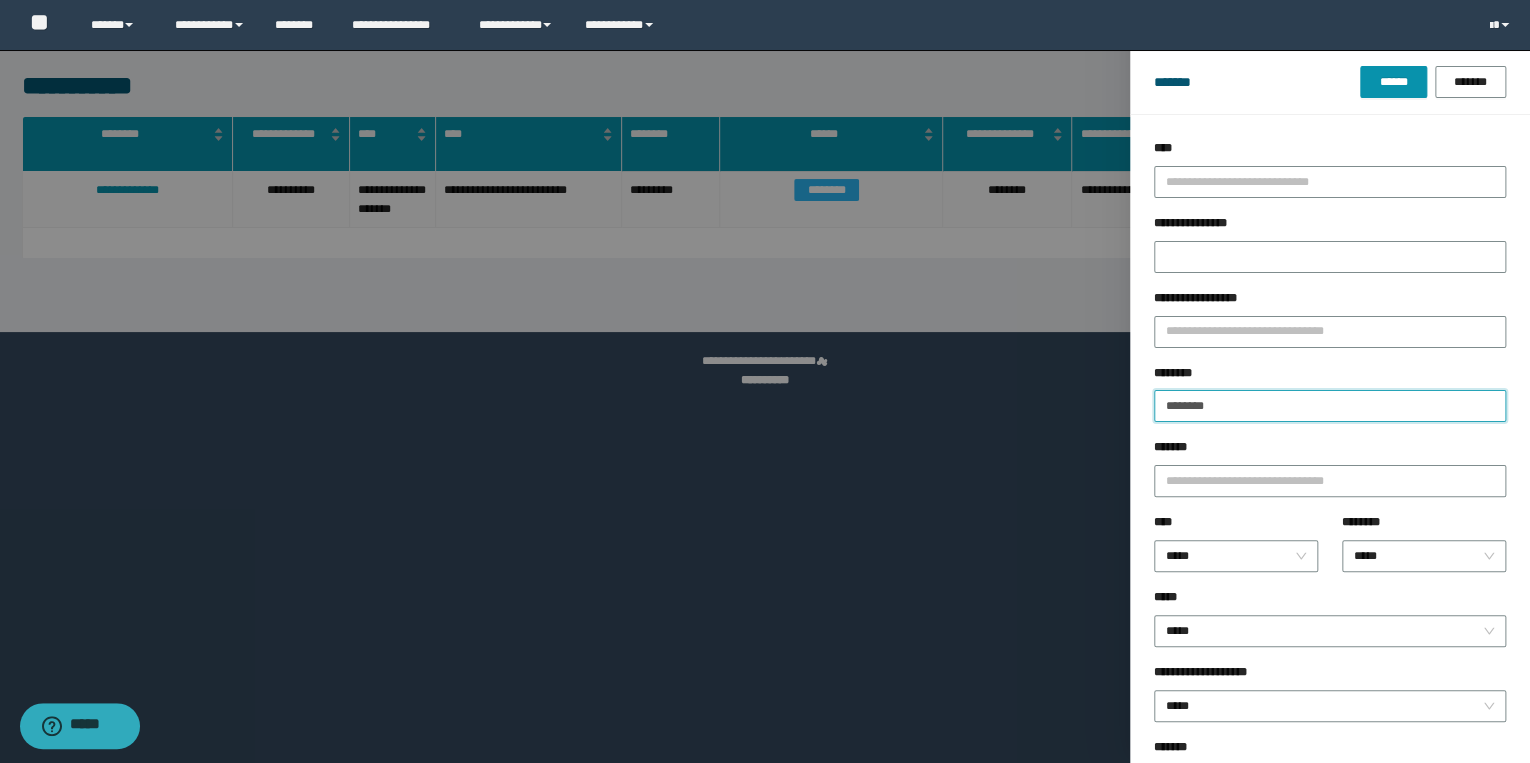 drag, startPoint x: 1294, startPoint y: 411, endPoint x: 996, endPoint y: 413, distance: 298.0067 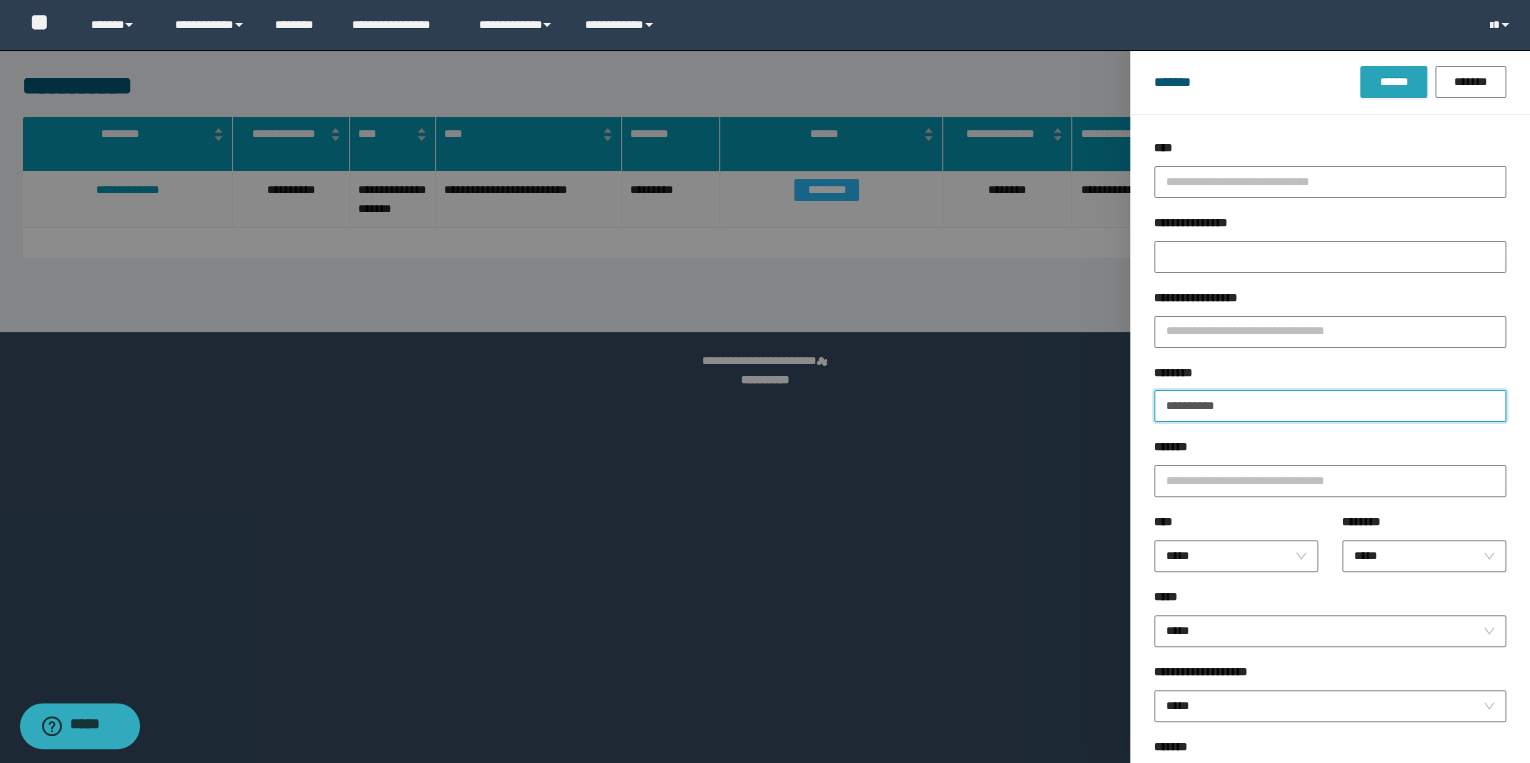type on "**********" 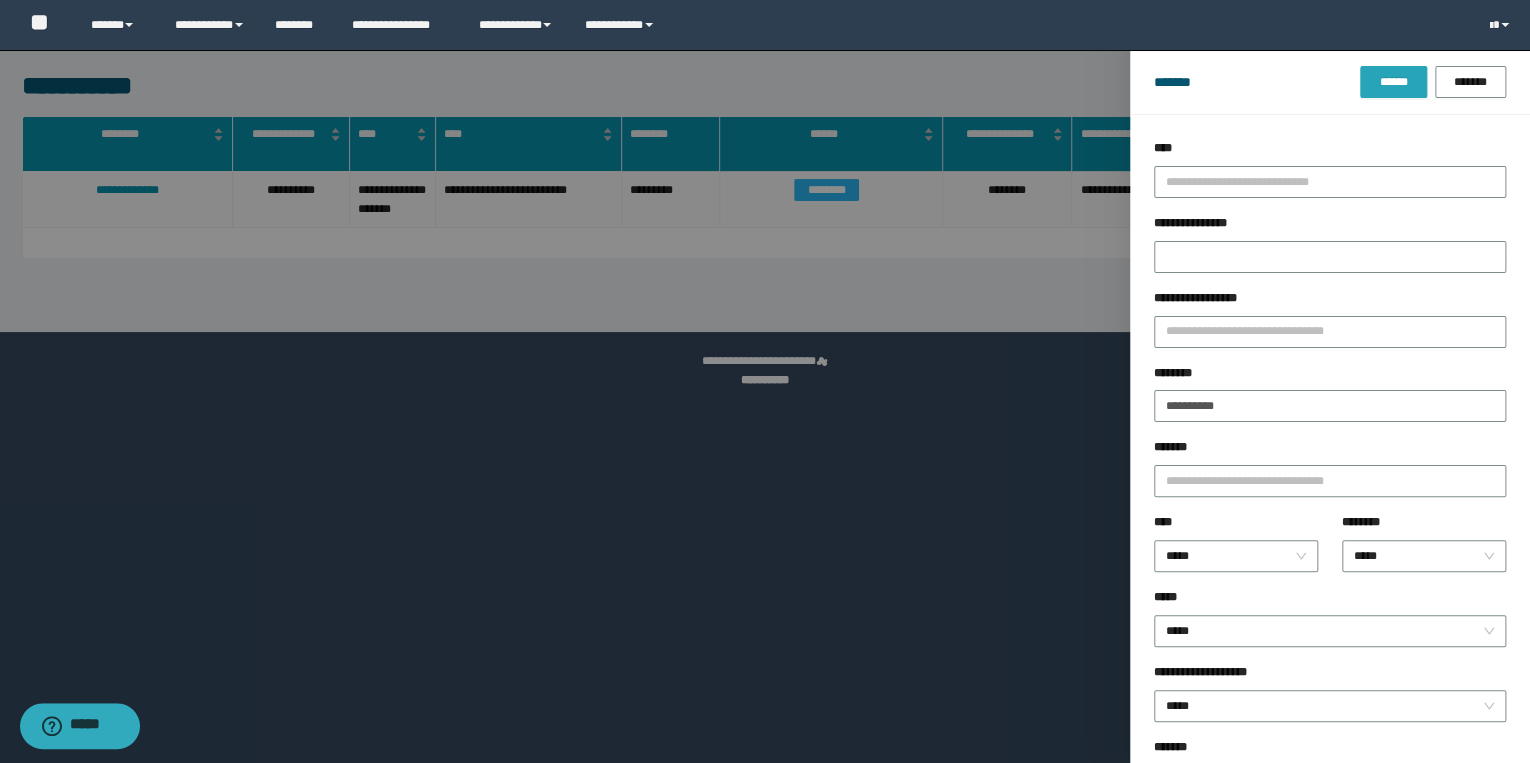click on "******" at bounding box center [1393, 82] 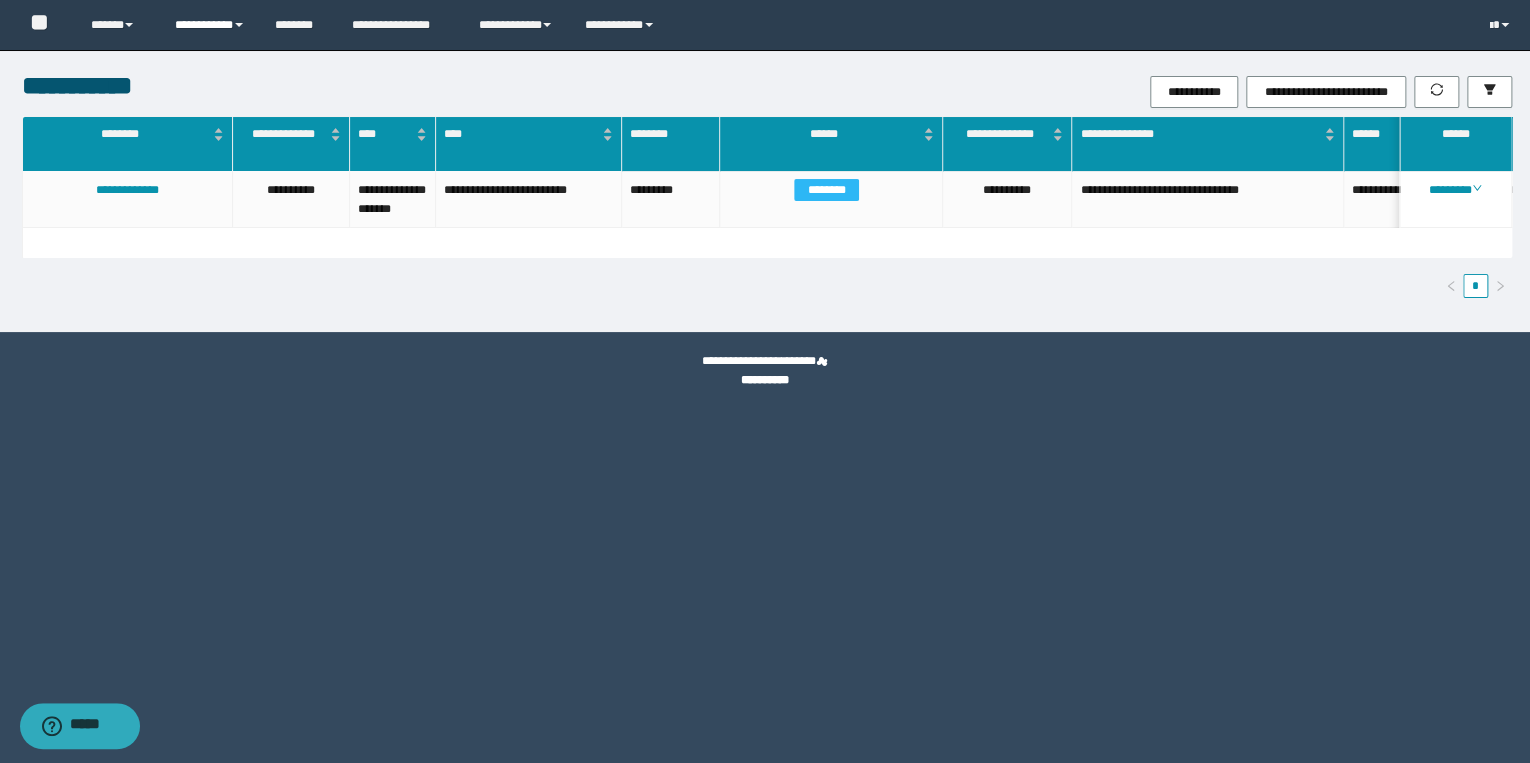 click on "**********" at bounding box center [210, 25] 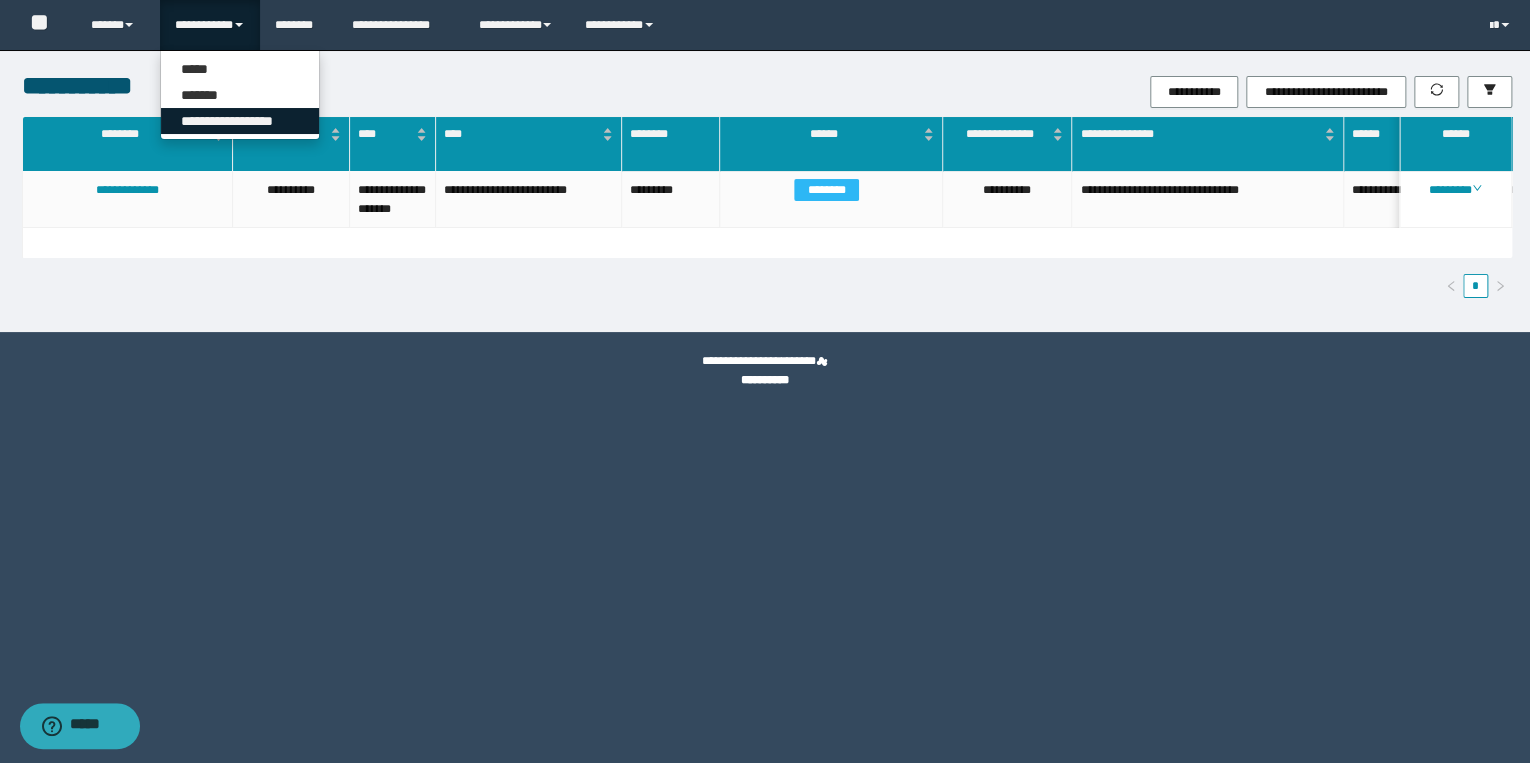 click on "**********" at bounding box center [240, 121] 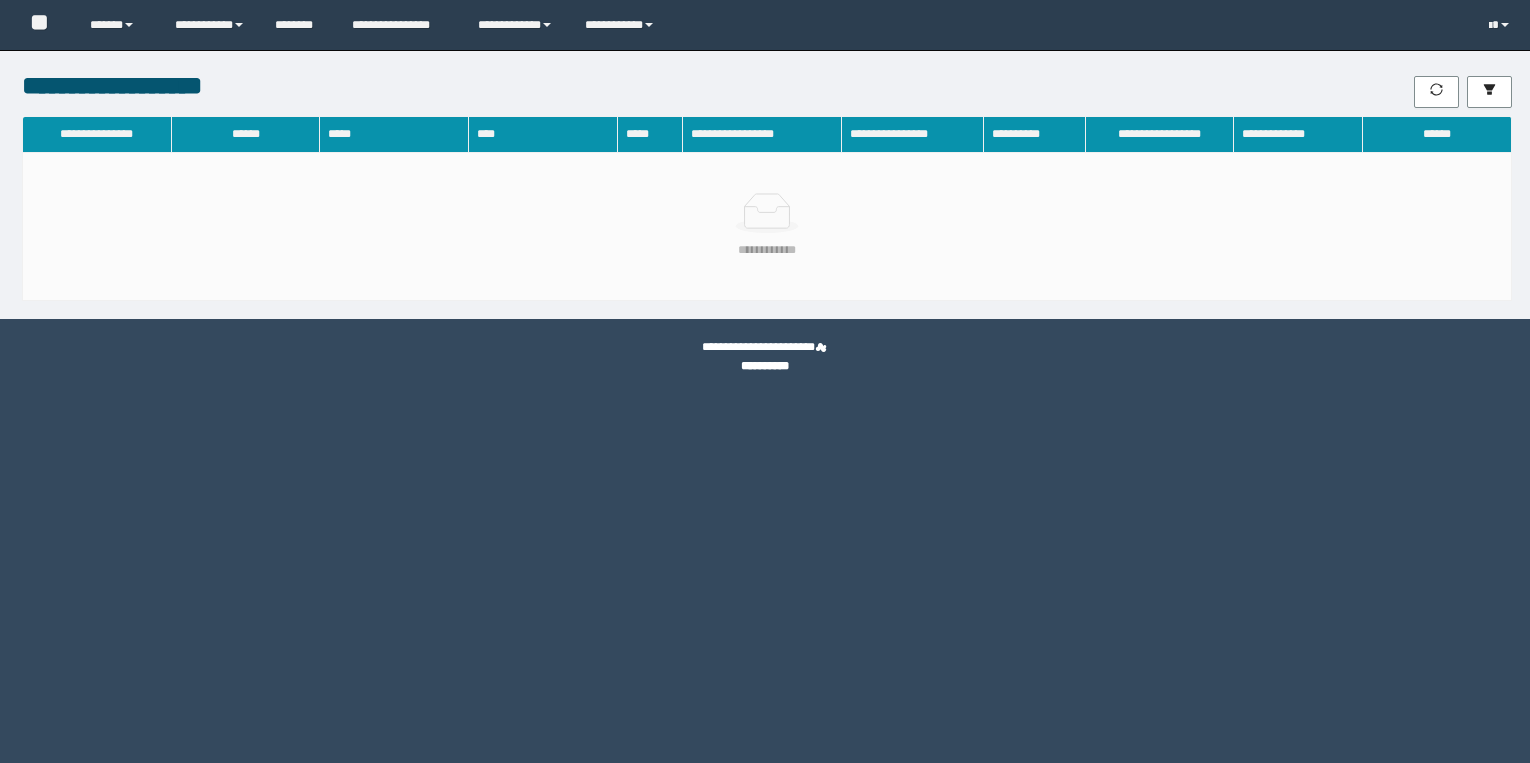 scroll, scrollTop: 0, scrollLeft: 0, axis: both 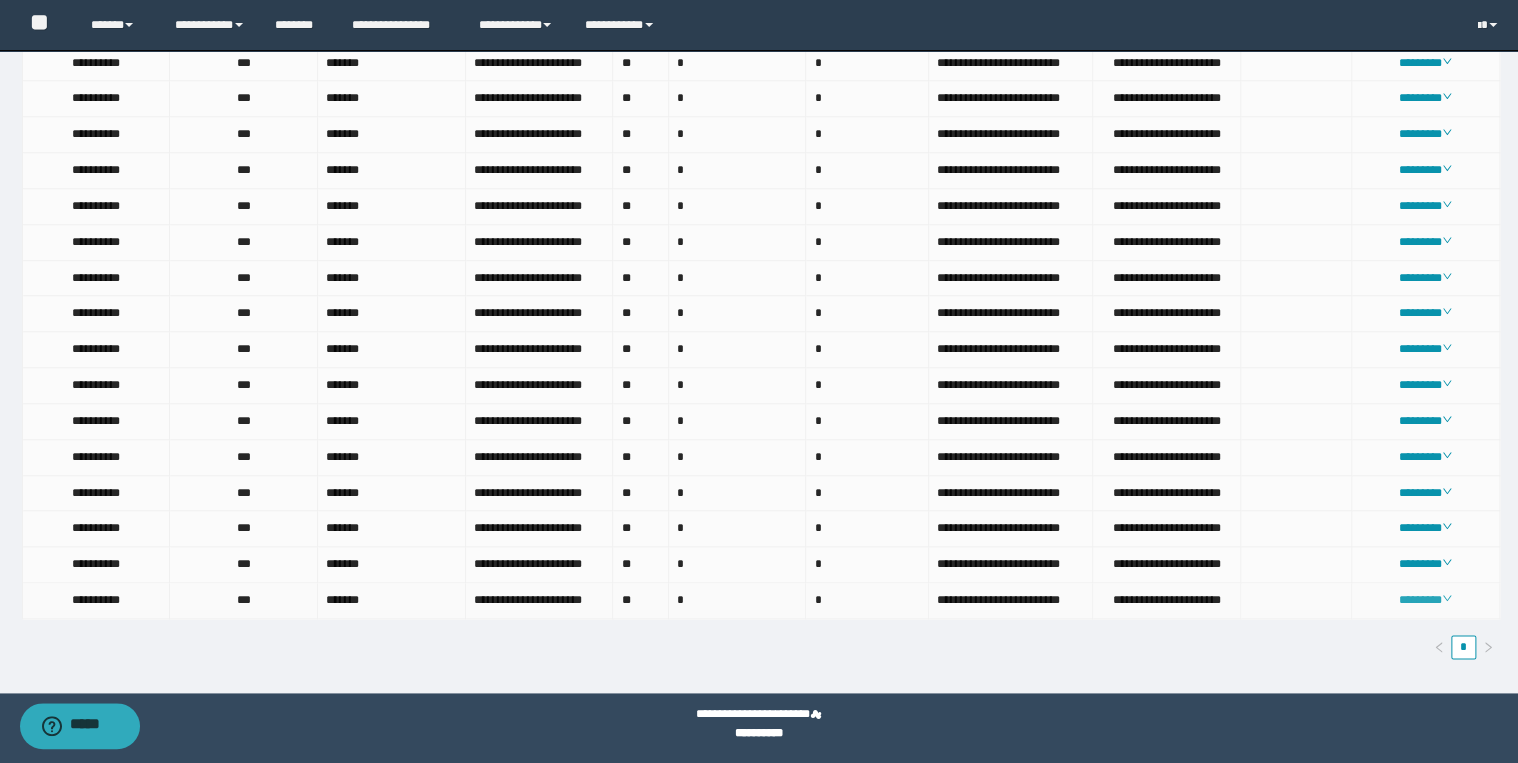 click on "********" at bounding box center (1425, 600) 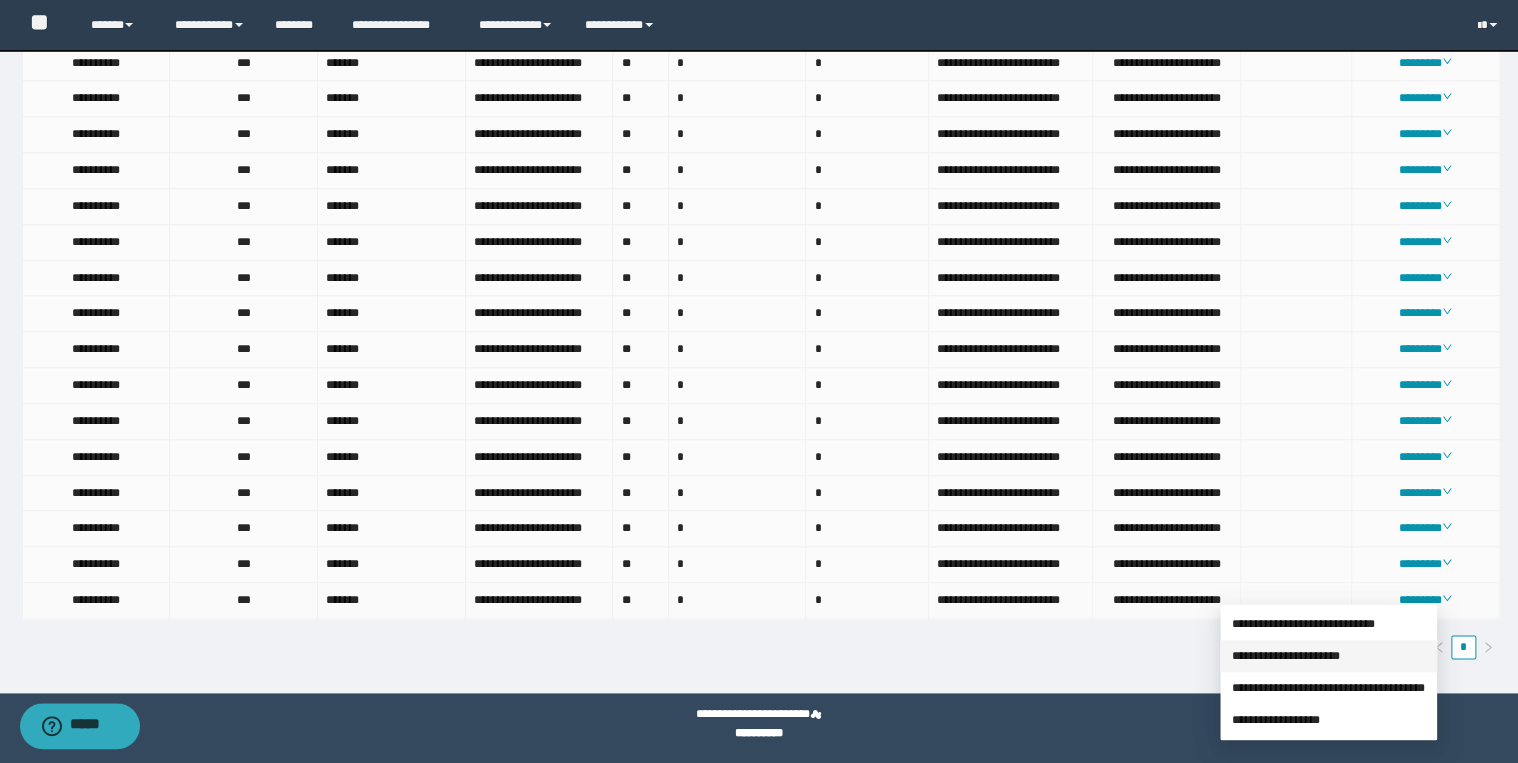 click on "**********" at bounding box center (1286, 656) 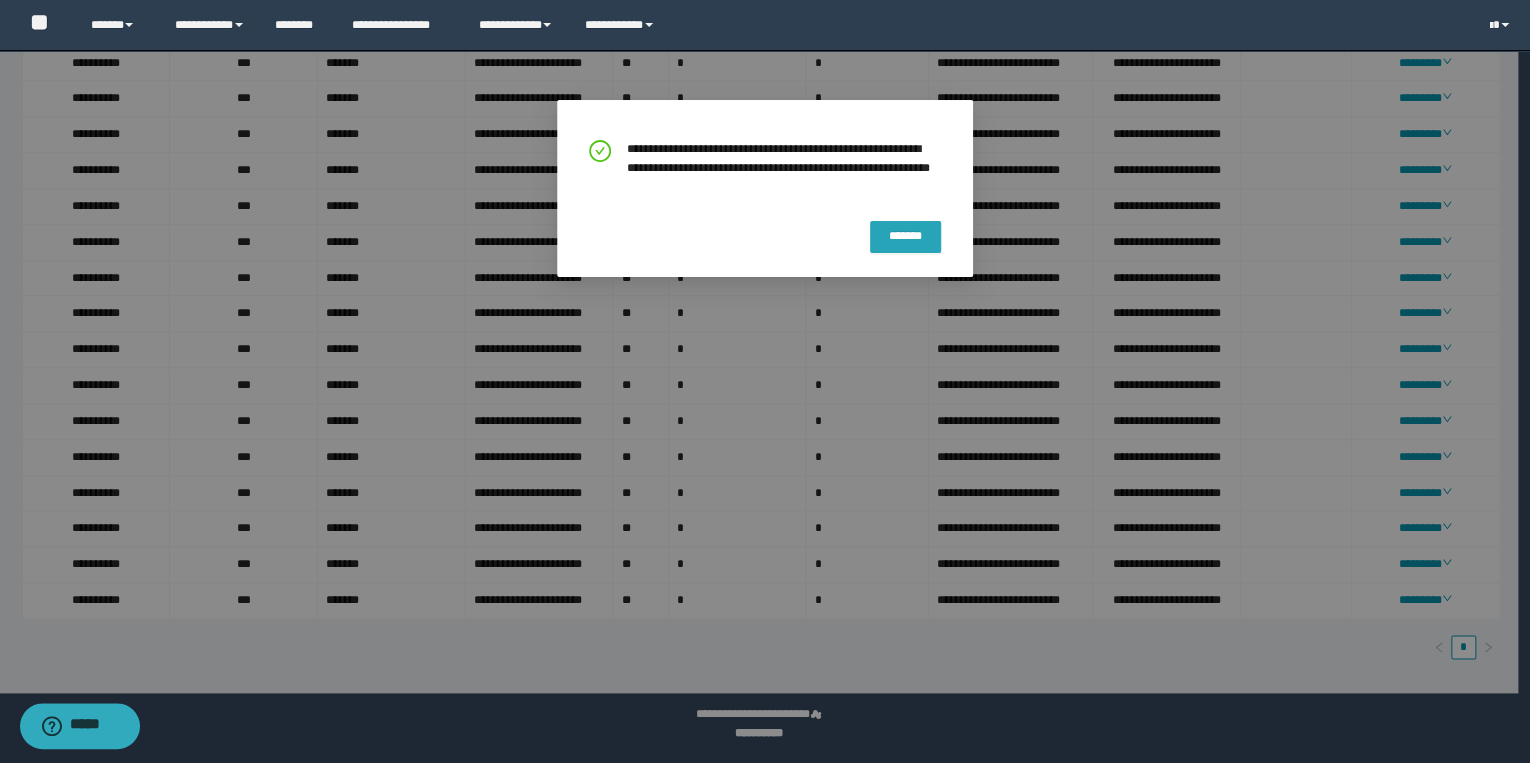 click on "*******" at bounding box center [905, 237] 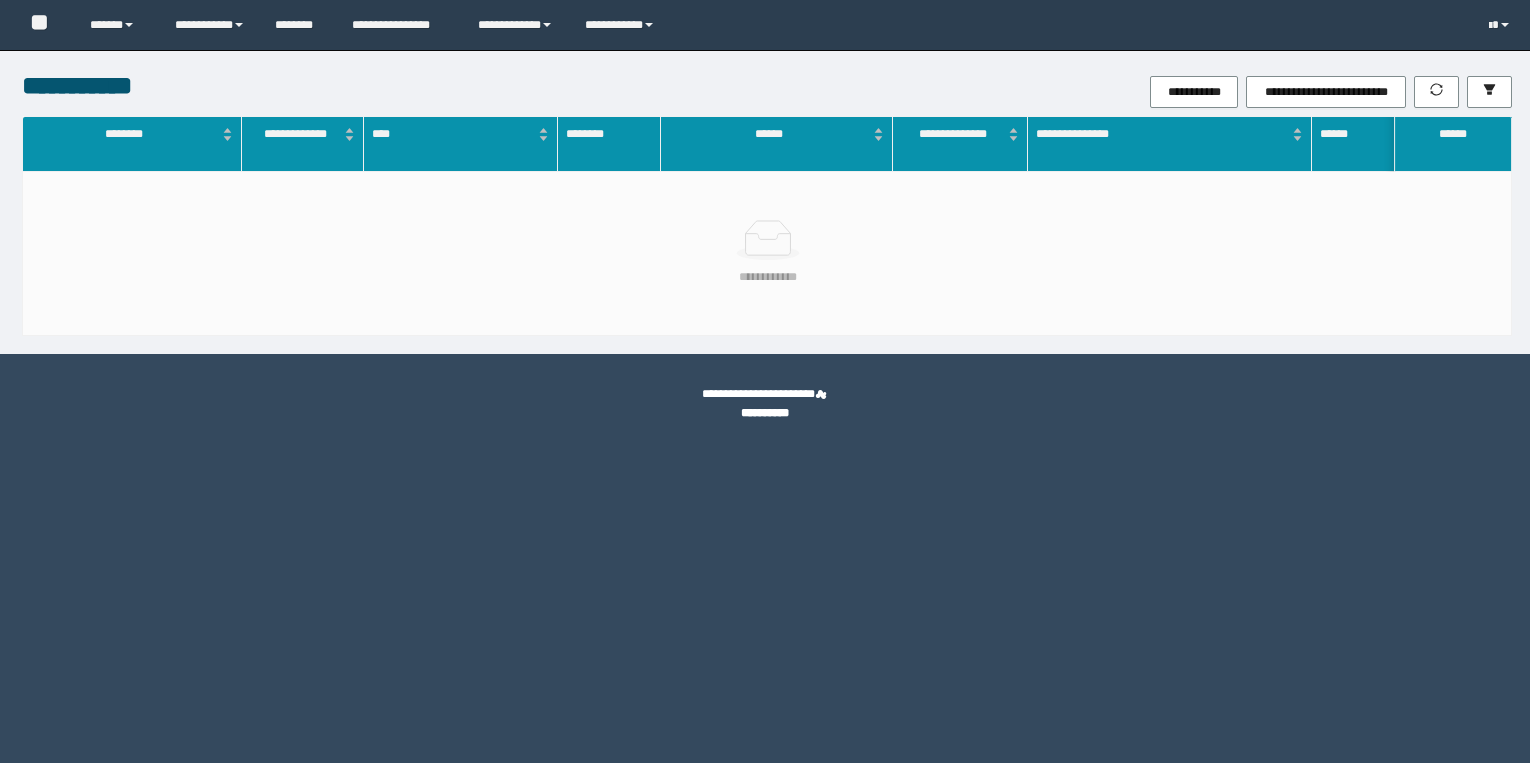 scroll, scrollTop: 0, scrollLeft: 0, axis: both 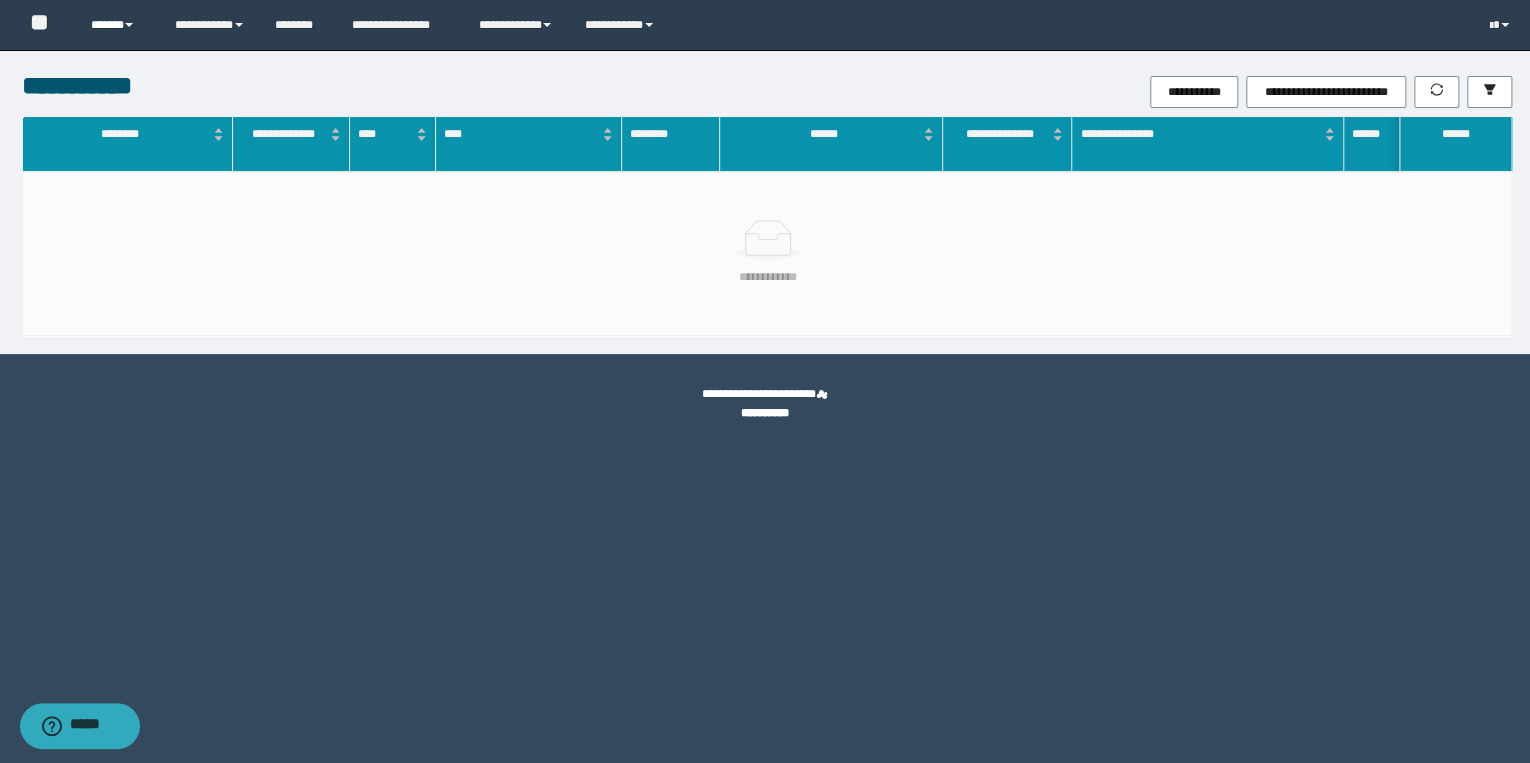 click on "******" at bounding box center (117, 25) 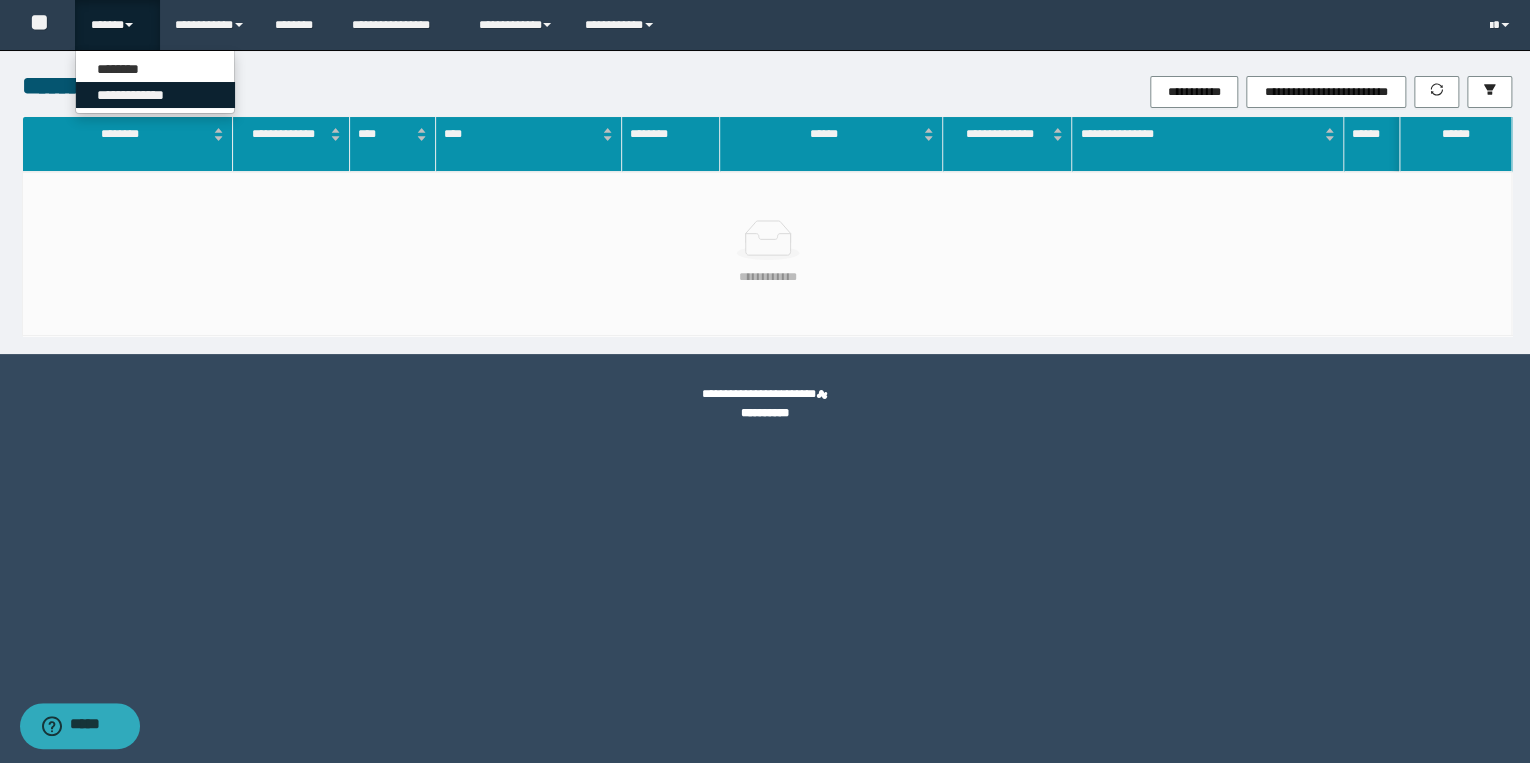 click on "**********" at bounding box center [155, 95] 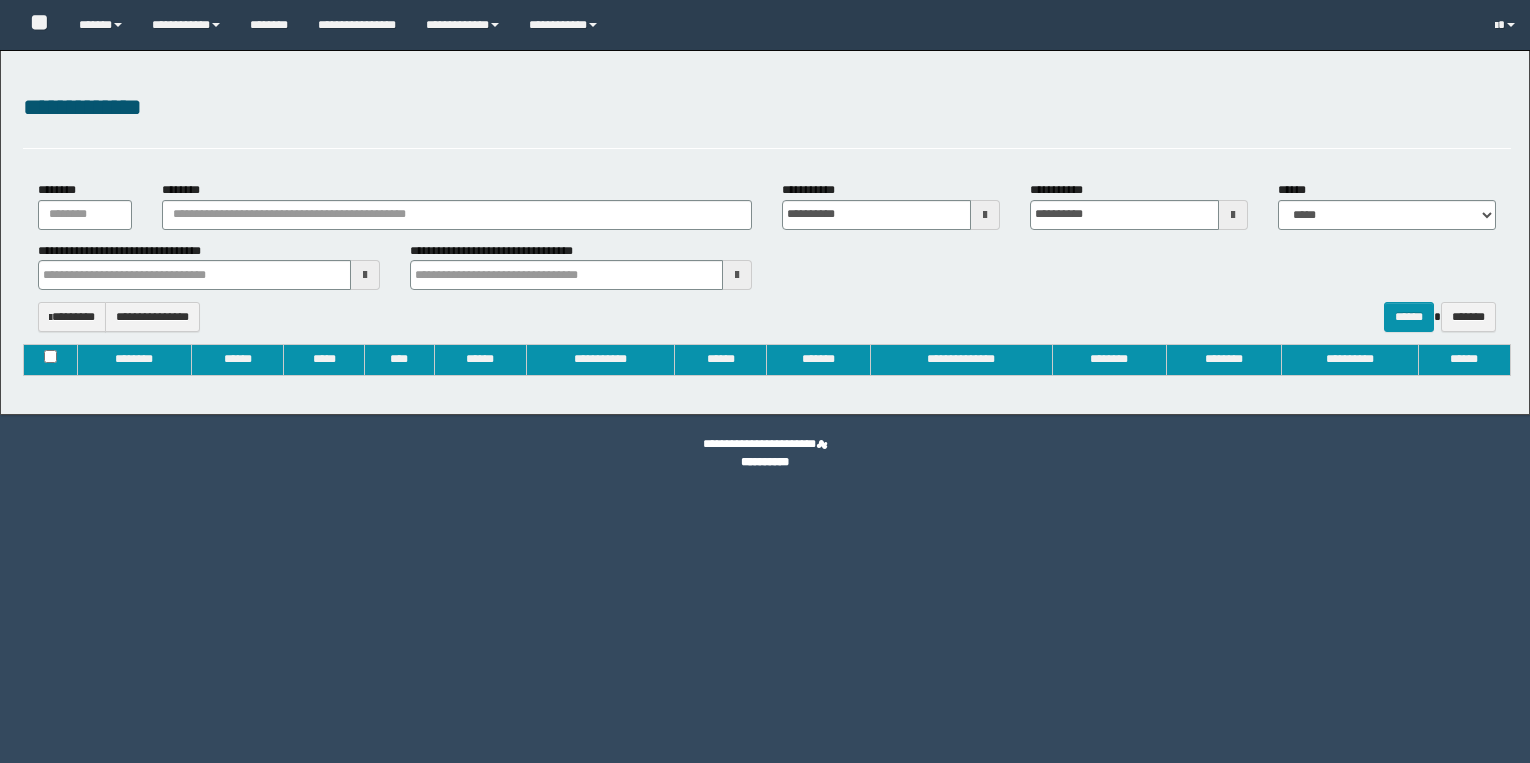 type on "**********" 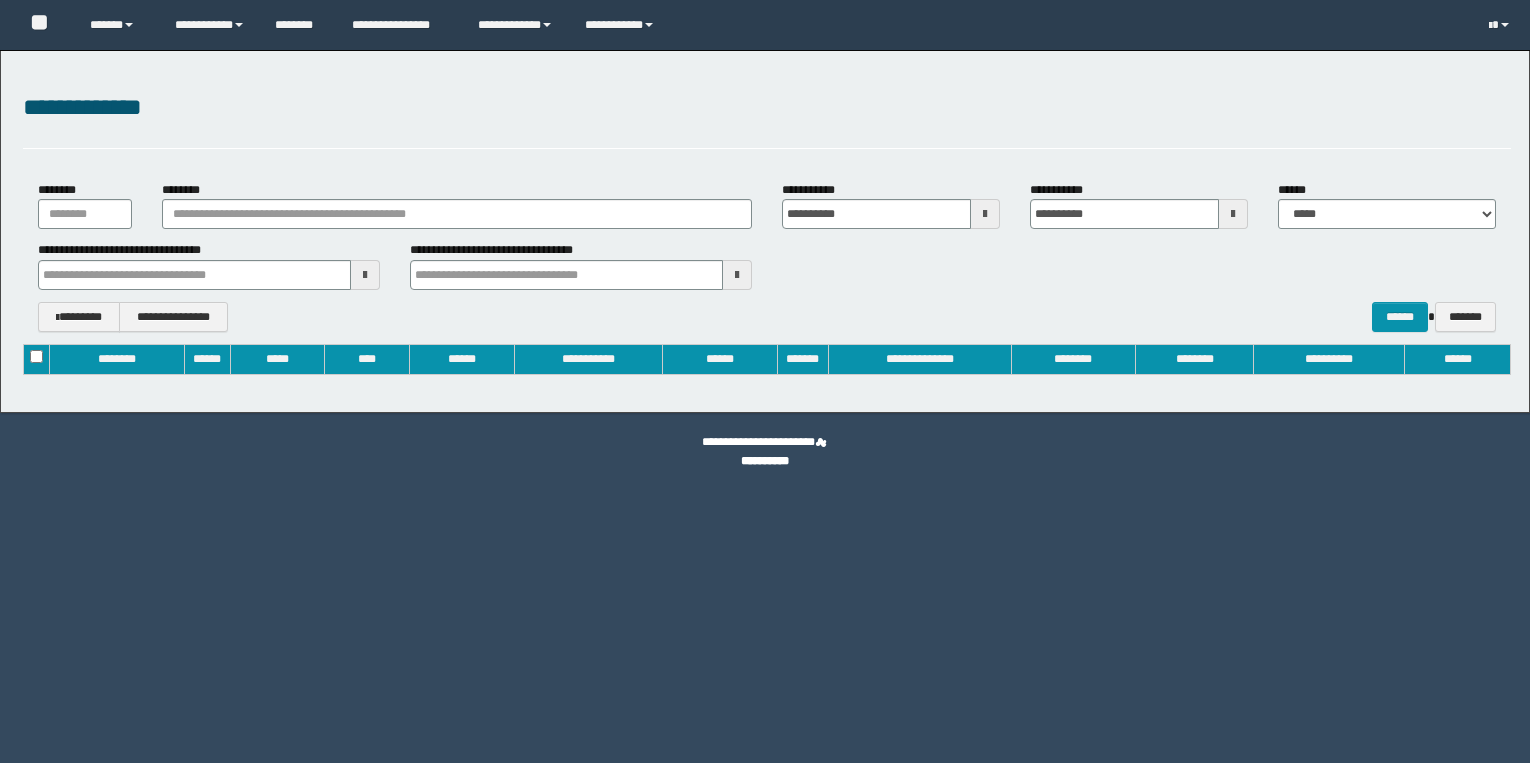 scroll, scrollTop: 0, scrollLeft: 0, axis: both 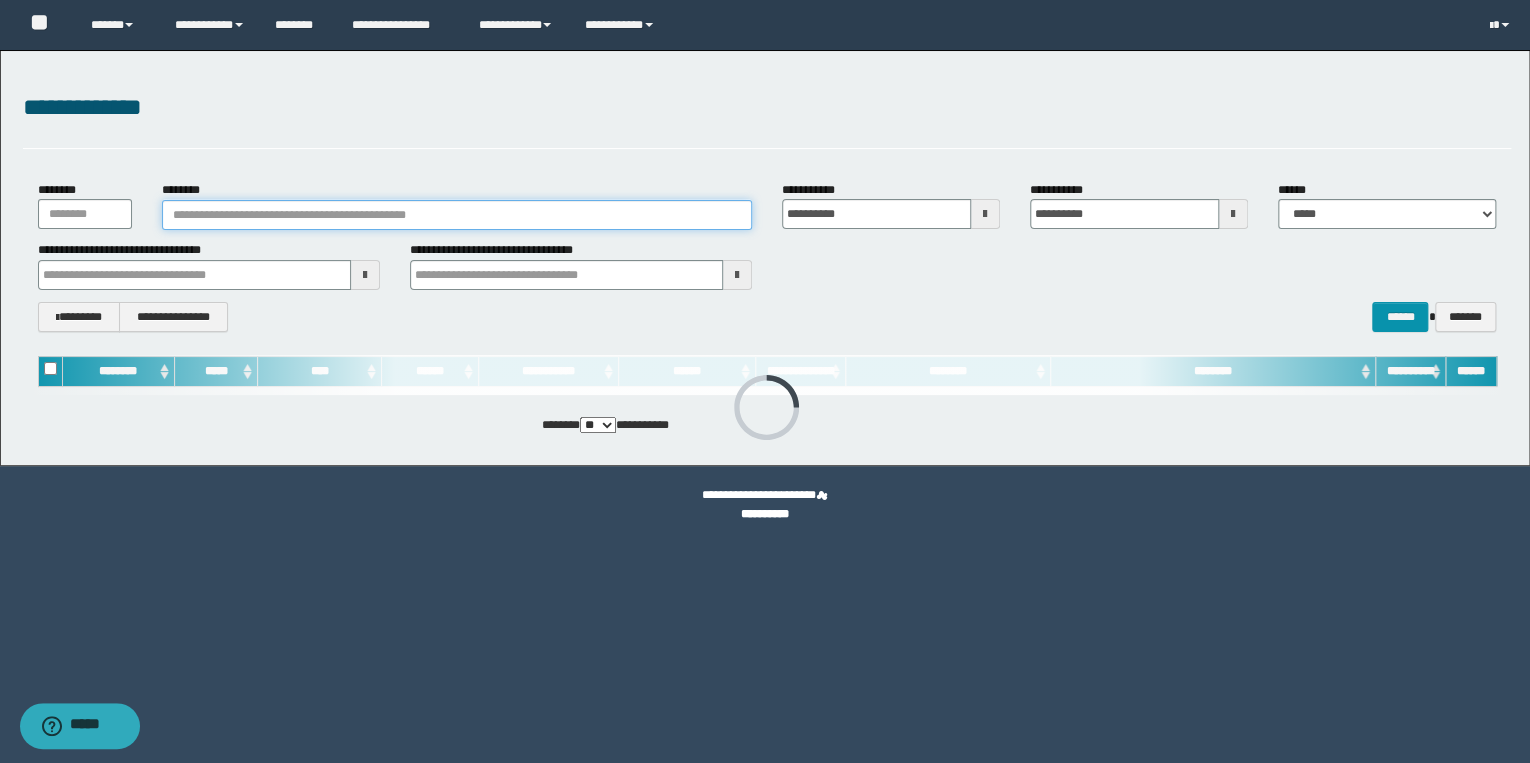click on "********" at bounding box center (457, 215) 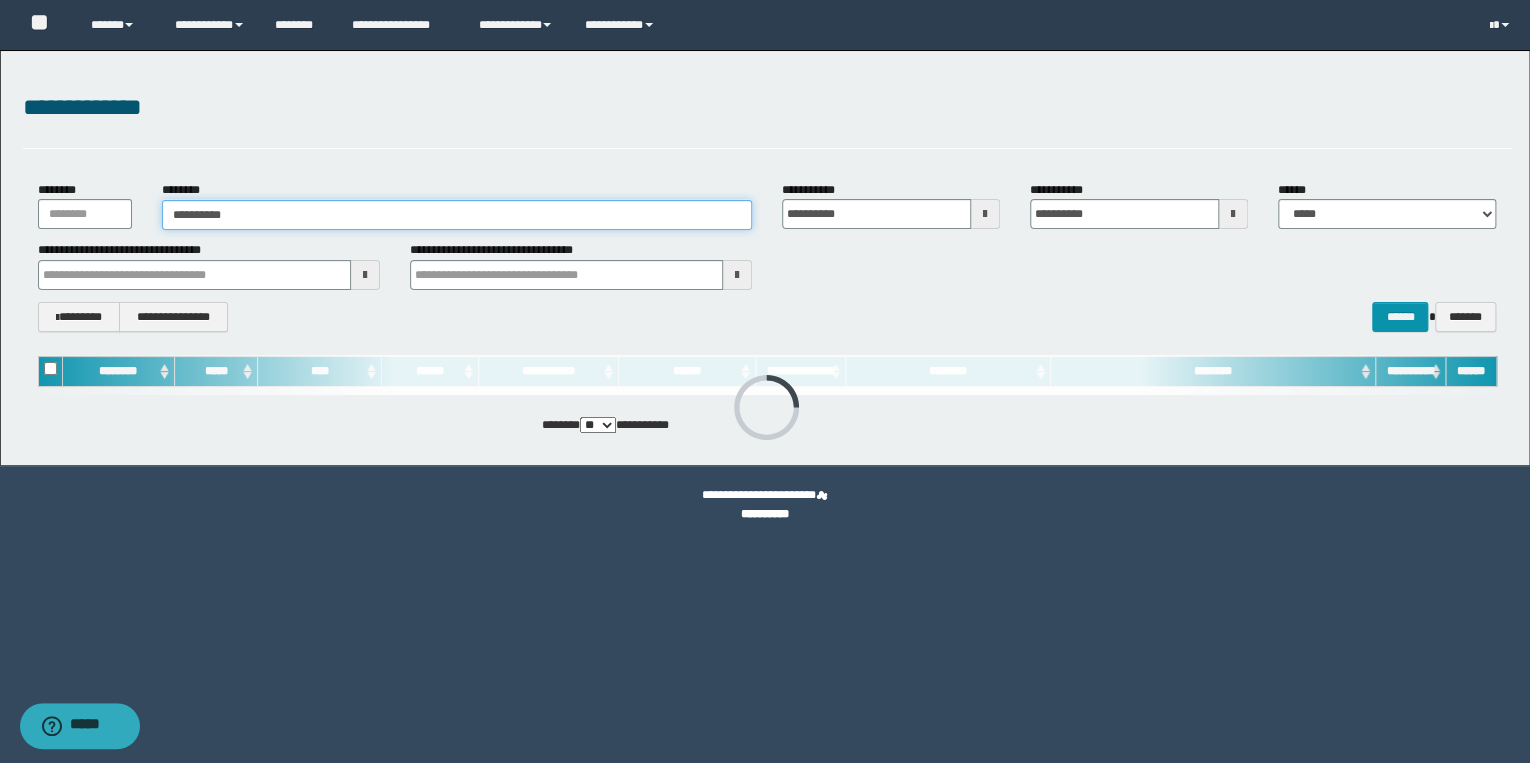 type on "**********" 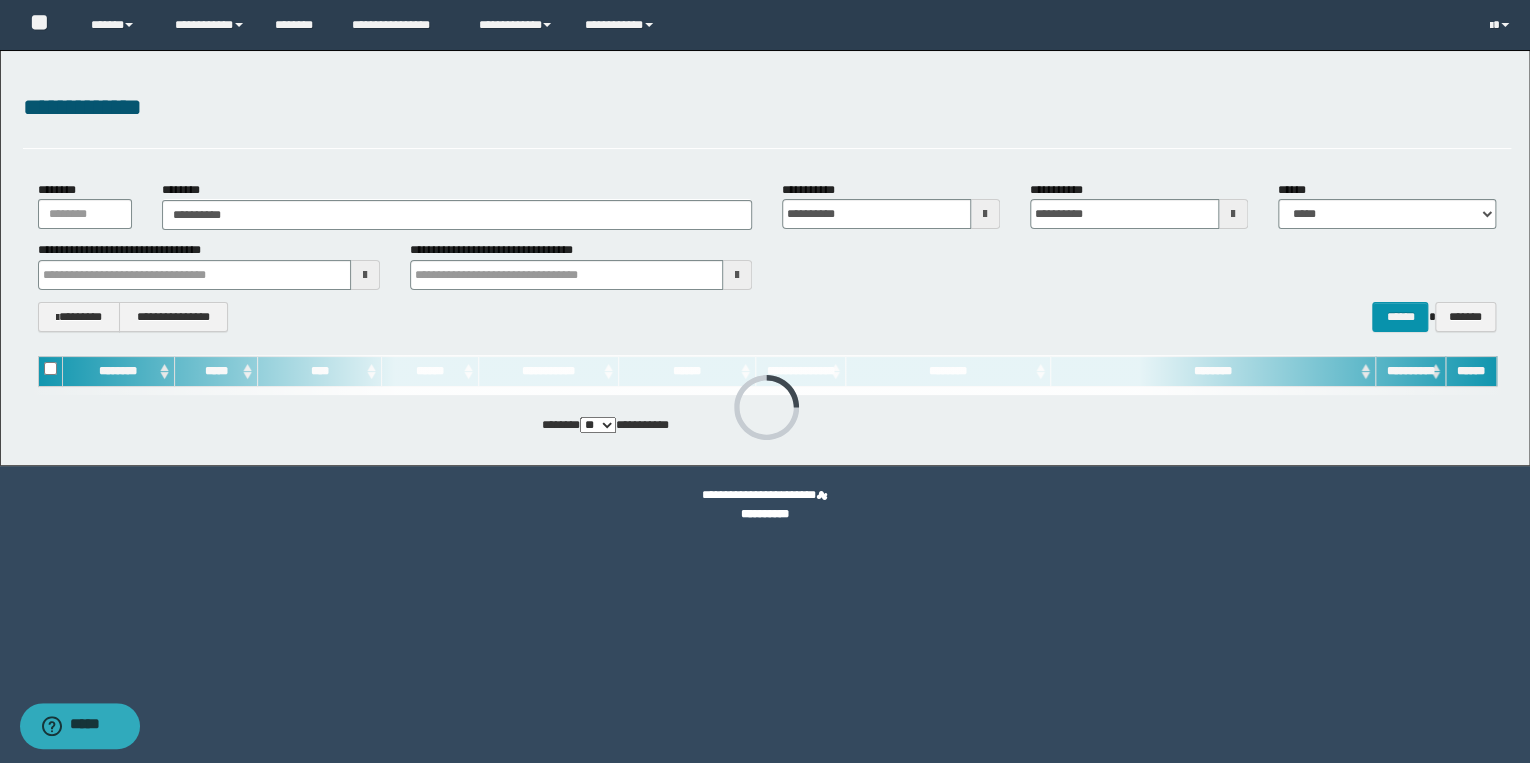 click on "**********" at bounding box center [767, 256] 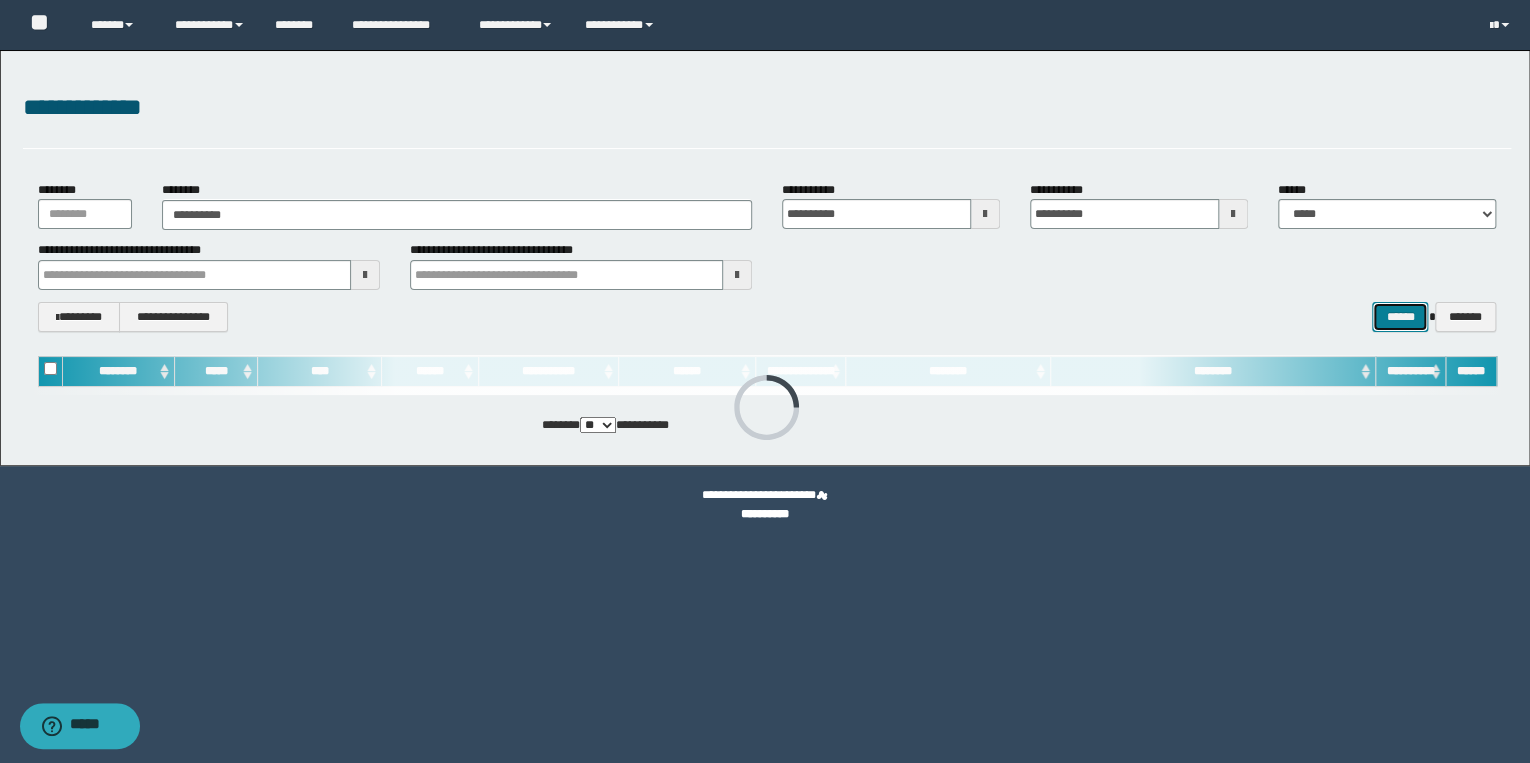 click on "******" at bounding box center (1400, 317) 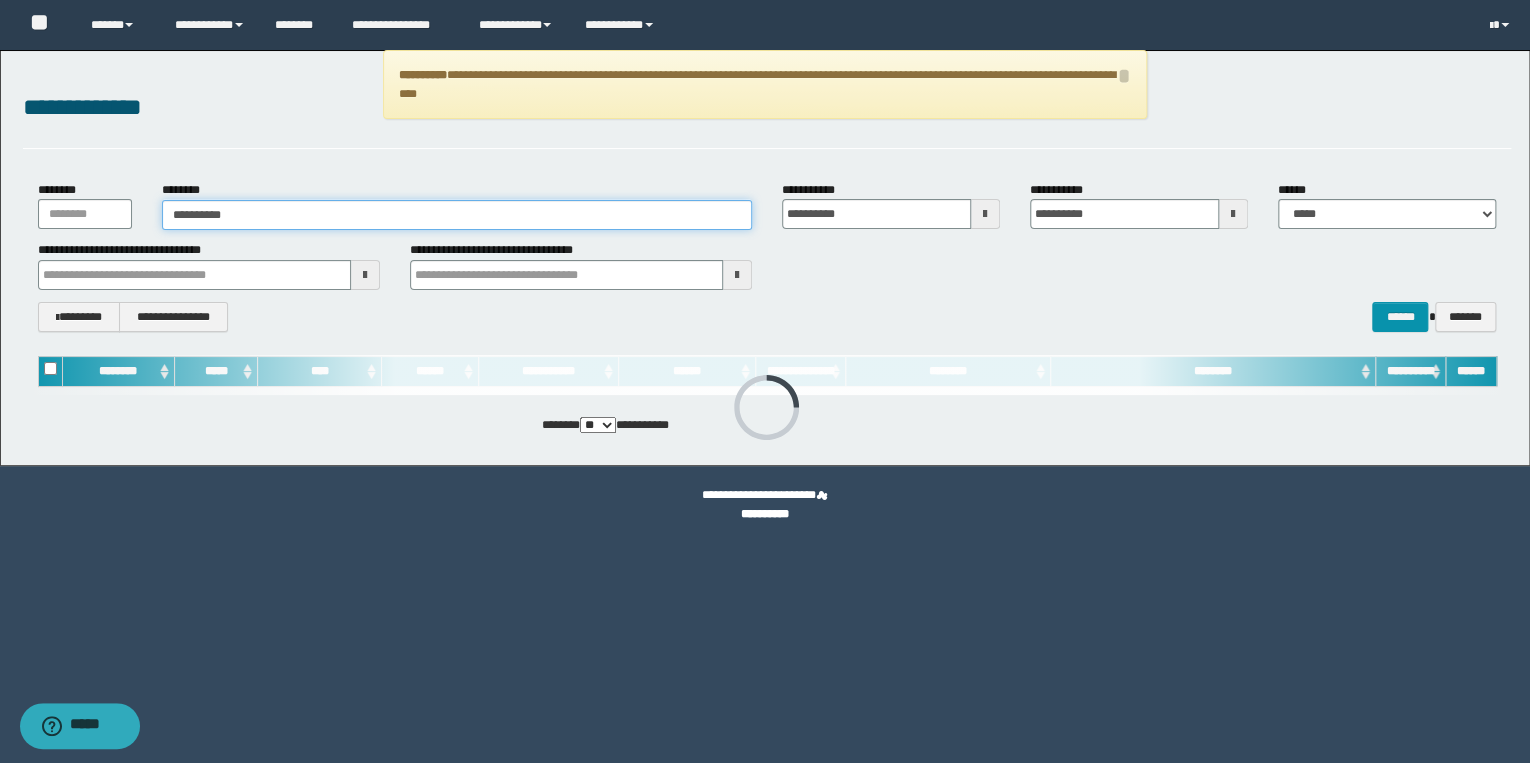 click on "**********" at bounding box center (457, 215) 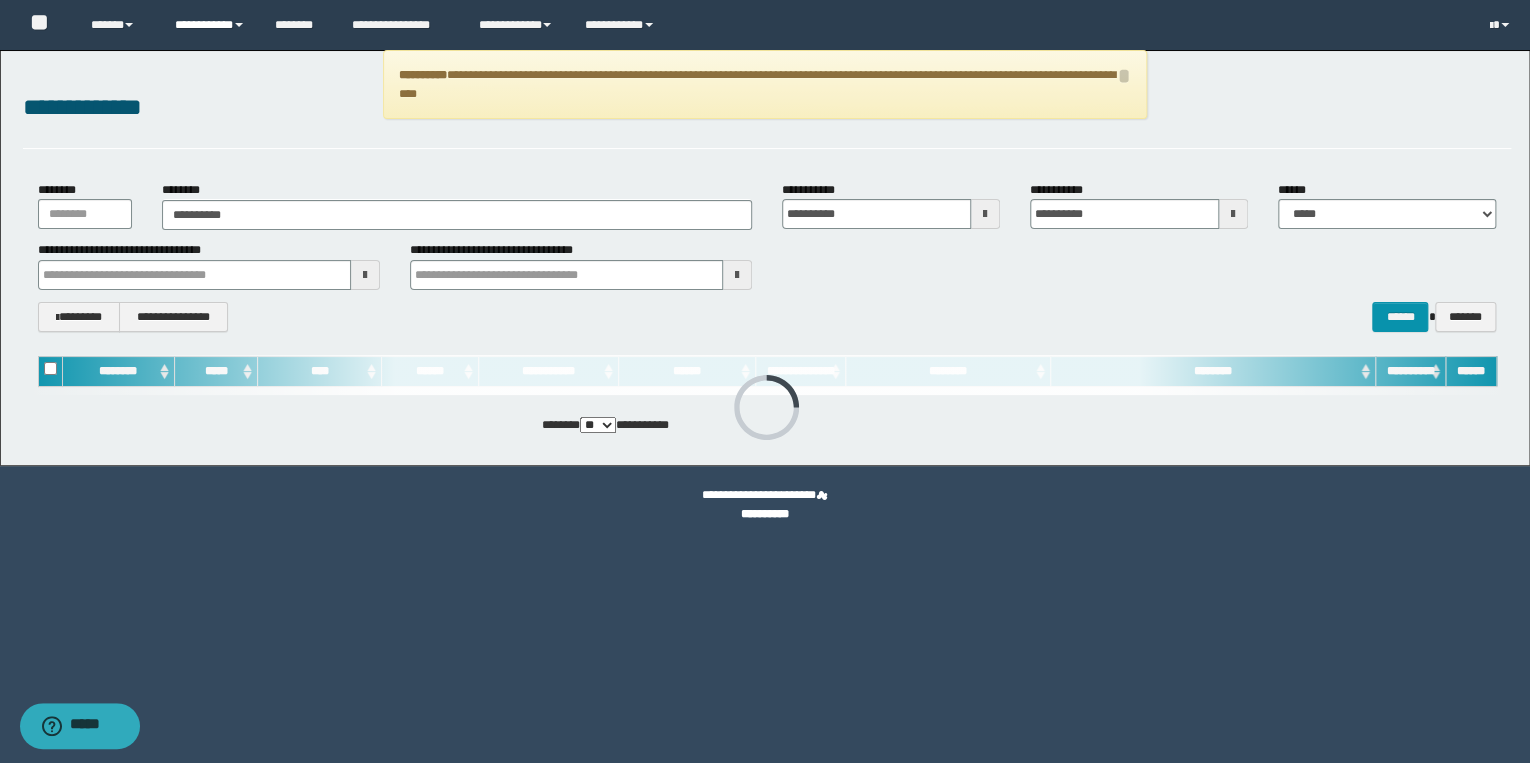 click on "**********" at bounding box center [210, 25] 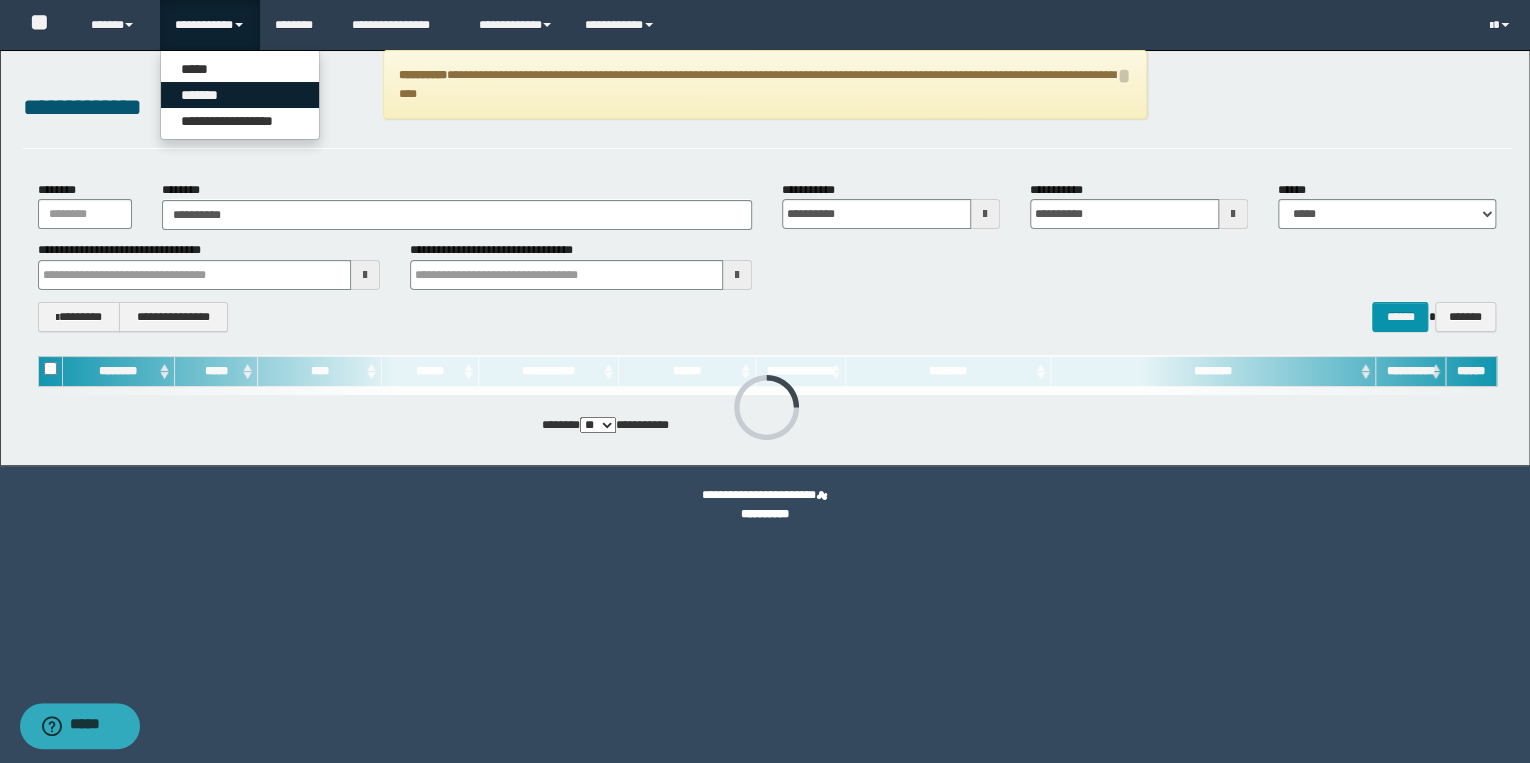 click on "*******" at bounding box center [240, 95] 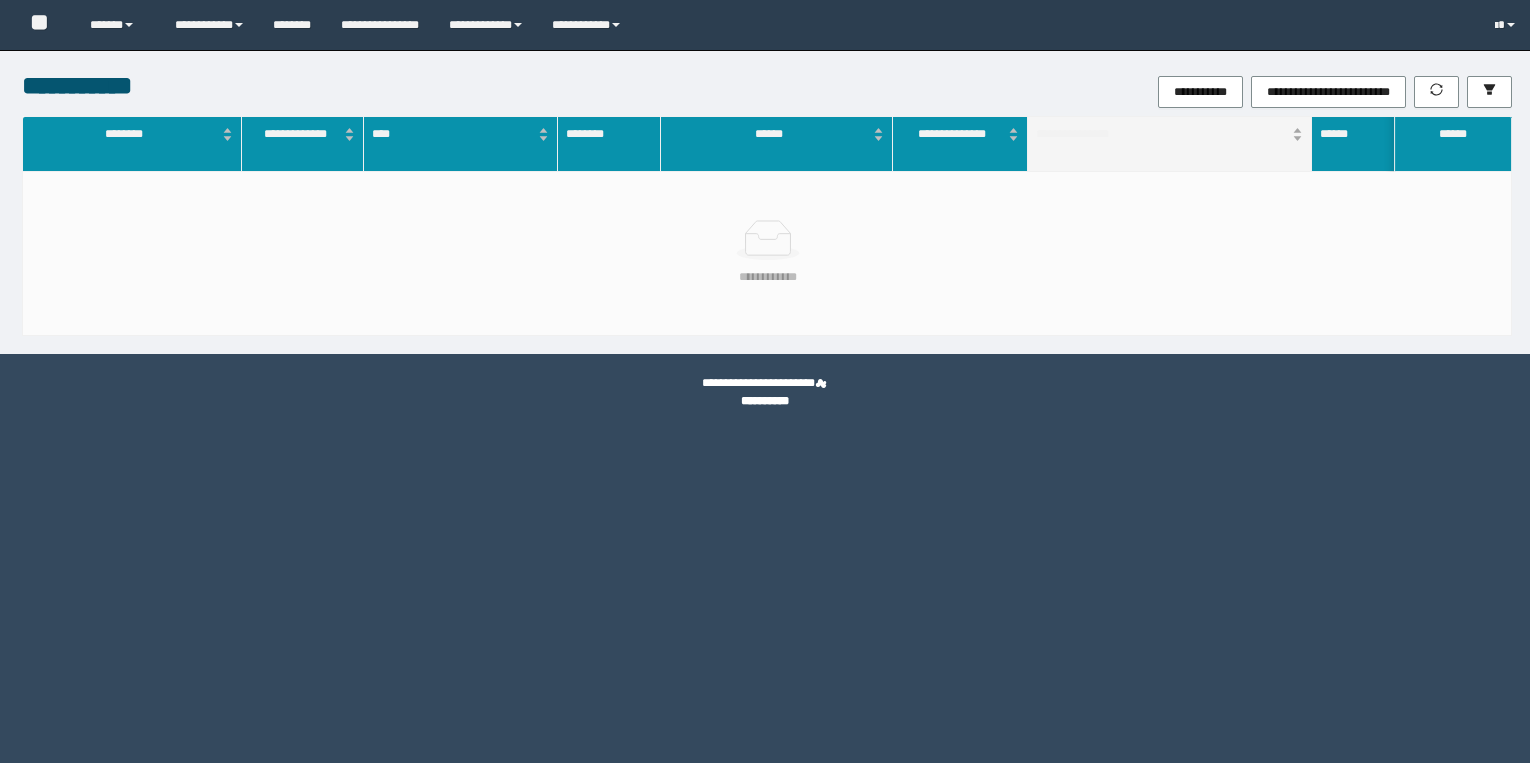 scroll, scrollTop: 0, scrollLeft: 0, axis: both 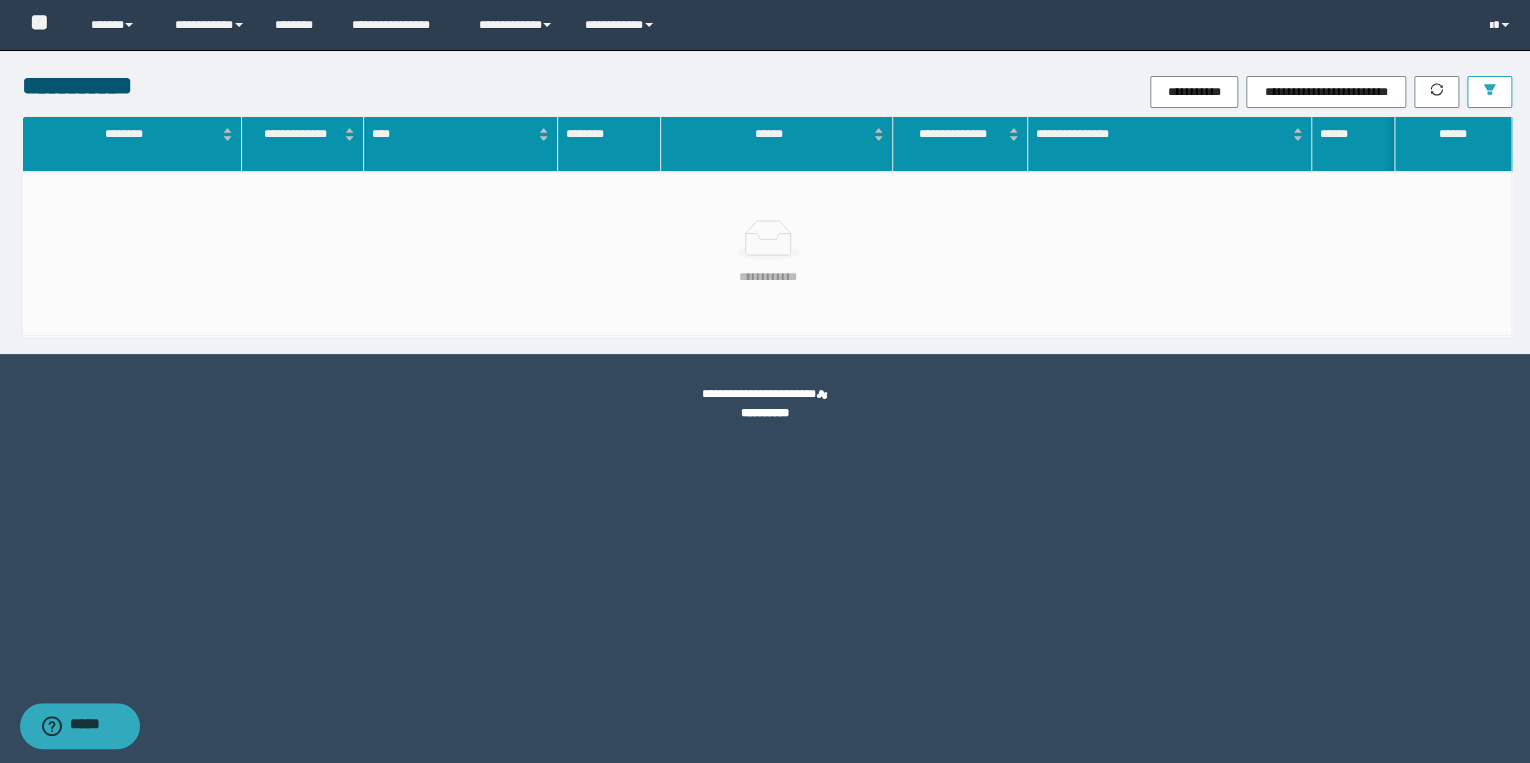 click at bounding box center (1489, 92) 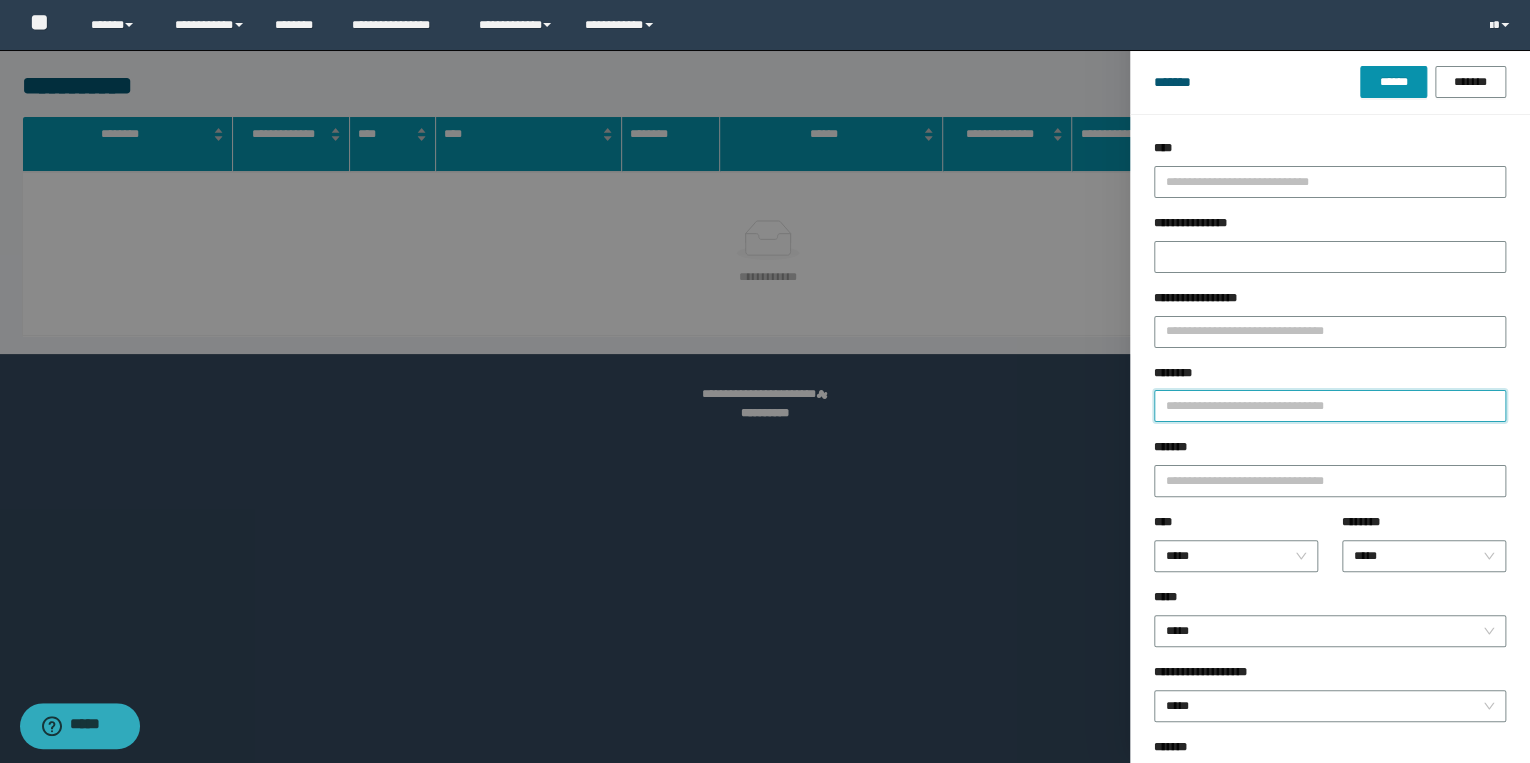 click on "********" at bounding box center [1330, 406] 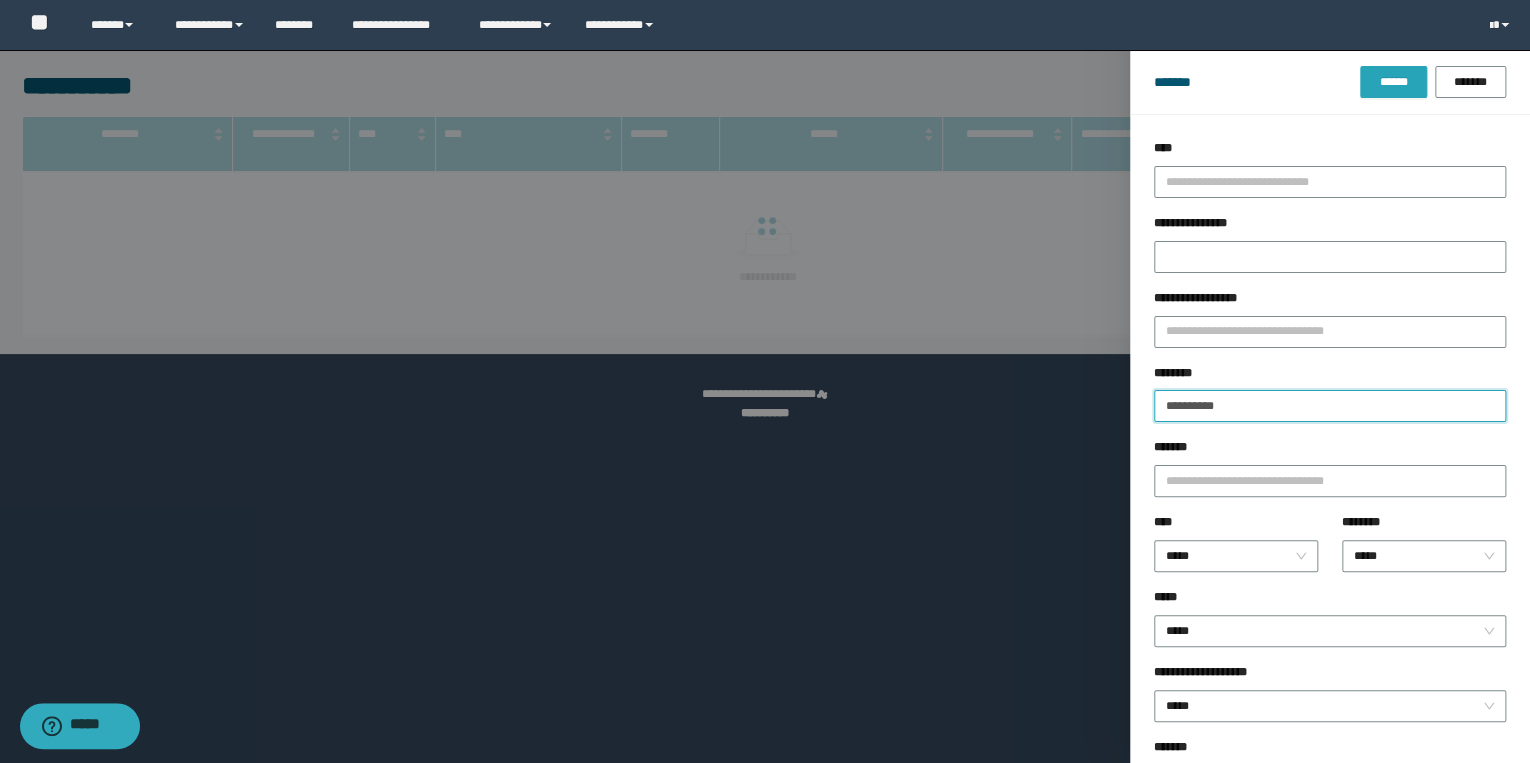 type on "**********" 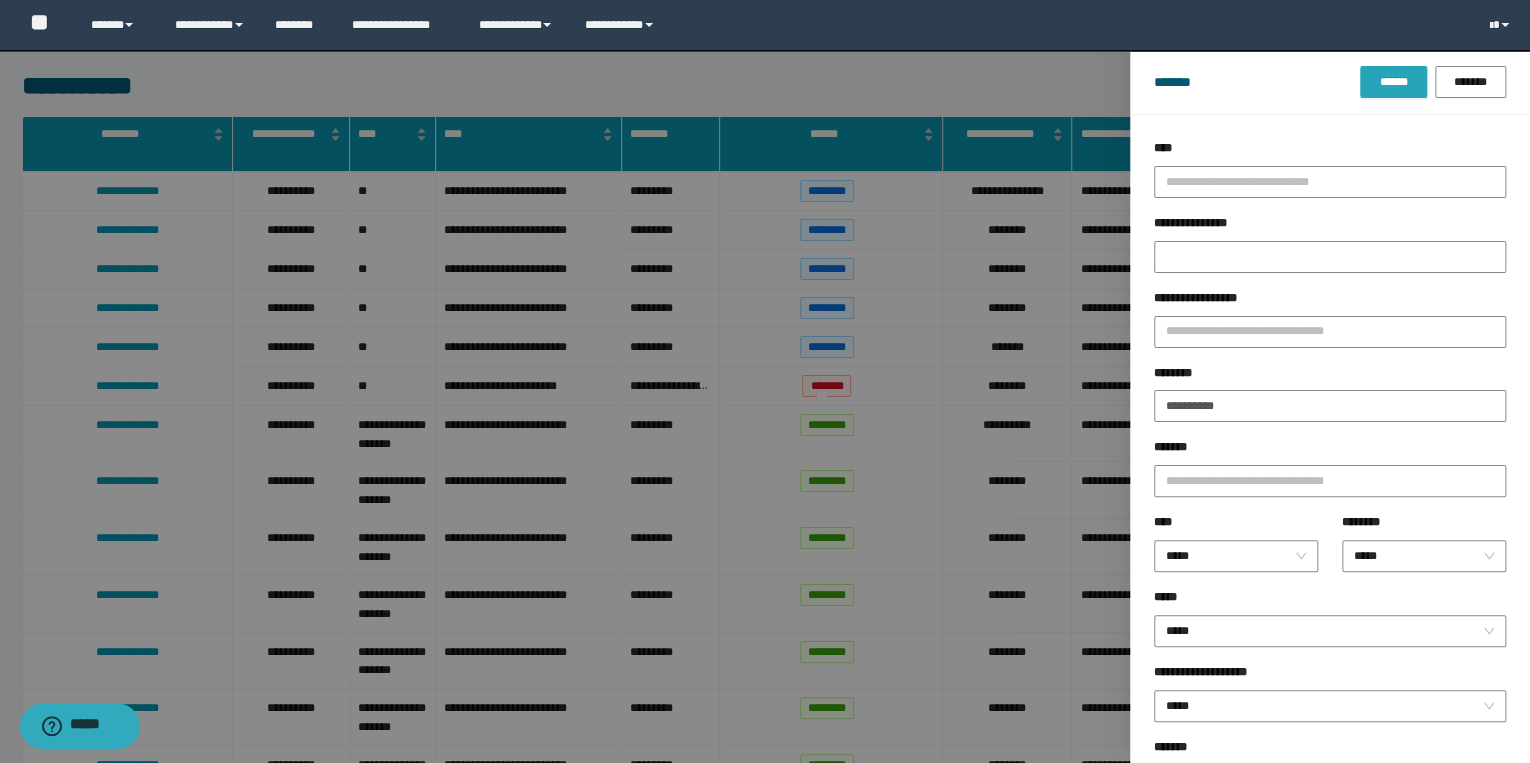 click on "******" at bounding box center [1393, 82] 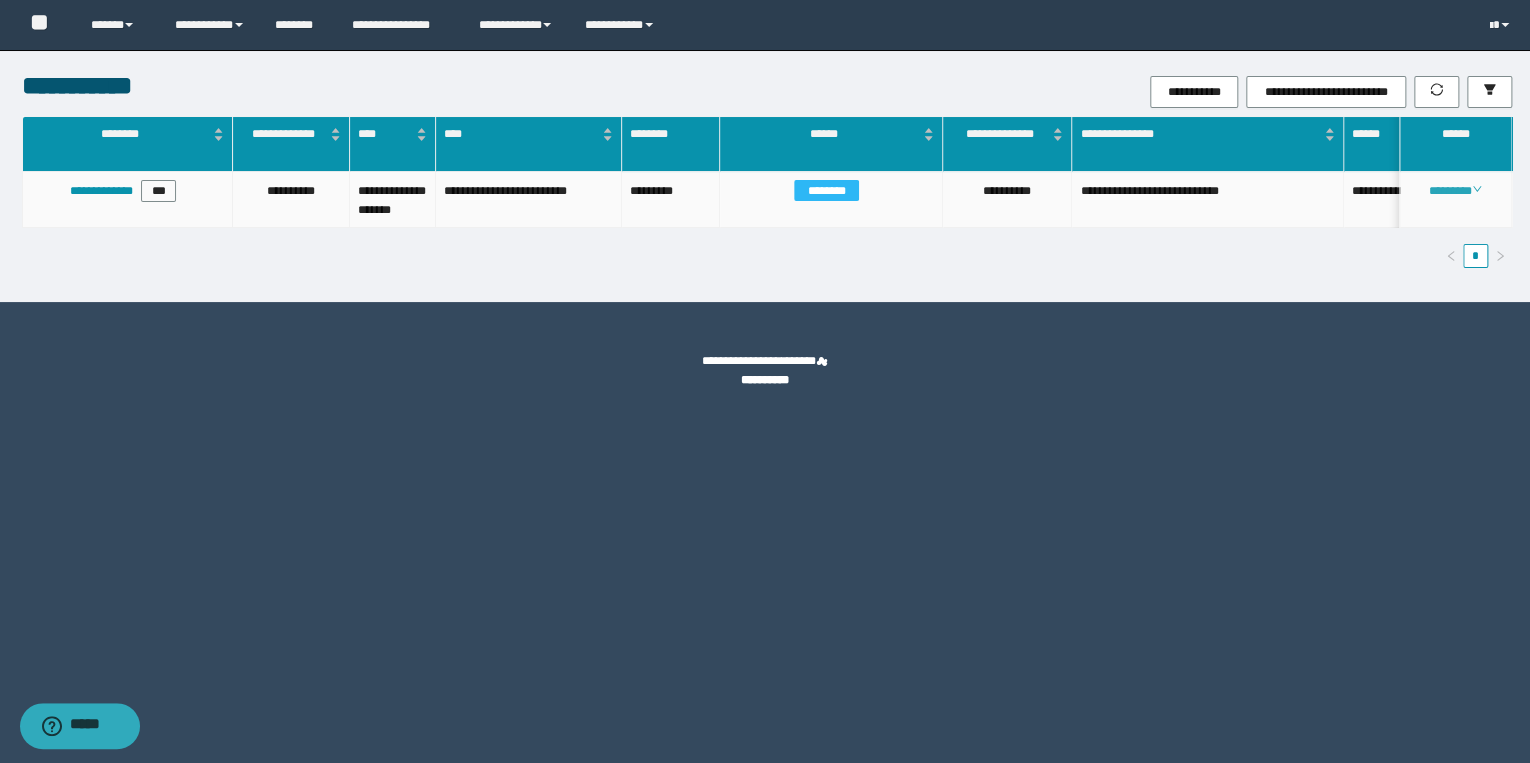 click on "********" at bounding box center (1455, 191) 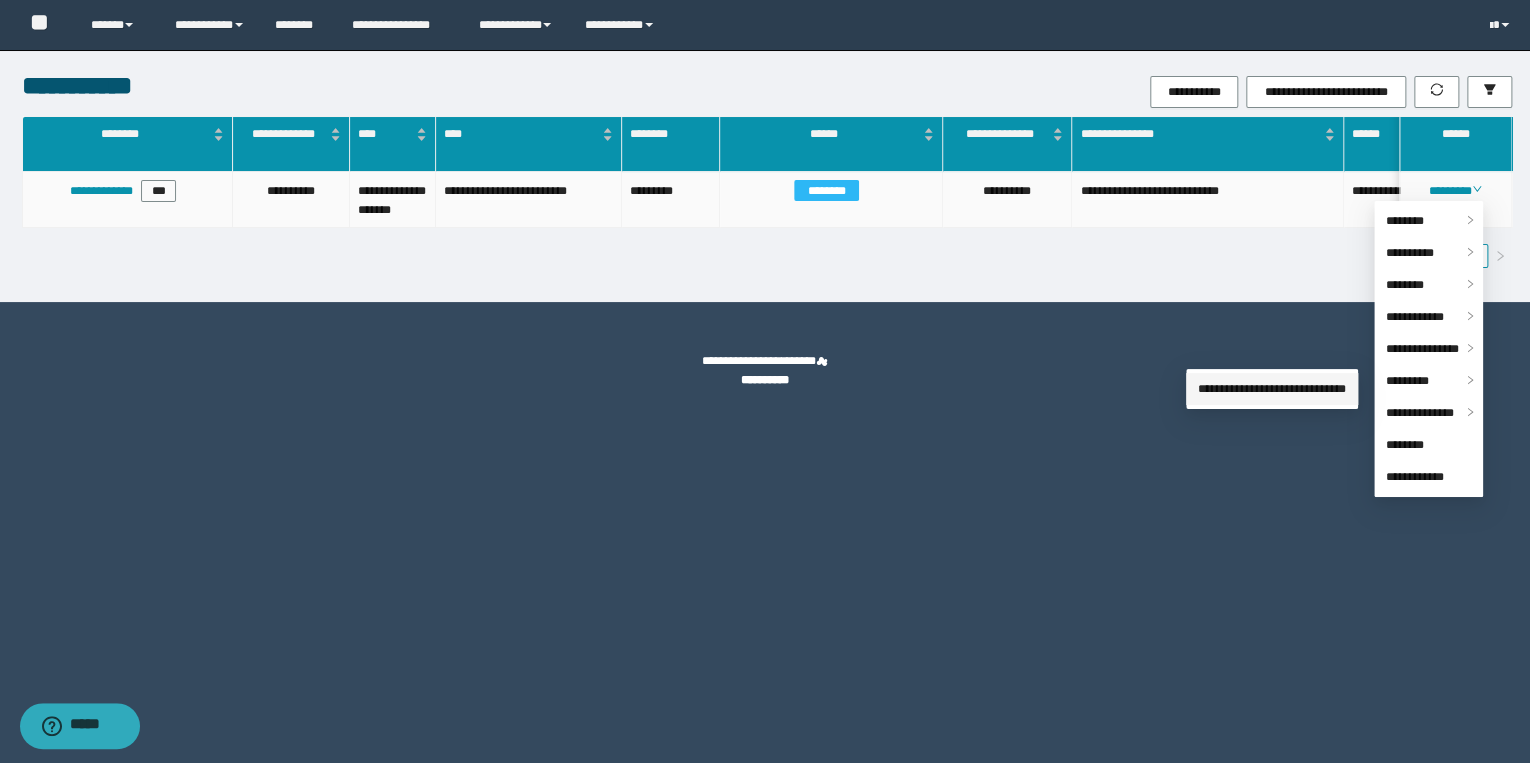 click on "**********" at bounding box center [1272, 389] 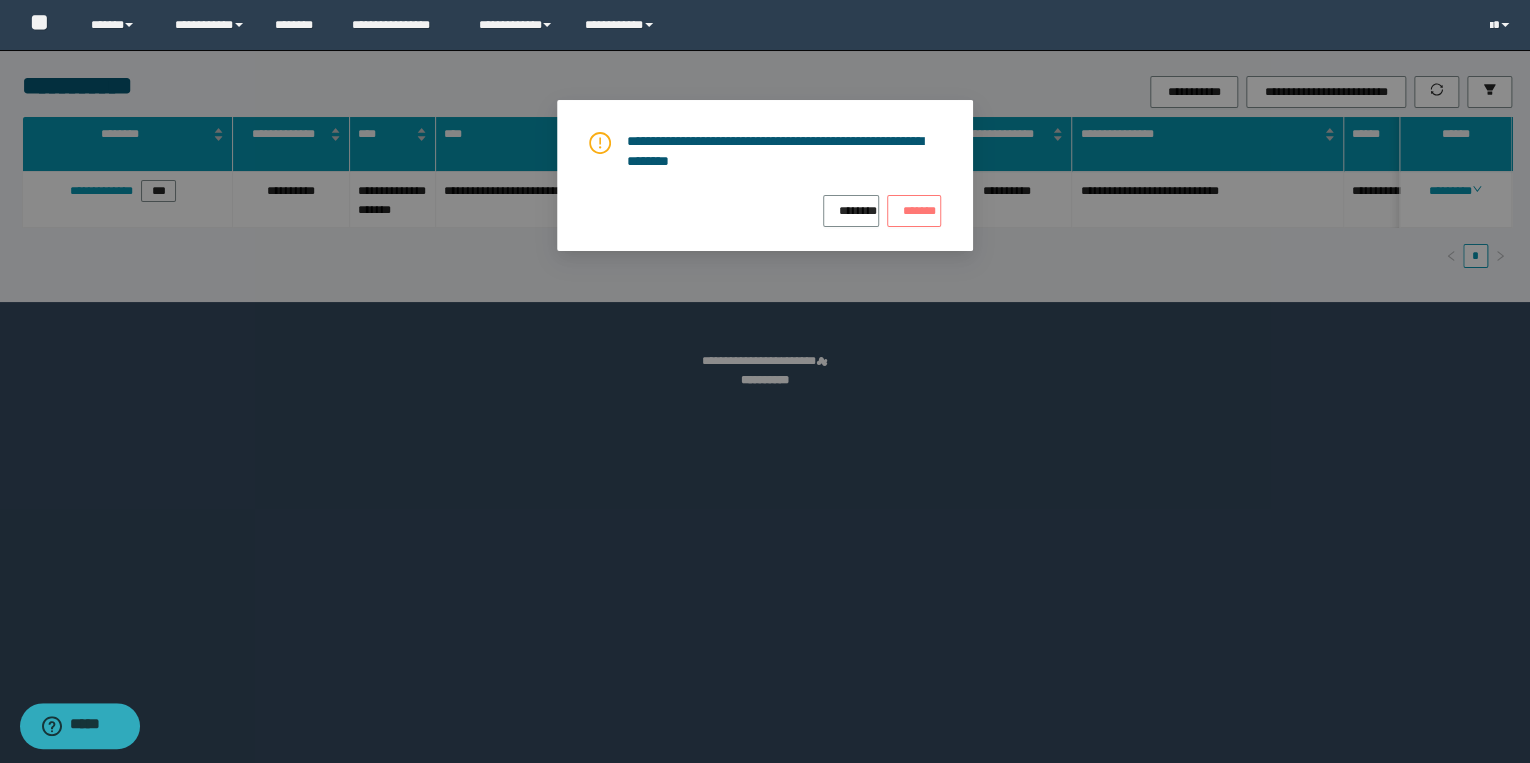 click on "*******" at bounding box center [914, 211] 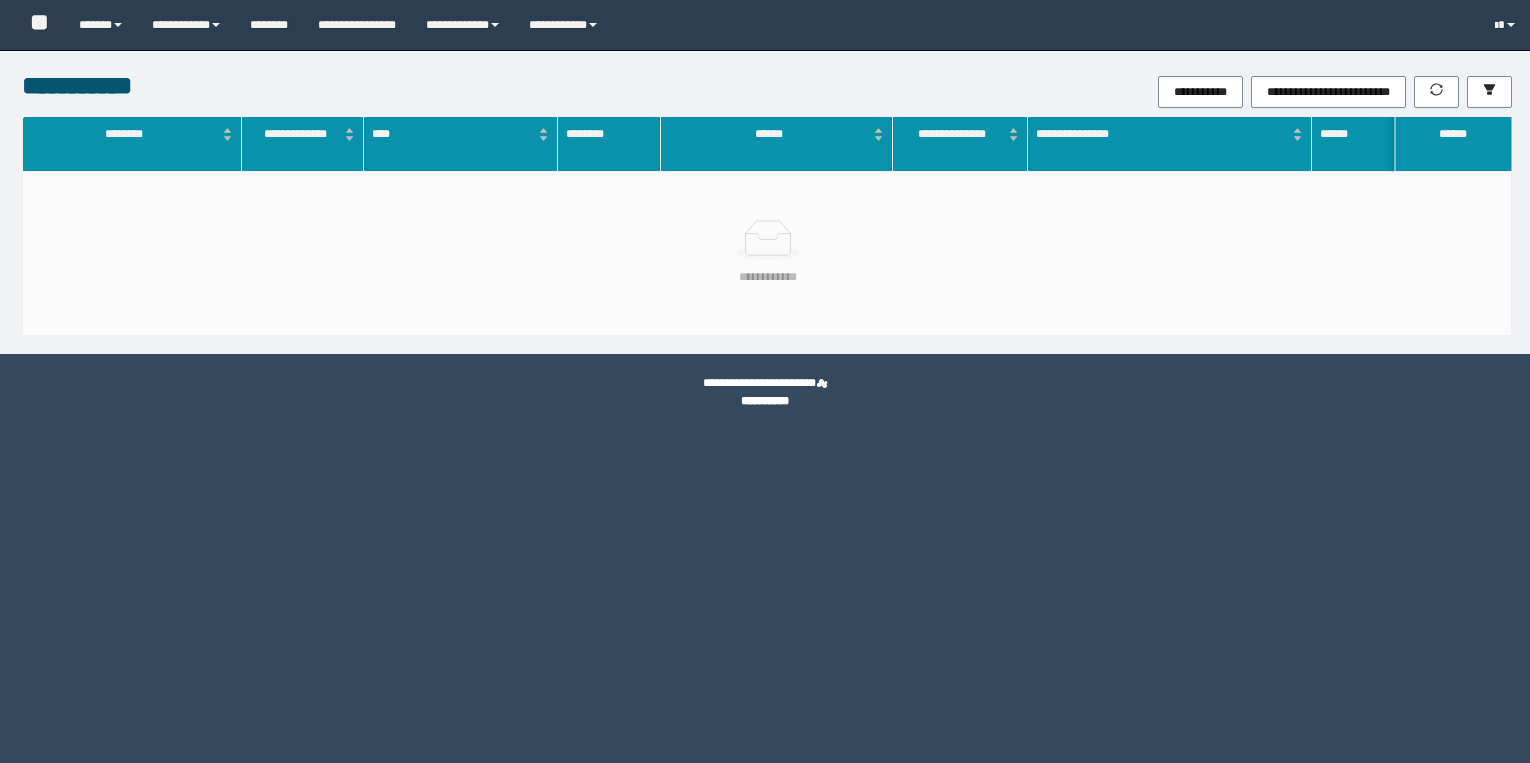scroll, scrollTop: 0, scrollLeft: 0, axis: both 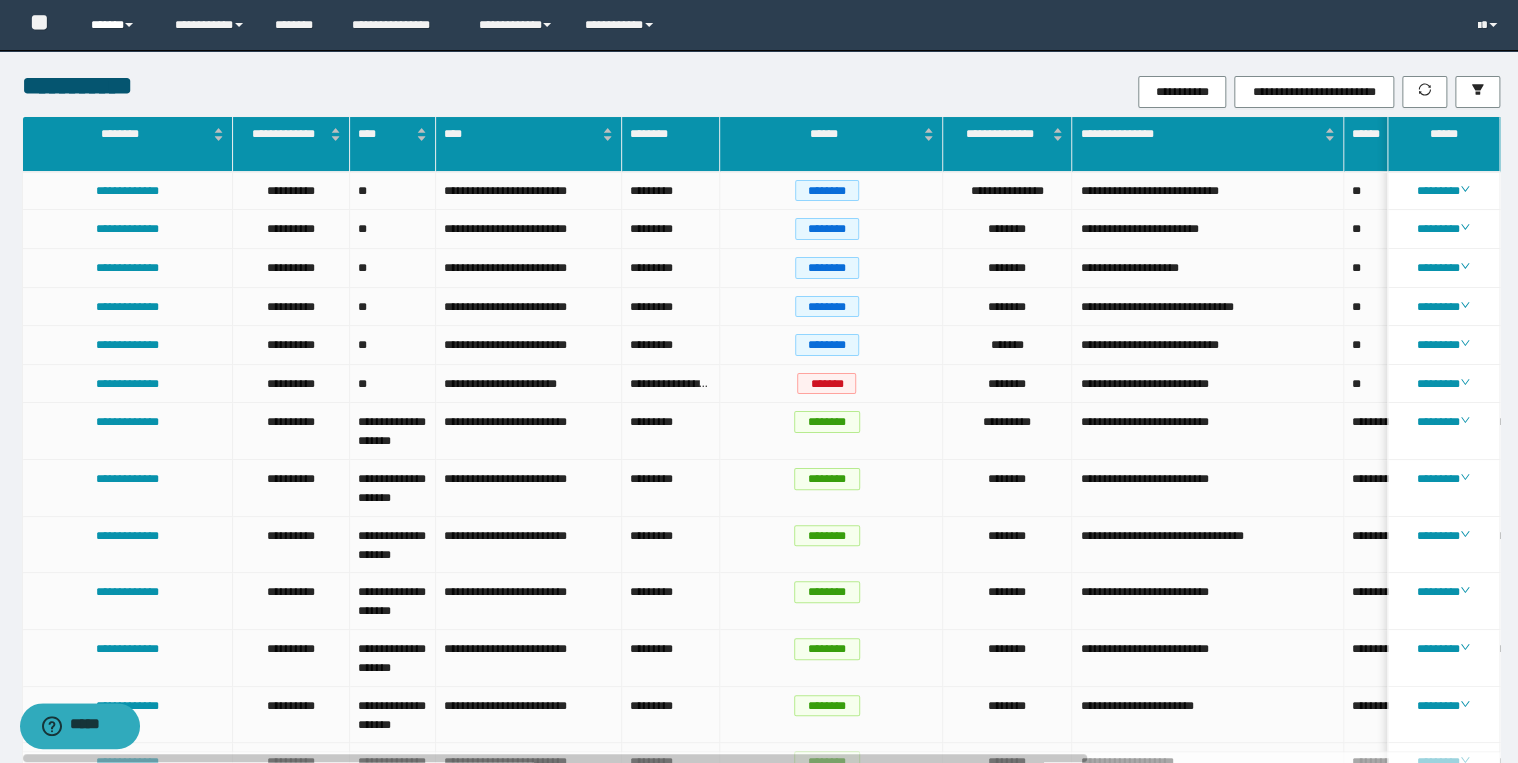 click on "******" at bounding box center (117, 25) 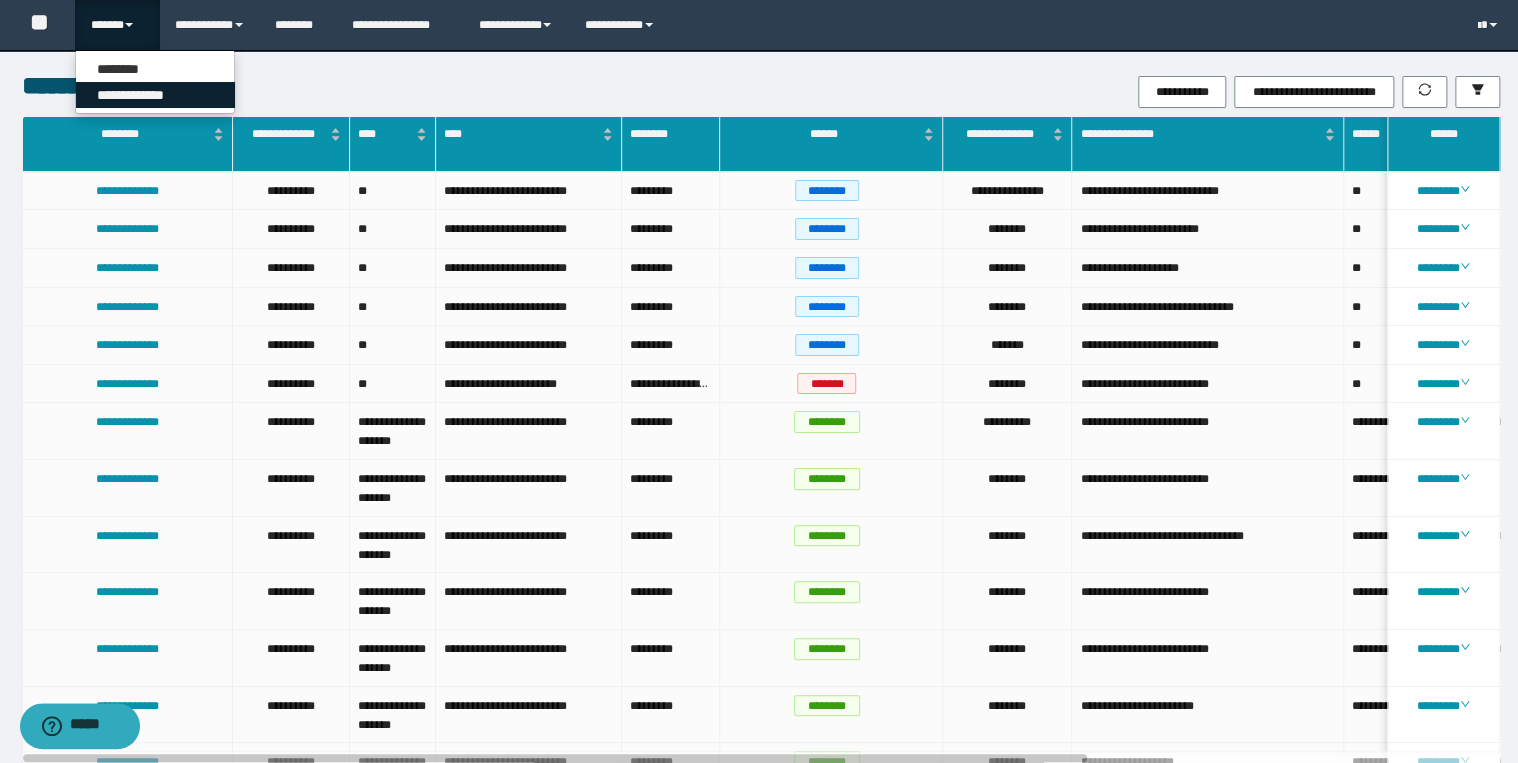 click on "**********" at bounding box center [155, 95] 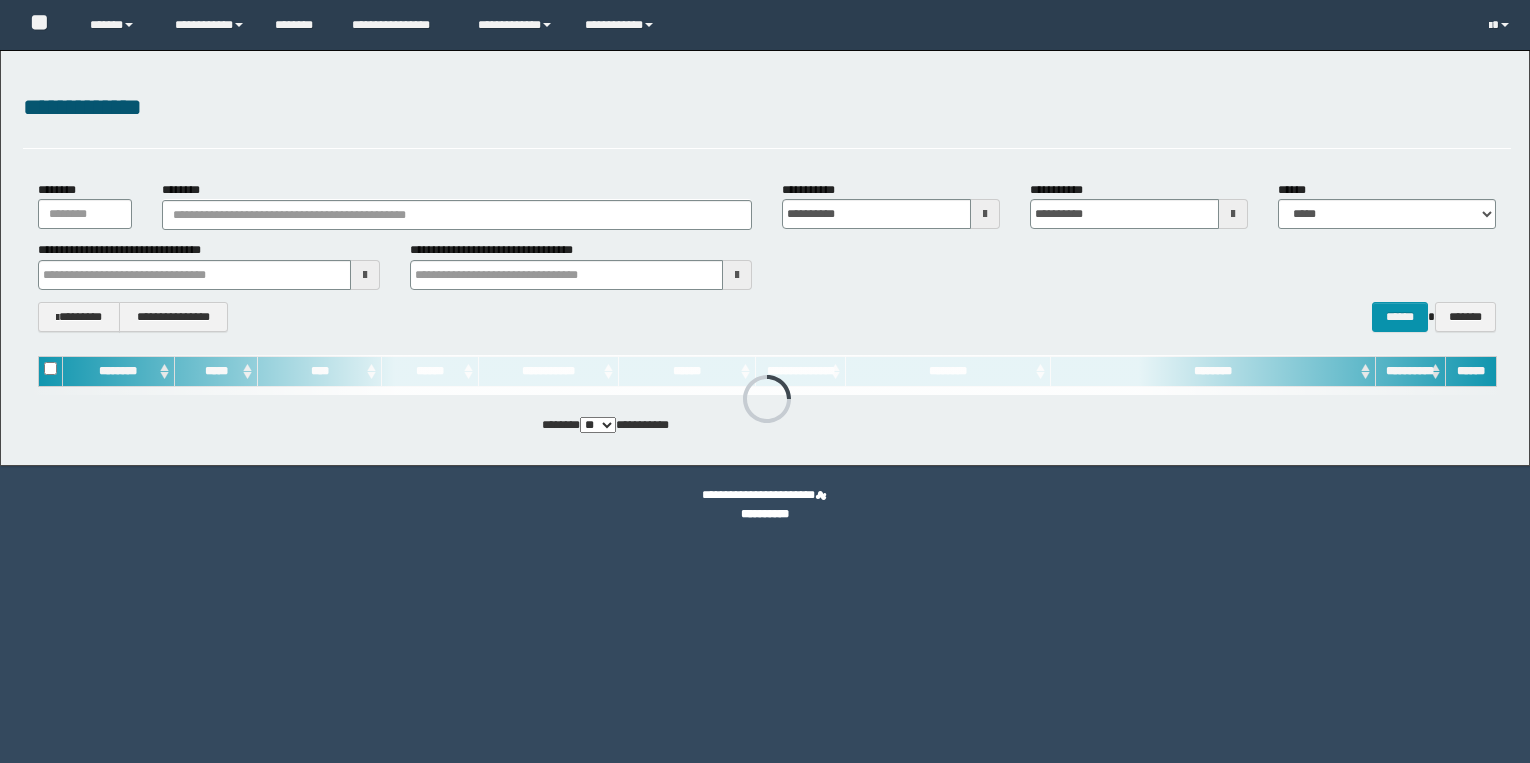 scroll, scrollTop: 0, scrollLeft: 0, axis: both 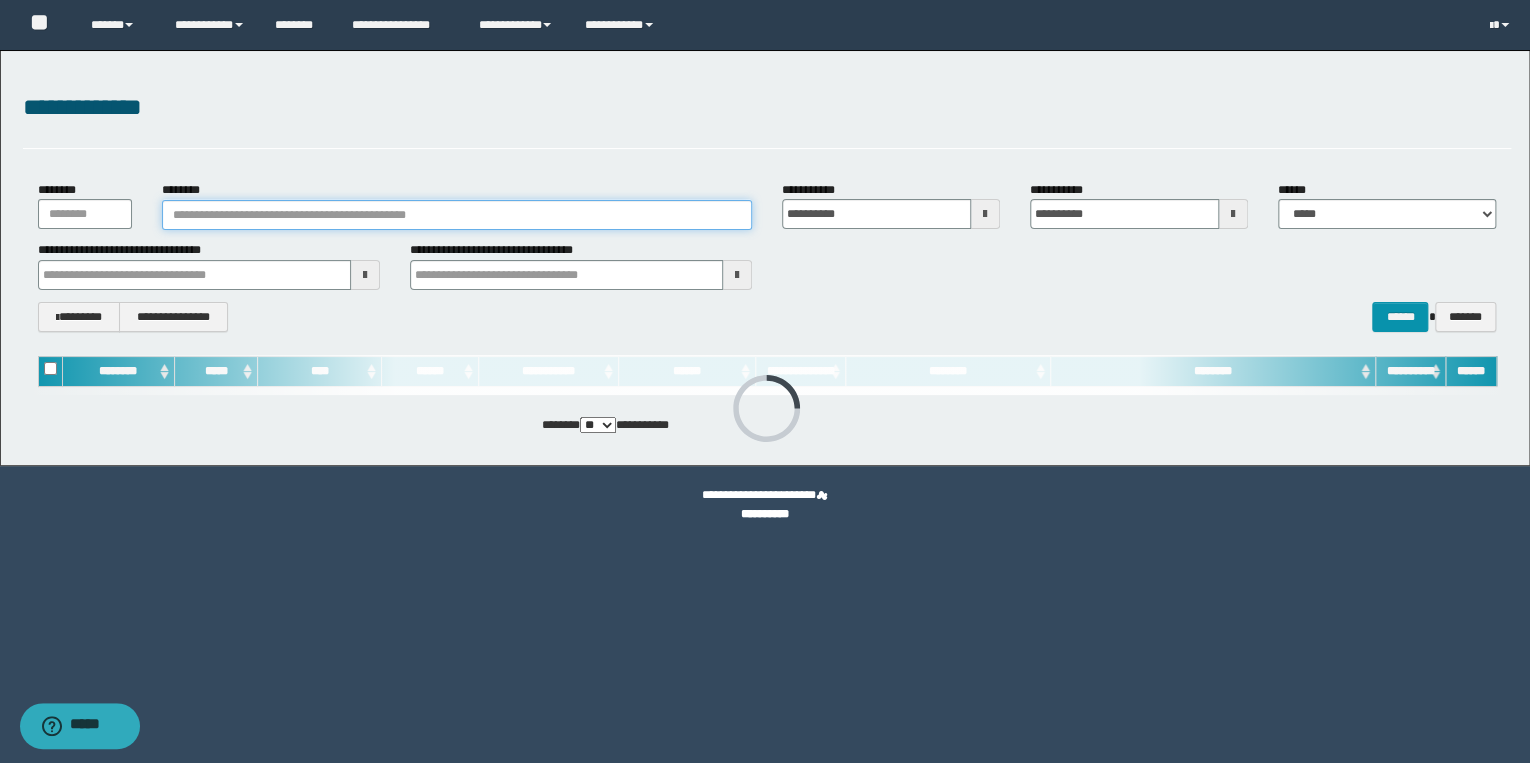 click on "********" at bounding box center (457, 215) 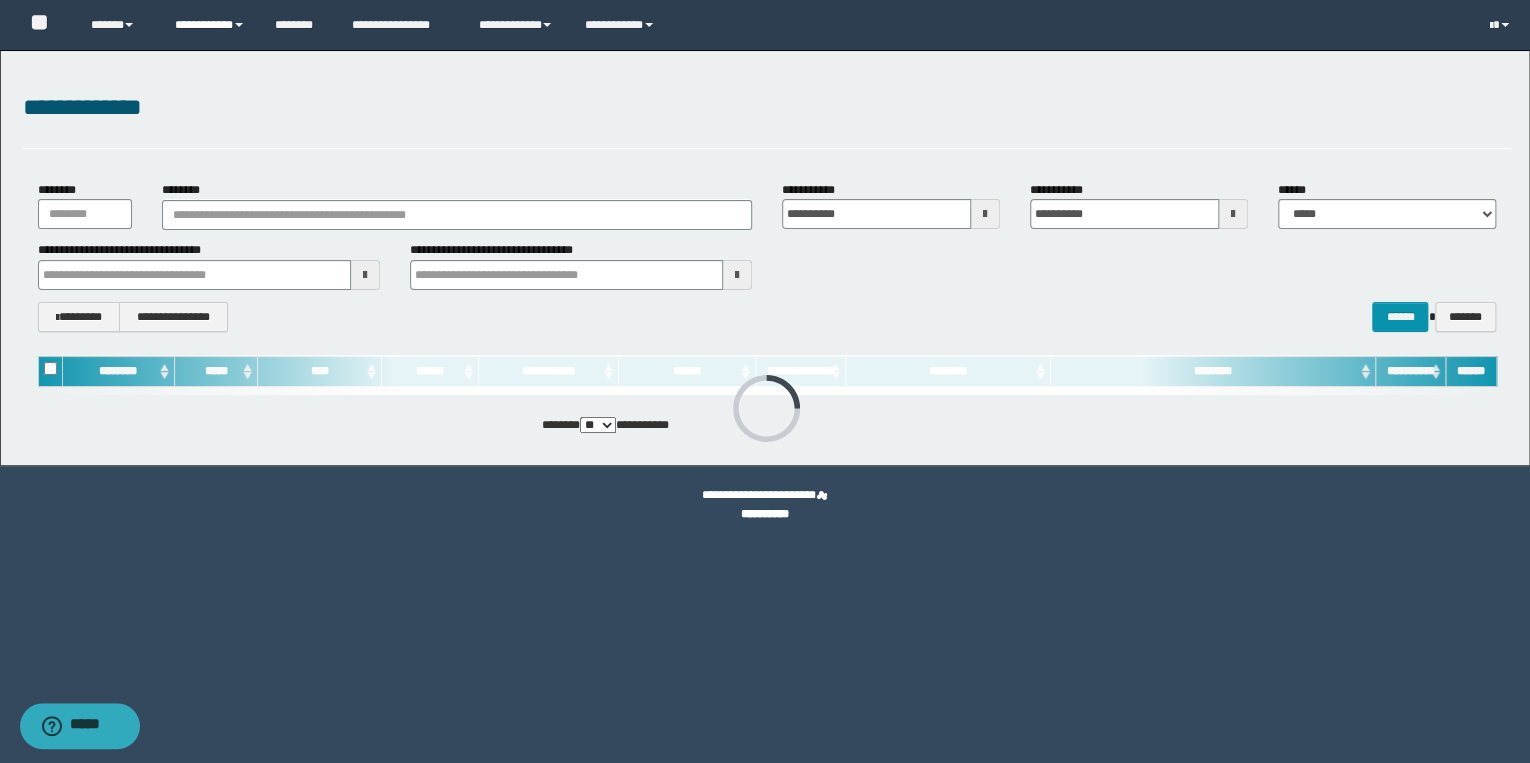 click on "**********" at bounding box center (210, 25) 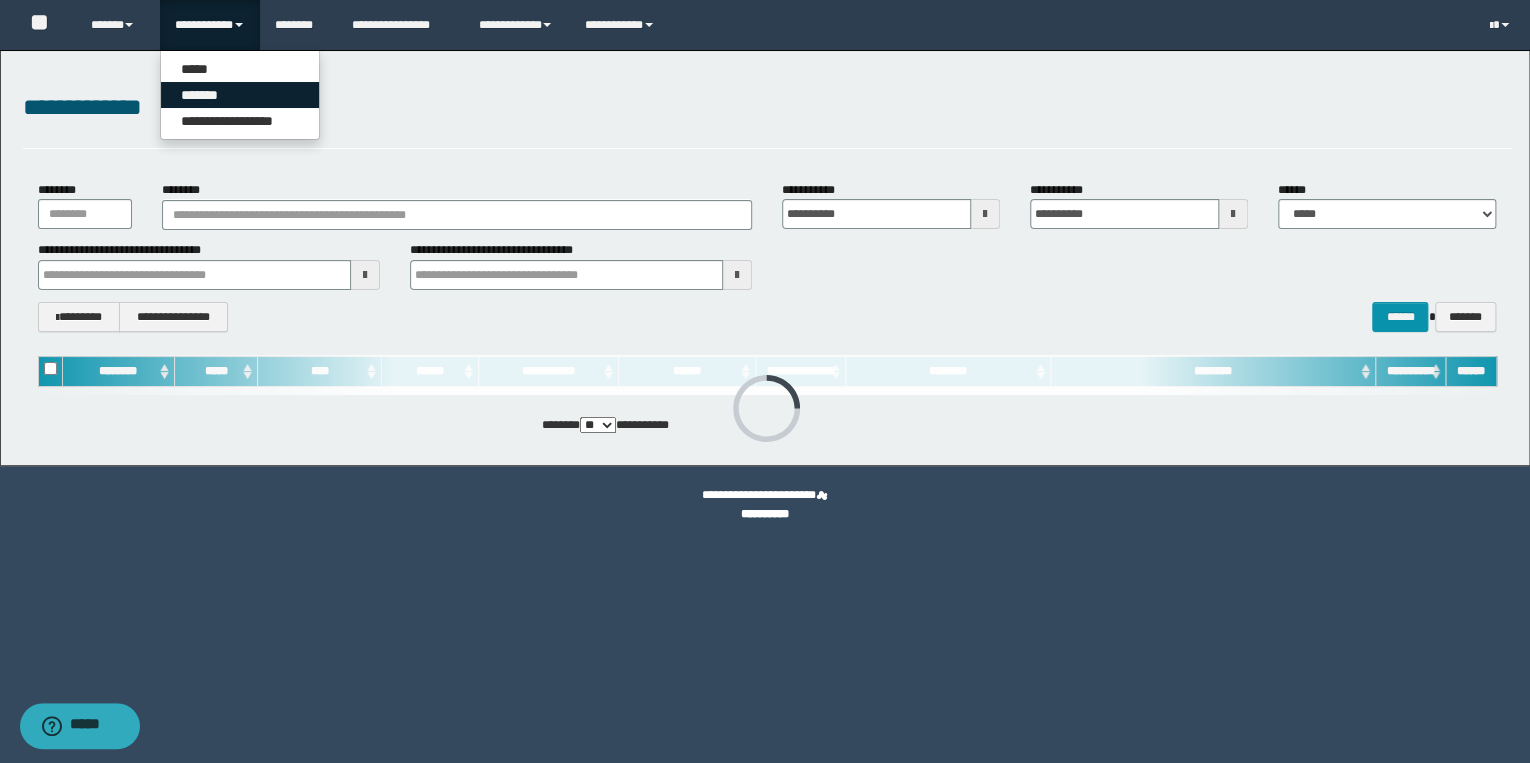 click on "*******" at bounding box center [240, 95] 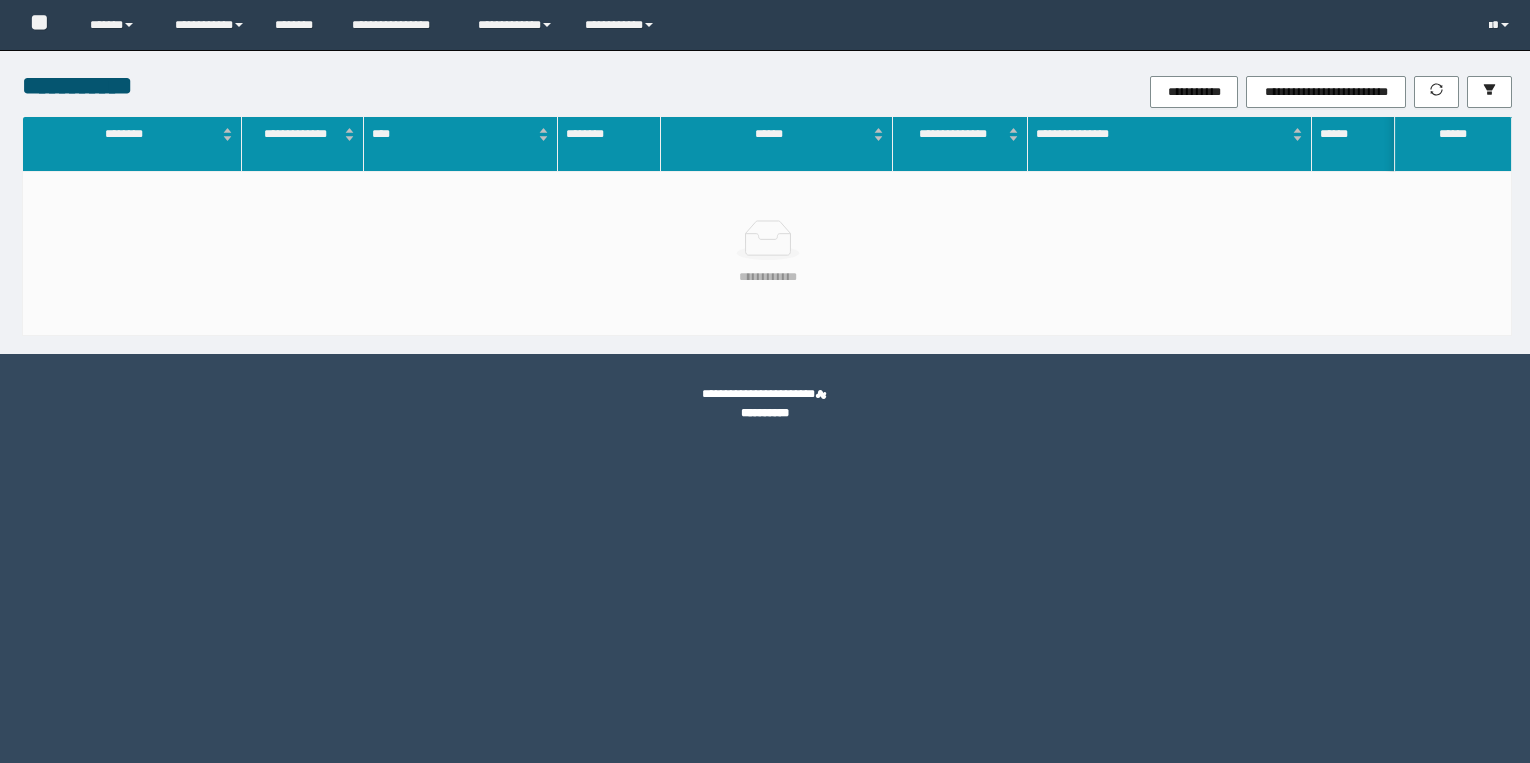 scroll, scrollTop: 0, scrollLeft: 0, axis: both 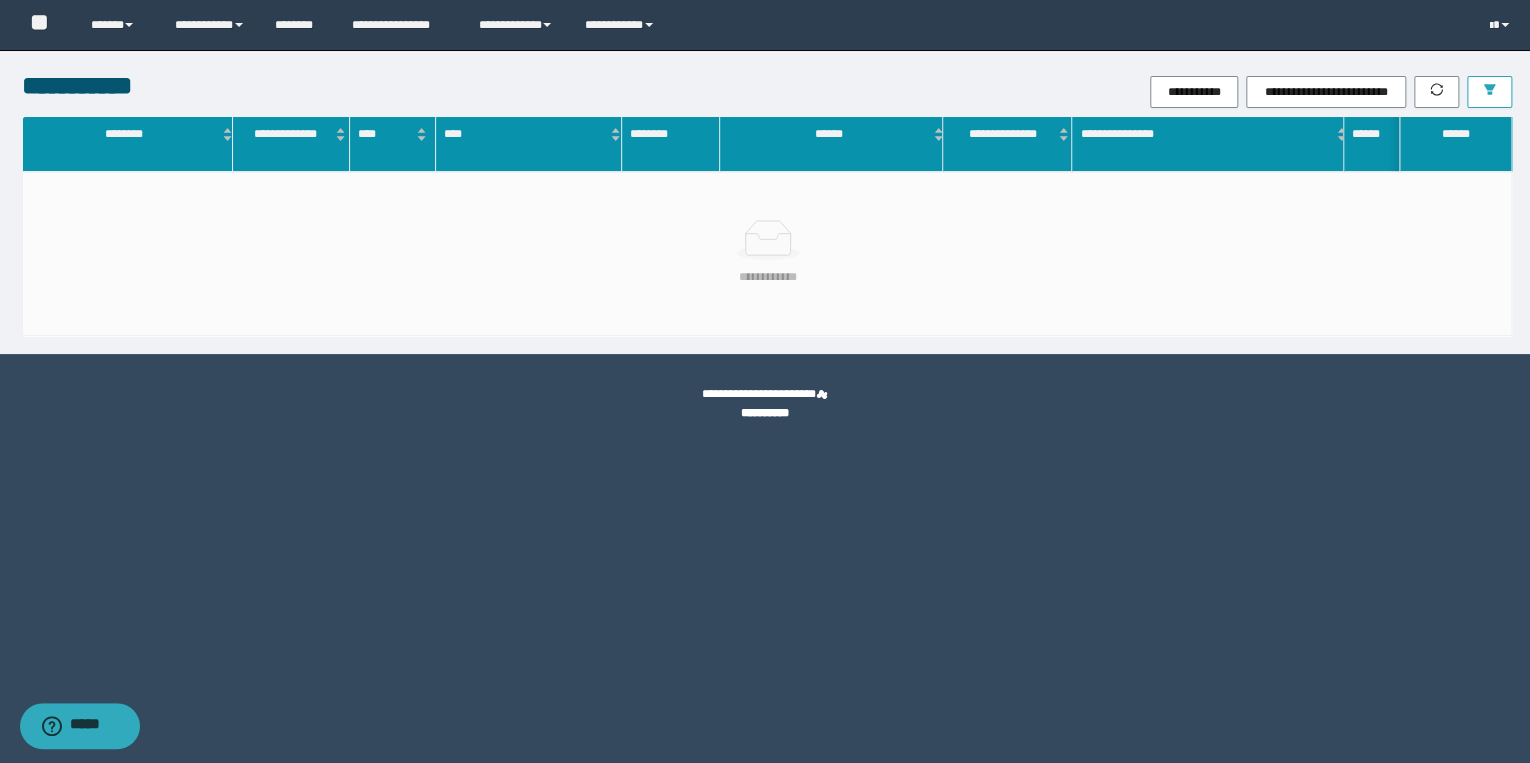 click at bounding box center (1489, 92) 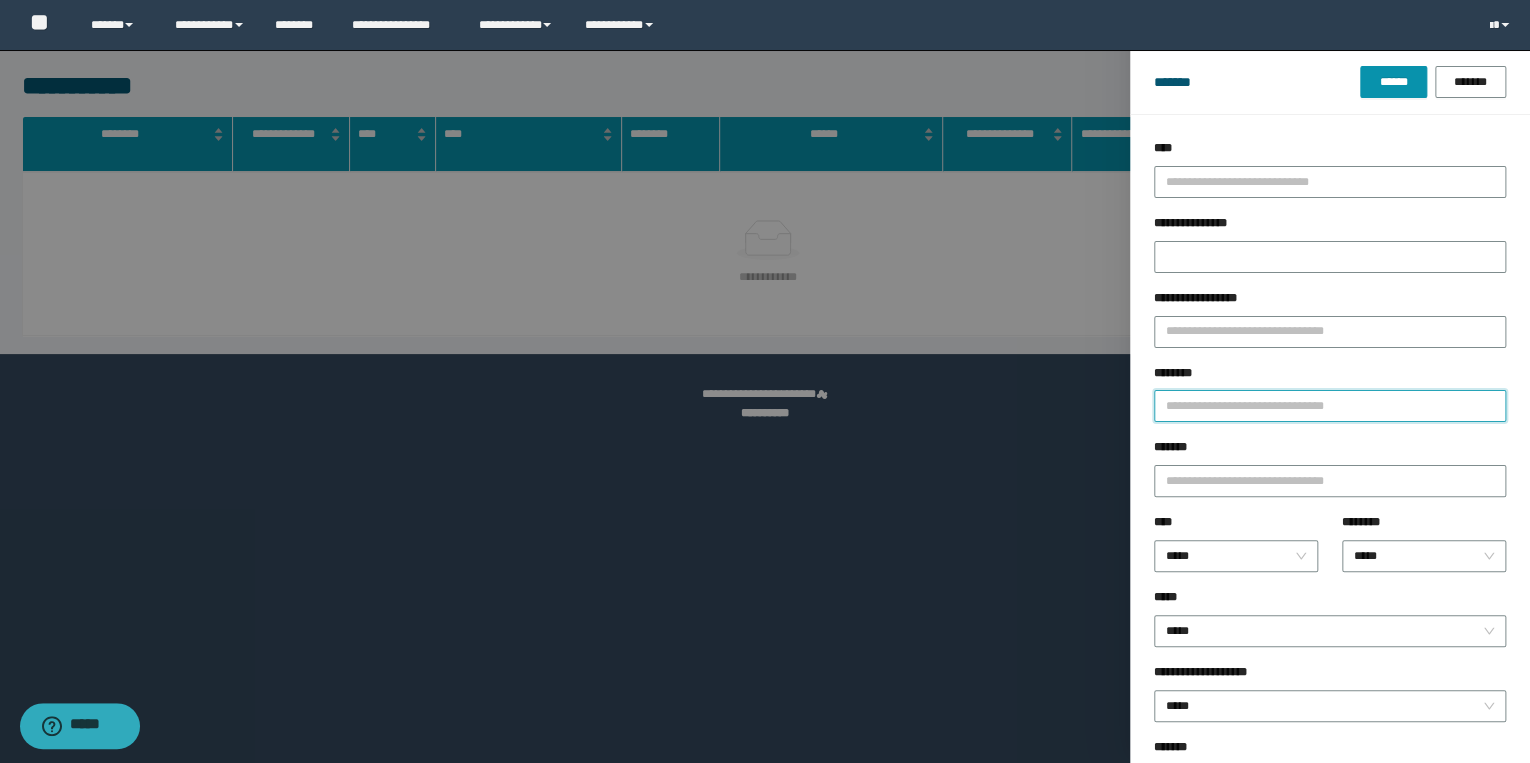 click on "********" at bounding box center [1330, 406] 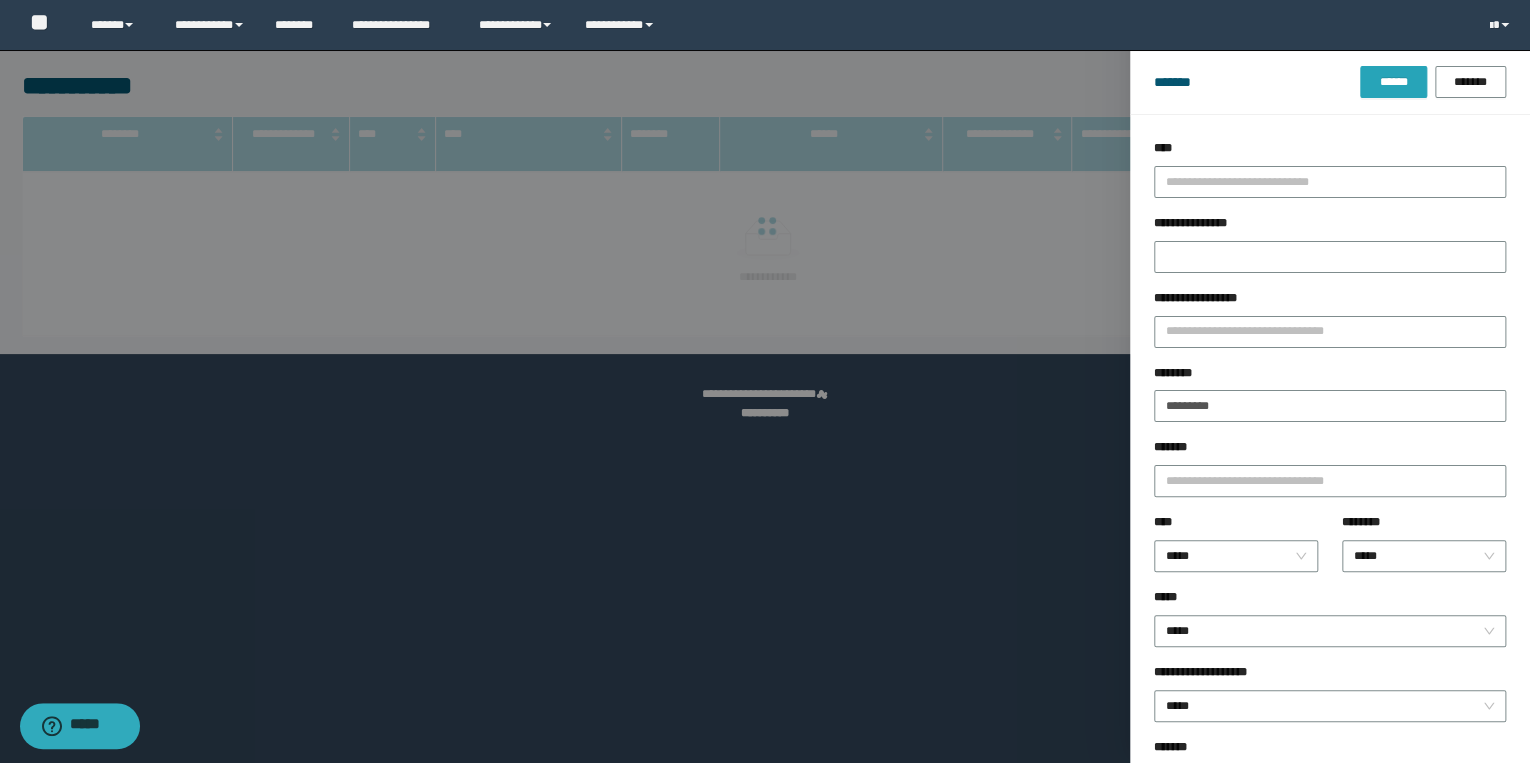 click on "******" at bounding box center [1393, 82] 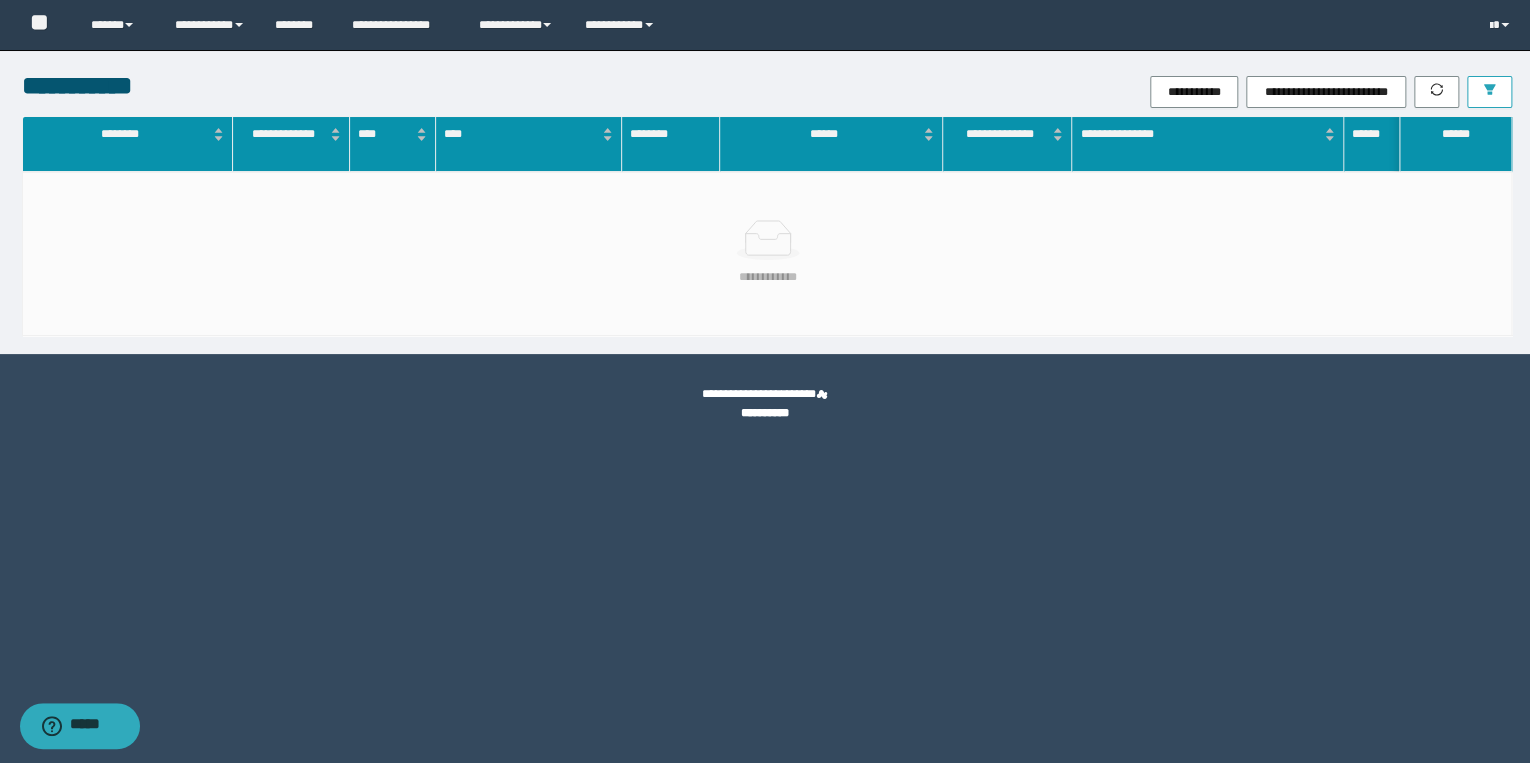 click at bounding box center (1489, 92) 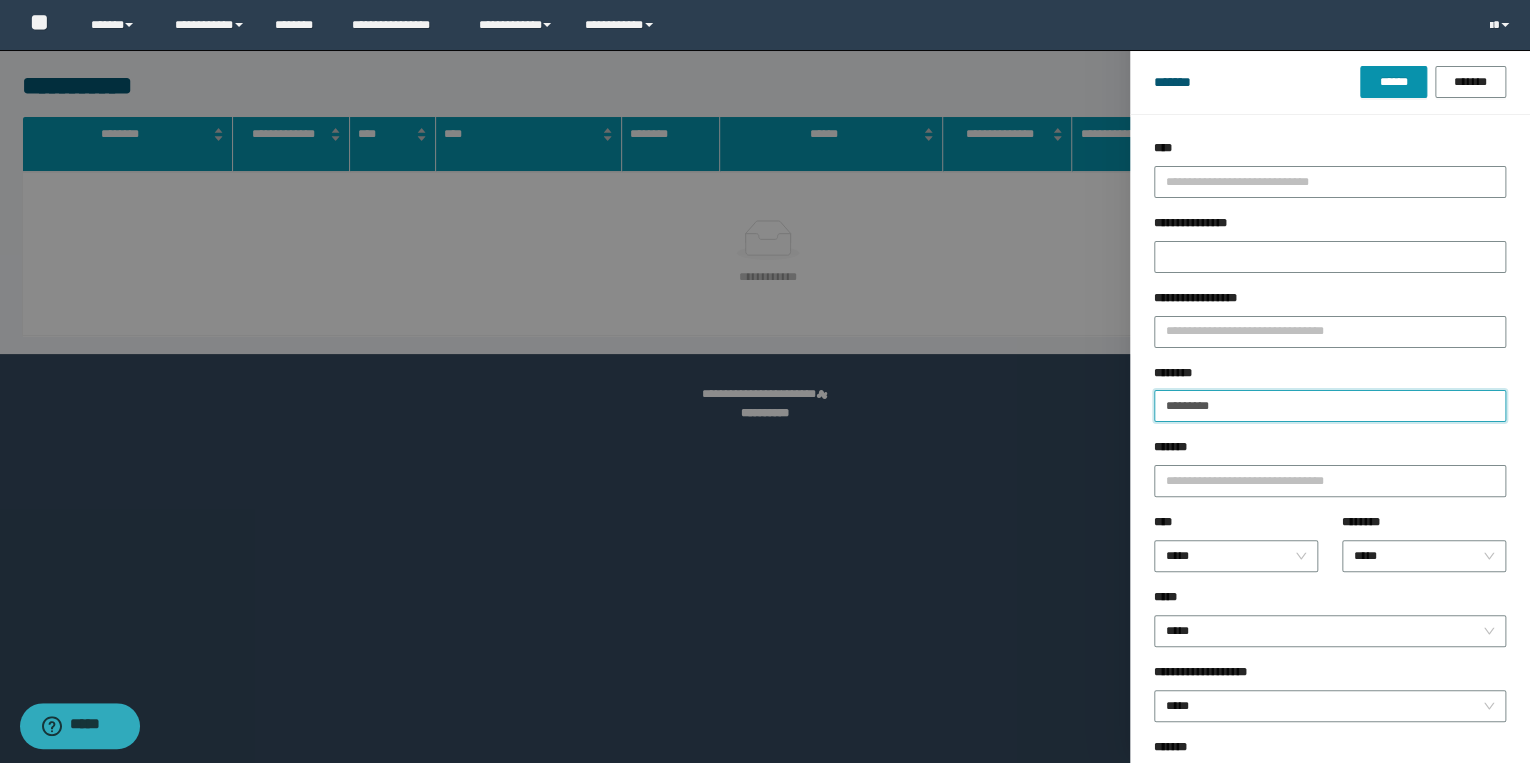 click on "********" at bounding box center [1330, 406] 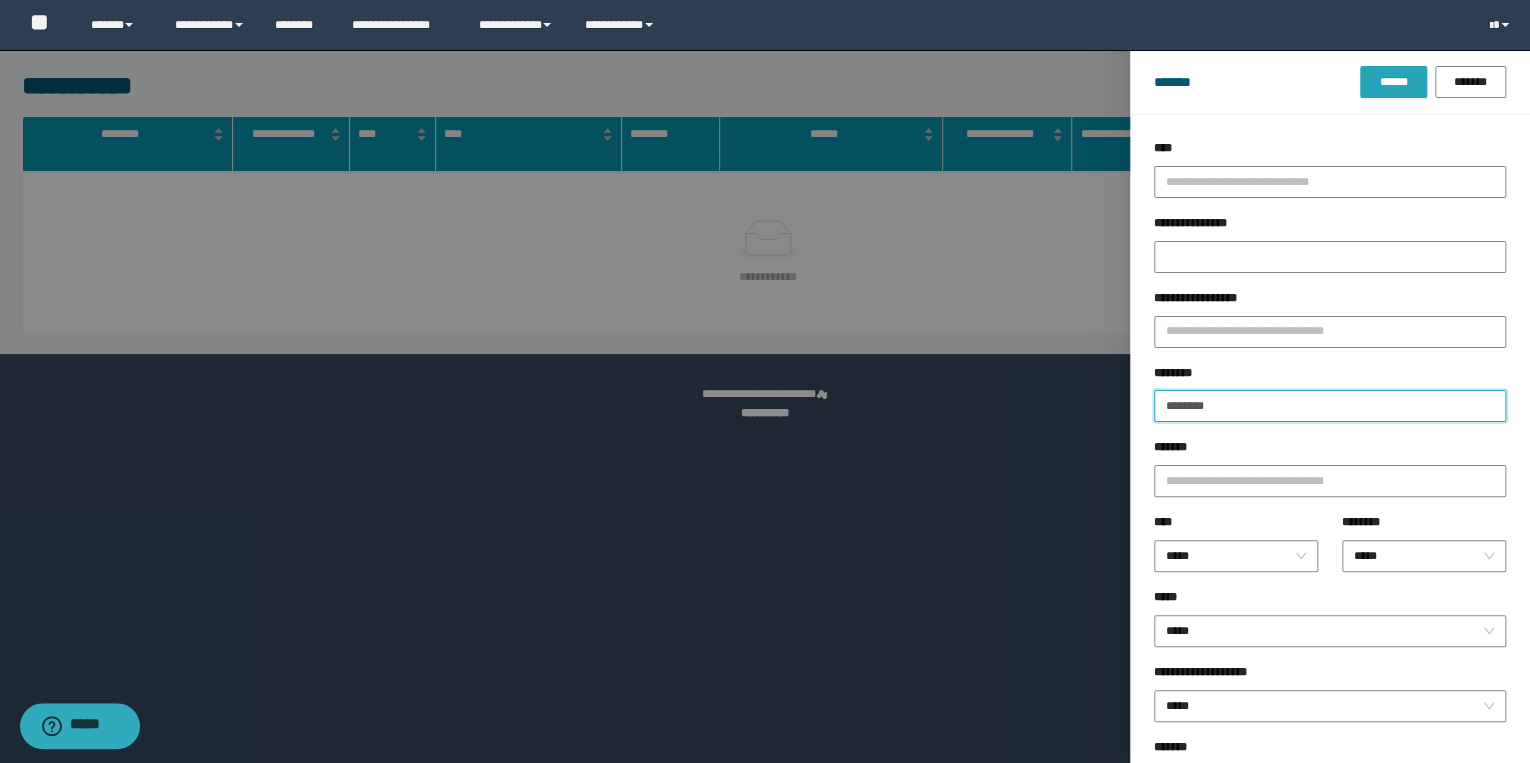 type on "********" 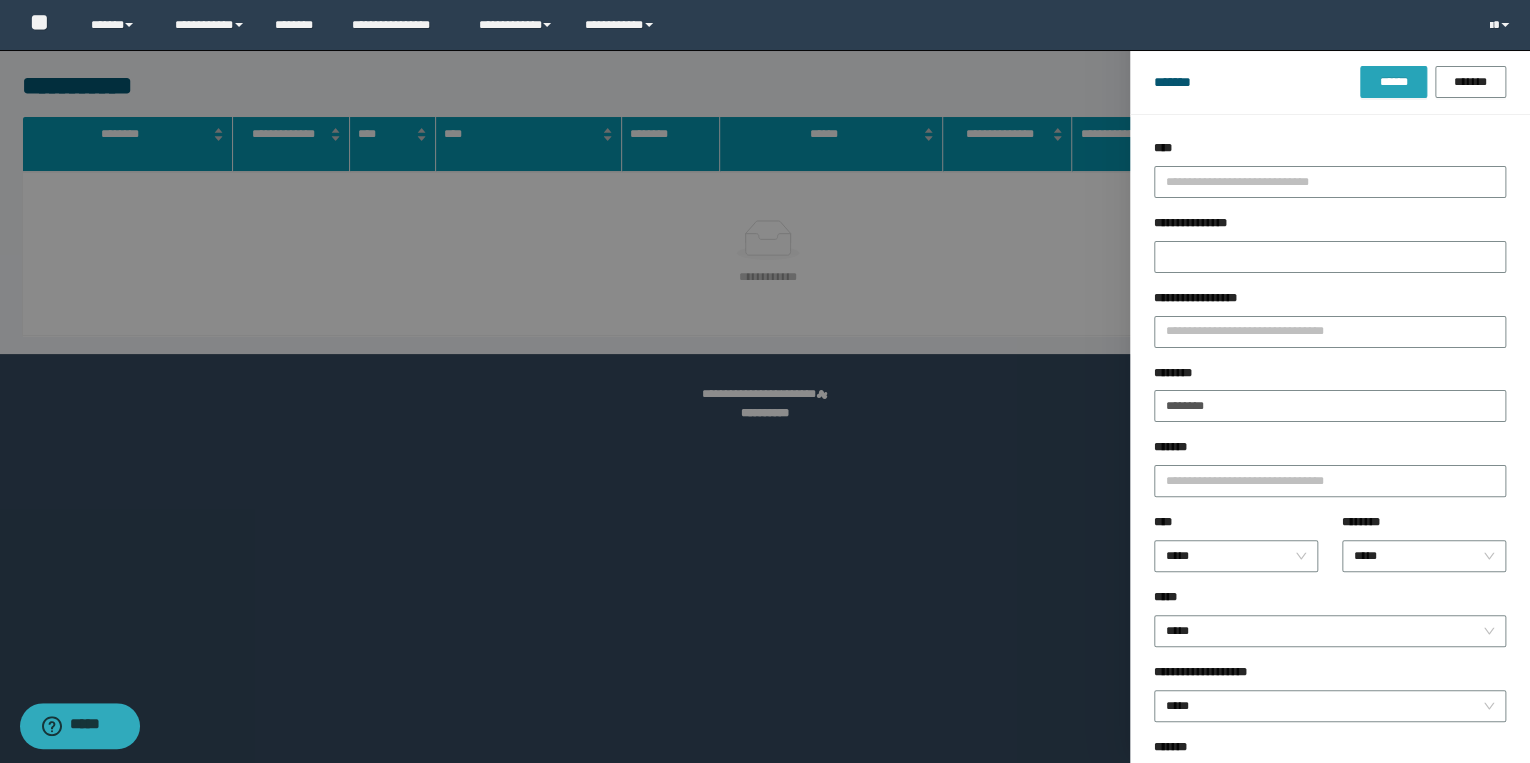 click on "******" at bounding box center [1393, 82] 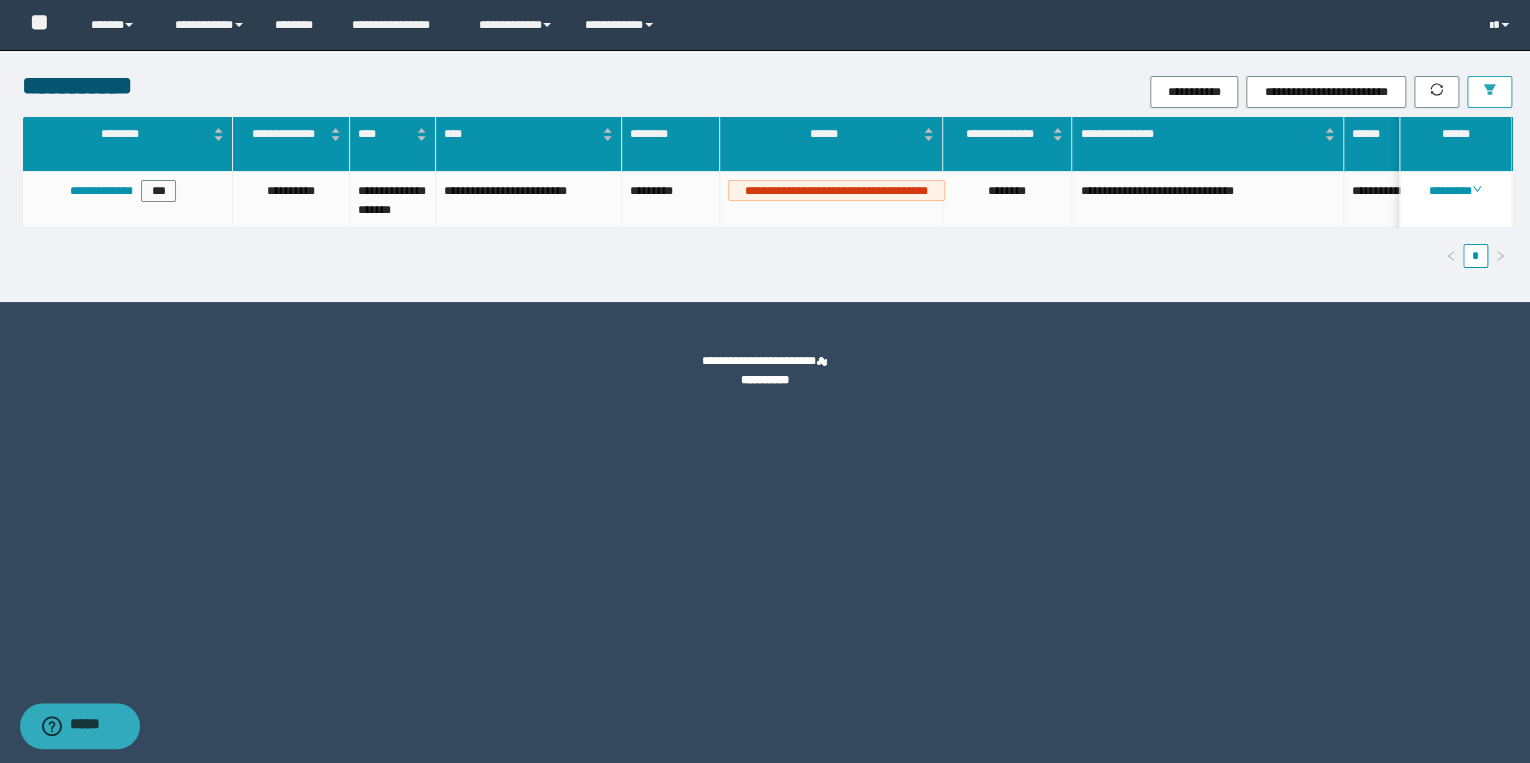 scroll, scrollTop: 0, scrollLeft: 5, axis: horizontal 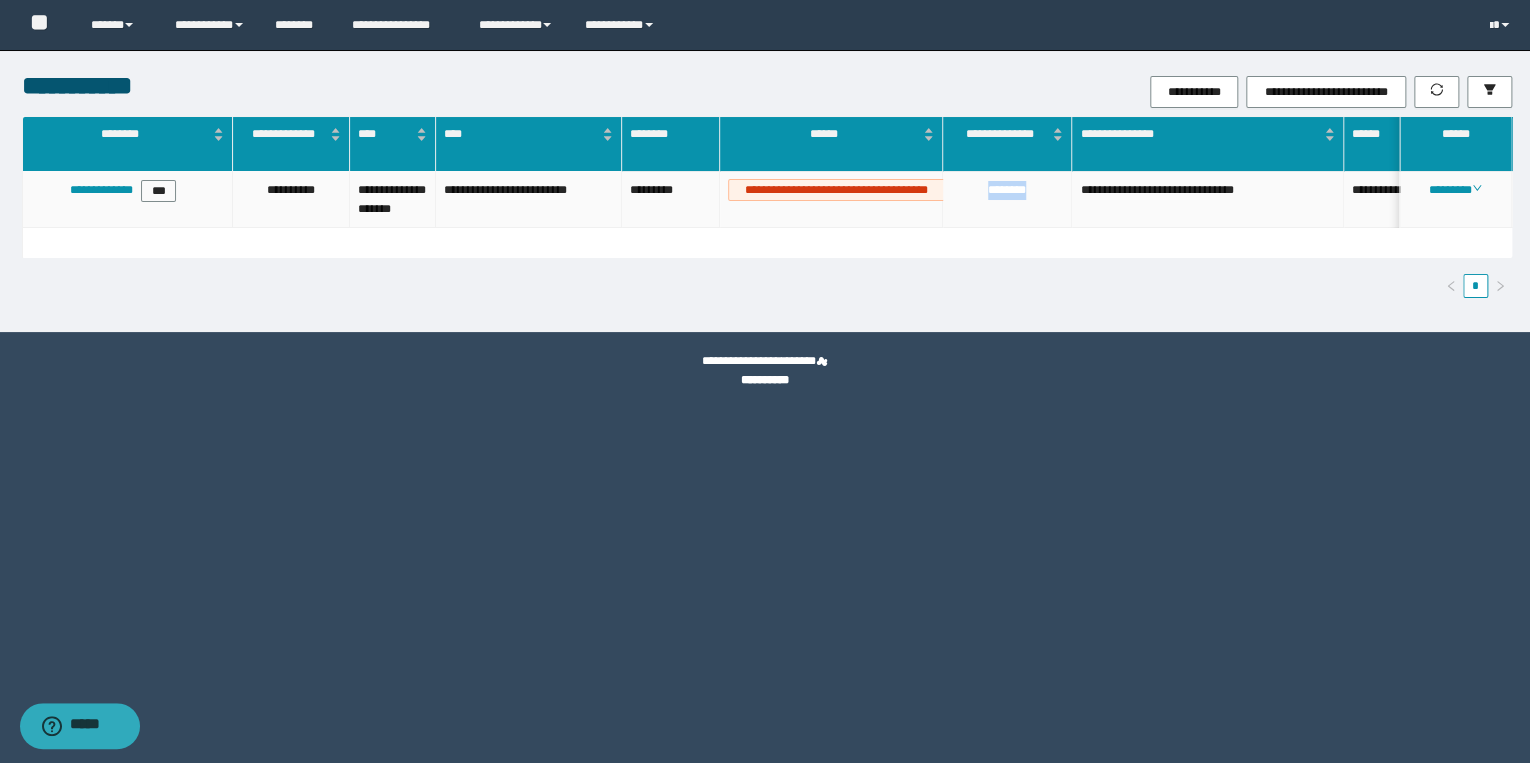 drag, startPoint x: 1026, startPoint y: 192, endPoint x: 1053, endPoint y: 192, distance: 27 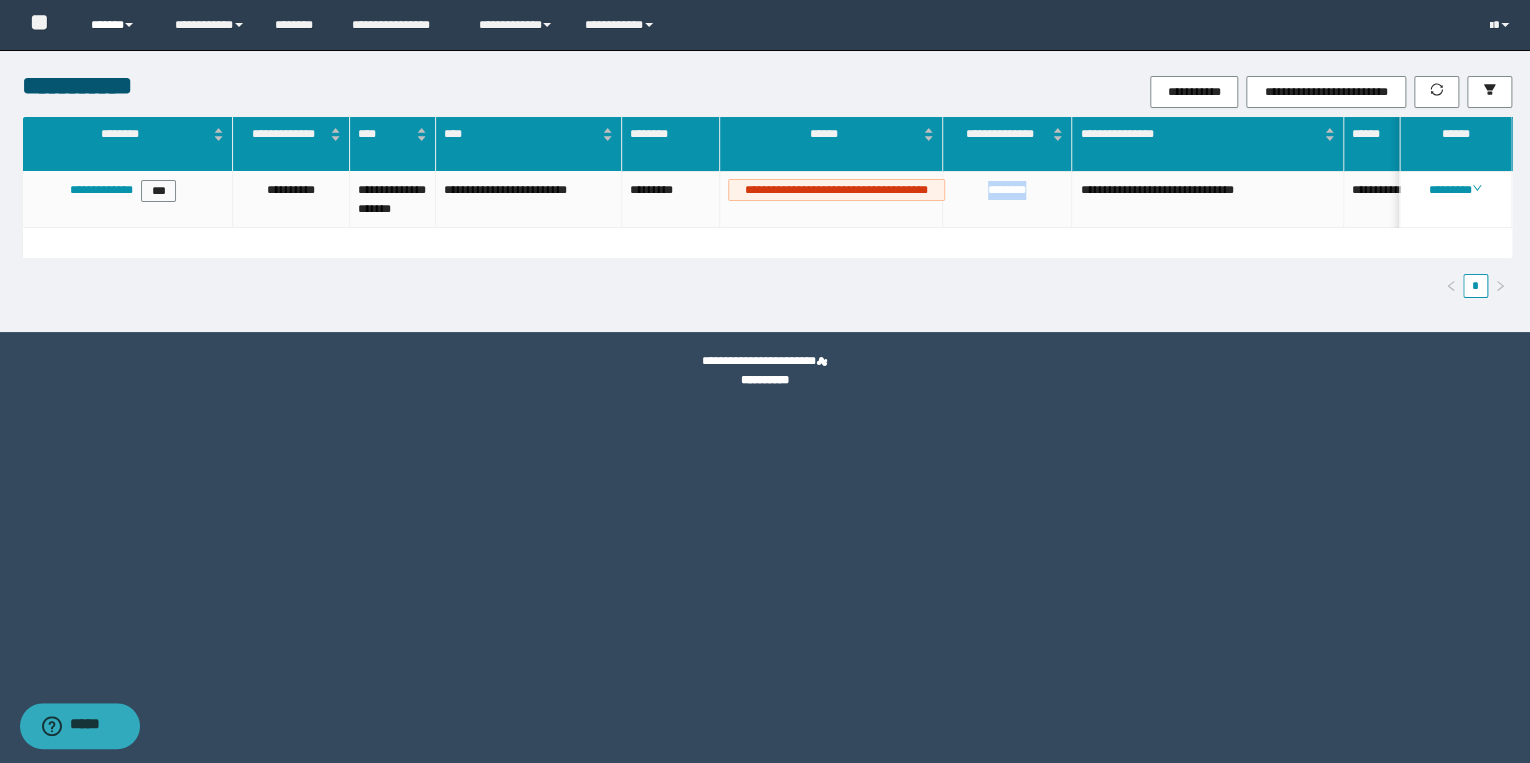 click on "******" at bounding box center (117, 25) 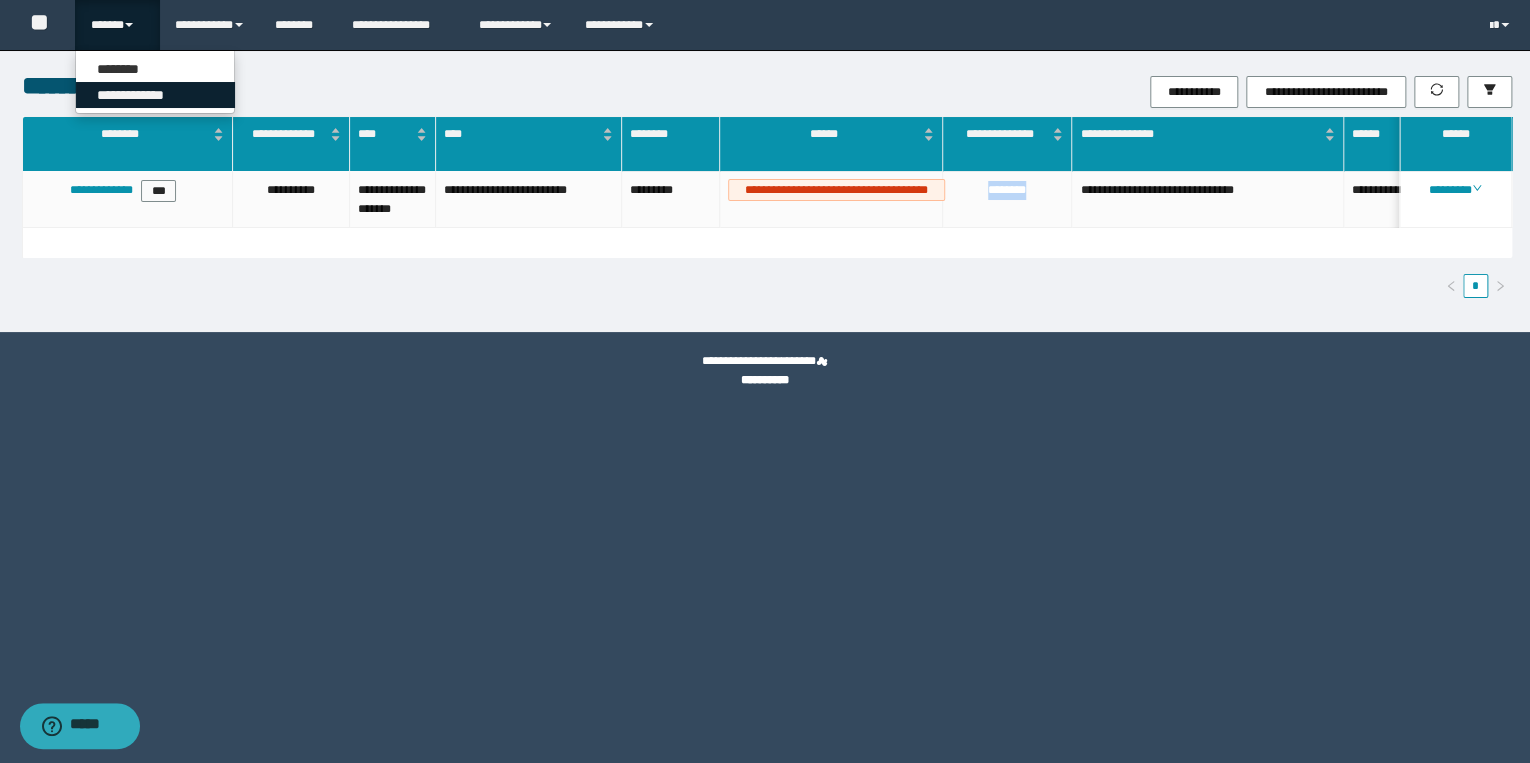 click on "**********" at bounding box center (155, 95) 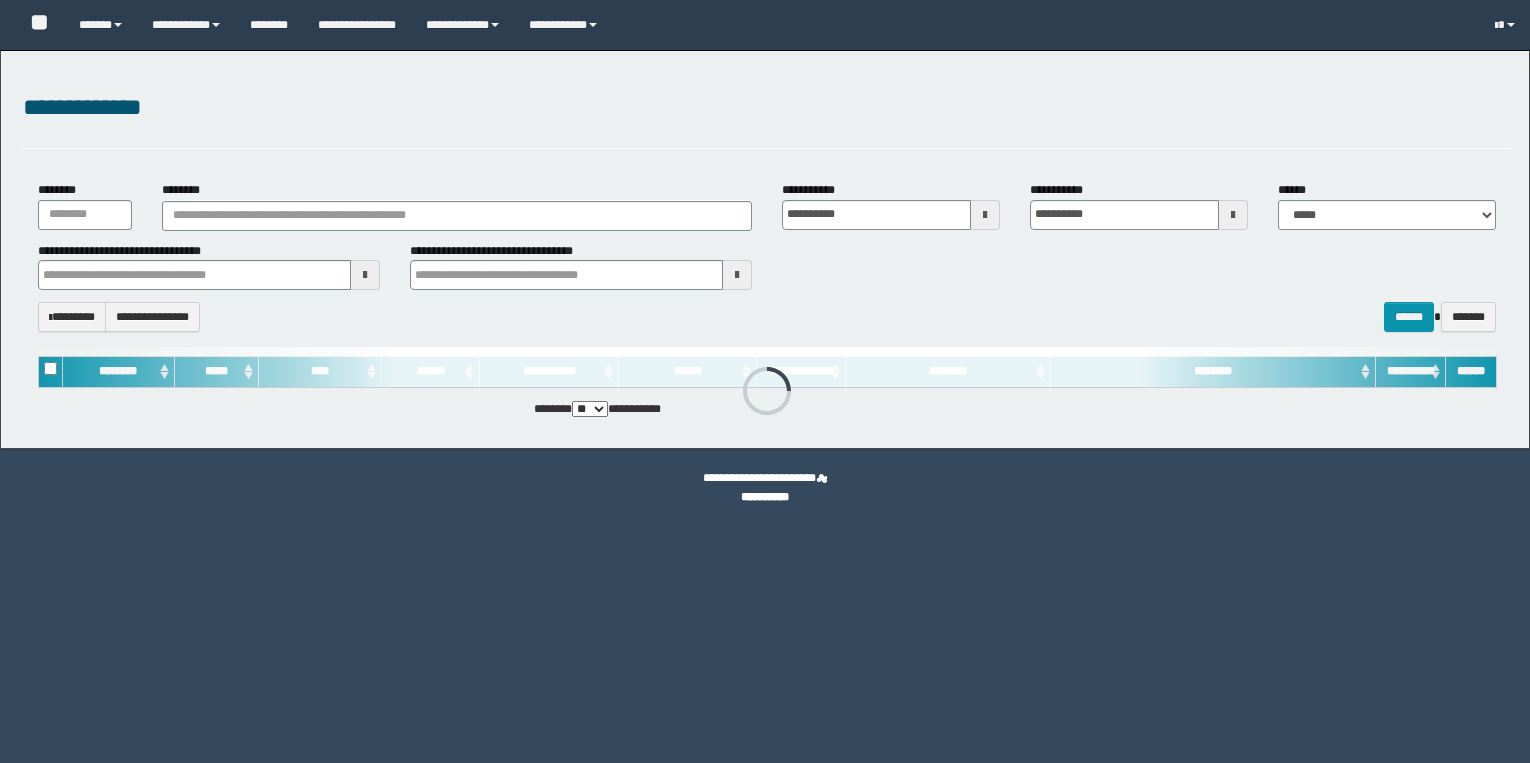 scroll, scrollTop: 0, scrollLeft: 0, axis: both 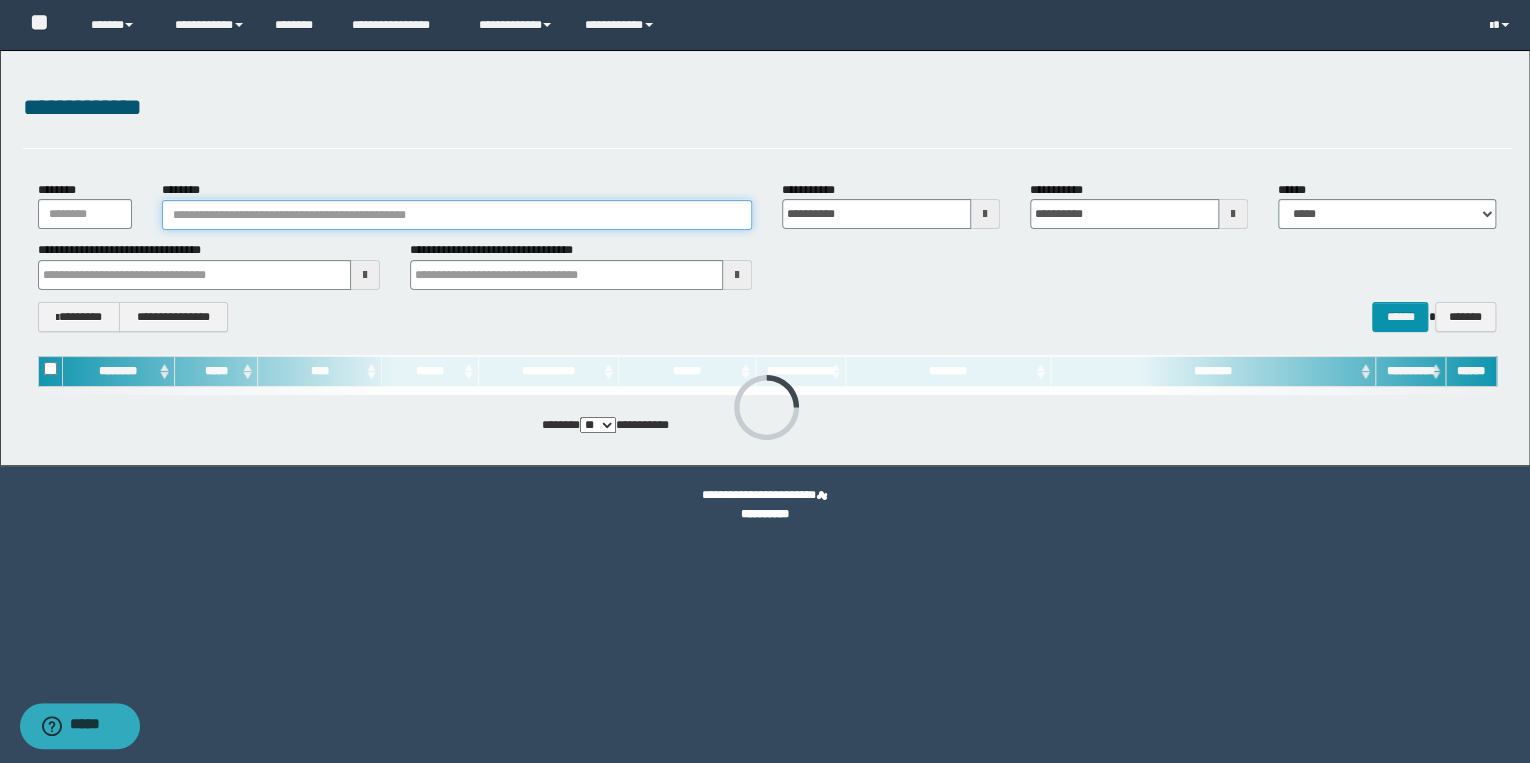 click on "********" at bounding box center [457, 215] 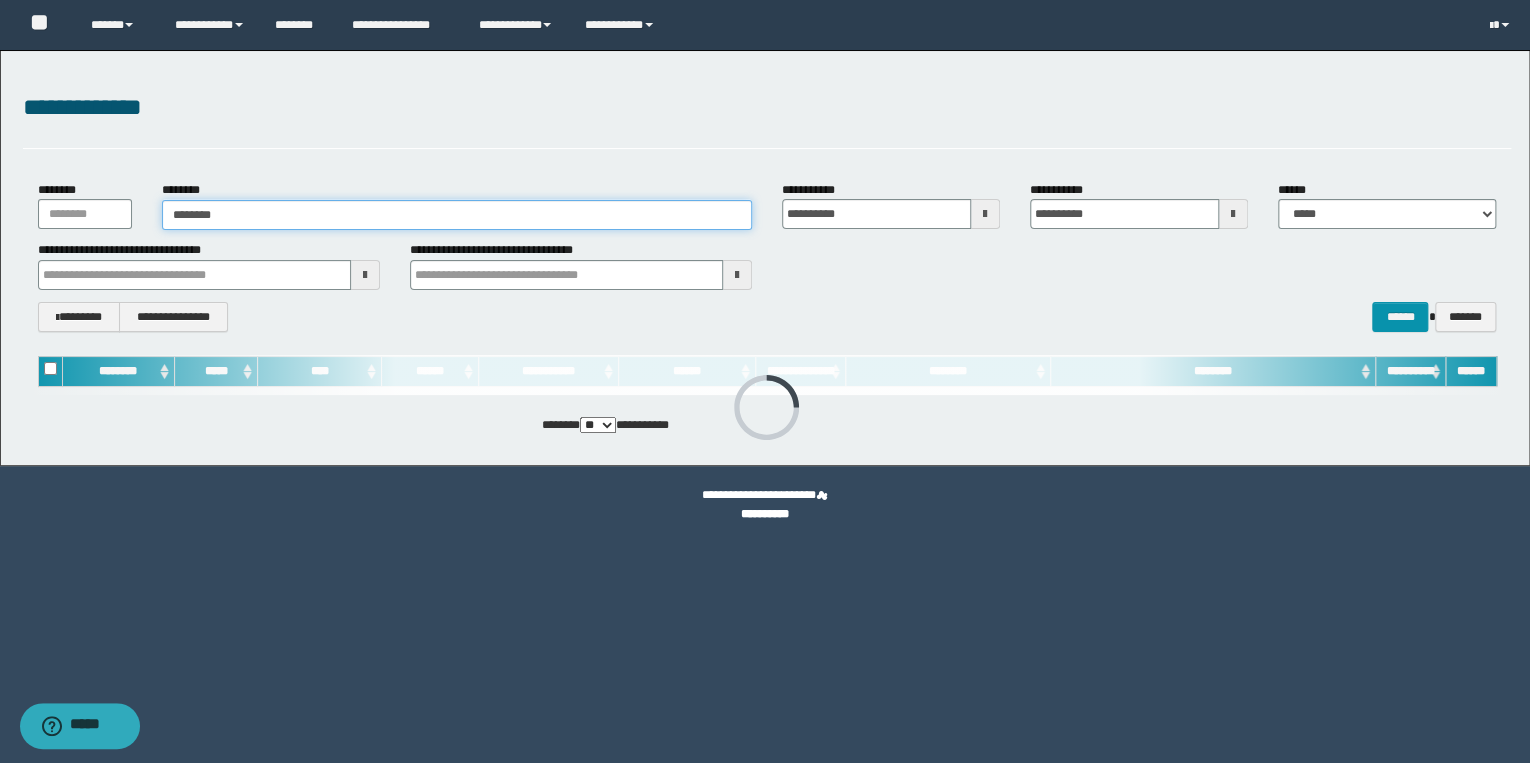type on "********" 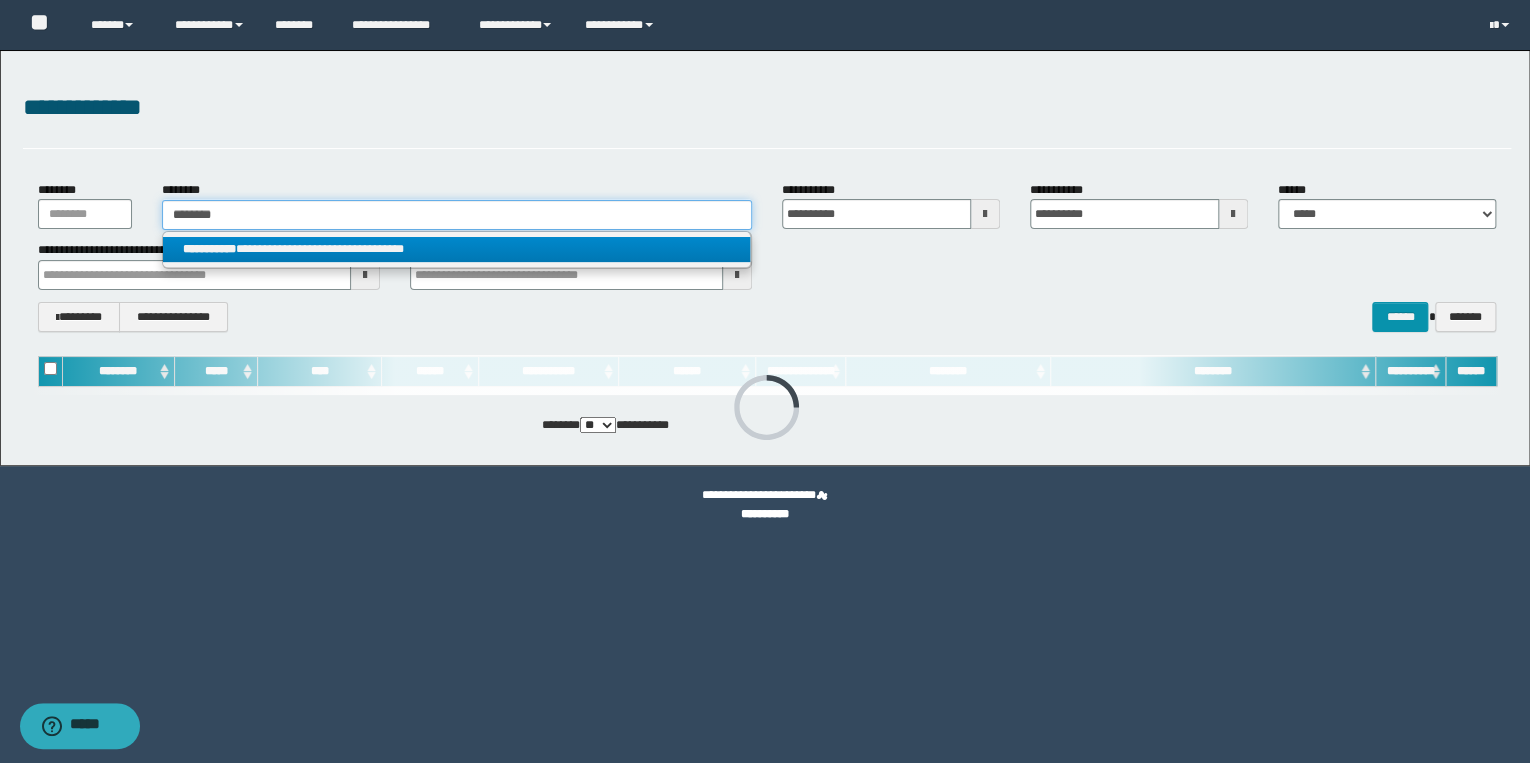 type on "********" 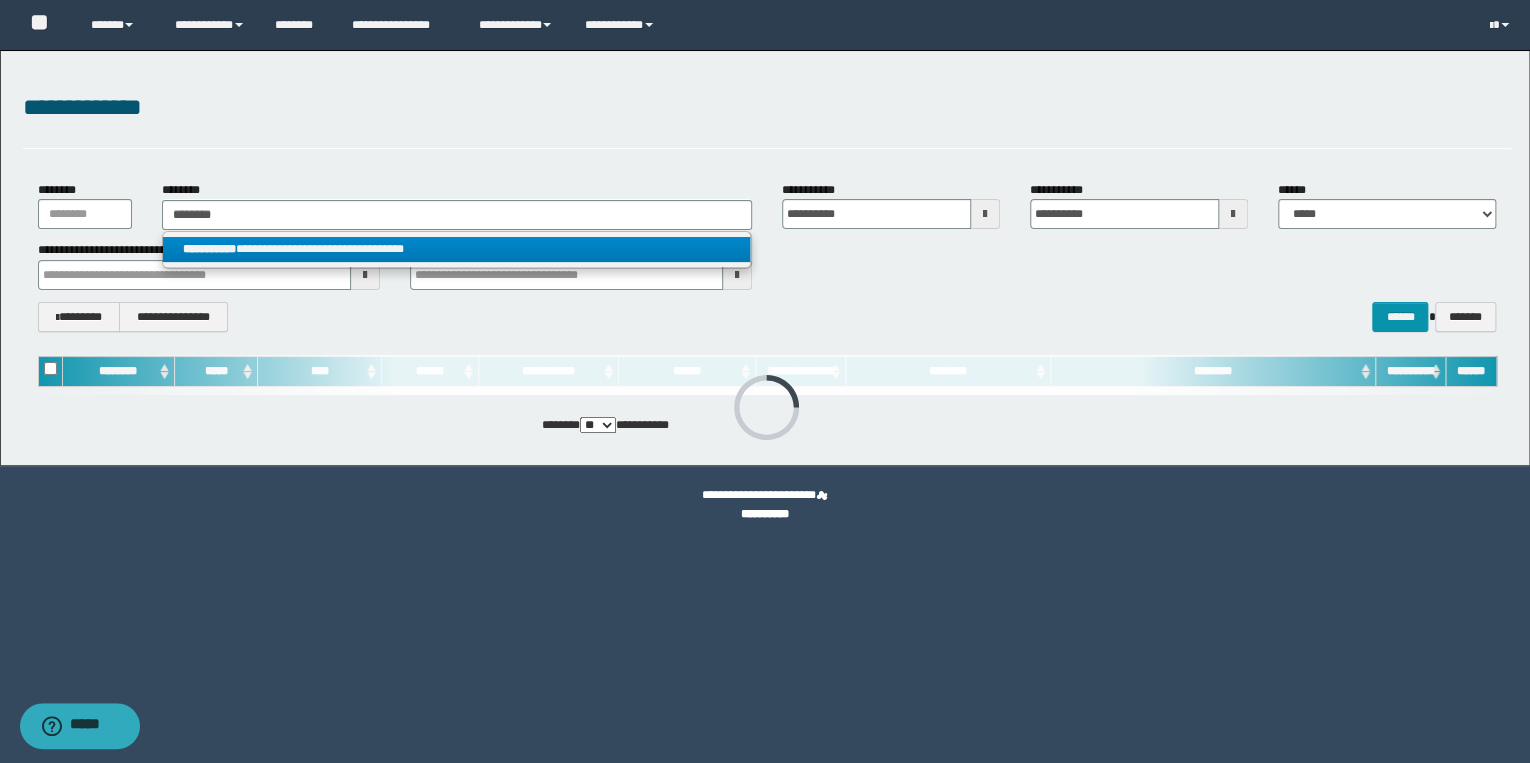 click on "**********" at bounding box center [456, 249] 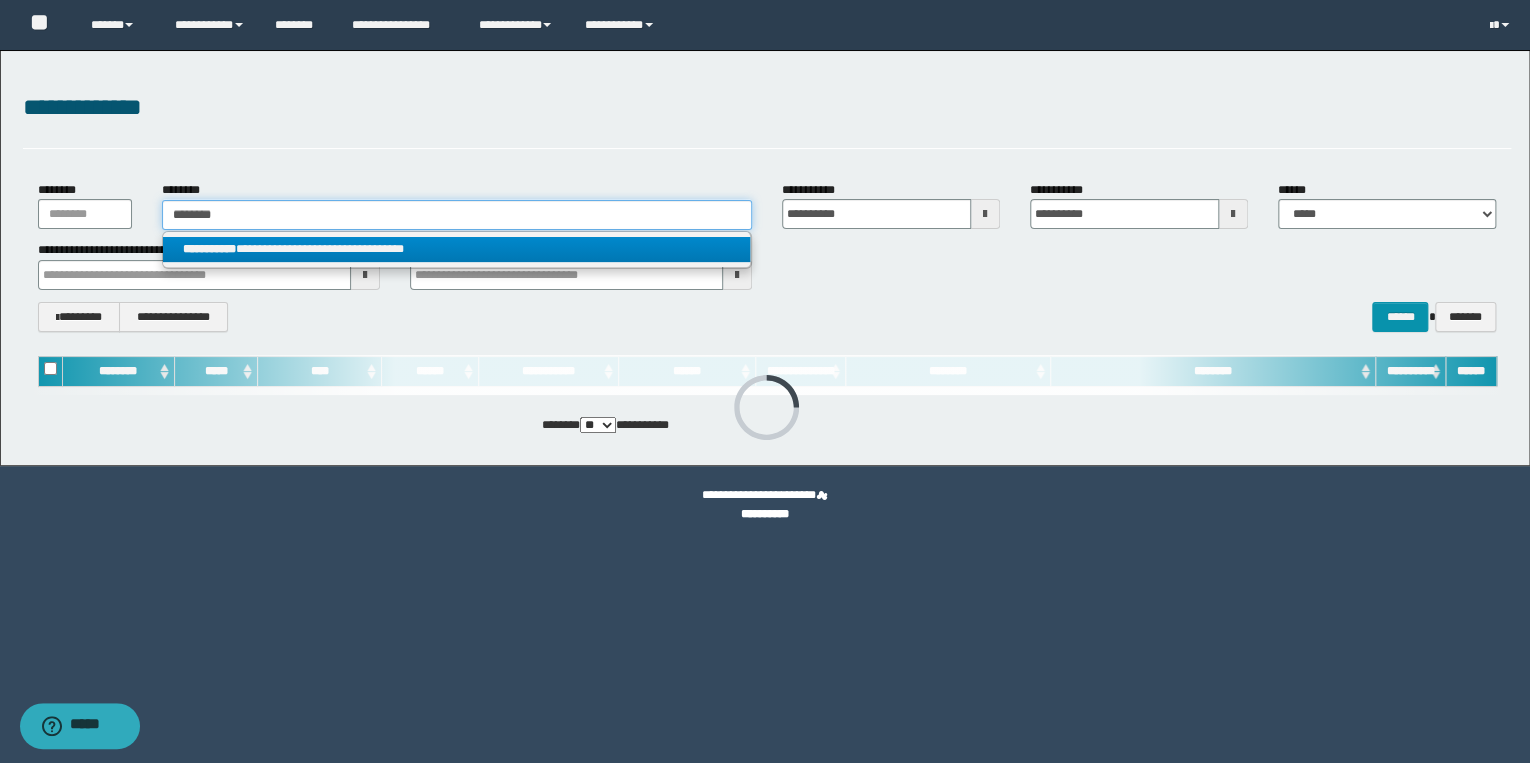 type 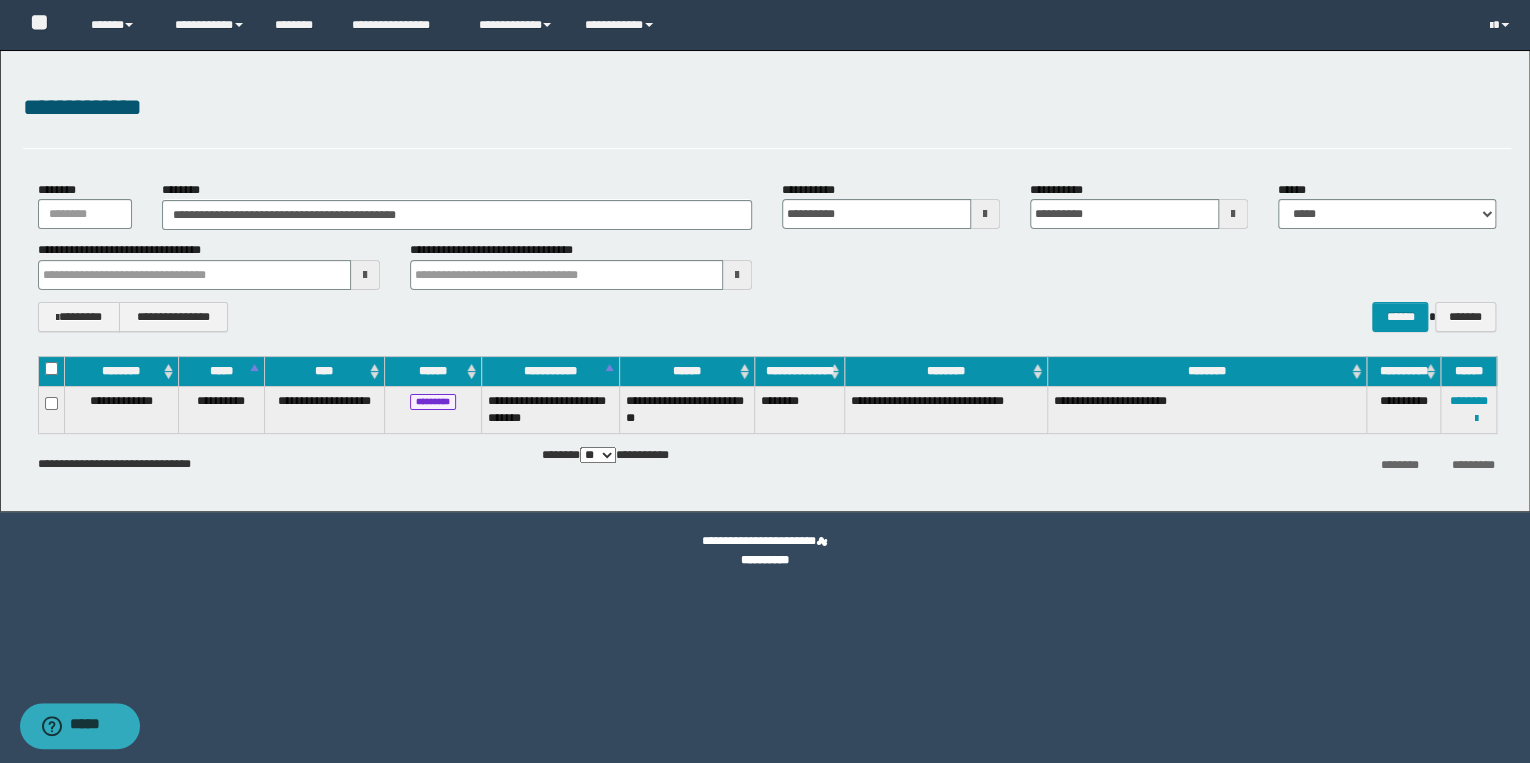 click on "**********" at bounding box center [765, 281] 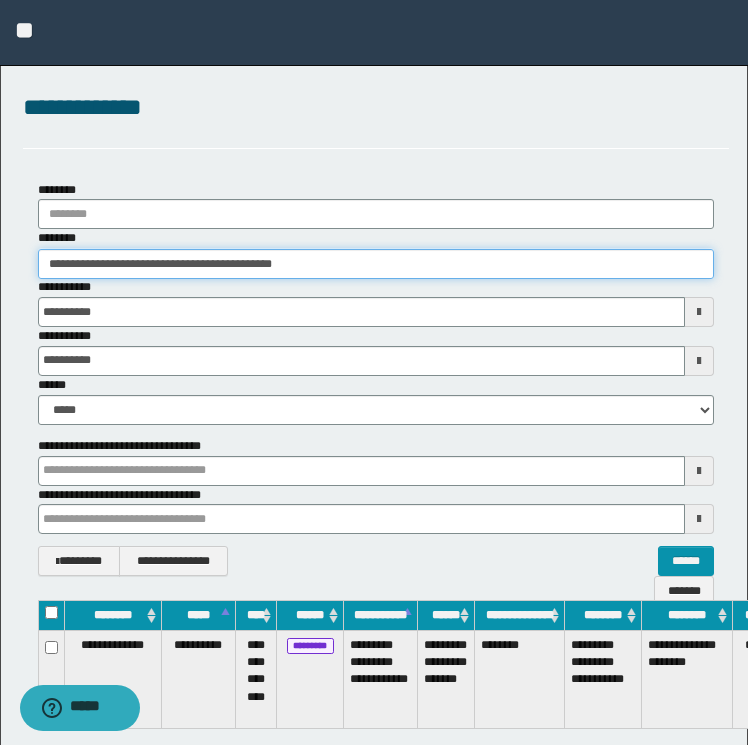 click on "**********" at bounding box center (376, 264) 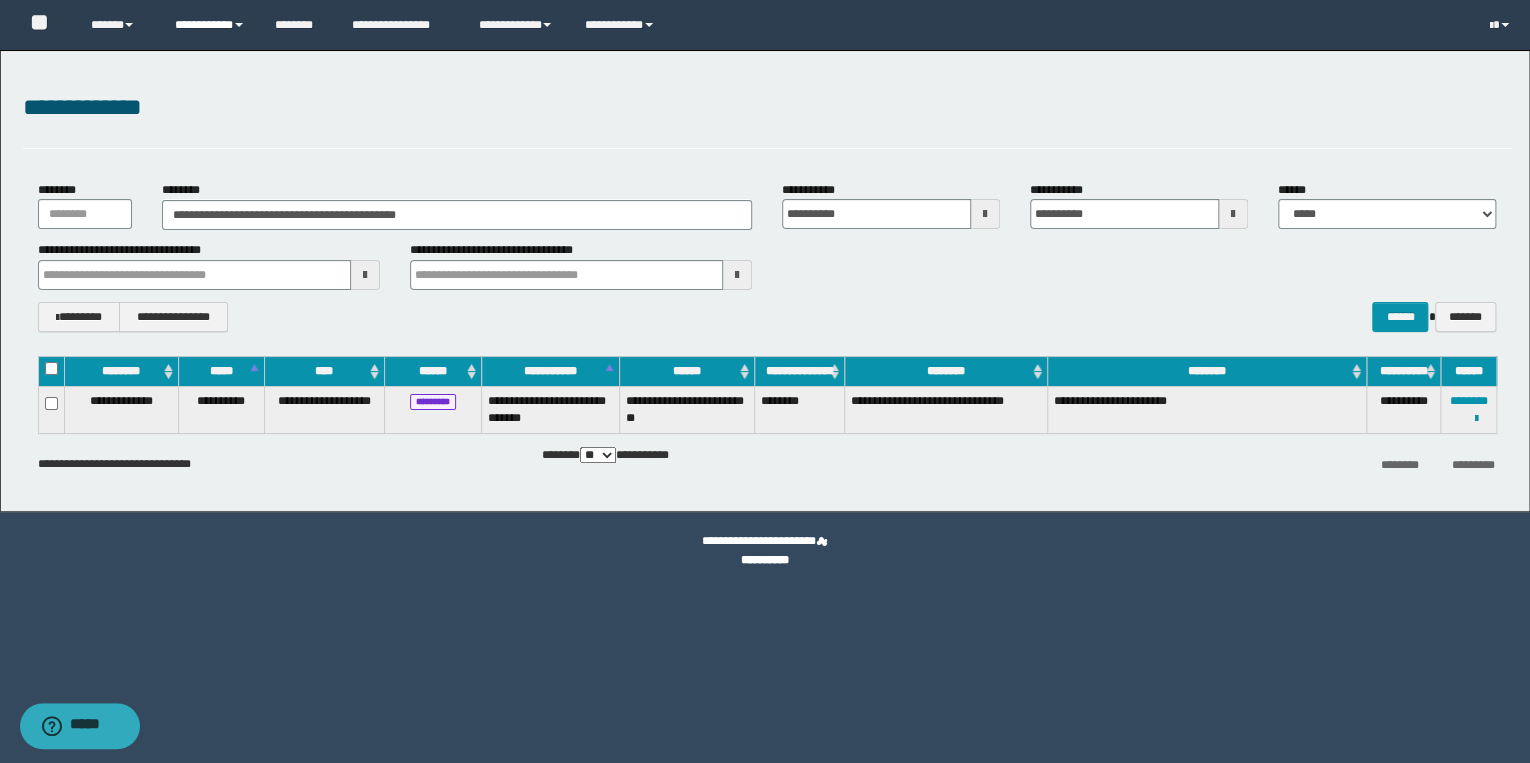 click on "**********" at bounding box center (210, 25) 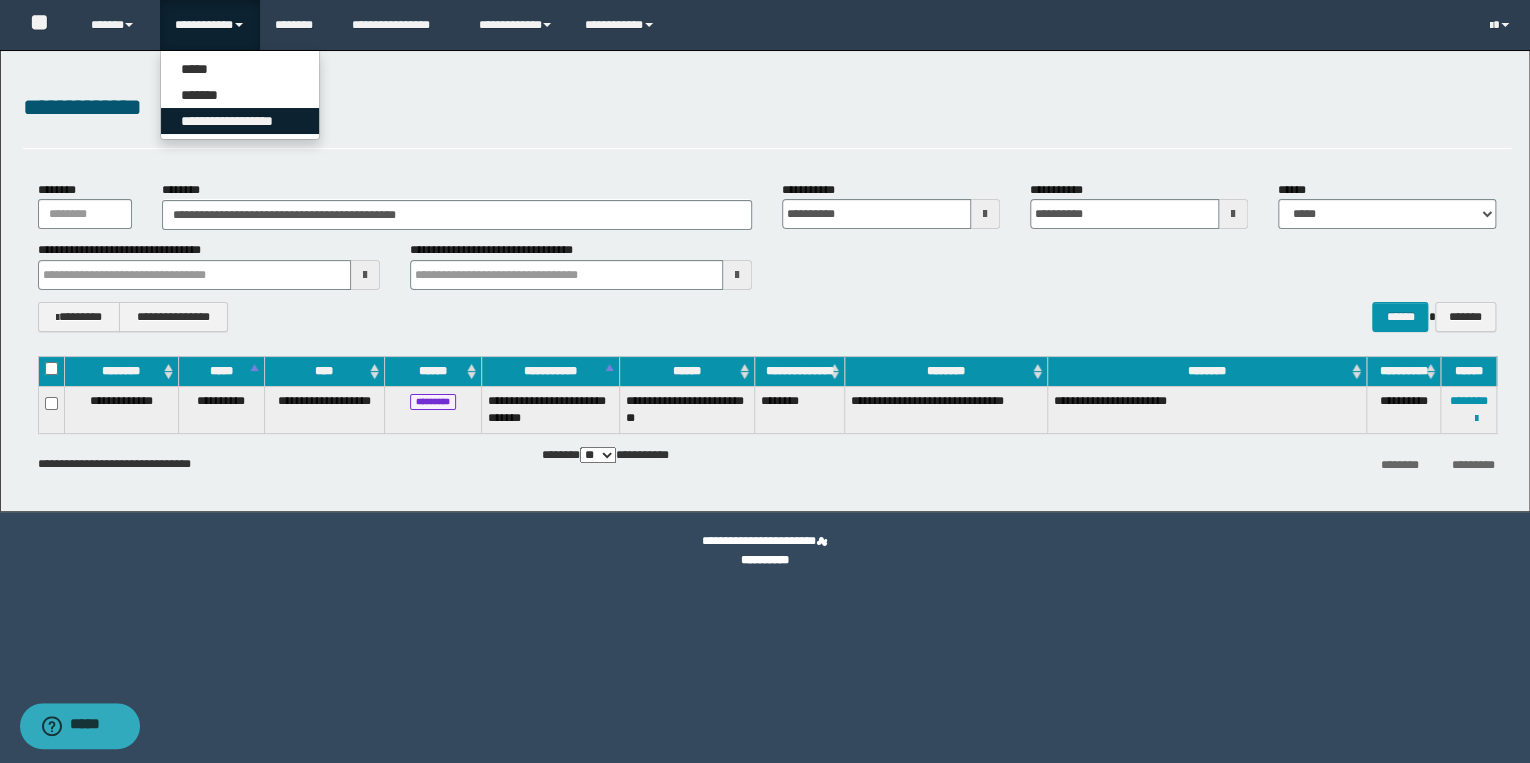 click on "**********" at bounding box center [240, 121] 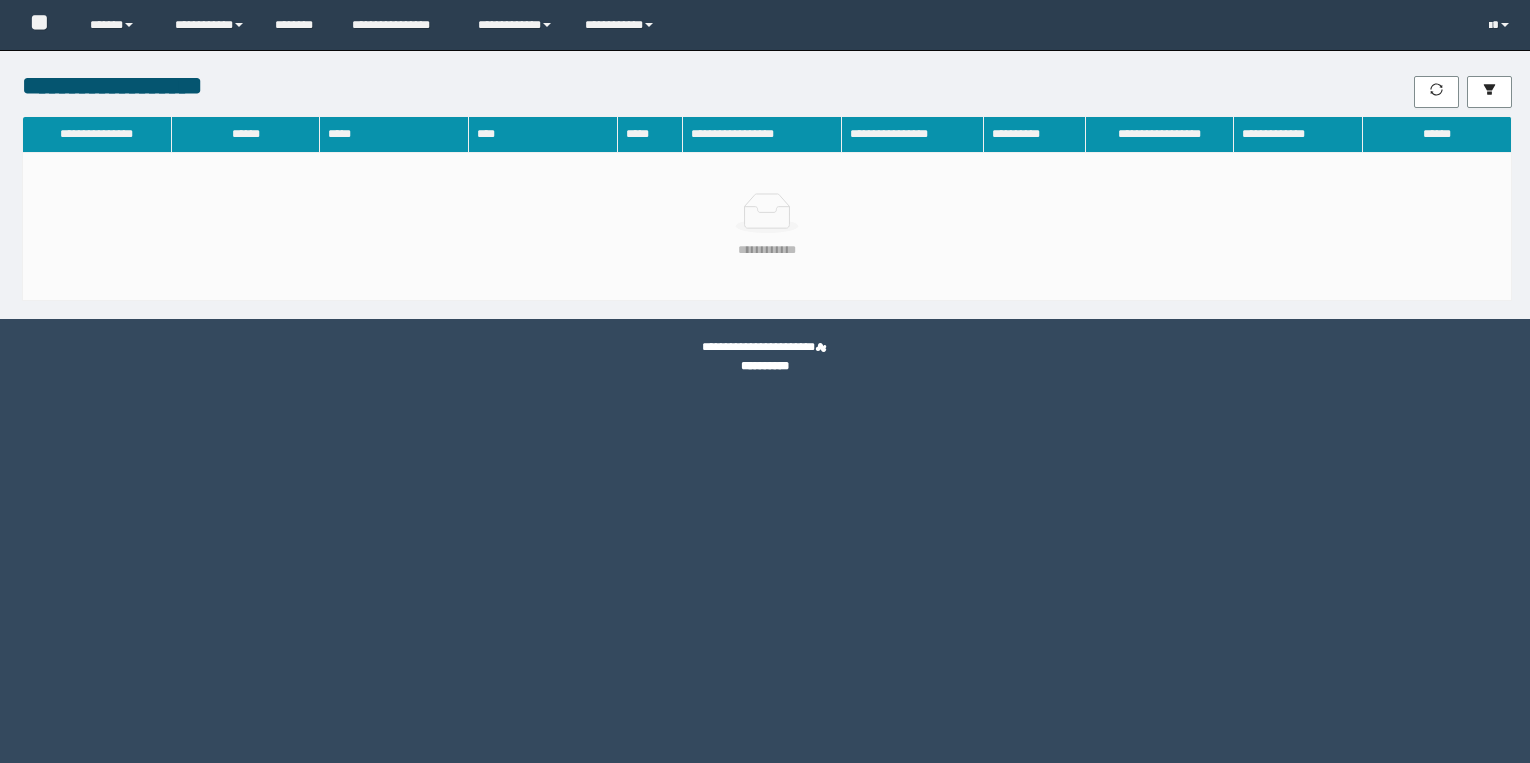 scroll, scrollTop: 0, scrollLeft: 0, axis: both 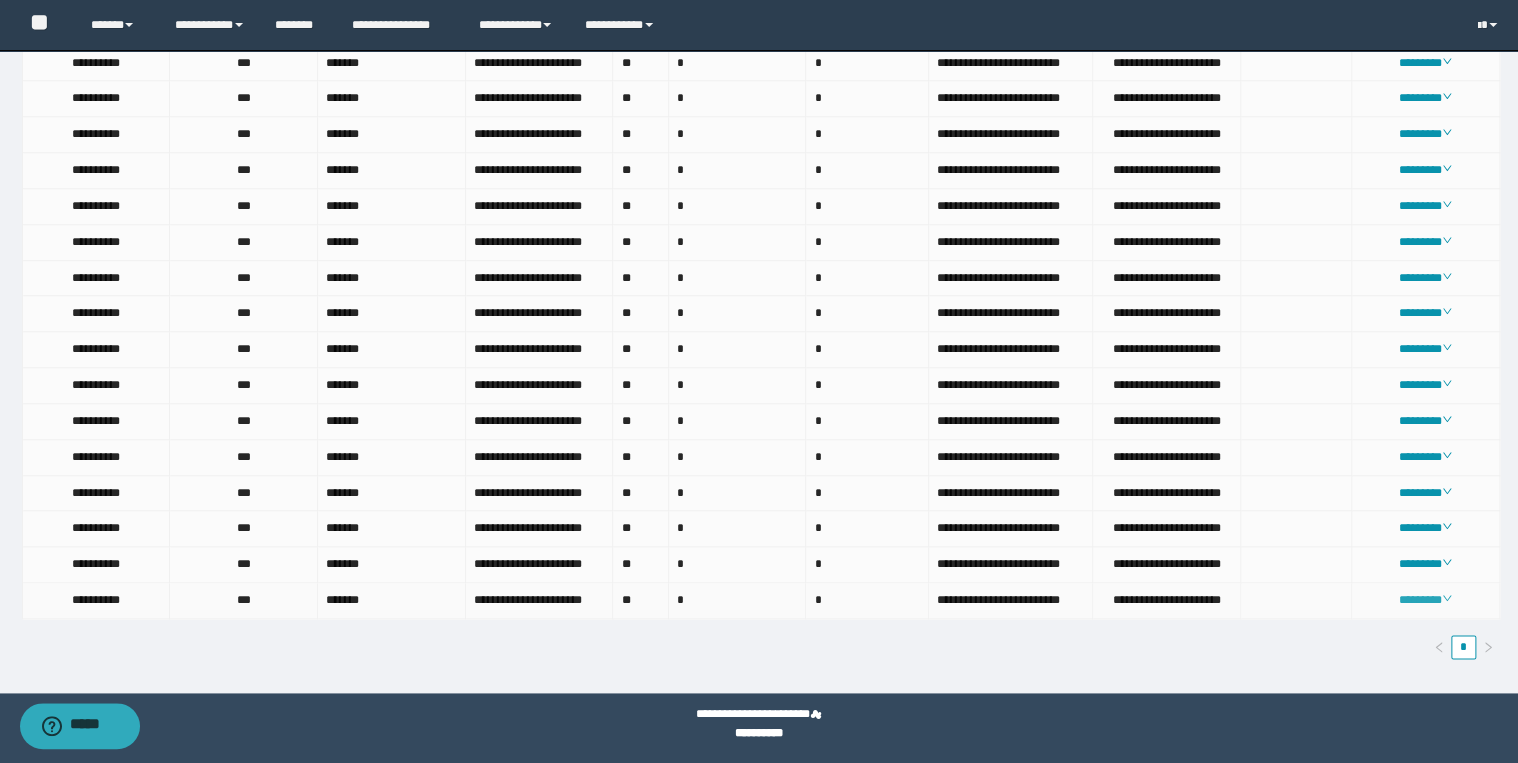 click on "********" at bounding box center [1425, 600] 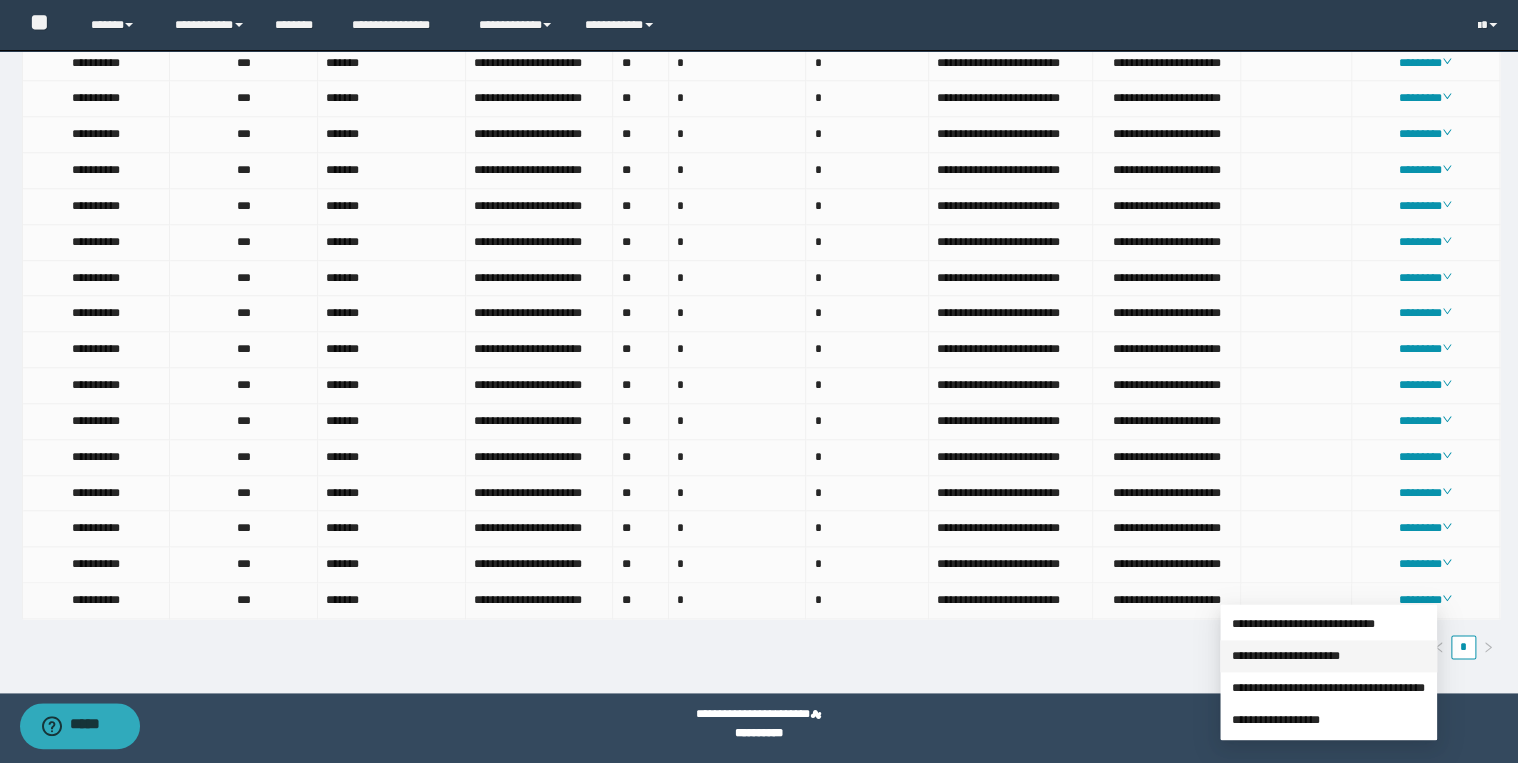 click on "**********" at bounding box center [1286, 656] 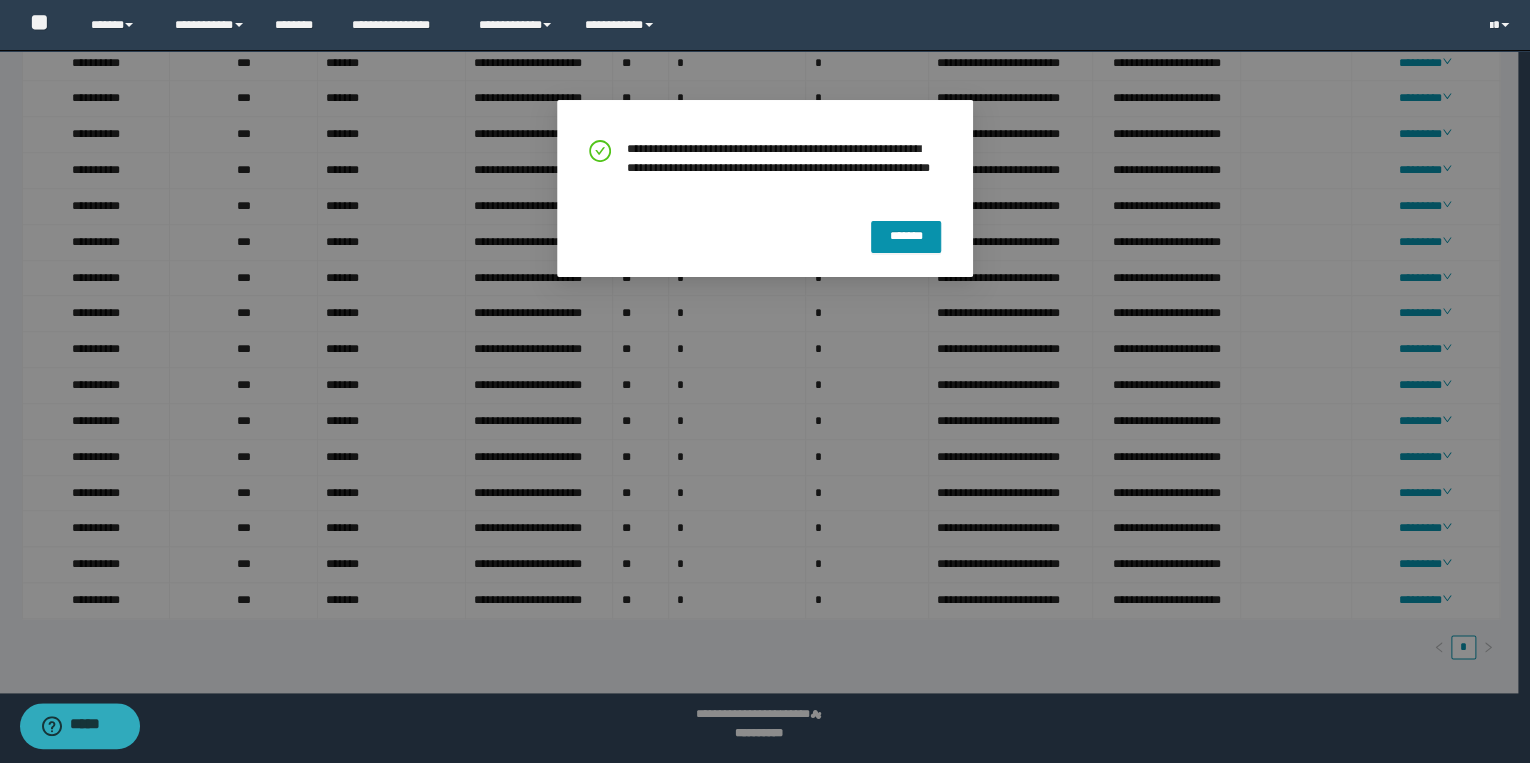 click on "**********" at bounding box center (765, 192) 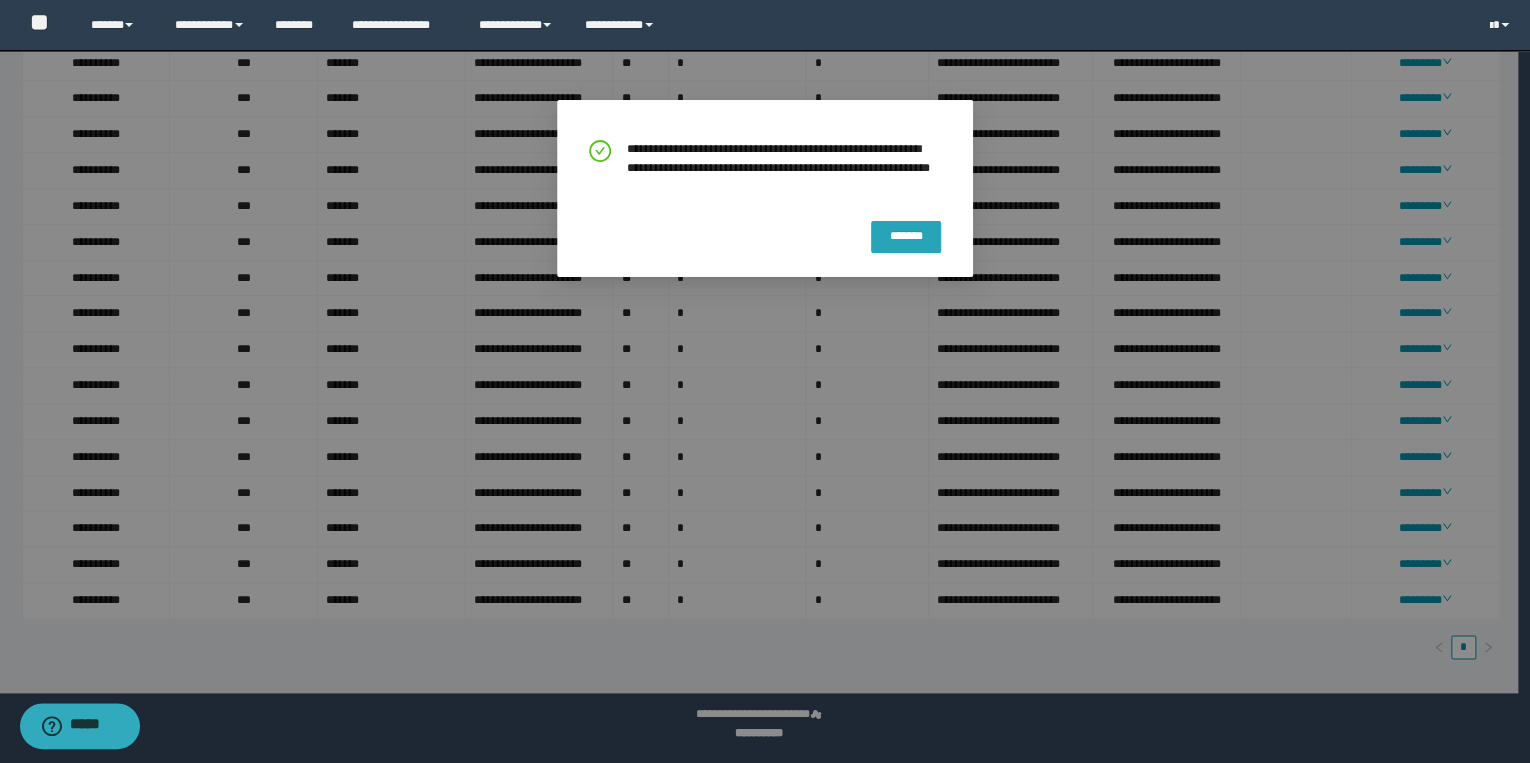 click on "*******" at bounding box center [906, 235] 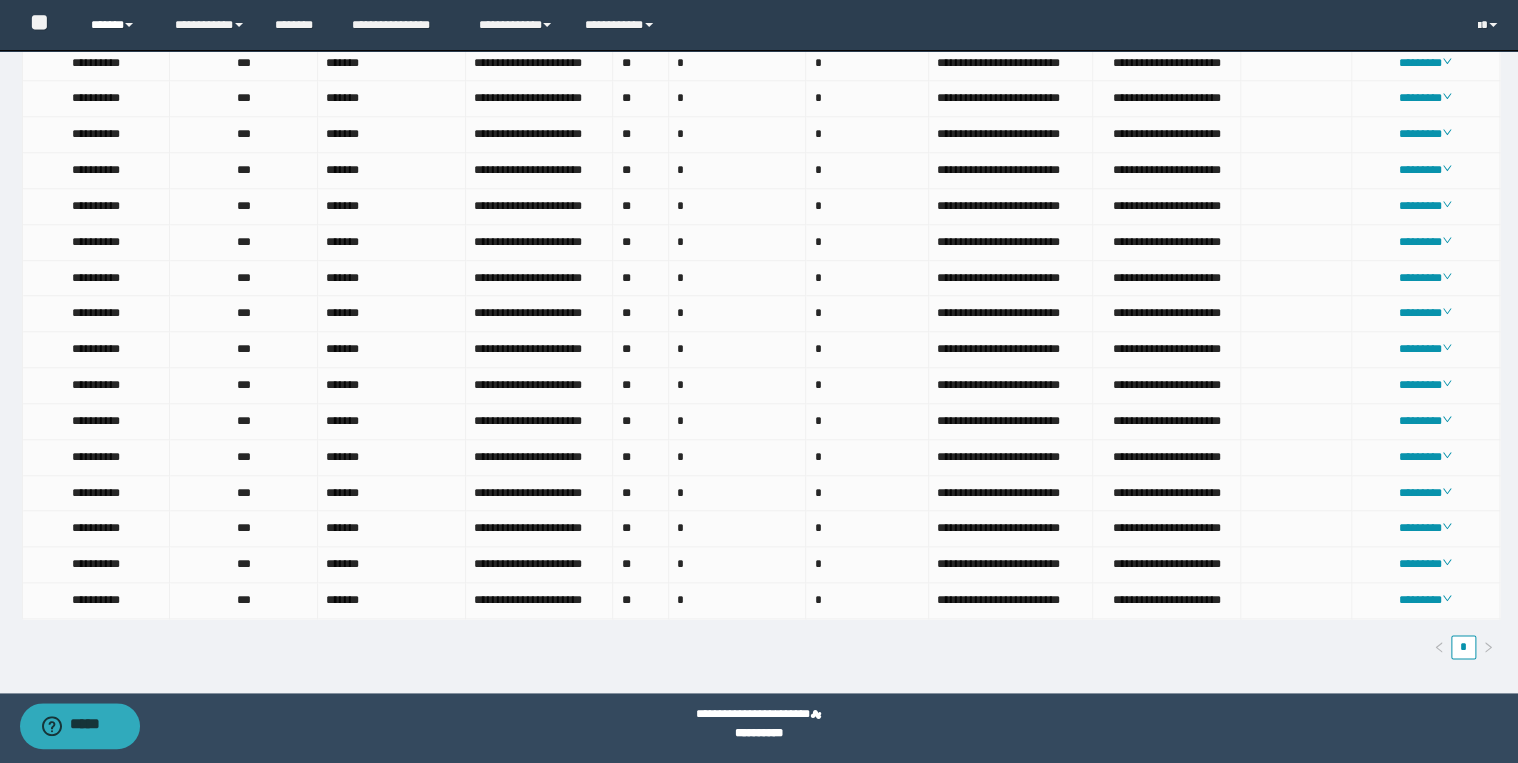 click on "******" at bounding box center (117, 25) 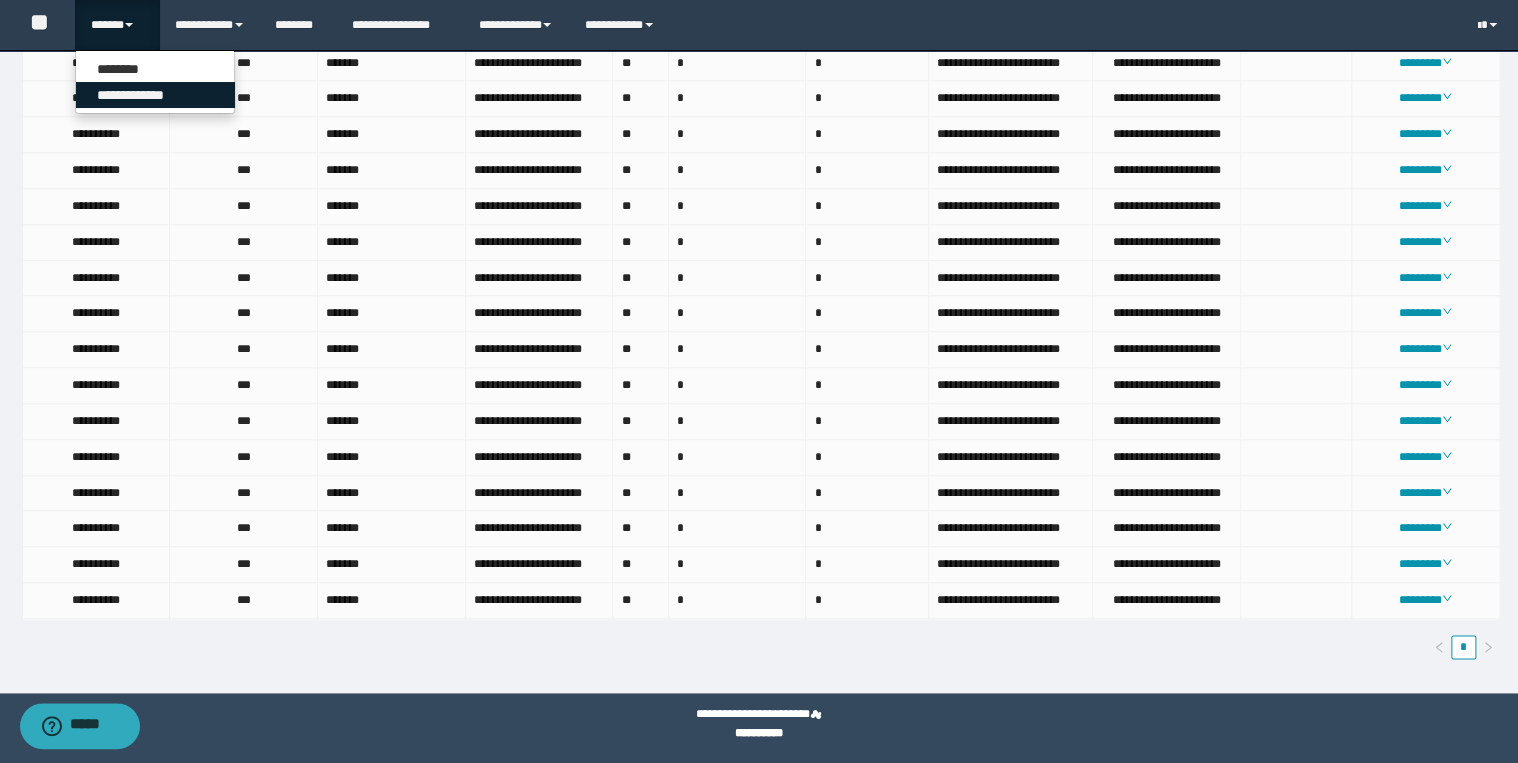 click on "**********" at bounding box center [155, 95] 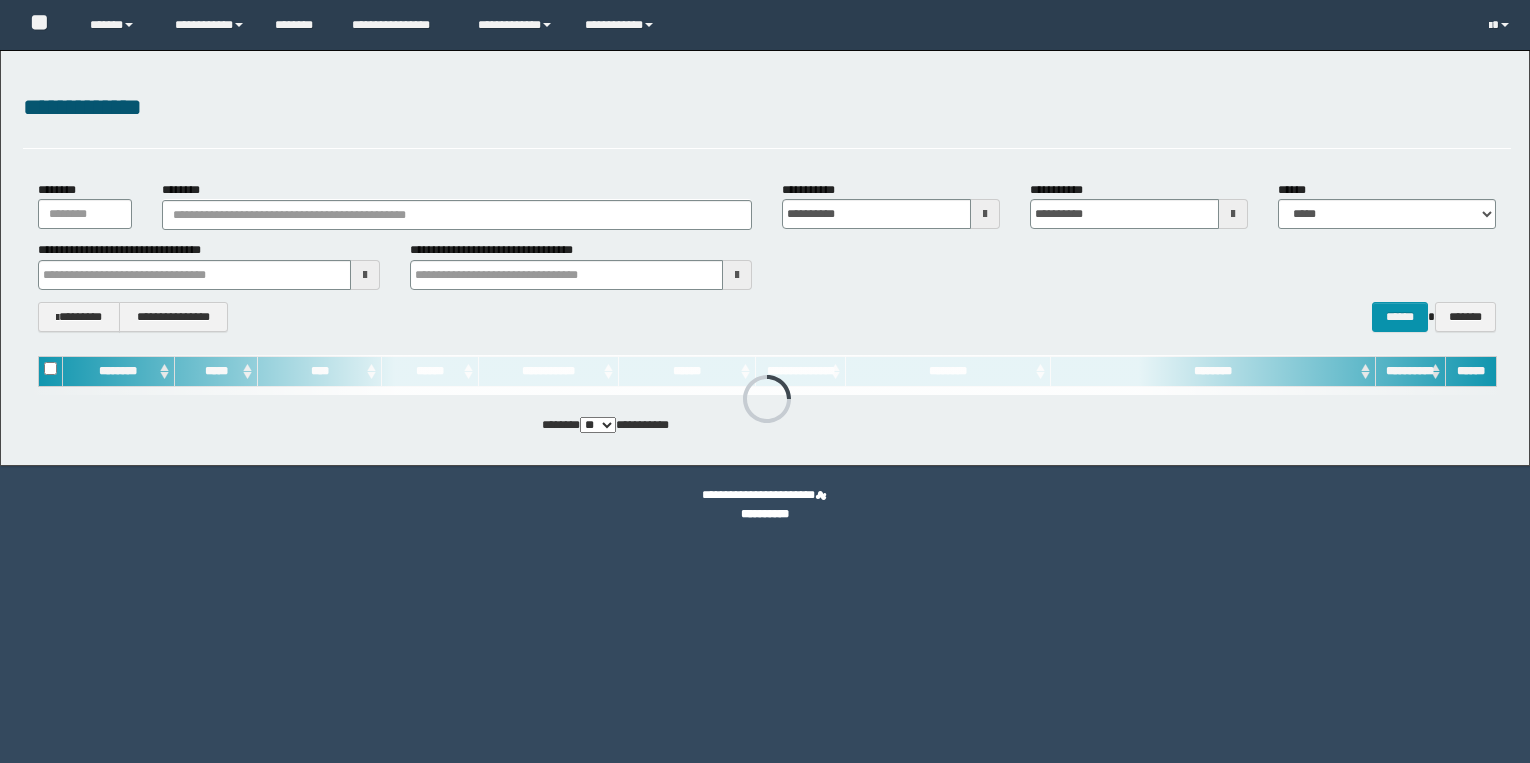 scroll, scrollTop: 0, scrollLeft: 0, axis: both 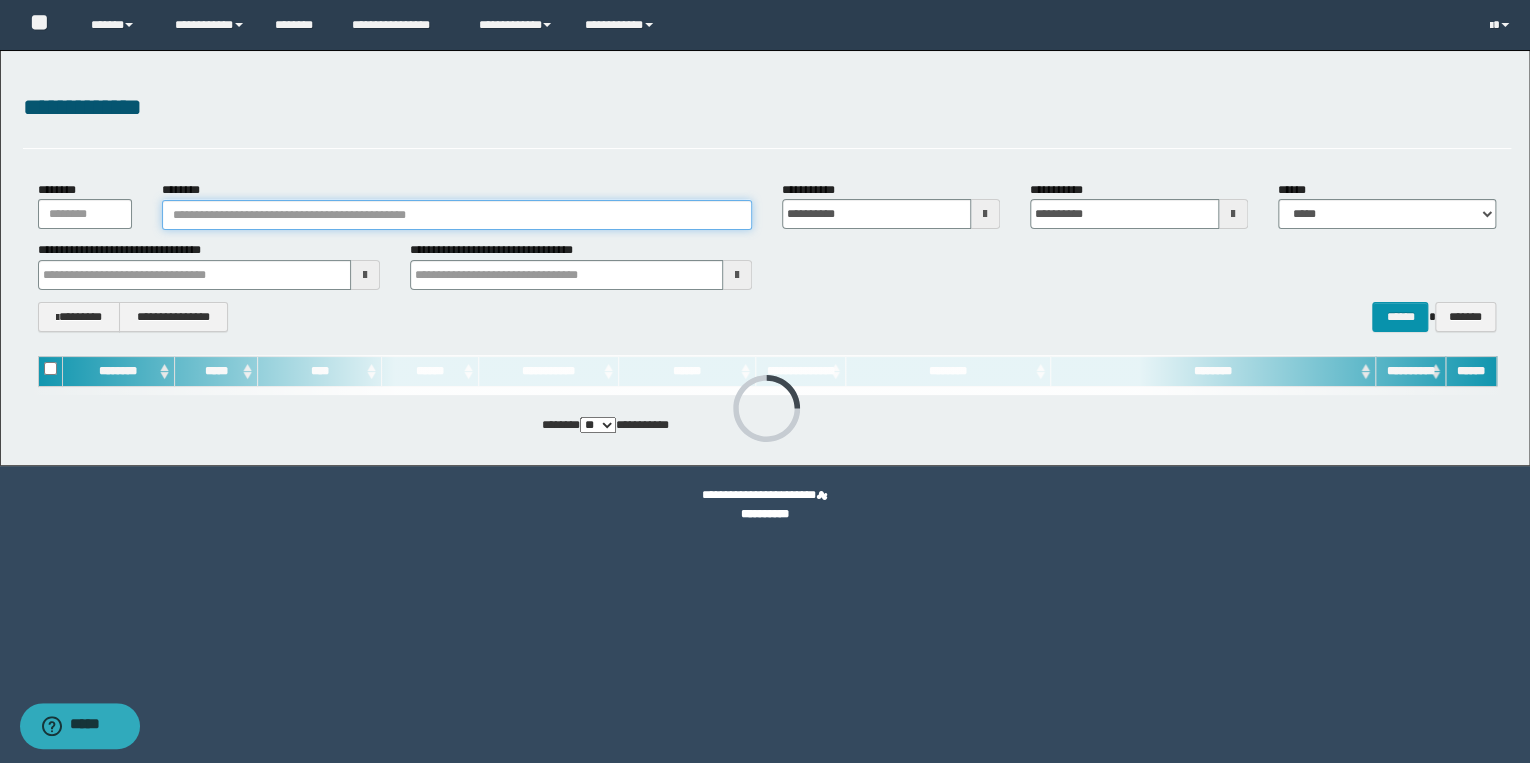 click on "********" at bounding box center (457, 215) 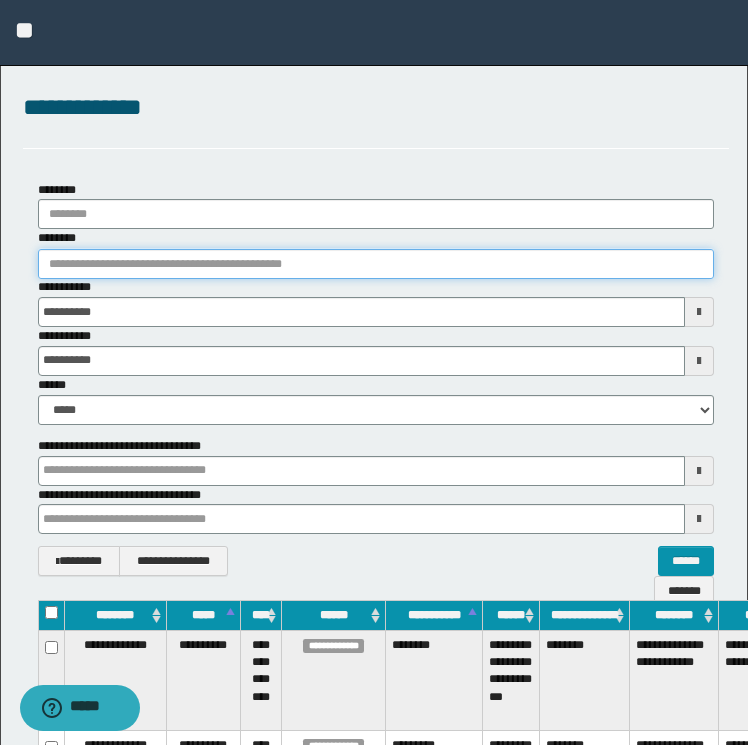 click on "********" at bounding box center (376, 264) 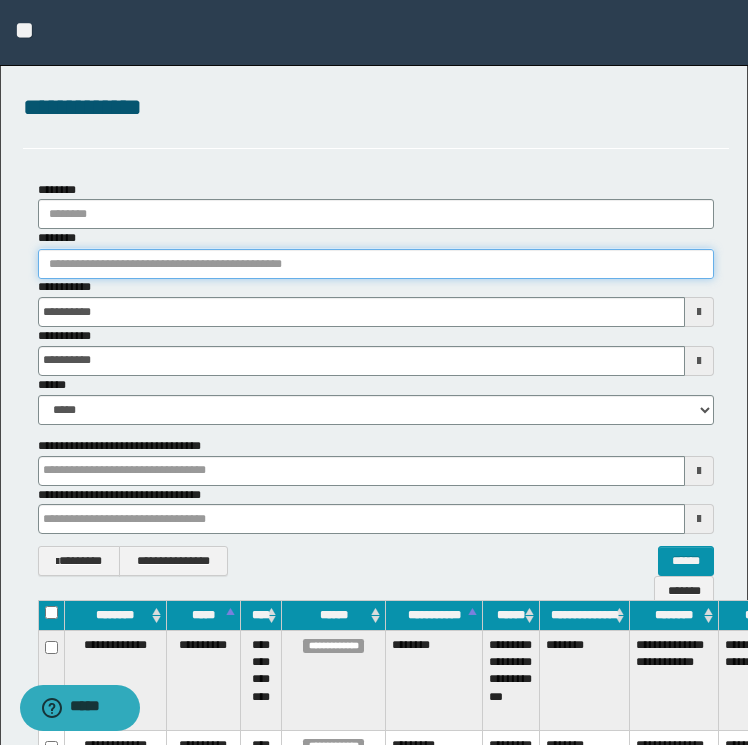 type on "********" 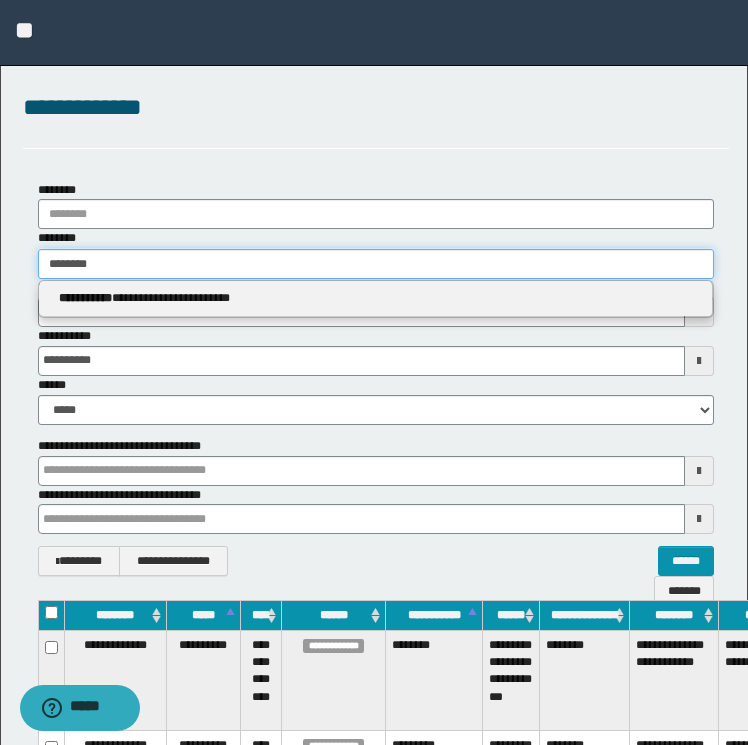type on "********" 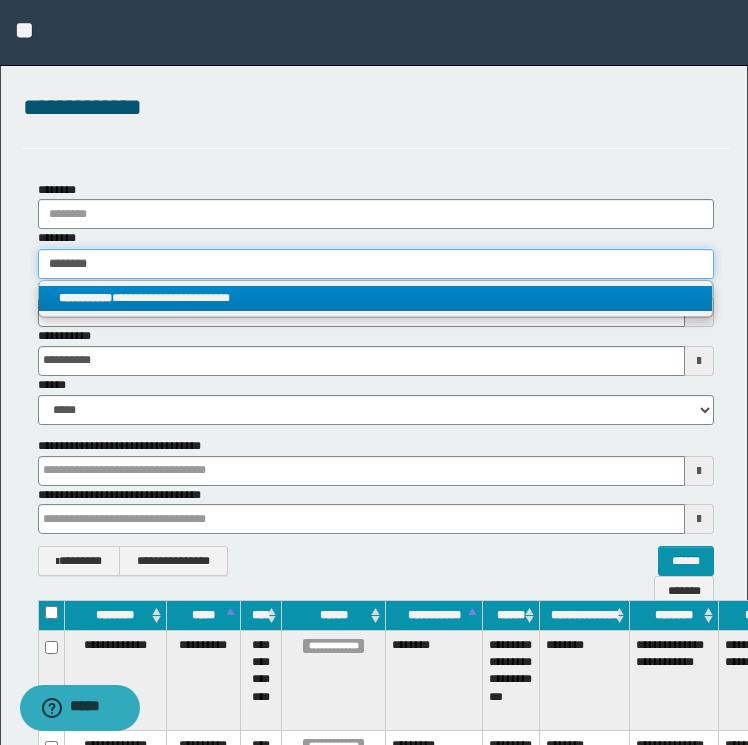 type on "********" 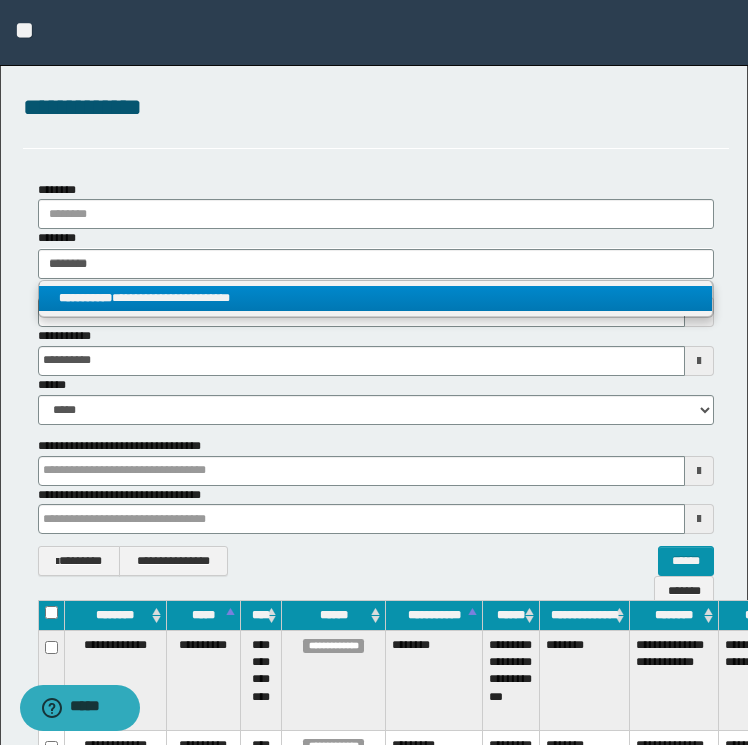 click on "**********" at bounding box center (376, 298) 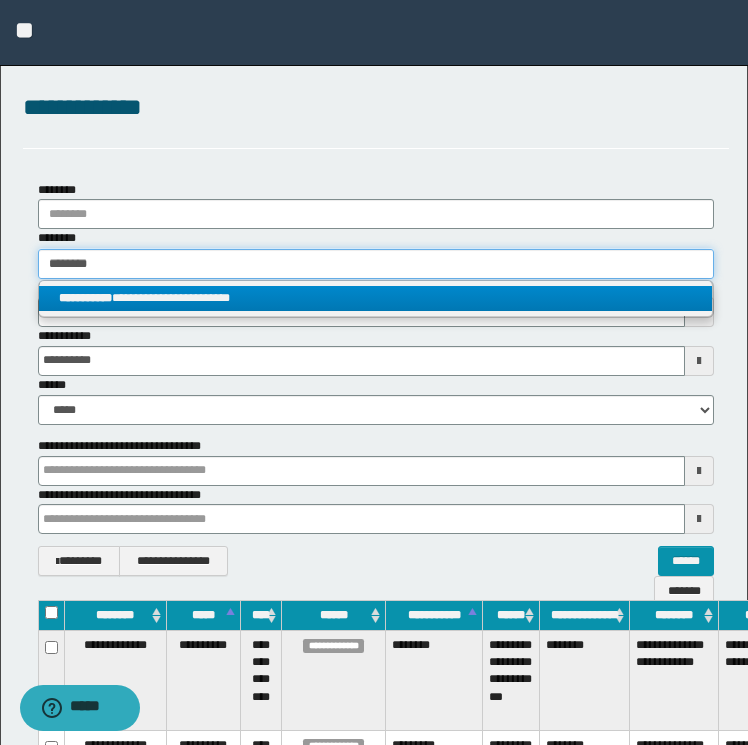 type 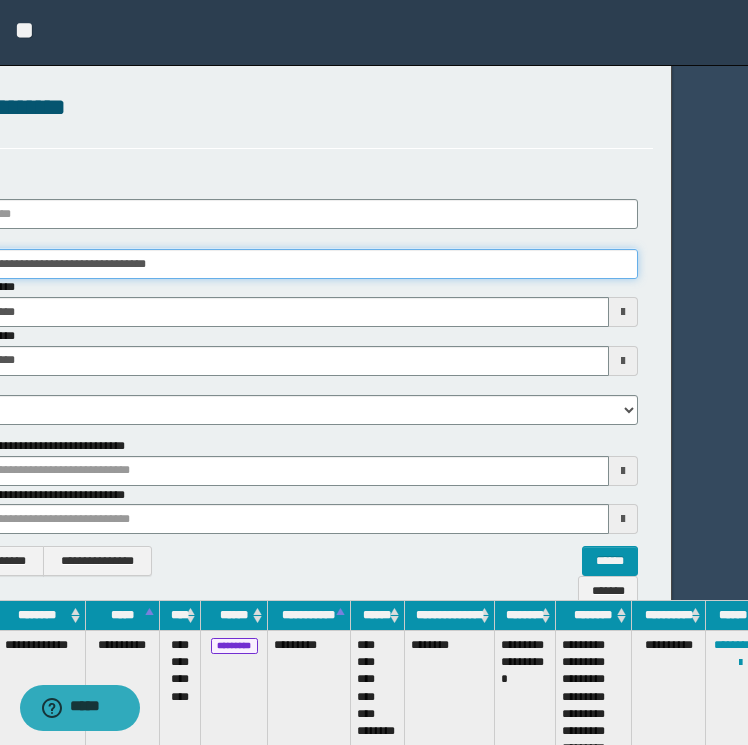 scroll, scrollTop: 0, scrollLeft: 88, axis: horizontal 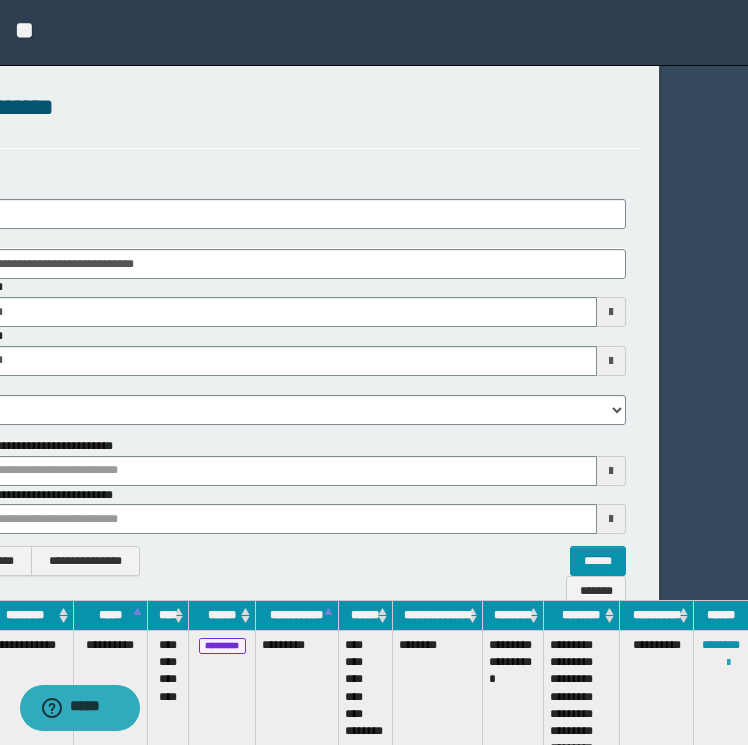 click at bounding box center (728, 663) 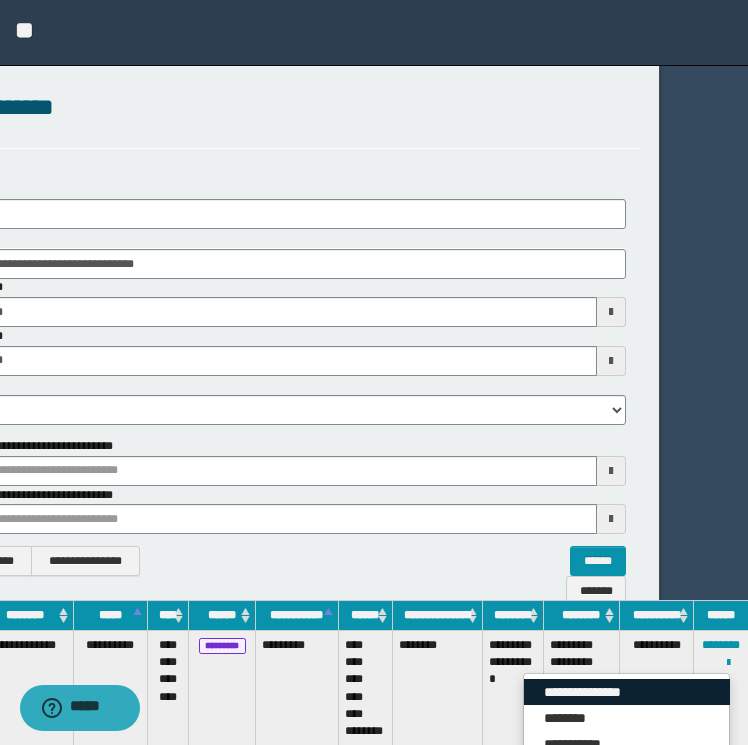 click on "**********" at bounding box center [627, 692] 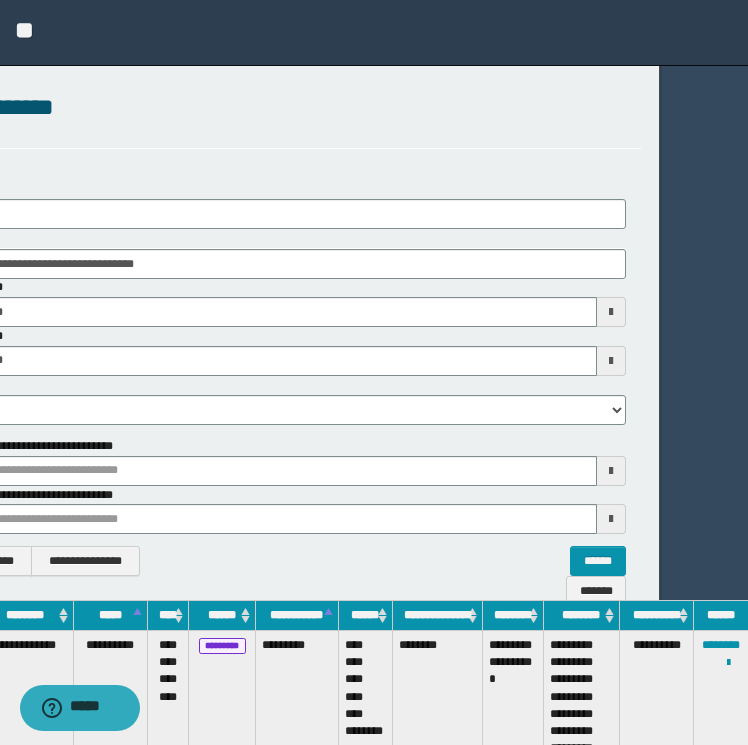 scroll, scrollTop: 0, scrollLeft: 0, axis: both 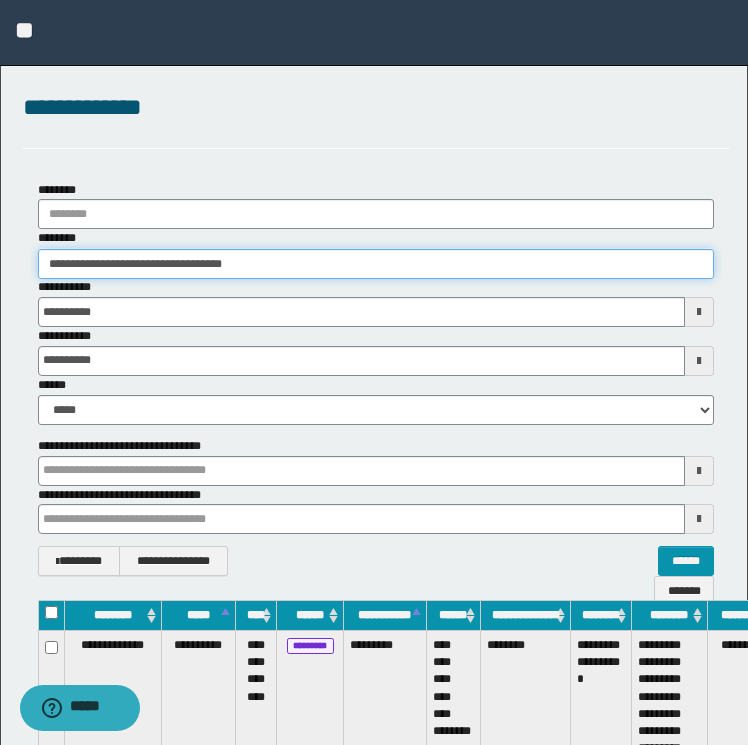 click on "**********" at bounding box center [376, 264] 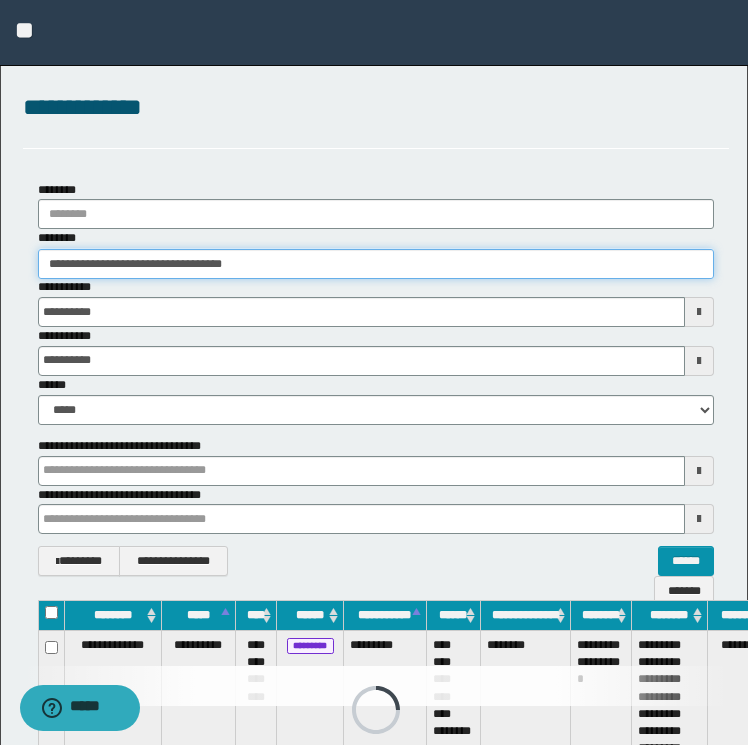 click on "**********" at bounding box center (376, 264) 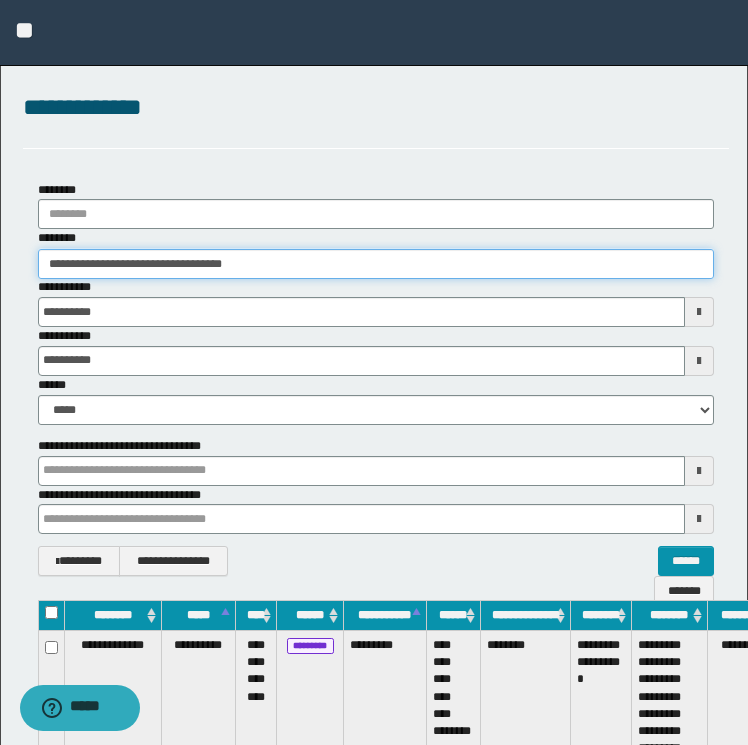 click on "**********" at bounding box center [376, 264] 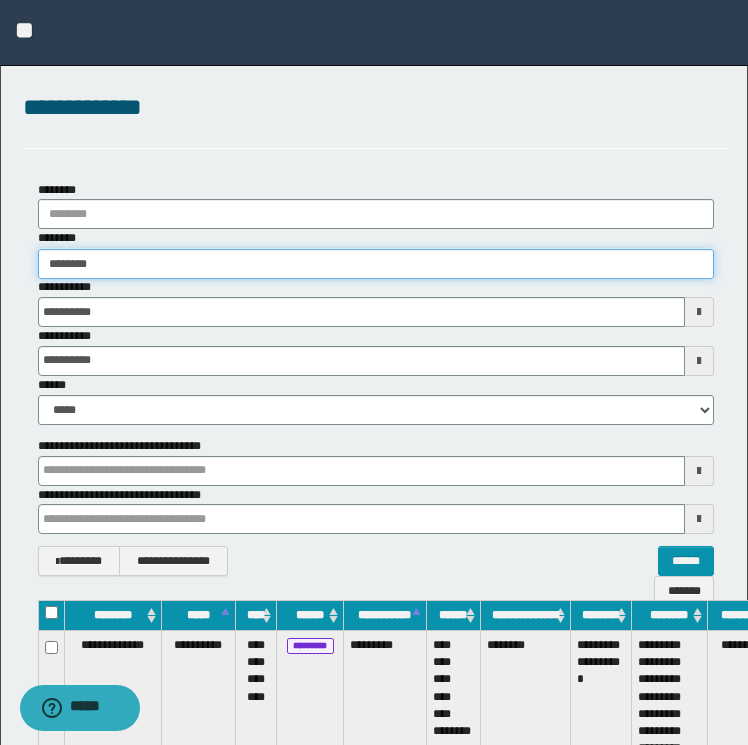 type on "********" 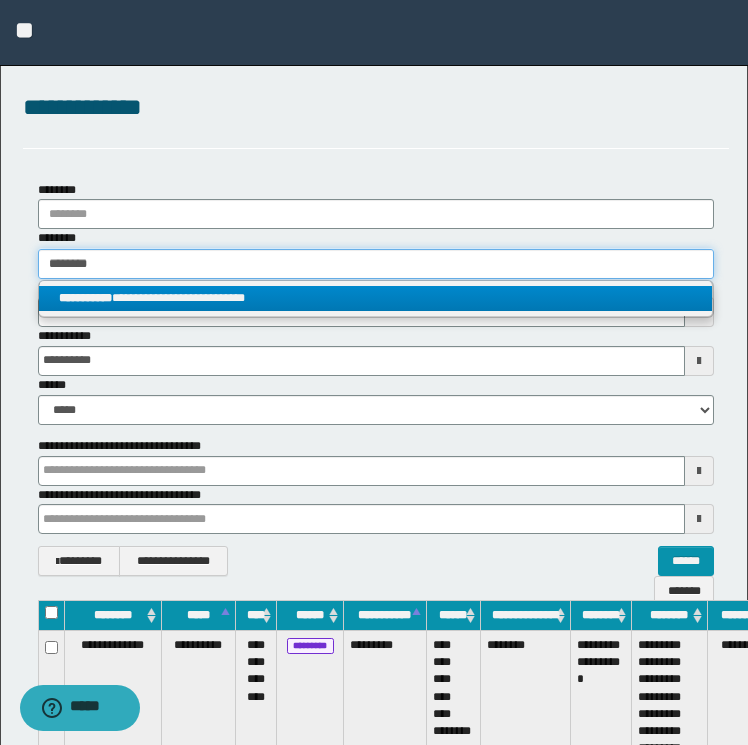 type on "********" 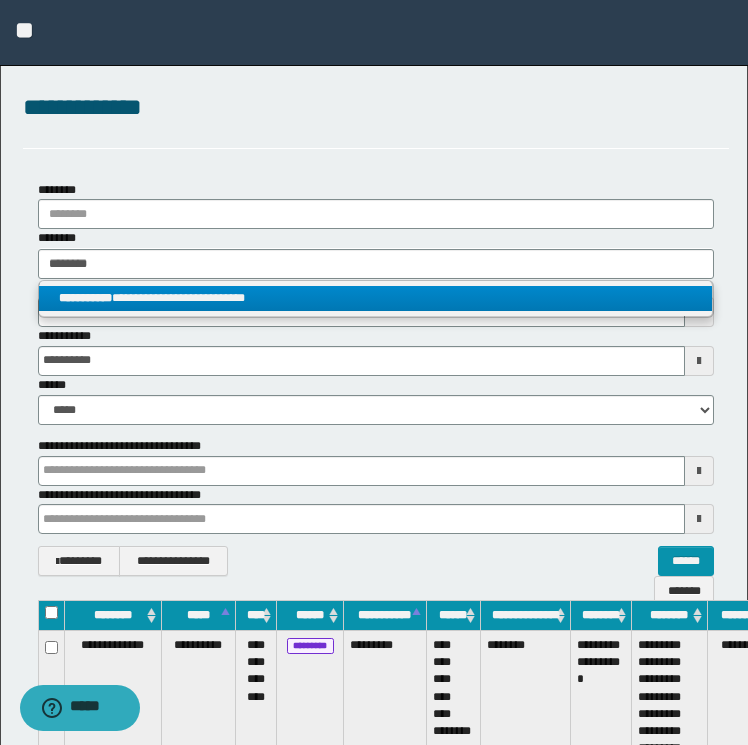 click on "**********" at bounding box center (376, 298) 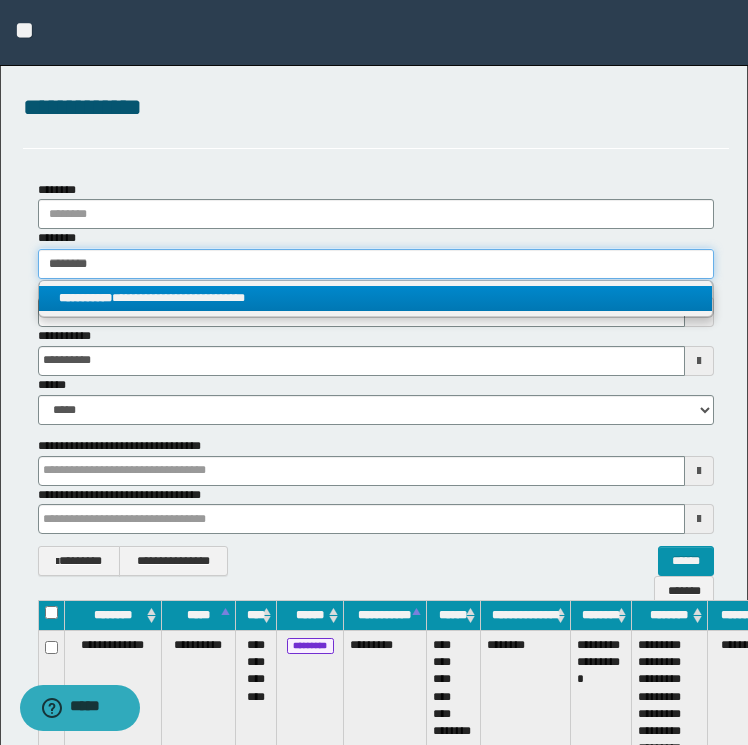type 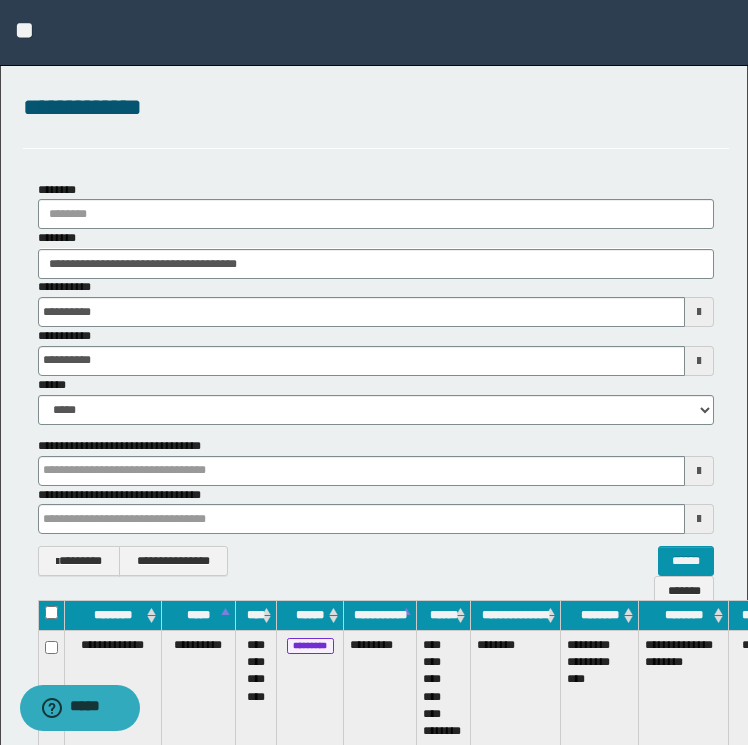 click on "**********" at bounding box center [376, 773] 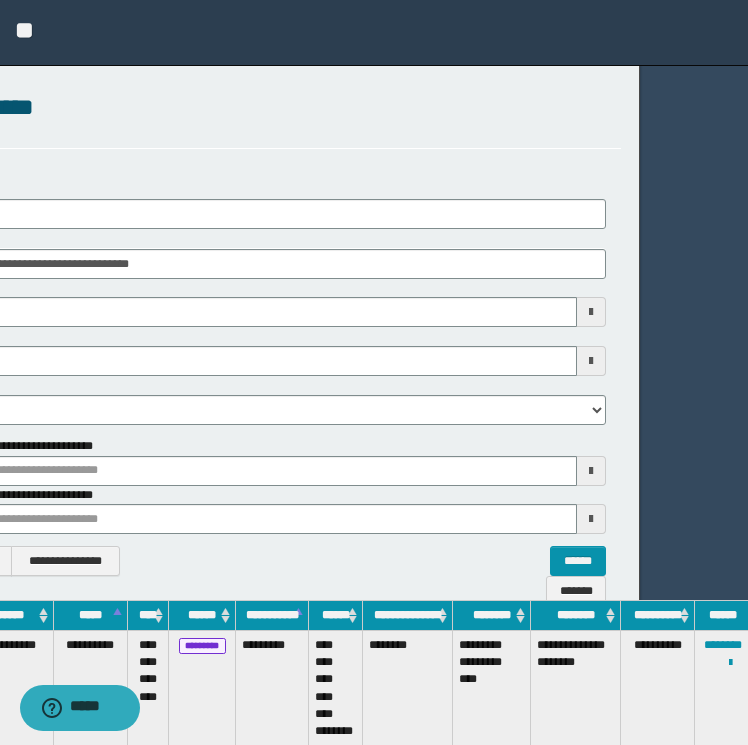 scroll, scrollTop: 0, scrollLeft: 110, axis: horizontal 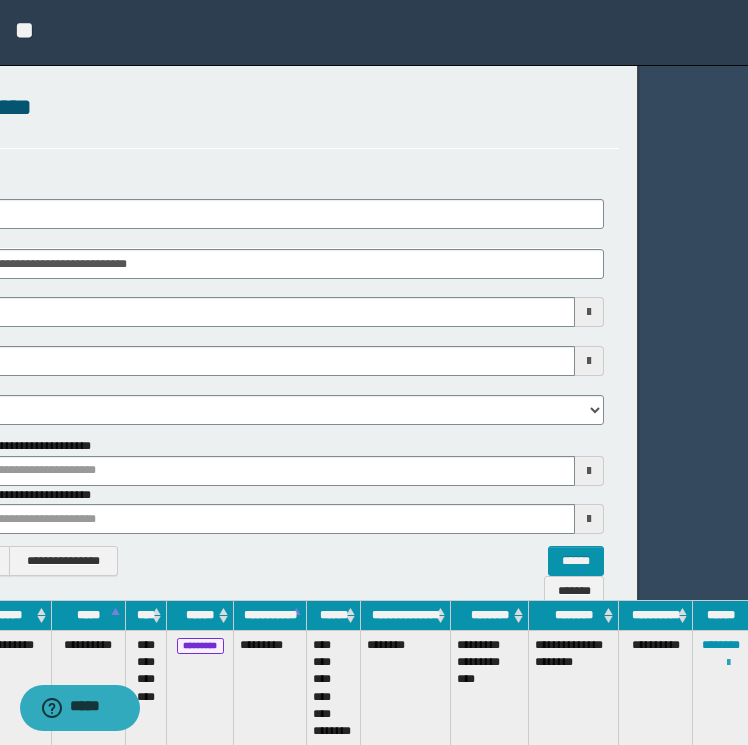 click at bounding box center (728, 663) 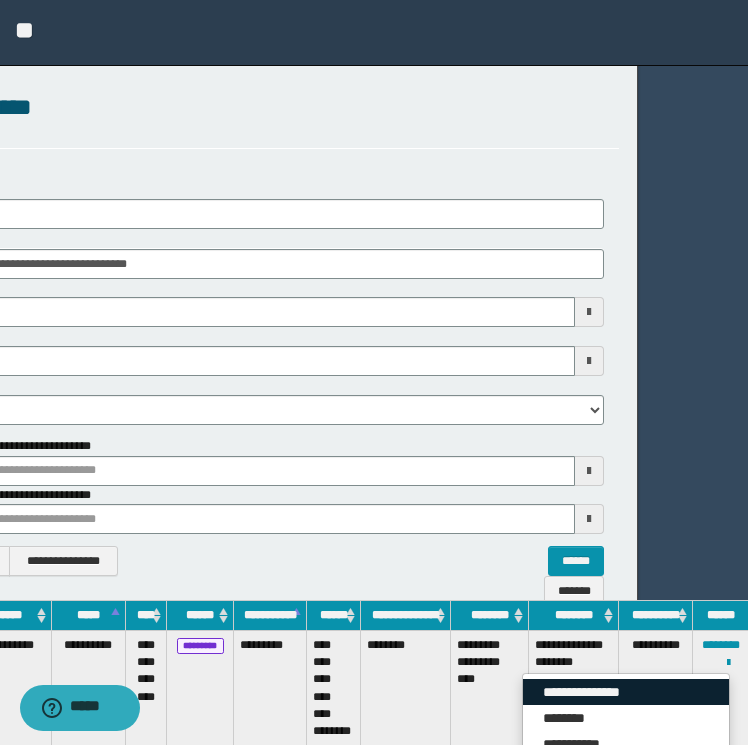 click on "**********" at bounding box center [626, 692] 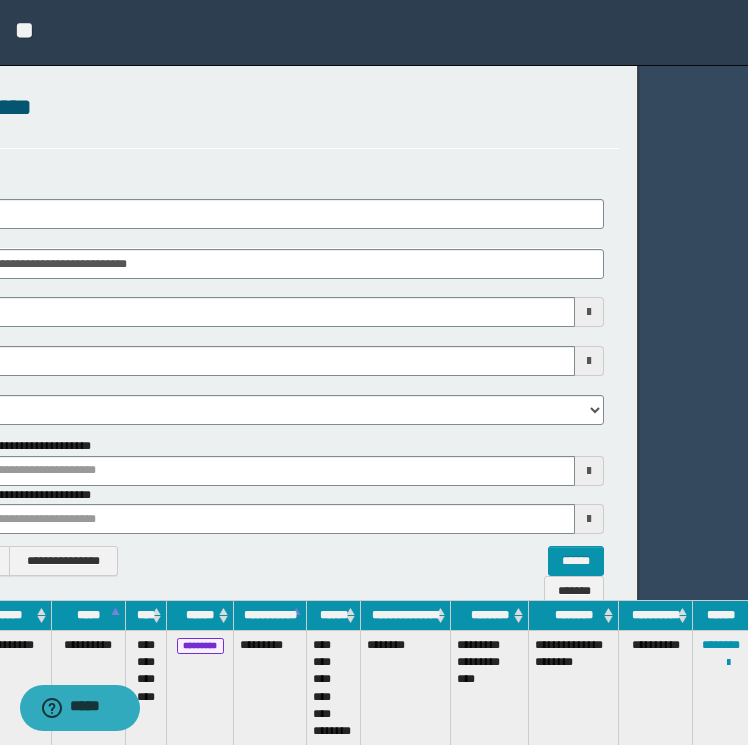 scroll, scrollTop: 0, scrollLeft: 0, axis: both 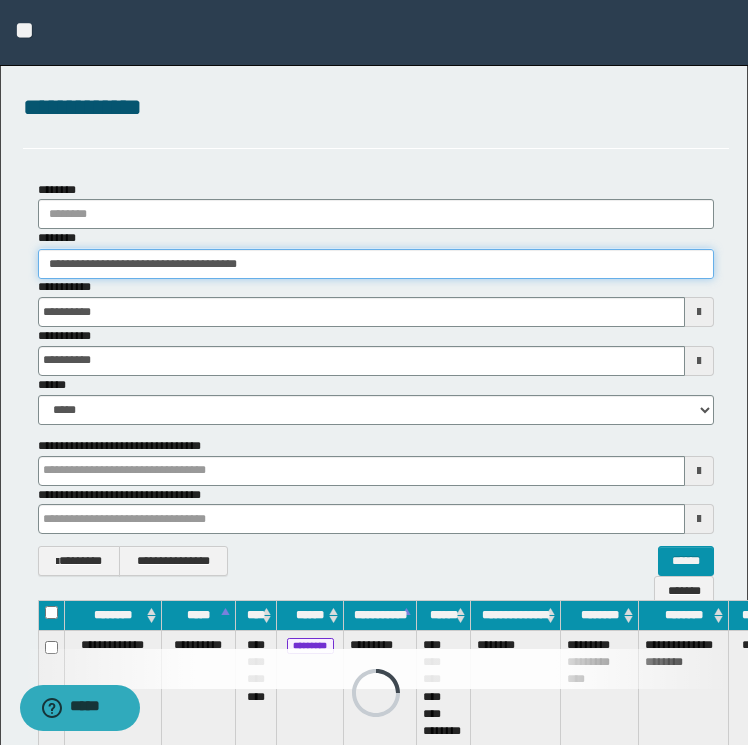 drag, startPoint x: 365, startPoint y: 257, endPoint x: -4, endPoint y: 257, distance: 369 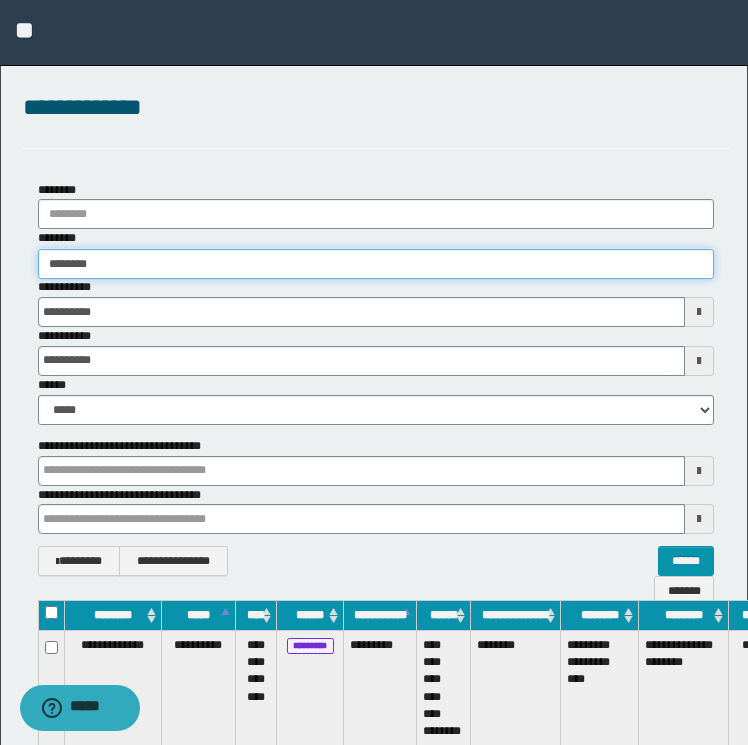 type on "********" 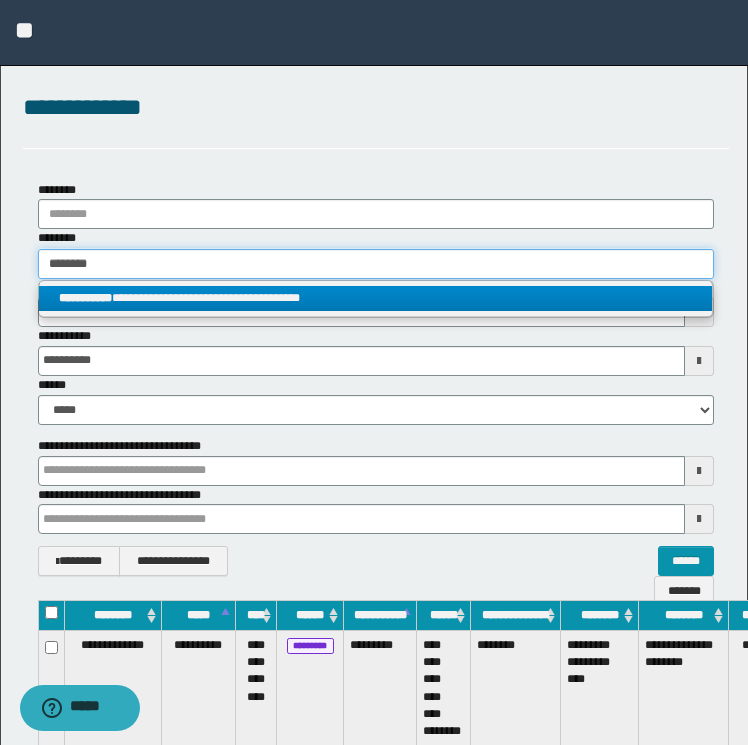 type on "********" 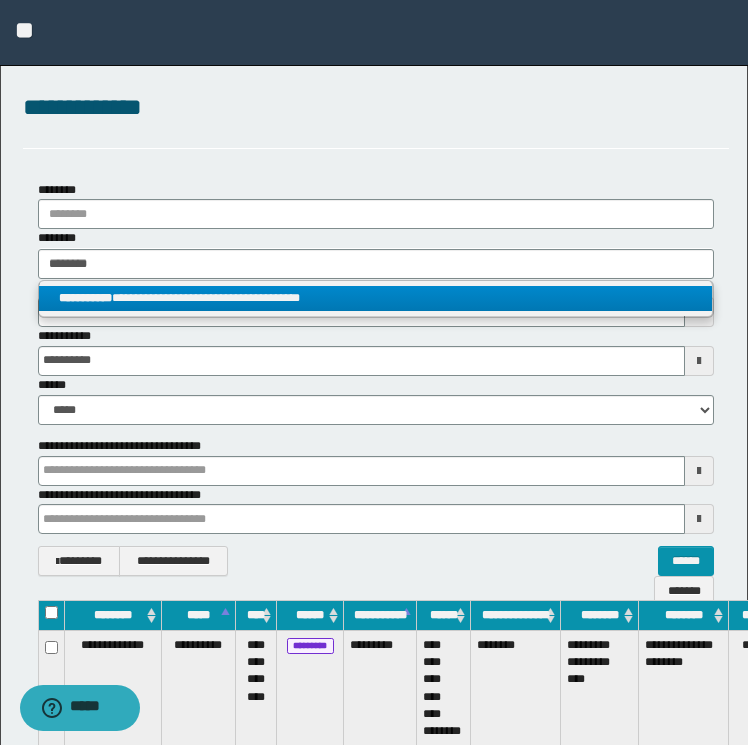 click on "**********" at bounding box center (376, 298) 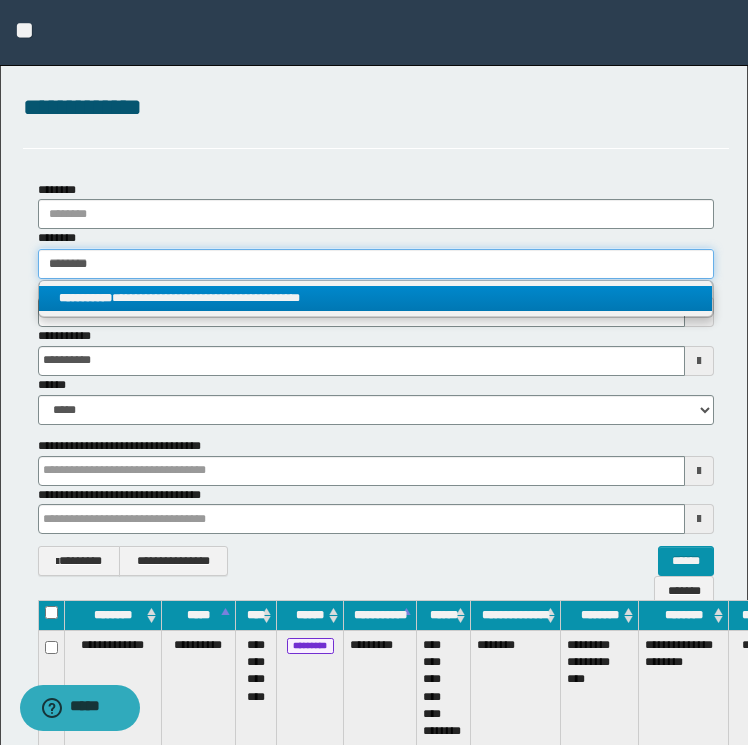 type 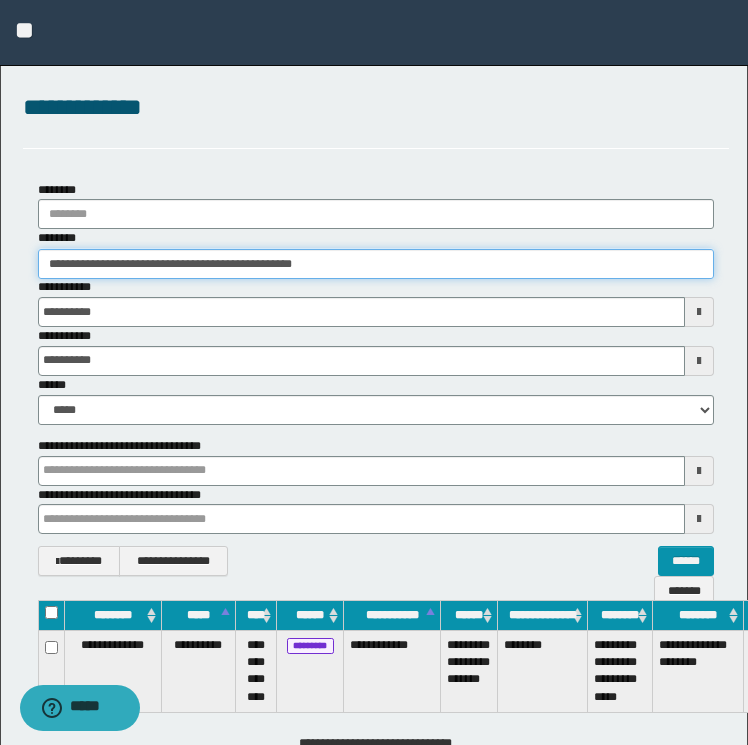 scroll, scrollTop: 0, scrollLeft: 124, axis: horizontal 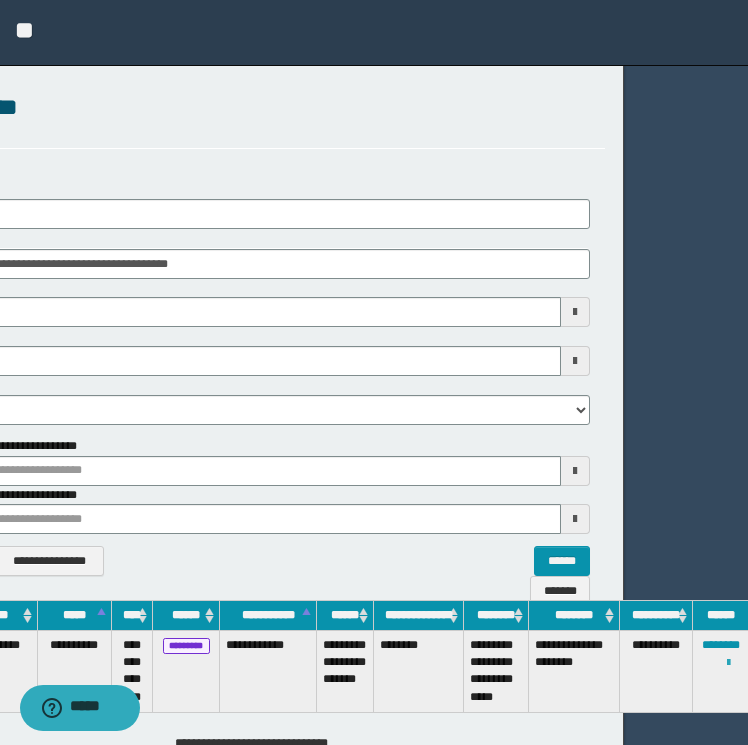 click at bounding box center (728, 663) 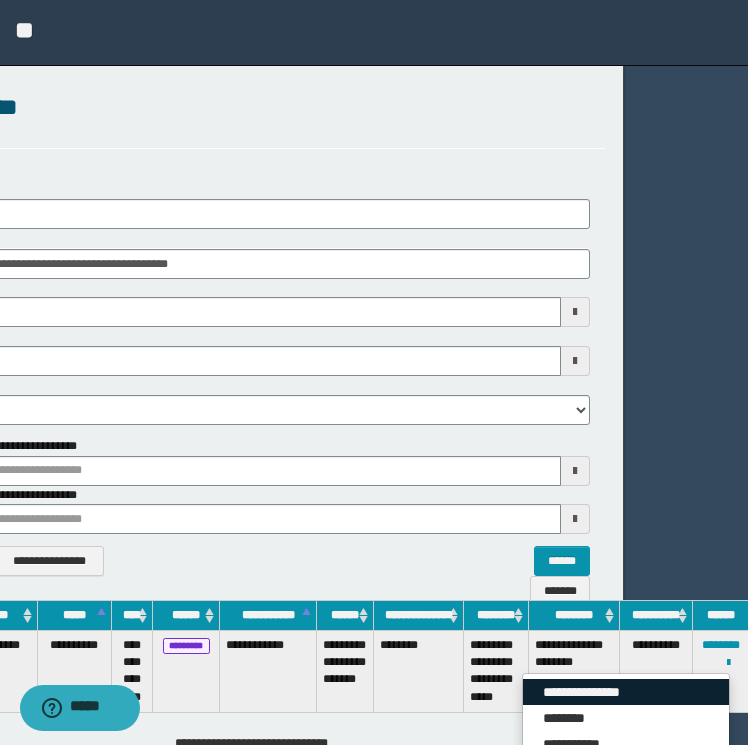 click on "**********" at bounding box center (626, 692) 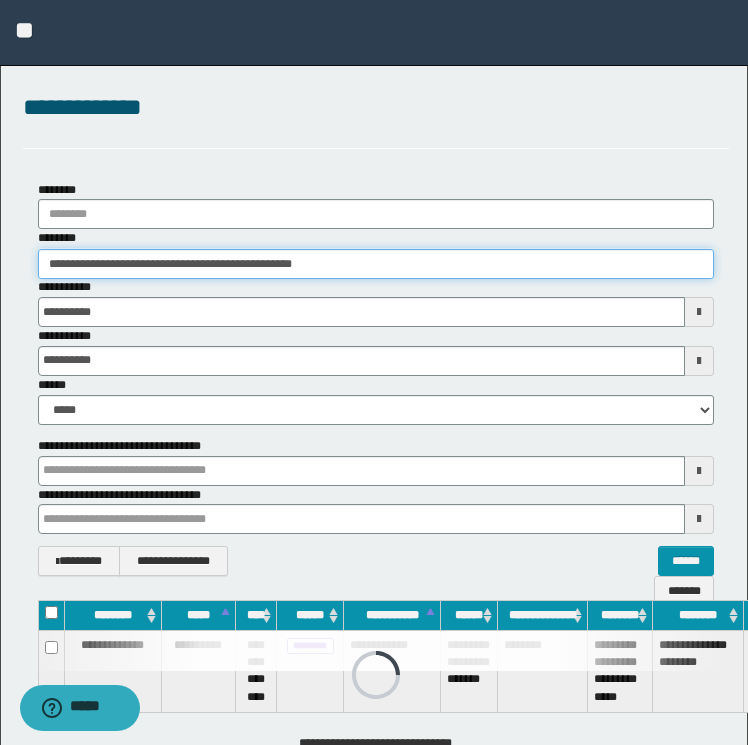 drag, startPoint x: 485, startPoint y: 251, endPoint x: 60, endPoint y: 280, distance: 425.98825 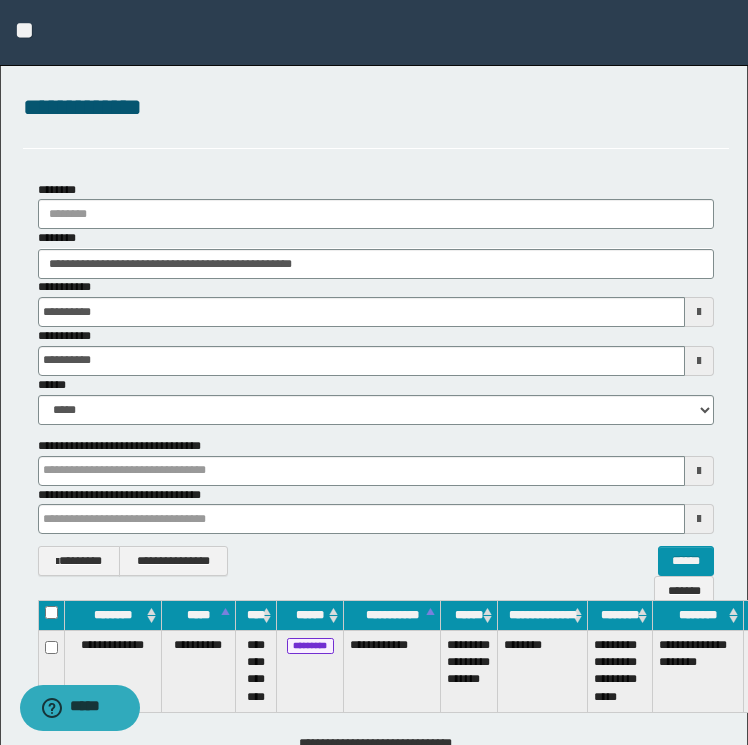 click on "**********" at bounding box center [376, 253] 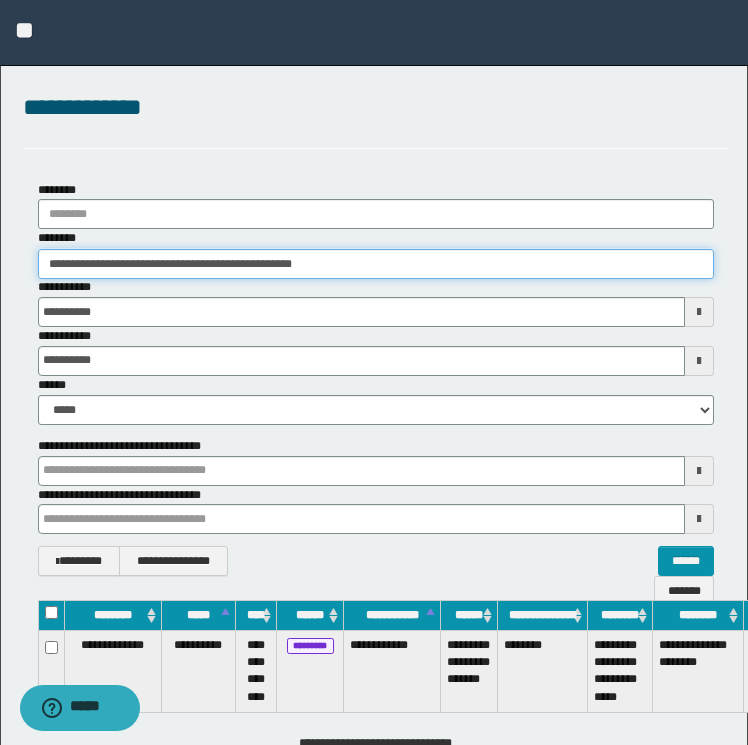 drag, startPoint x: 548, startPoint y: 257, endPoint x: -4, endPoint y: 271, distance: 552.1775 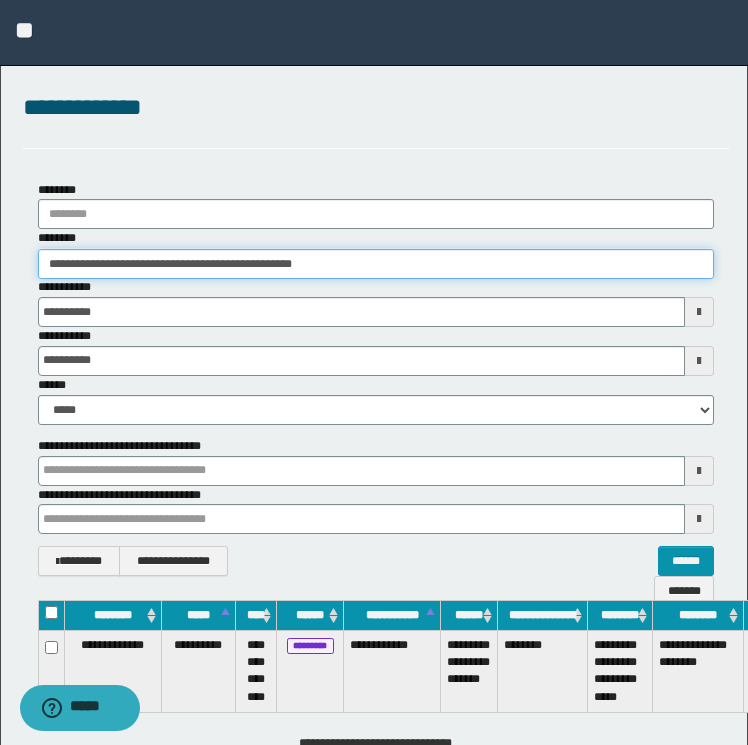 click on "**********" at bounding box center [374, 372] 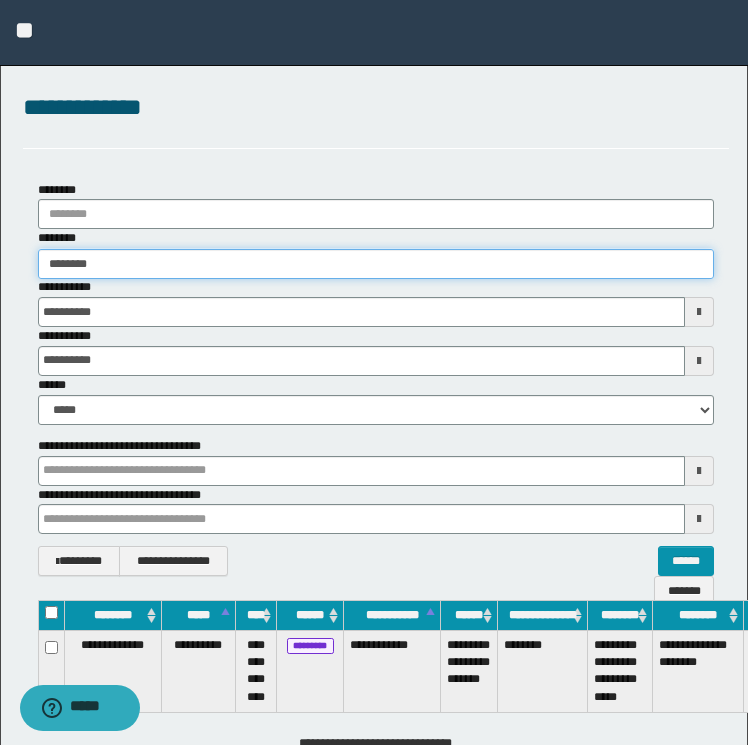 type on "********" 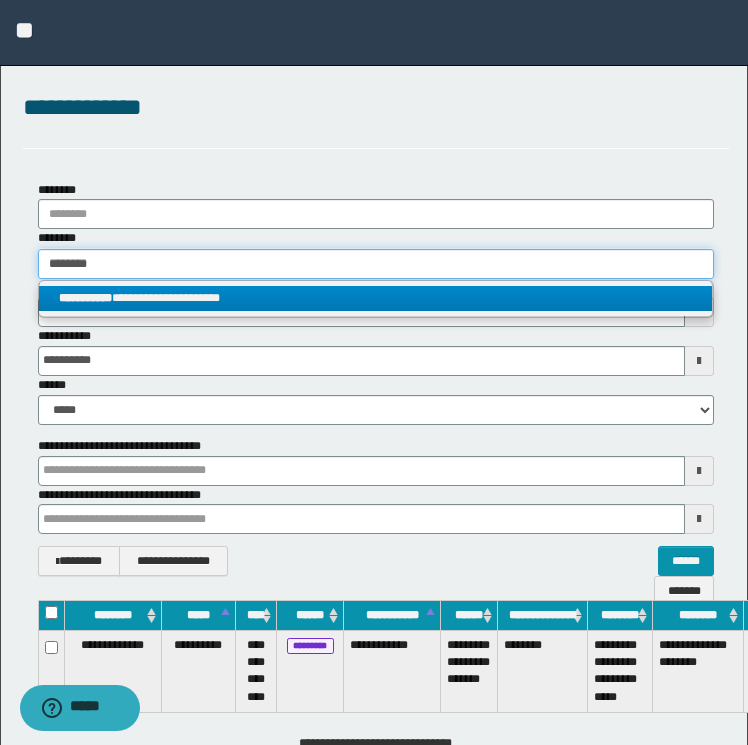 type on "********" 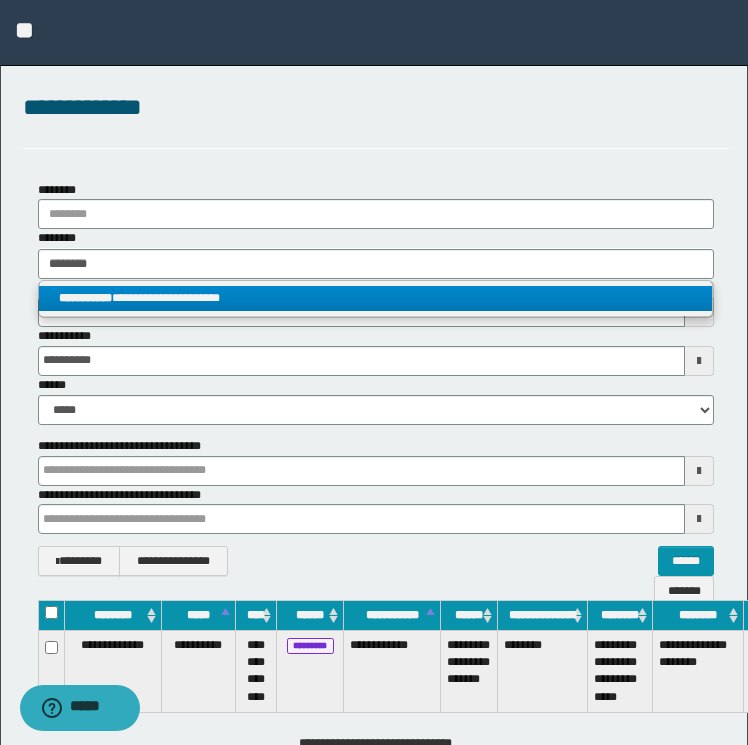 click on "**********" at bounding box center [376, 298] 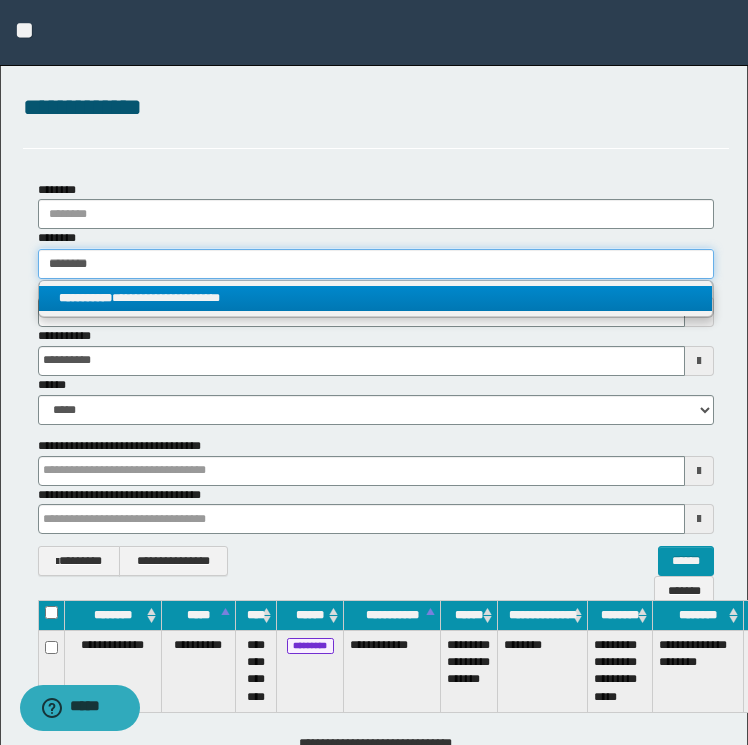 type 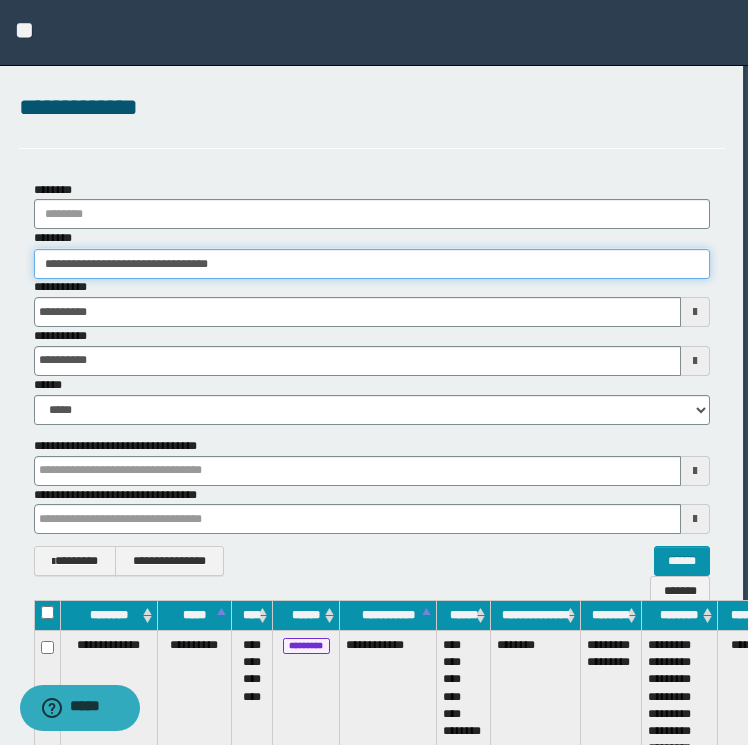 scroll, scrollTop: 0, scrollLeft: 103, axis: horizontal 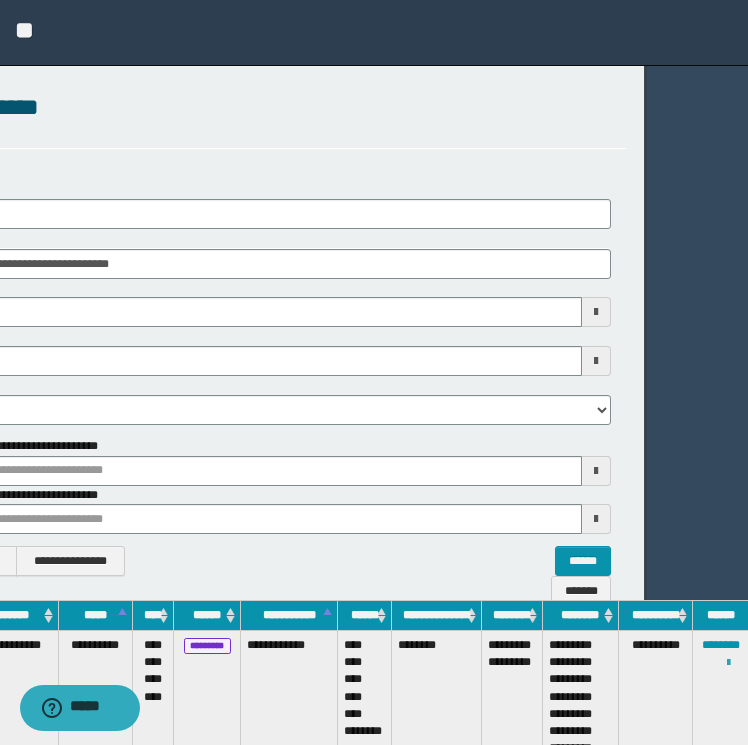 click at bounding box center (728, 663) 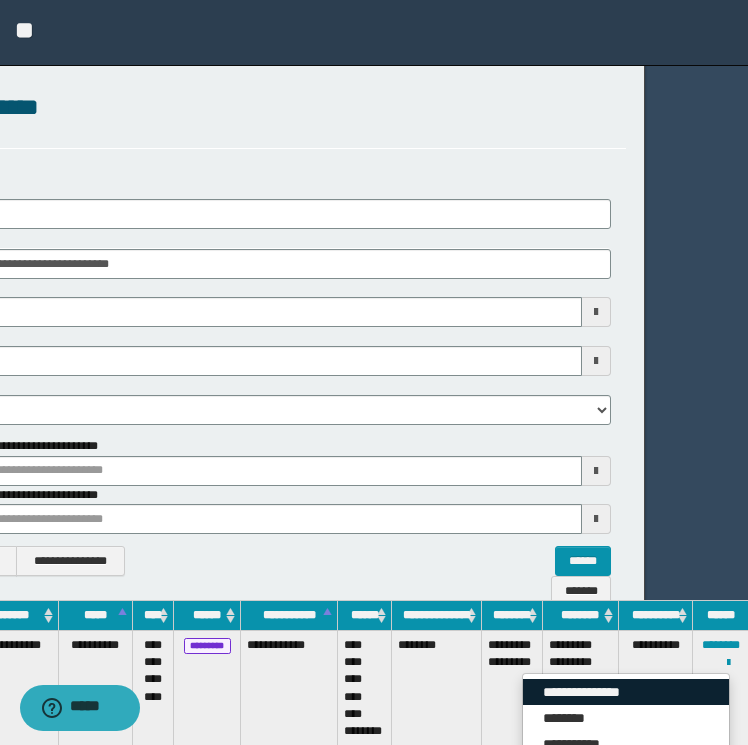 click on "**********" at bounding box center (626, 692) 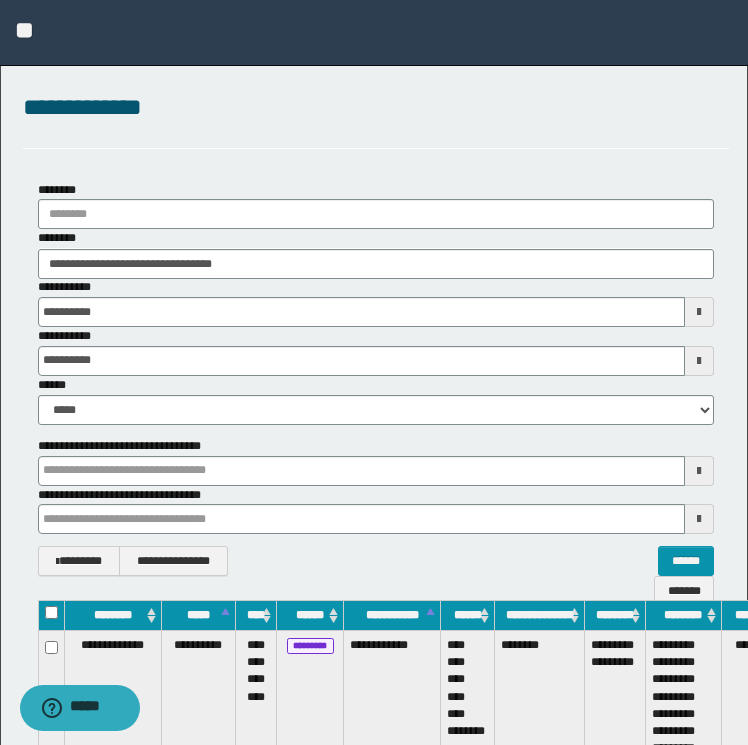 click on "**********" at bounding box center [376, 253] 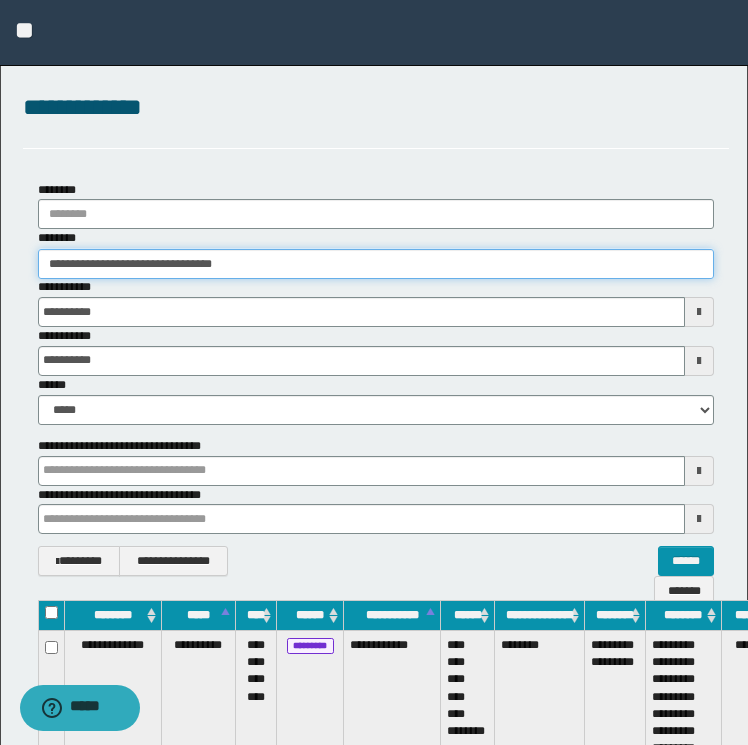 drag, startPoint x: 265, startPoint y: 260, endPoint x: -4, endPoint y: 264, distance: 269.02972 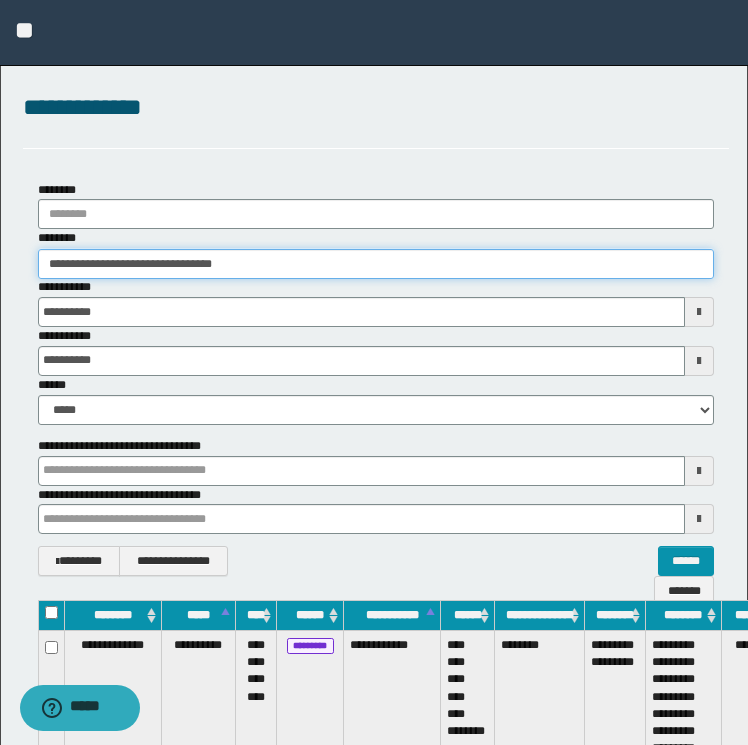 click on "**********" at bounding box center (374, 372) 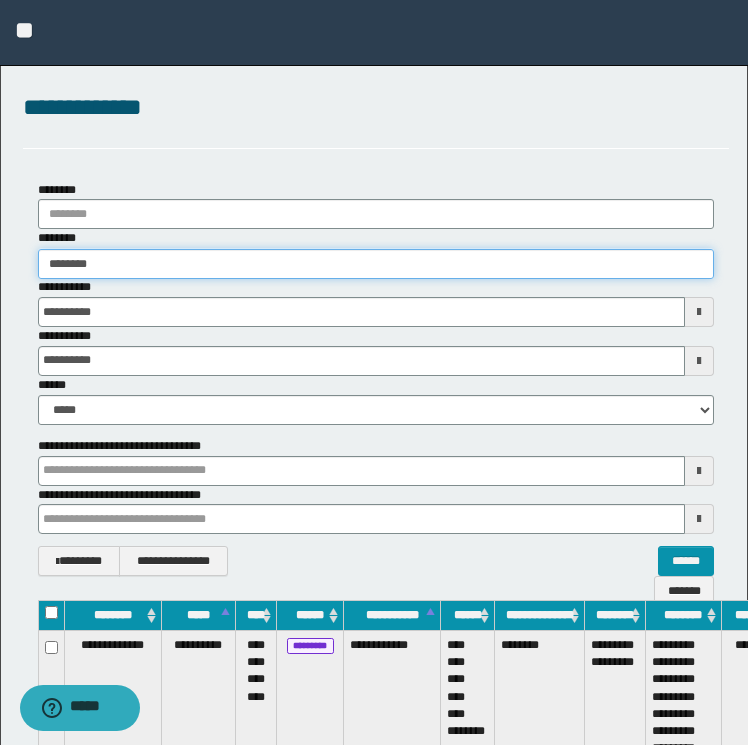 type on "********" 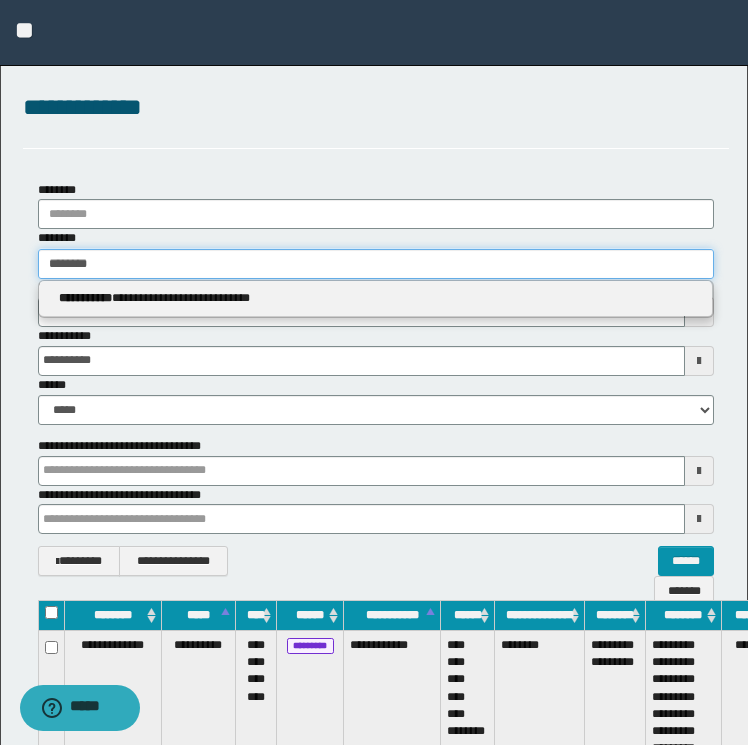 type on "********" 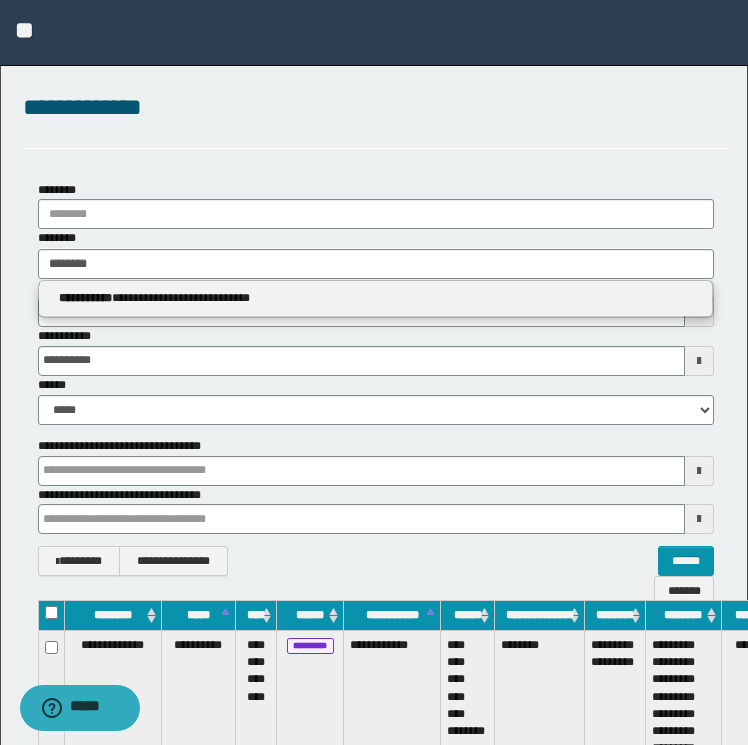 click on "**********" at bounding box center [376, 299] 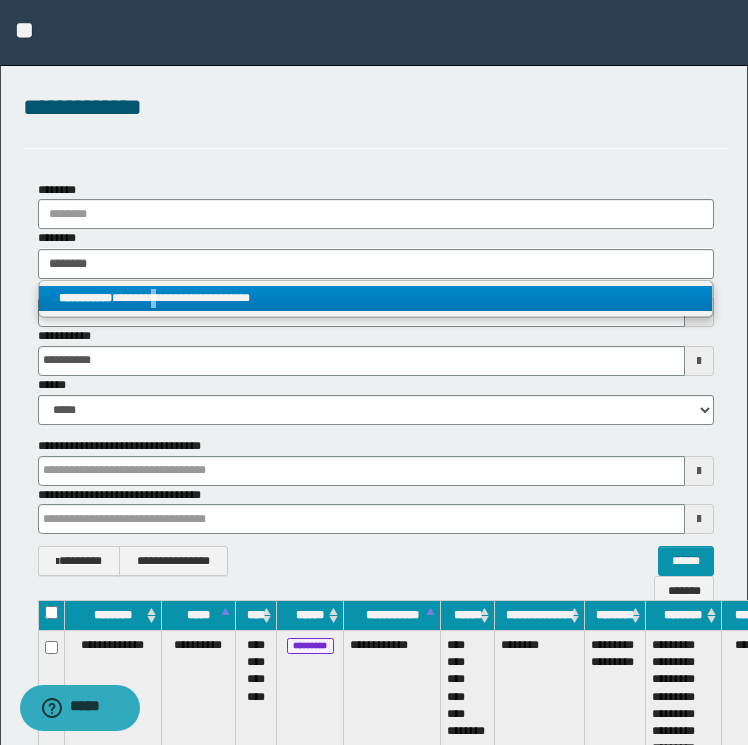 click on "**********" at bounding box center [376, 298] 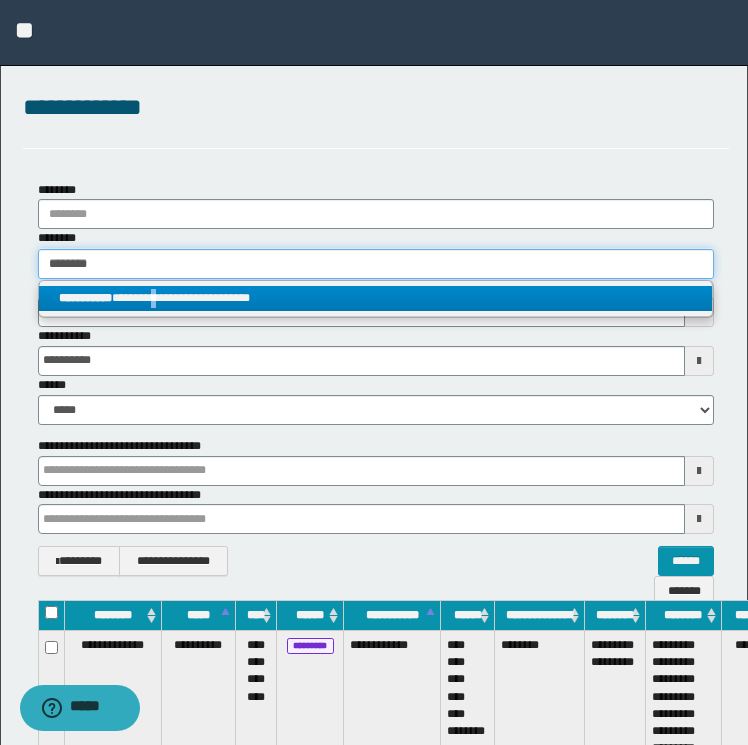type 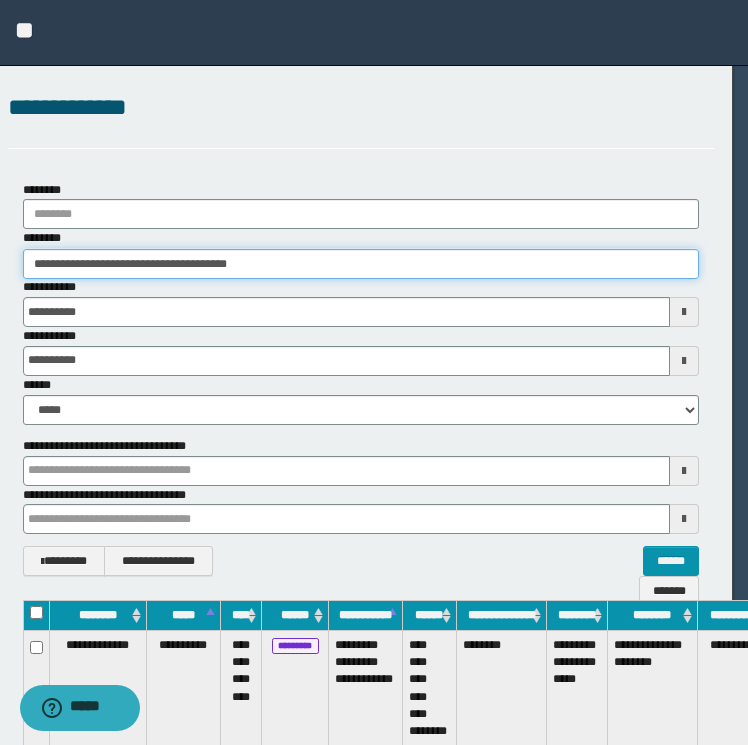 scroll, scrollTop: 0, scrollLeft: 93, axis: horizontal 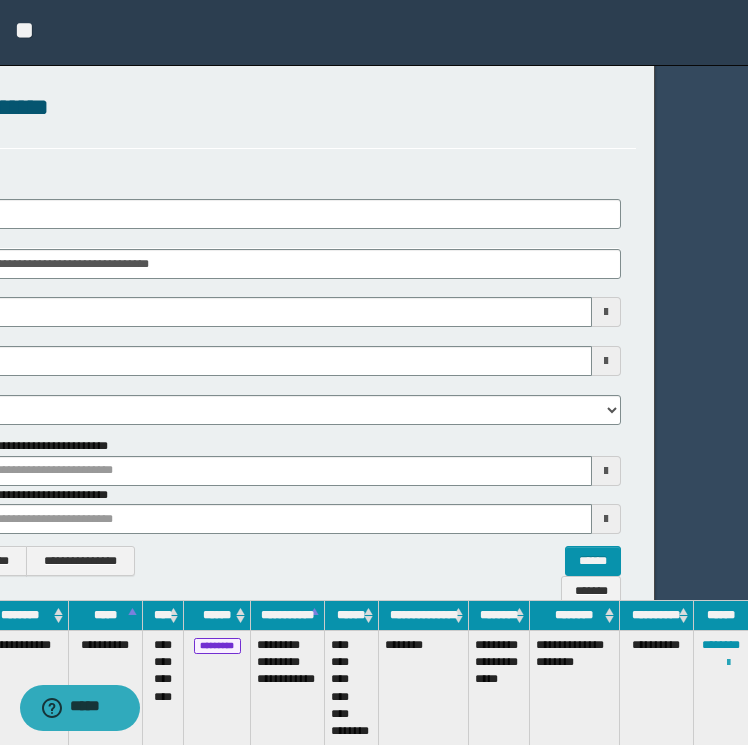 click at bounding box center (728, 663) 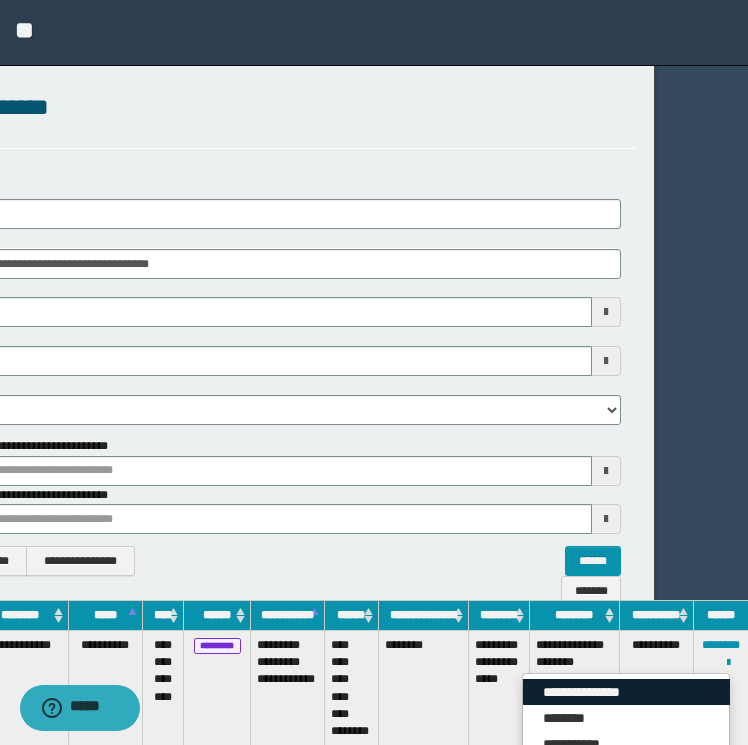 click on "**********" at bounding box center [626, 692] 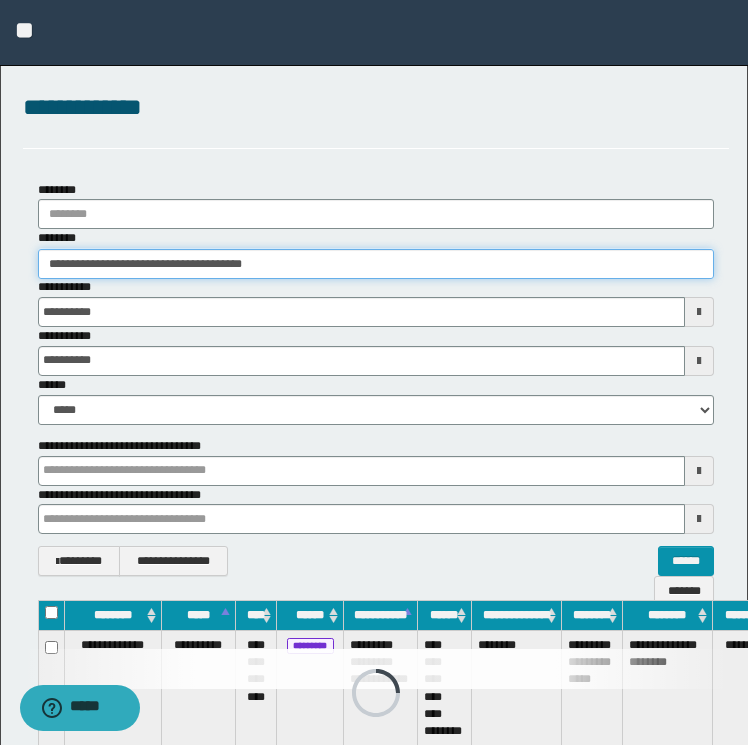 click on "**********" at bounding box center [376, 264] 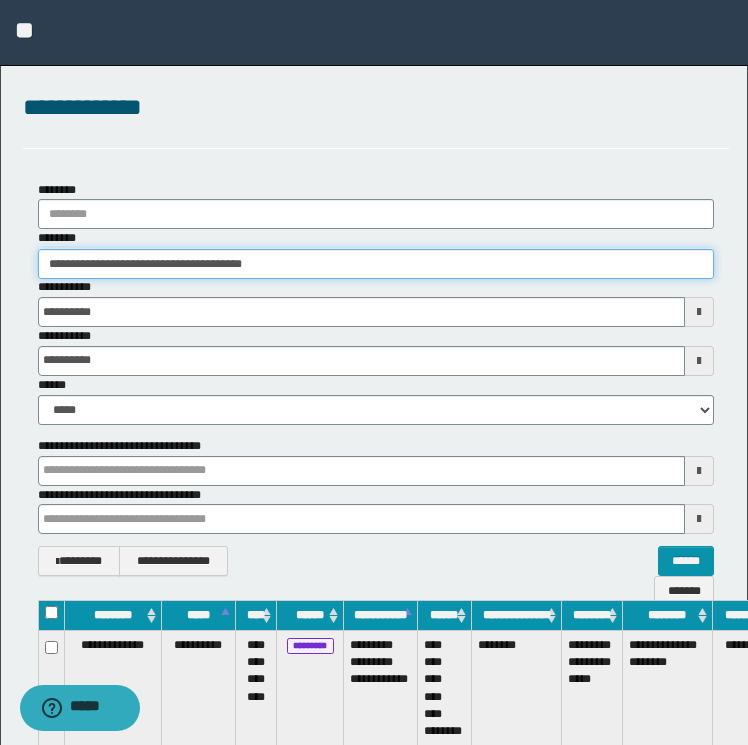 click on "**********" at bounding box center (376, 264) 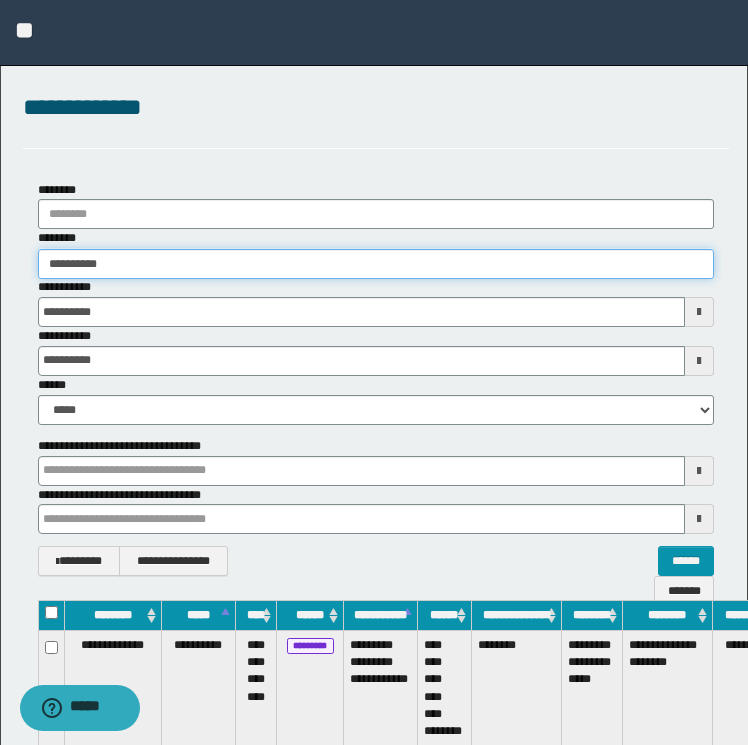 type on "**********" 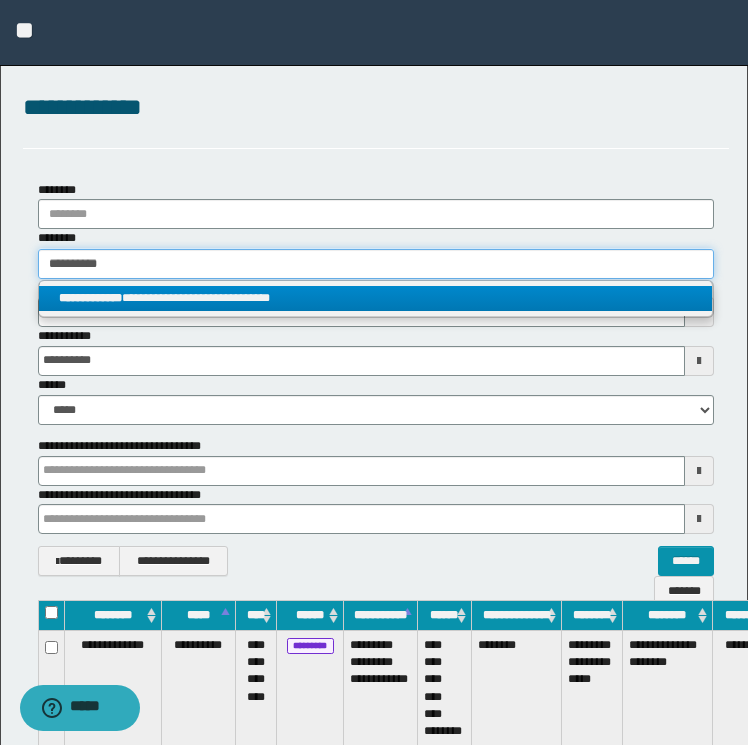 type on "**********" 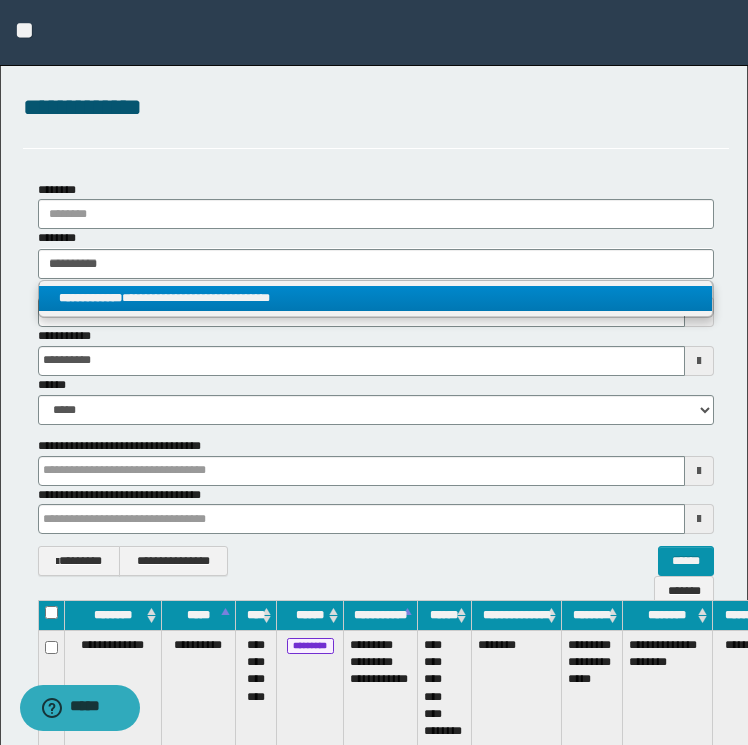 click on "**********" at bounding box center (376, 298) 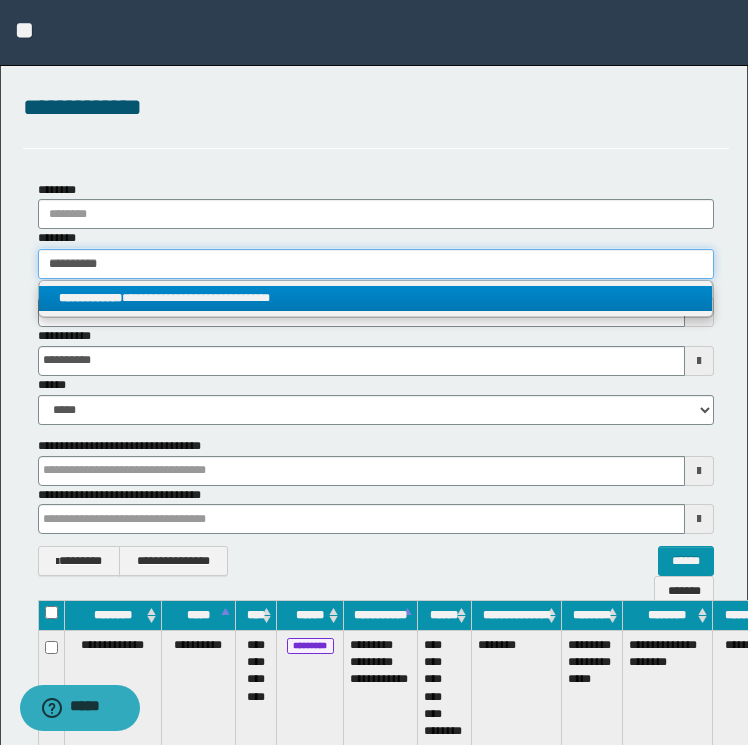 type 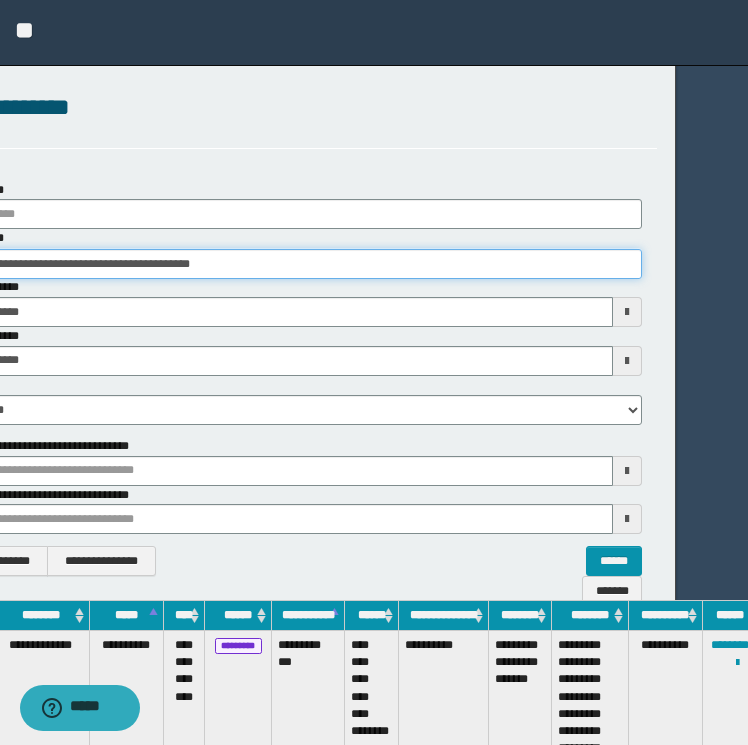 scroll, scrollTop: 0, scrollLeft: 81, axis: horizontal 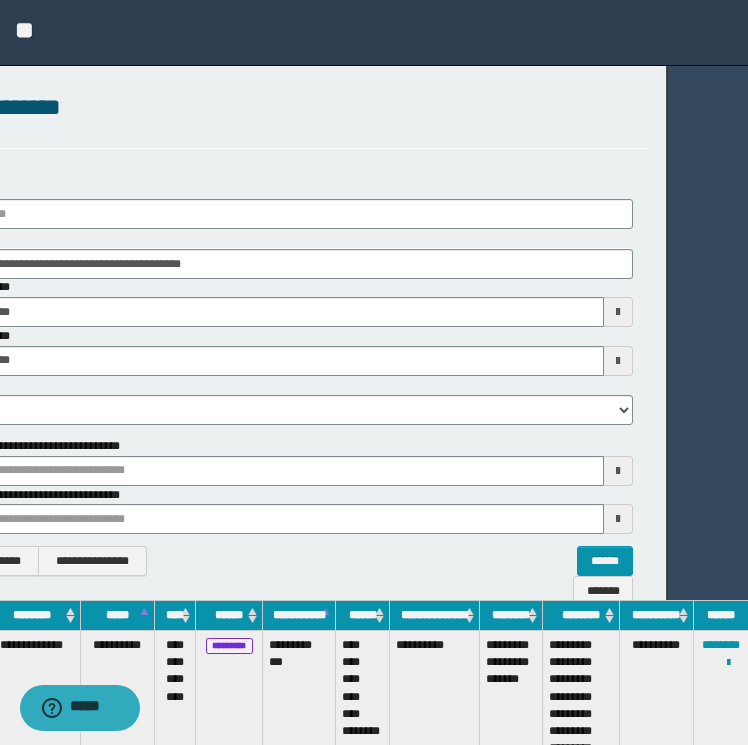 drag, startPoint x: 724, startPoint y: 670, endPoint x: 732, endPoint y: 662, distance: 11.313708 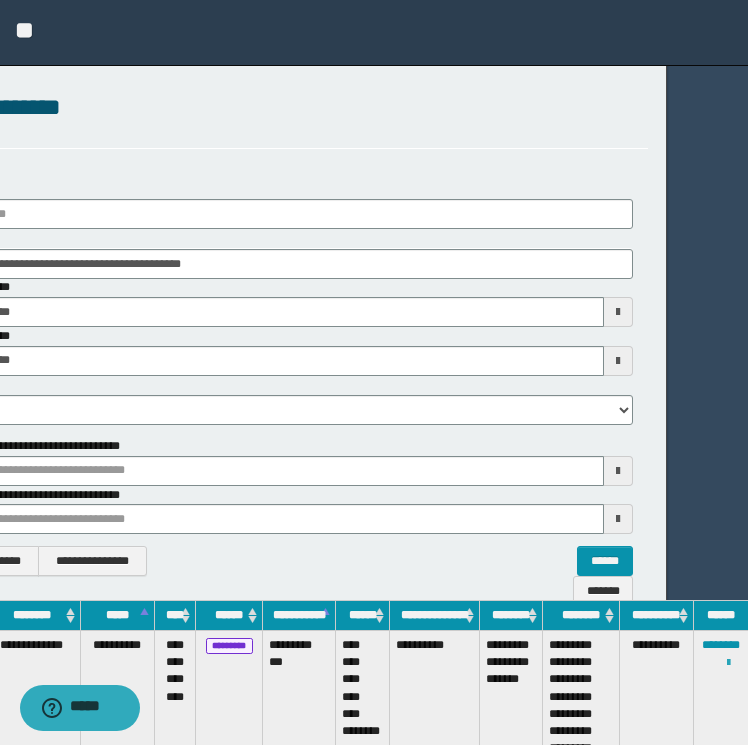 click at bounding box center (728, 663) 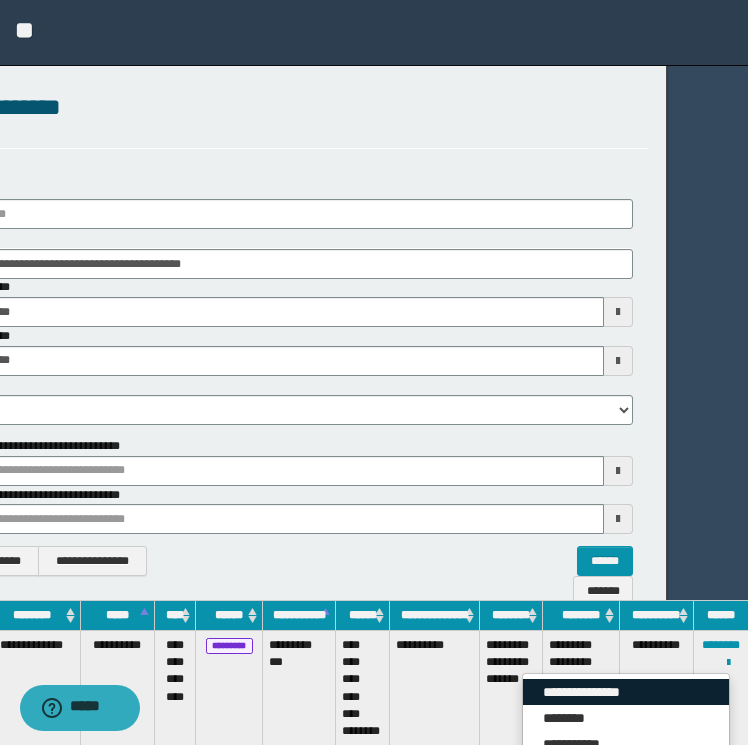 click on "**********" at bounding box center [626, 692] 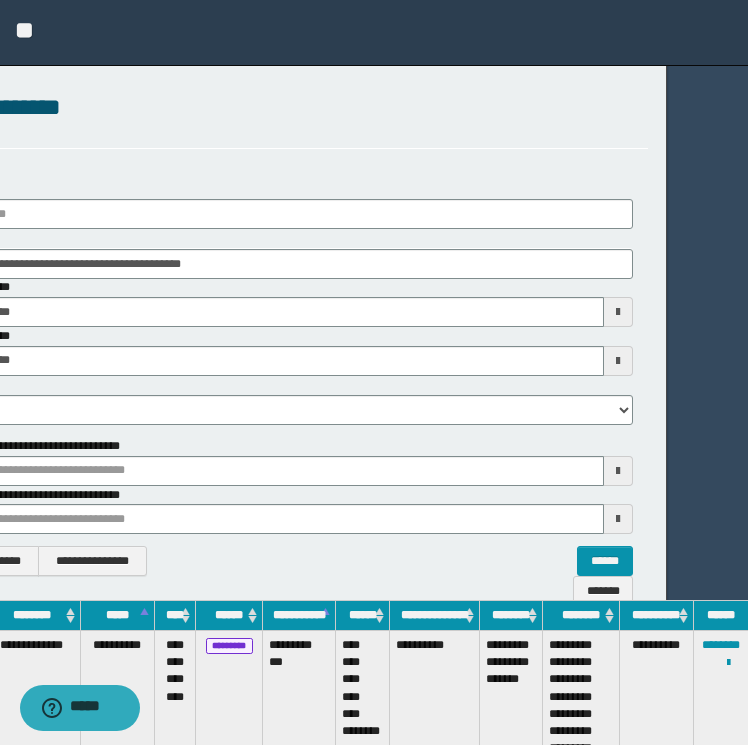scroll, scrollTop: 0, scrollLeft: 0, axis: both 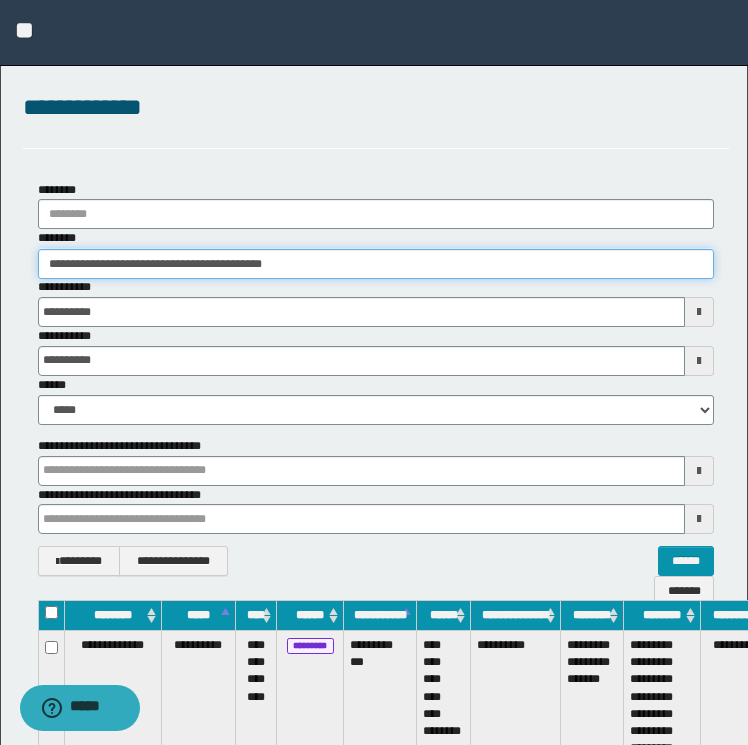 drag, startPoint x: 432, startPoint y: 249, endPoint x: 418, endPoint y: 249, distance: 14 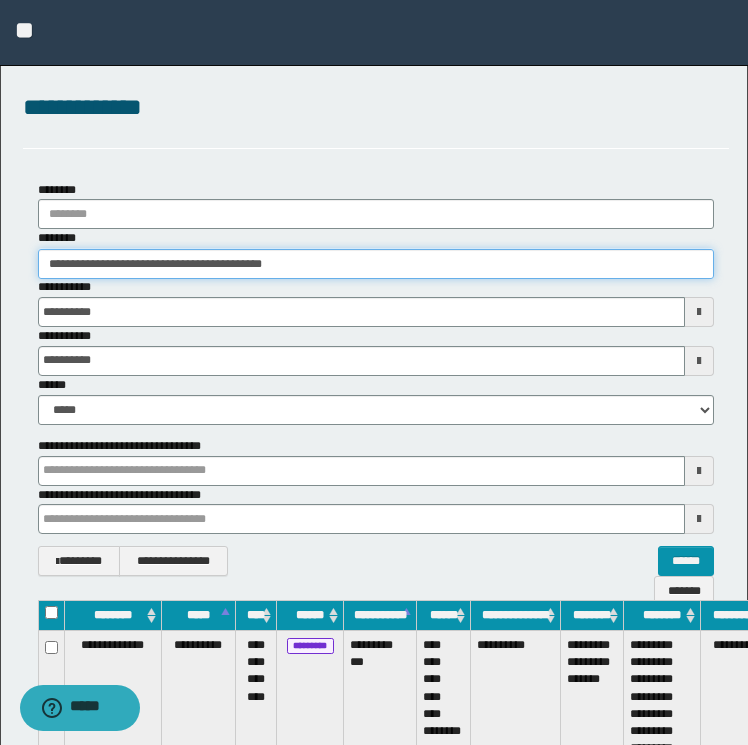 click on "**********" at bounding box center [376, 264] 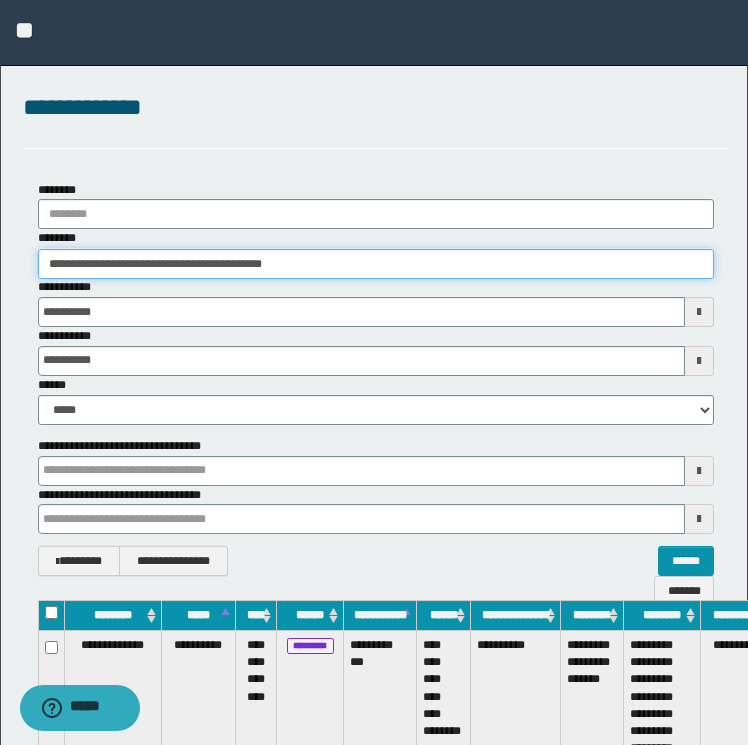 drag, startPoint x: 418, startPoint y: 249, endPoint x: -4, endPoint y: 255, distance: 422.04266 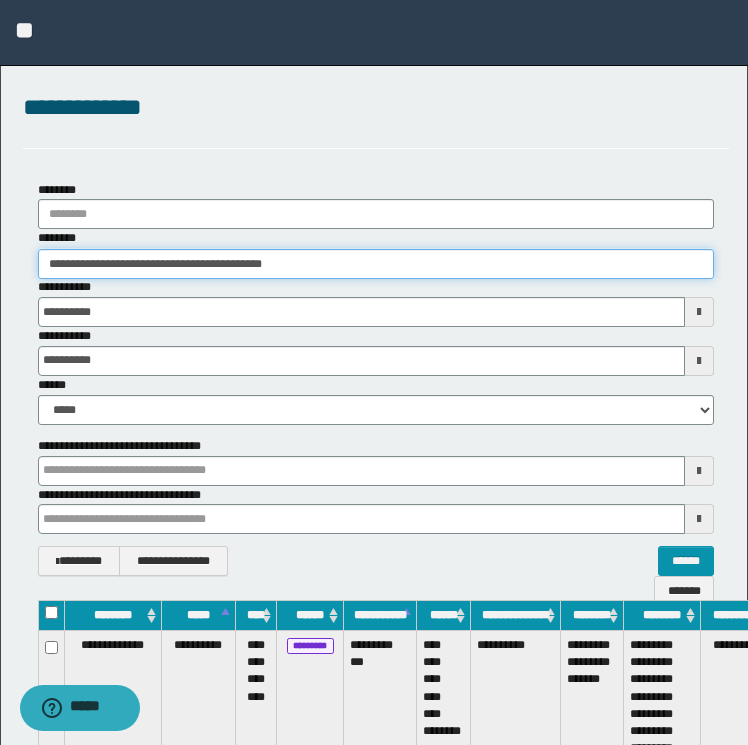 click on "**********" at bounding box center (374, 372) 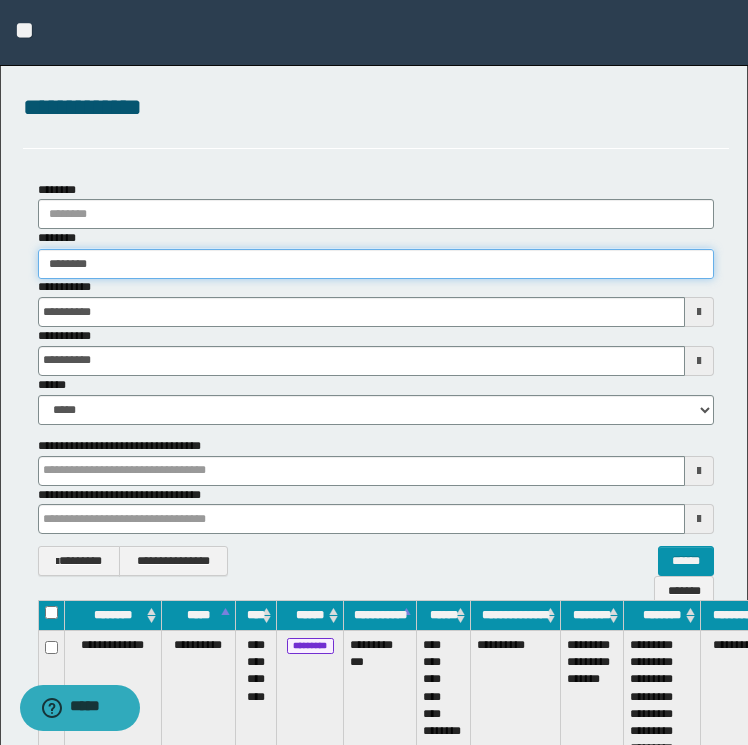 type on "********" 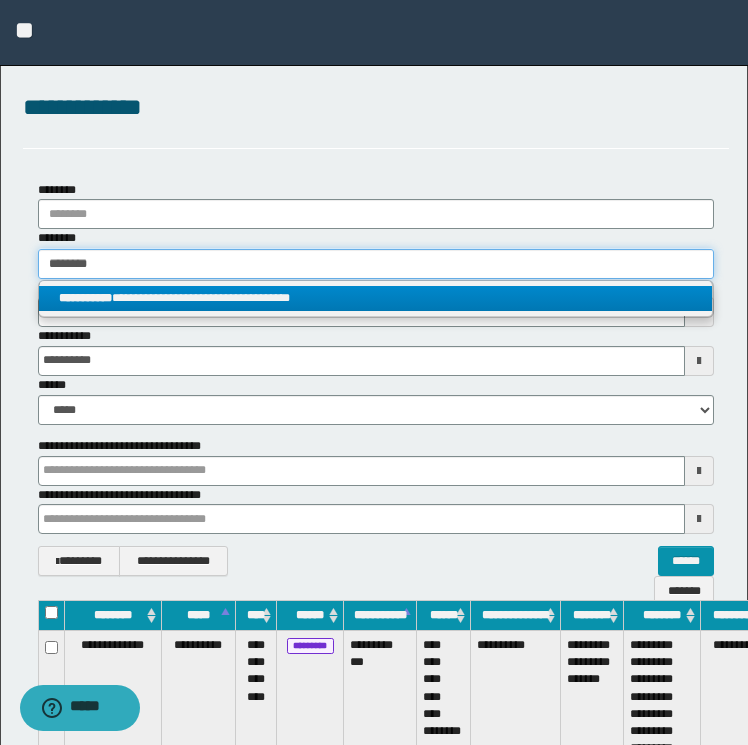 type on "********" 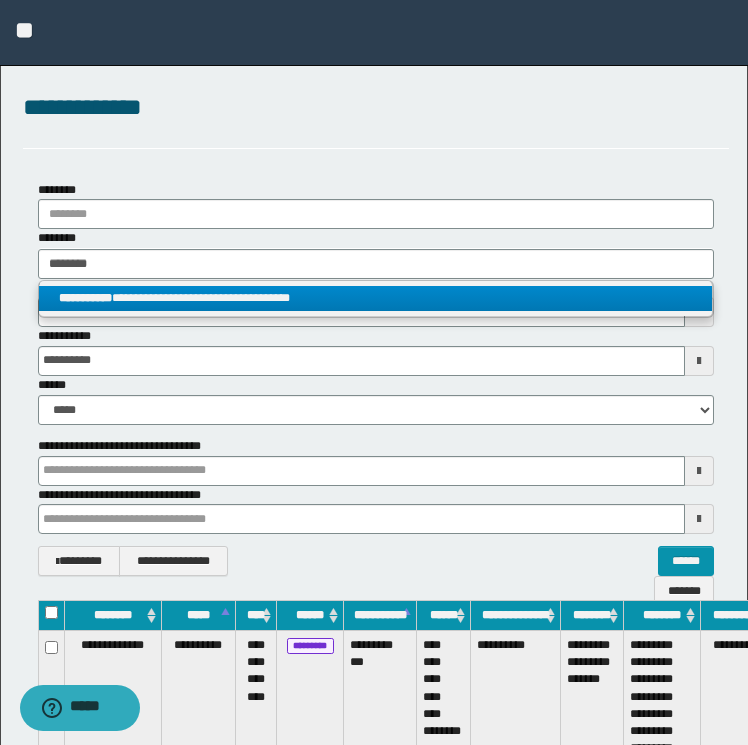 click on "**********" at bounding box center [85, 298] 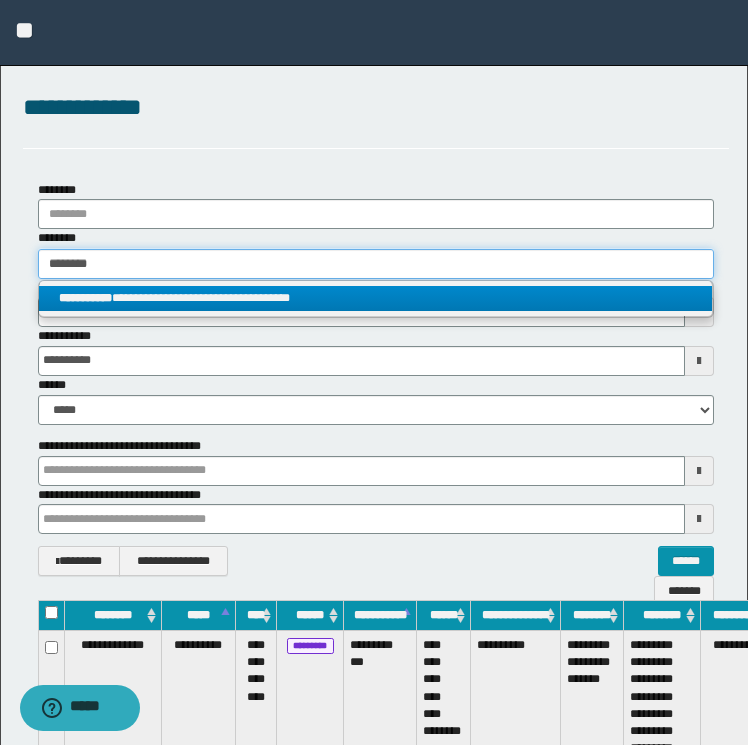 type 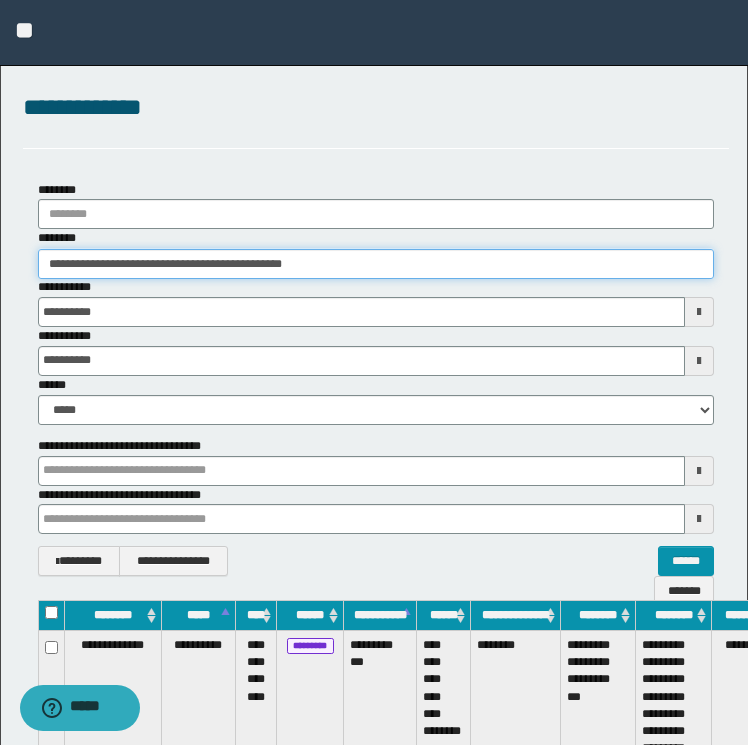 scroll, scrollTop: 0, scrollLeft: 93, axis: horizontal 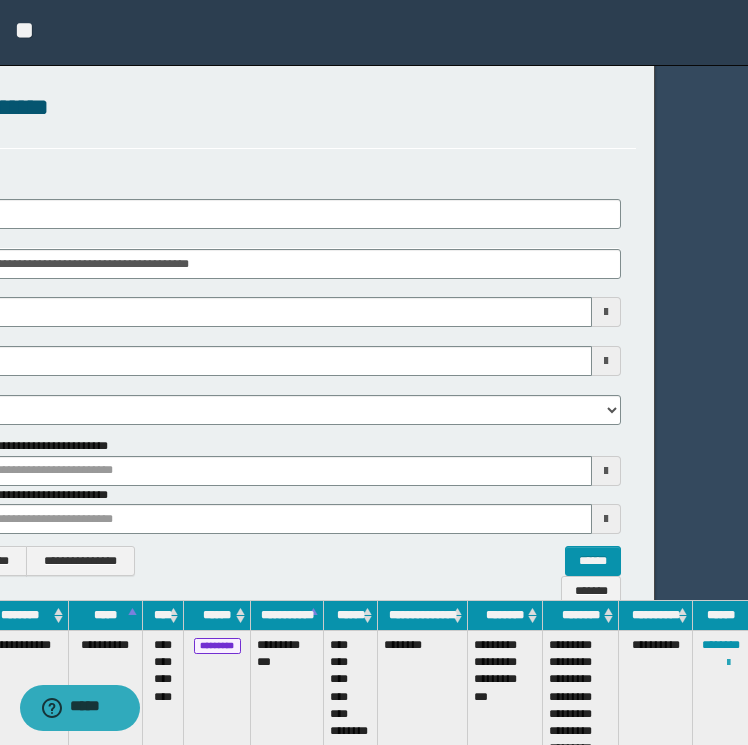 click at bounding box center [728, 663] 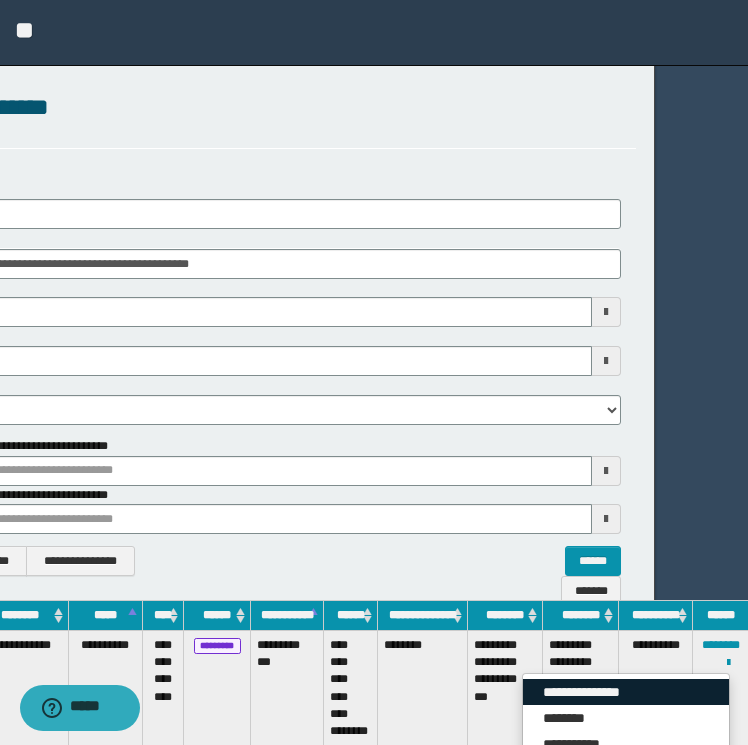 click on "**********" at bounding box center [626, 692] 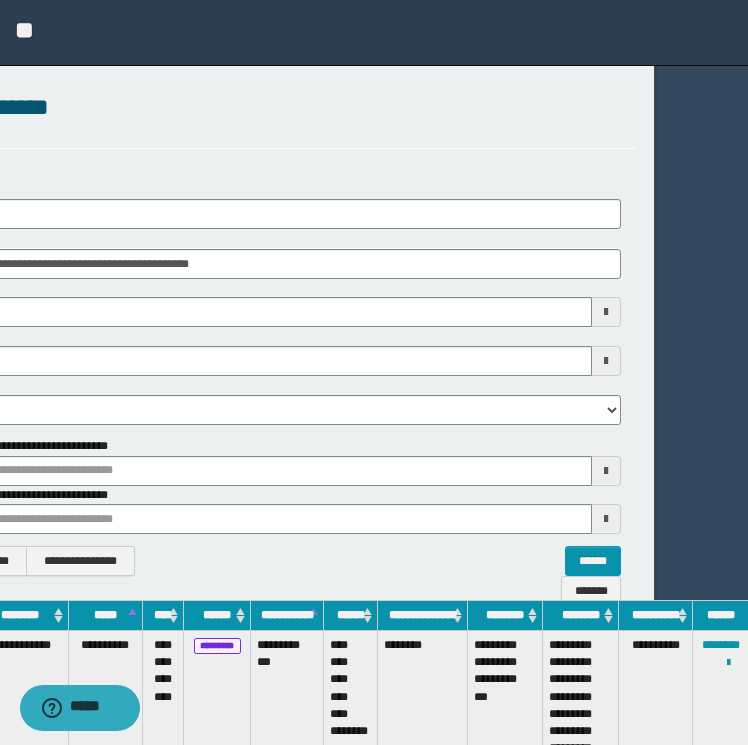 scroll, scrollTop: 0, scrollLeft: 0, axis: both 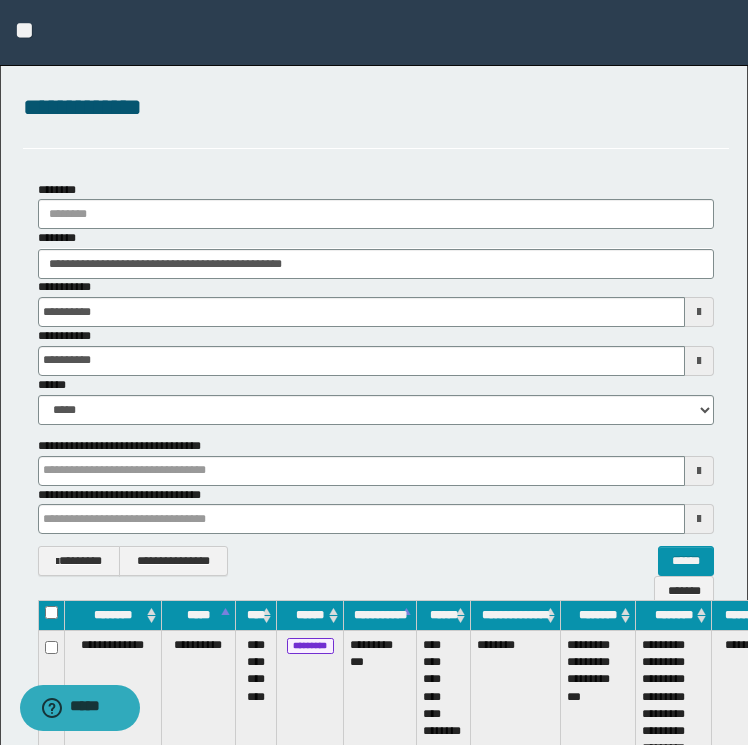 click on "**********" at bounding box center [376, 253] 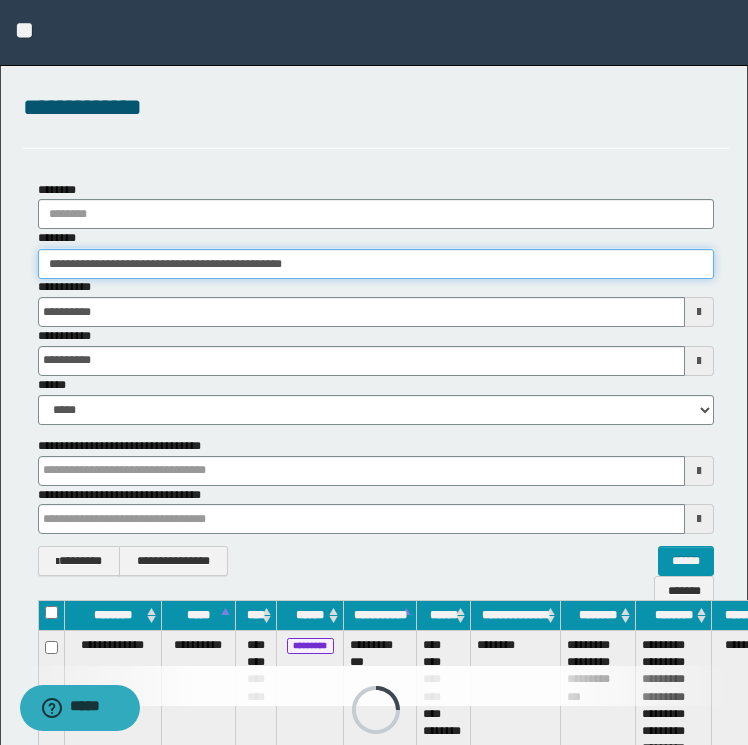 click on "**********" at bounding box center (376, 264) 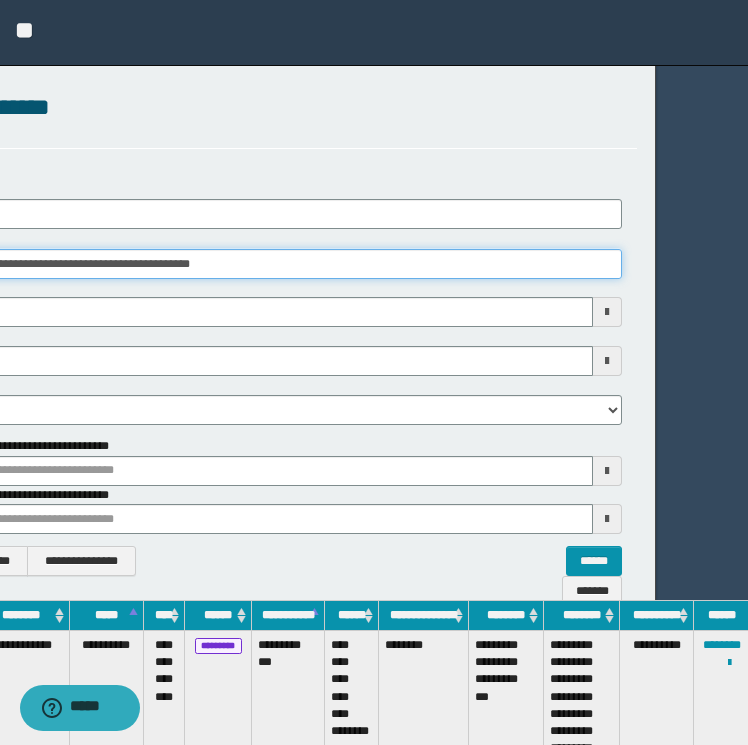 scroll, scrollTop: 0, scrollLeft: 93, axis: horizontal 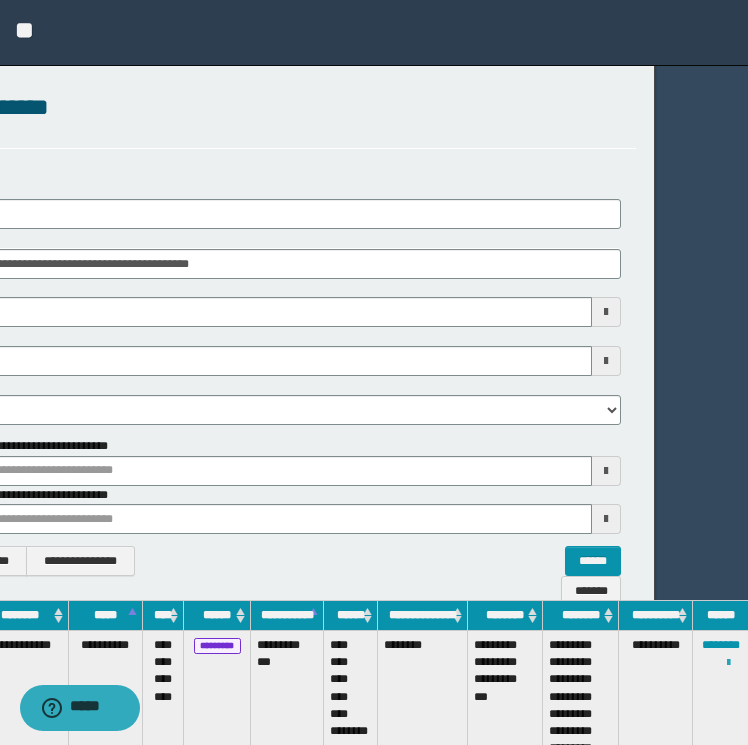 click at bounding box center [728, 663] 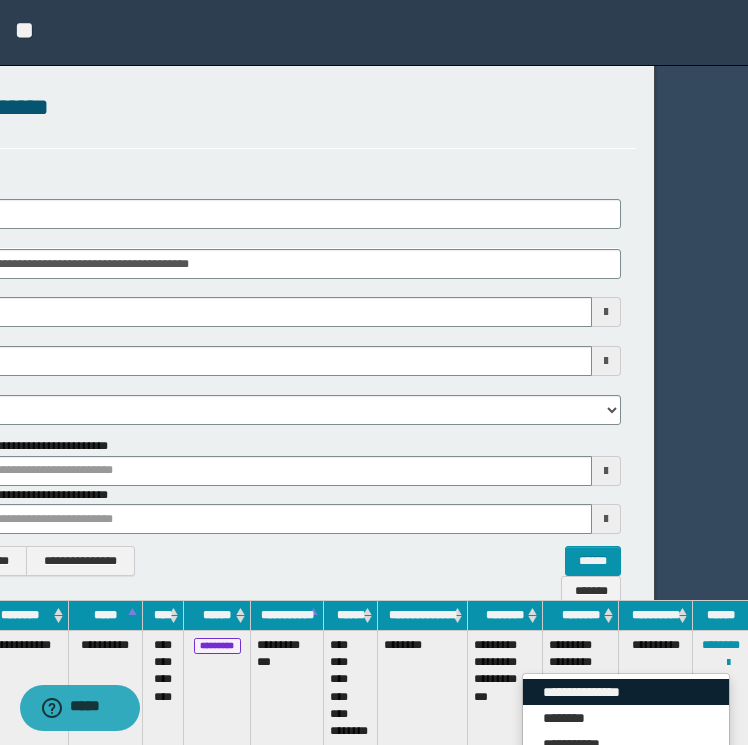 click on "**********" at bounding box center (626, 692) 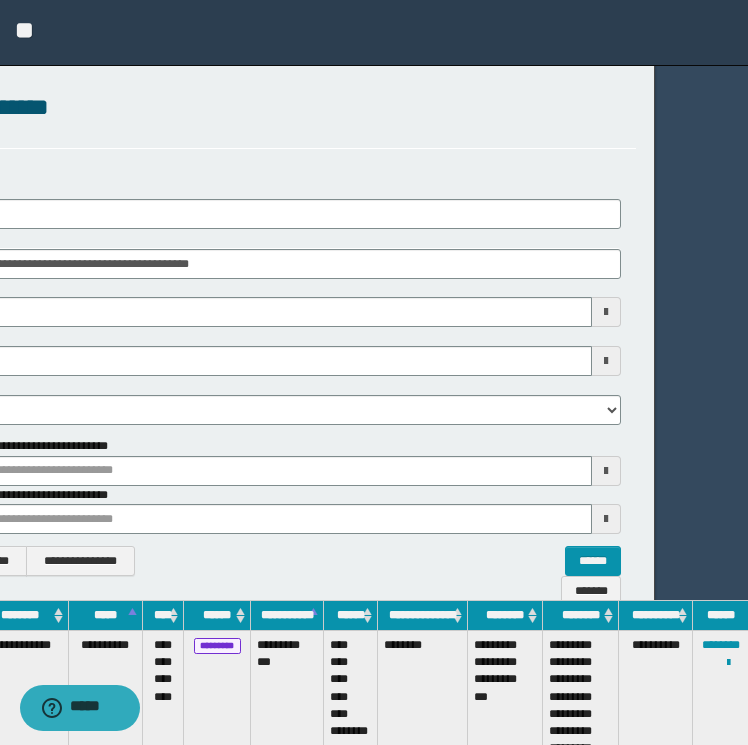 scroll, scrollTop: 0, scrollLeft: 0, axis: both 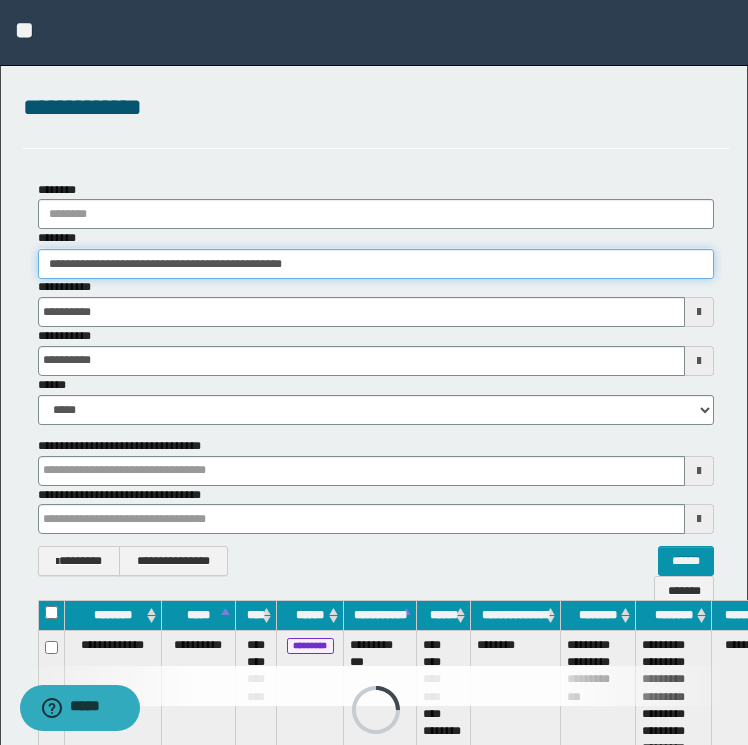 drag, startPoint x: 423, startPoint y: 265, endPoint x: -4, endPoint y: 268, distance: 427.01053 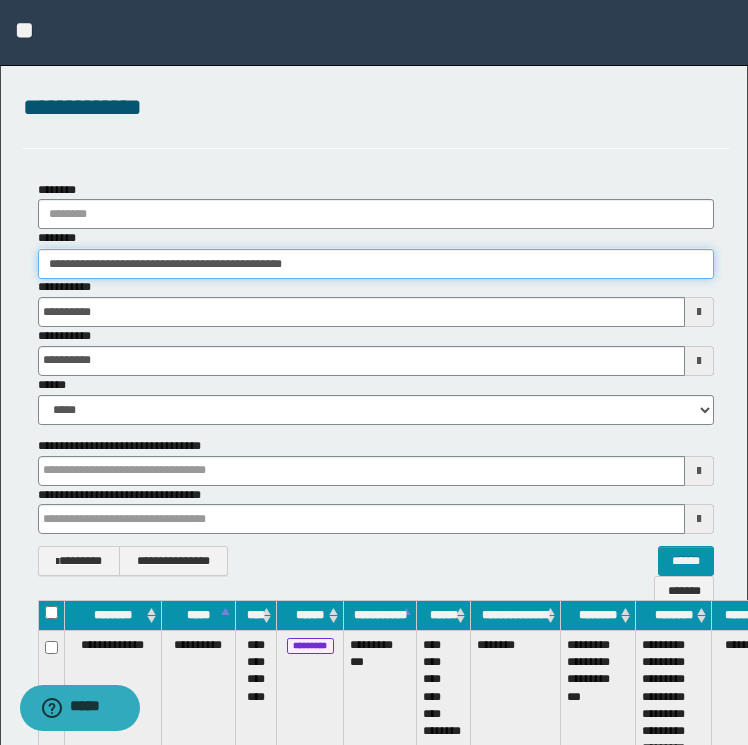 paste 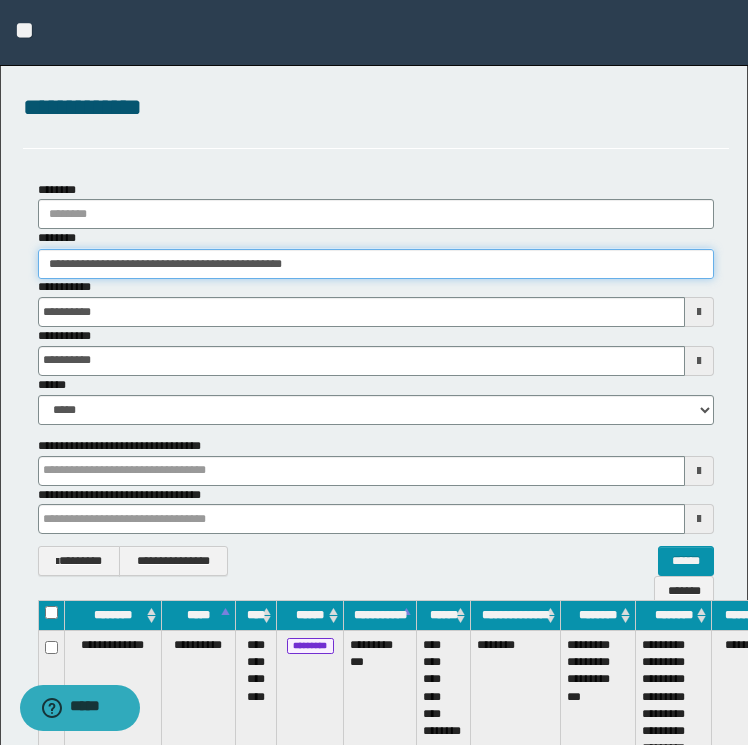 type on "**********" 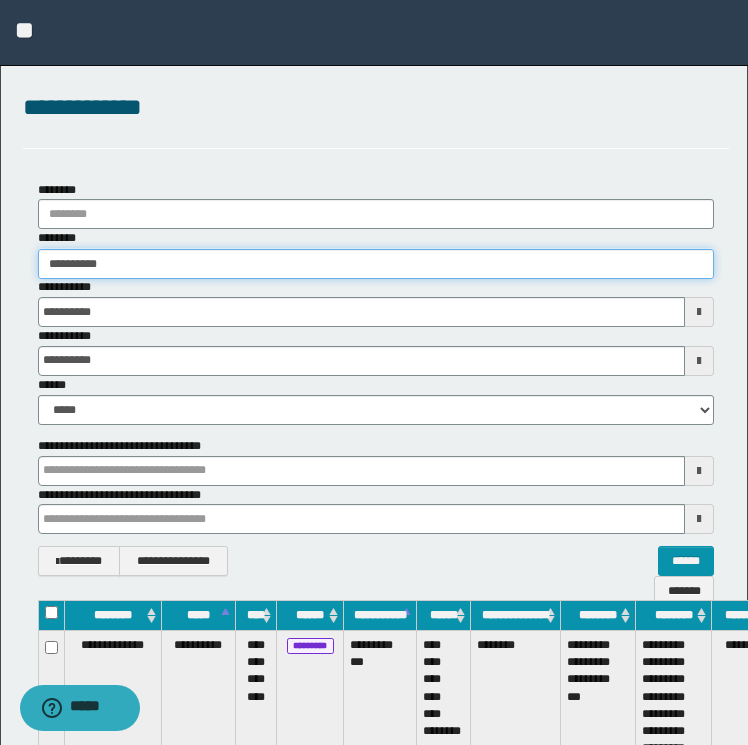 type on "**********" 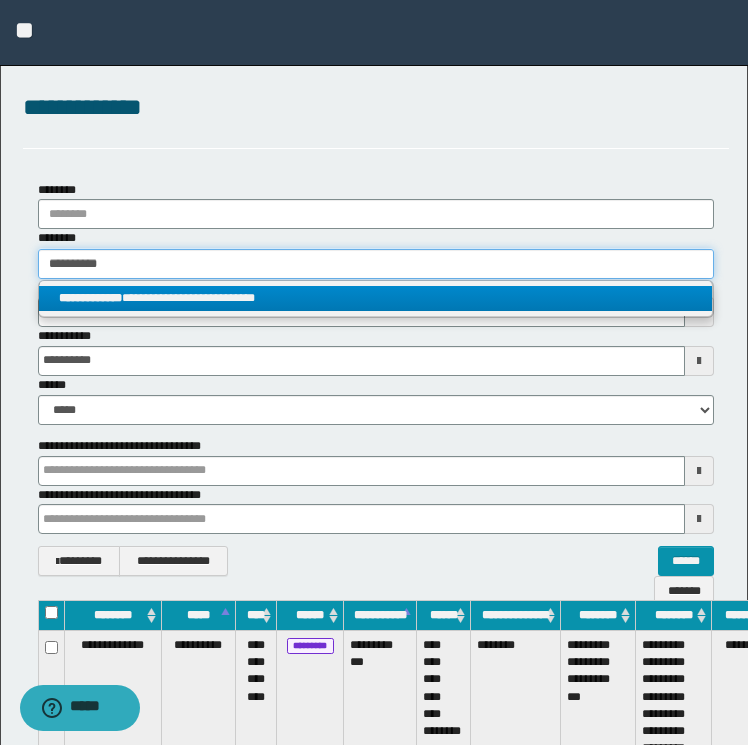type on "**********" 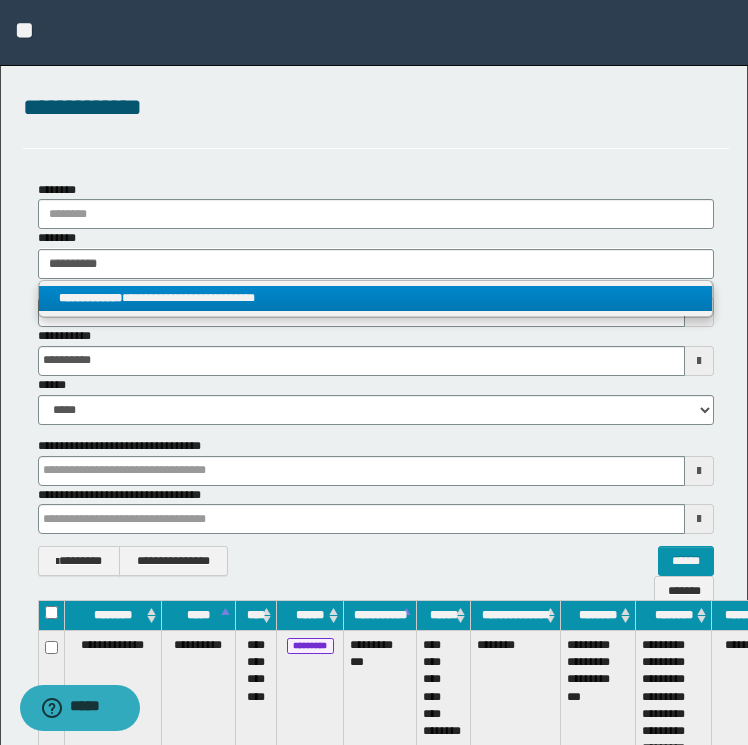 click on "**********" at bounding box center [376, 298] 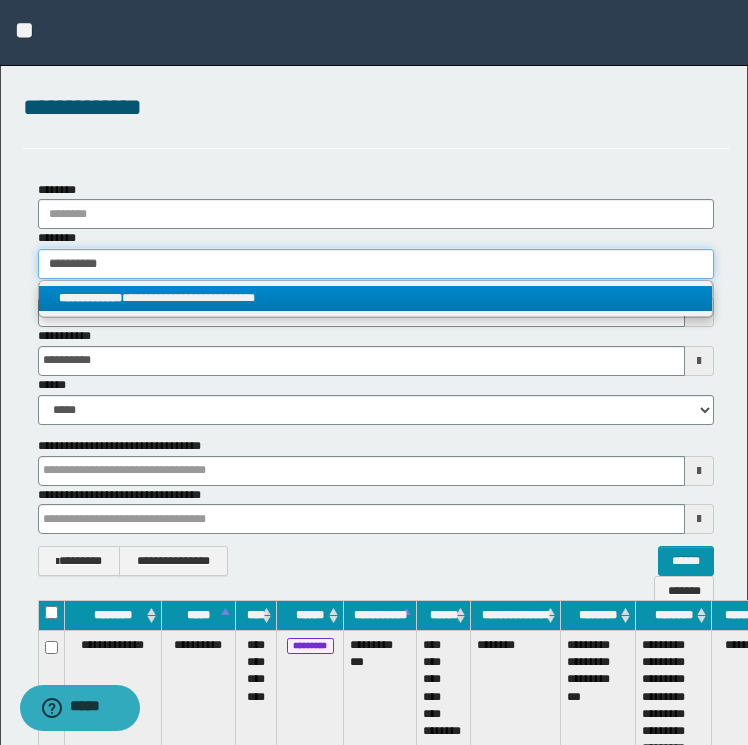 type 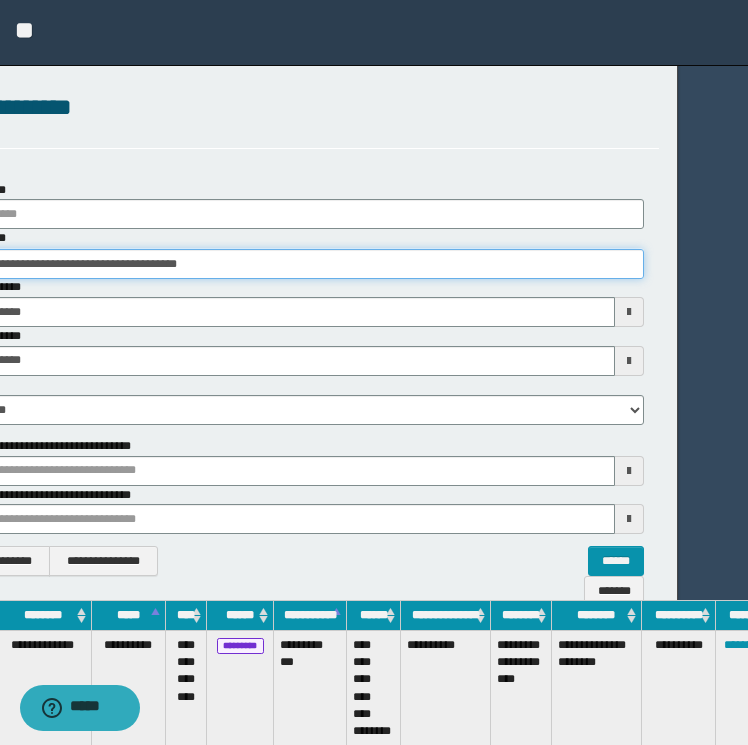 scroll, scrollTop: 0, scrollLeft: 92, axis: horizontal 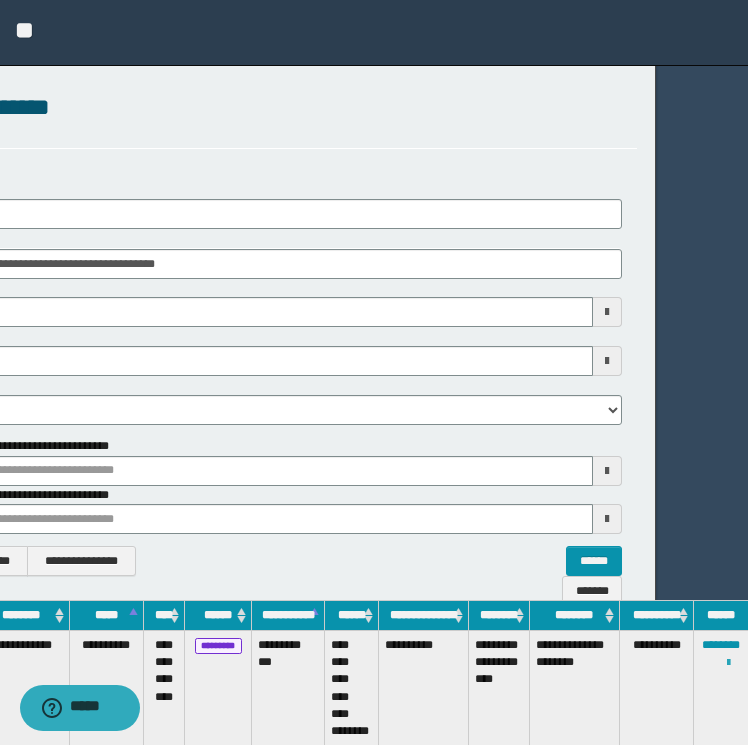 click at bounding box center (728, 663) 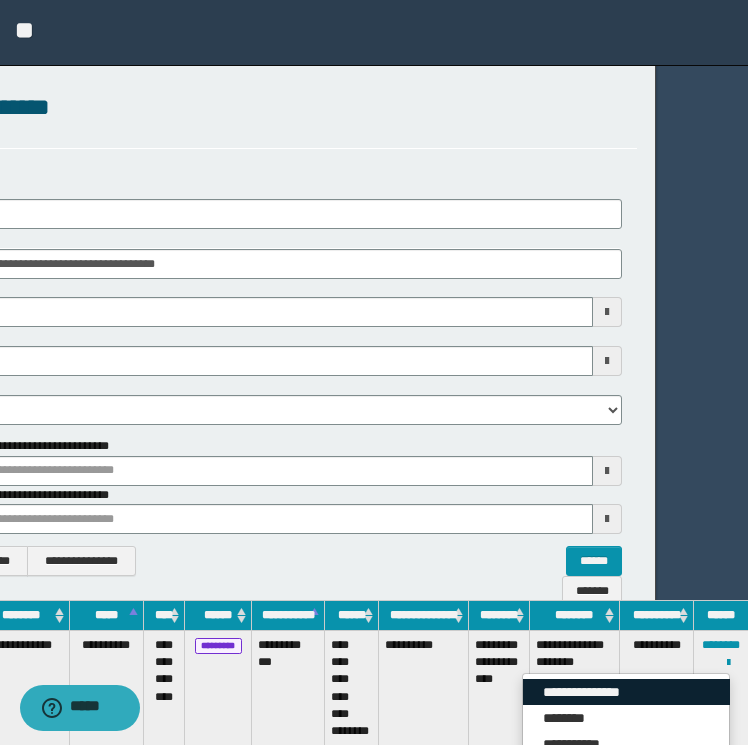 click on "**********" at bounding box center (626, 692) 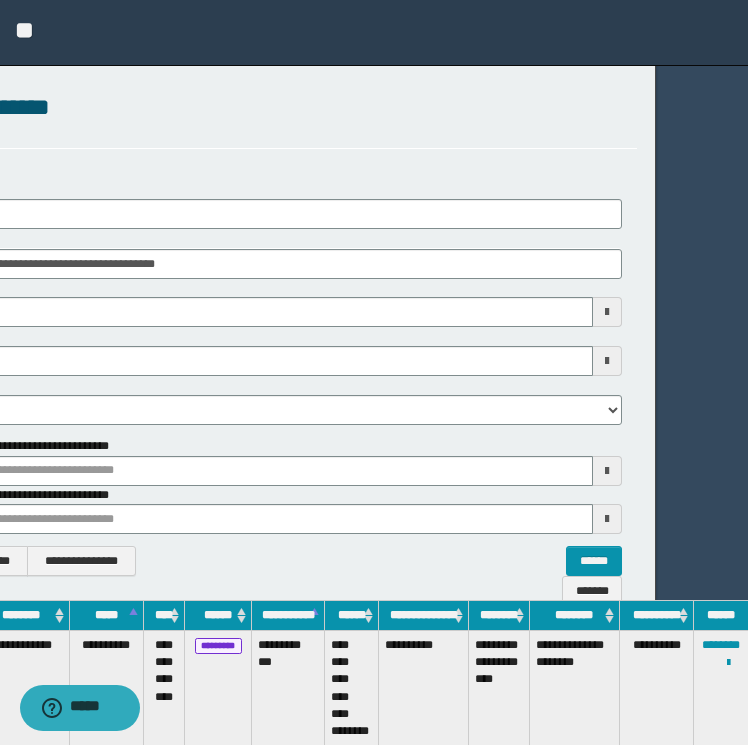 scroll, scrollTop: 0, scrollLeft: 0, axis: both 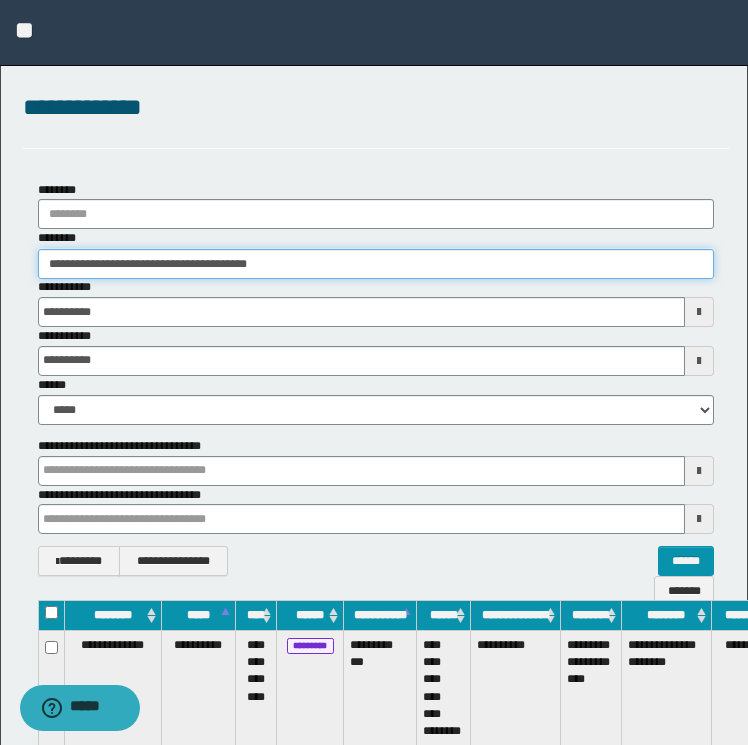 drag, startPoint x: 457, startPoint y: 256, endPoint x: -4, endPoint y: 265, distance: 461.08783 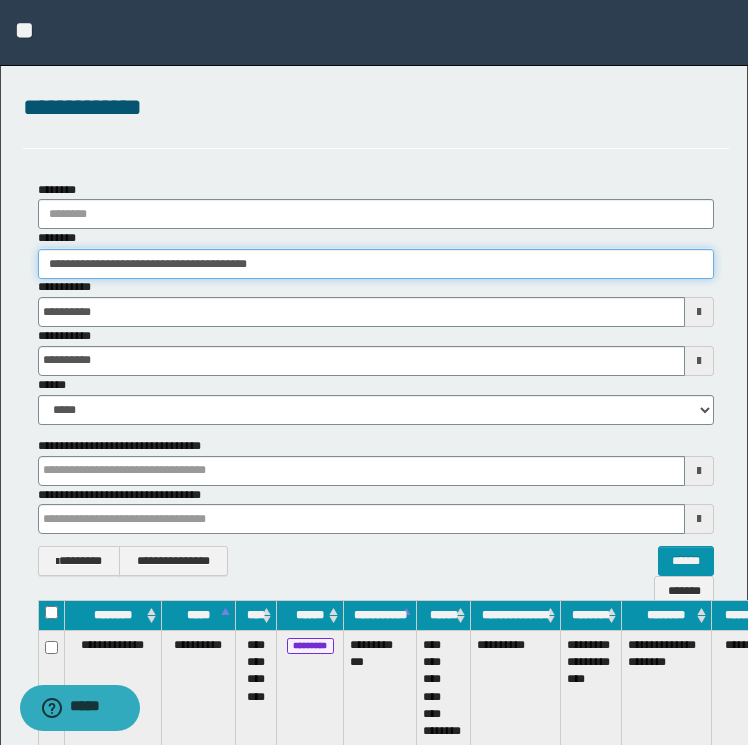 click on "**********" at bounding box center [374, 372] 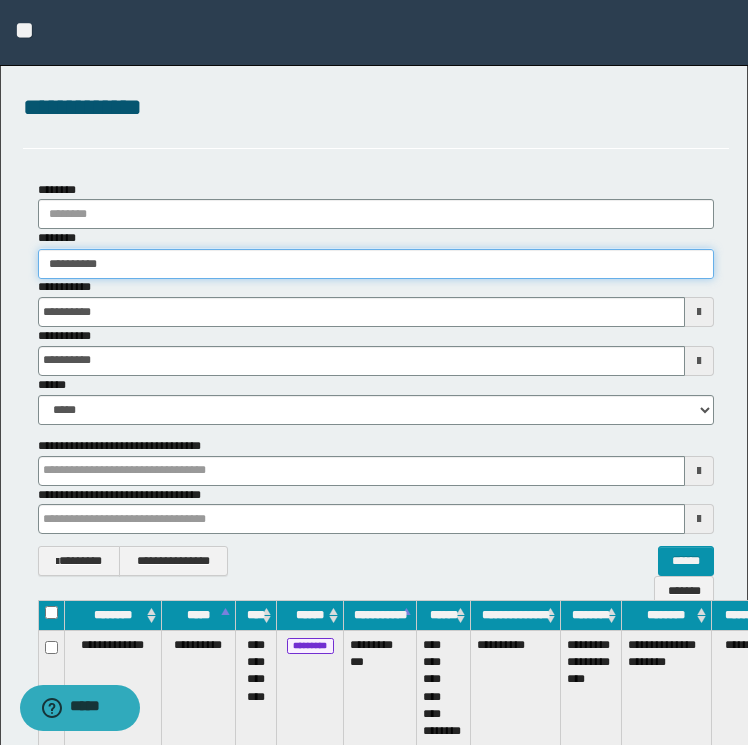 type on "**********" 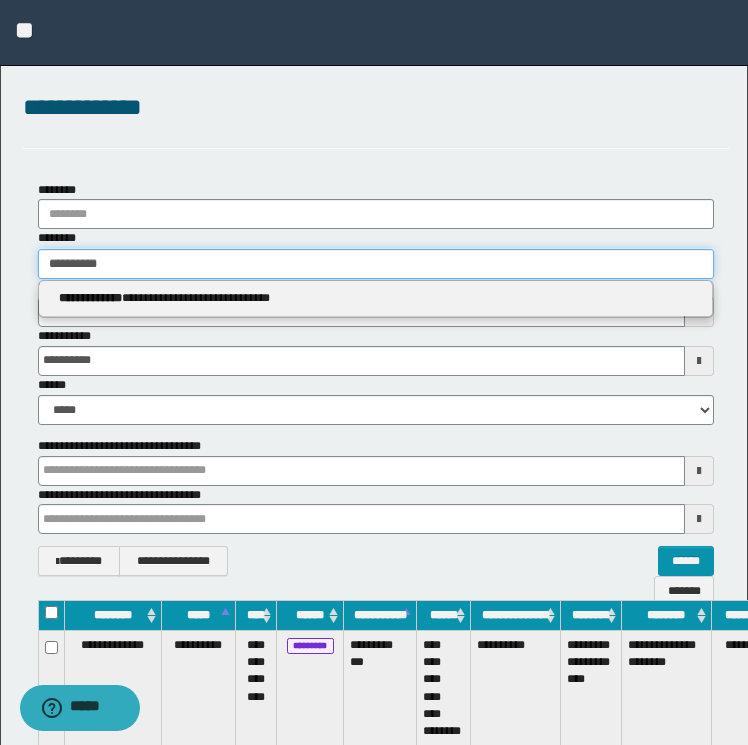 type on "**********" 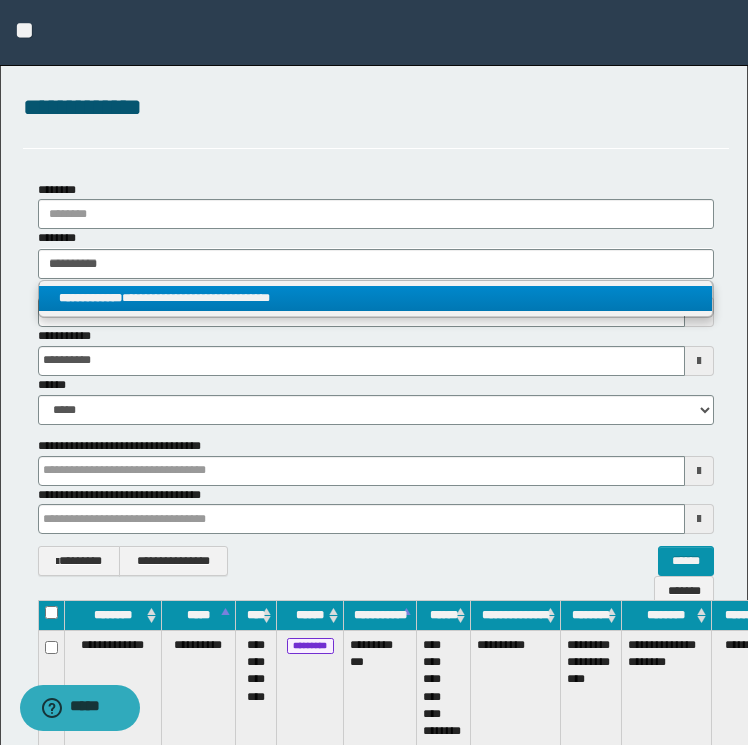 click on "**********" at bounding box center (376, 298) 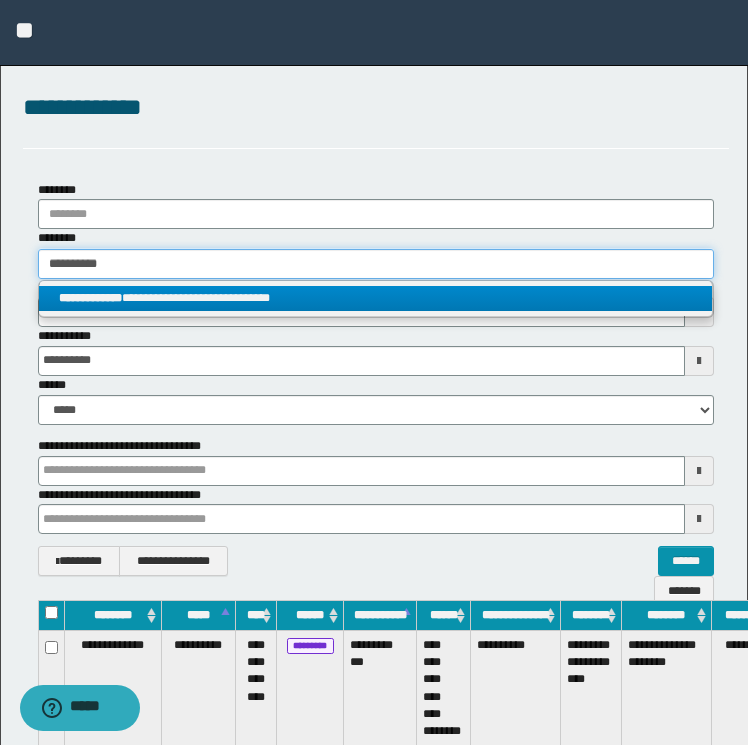 type 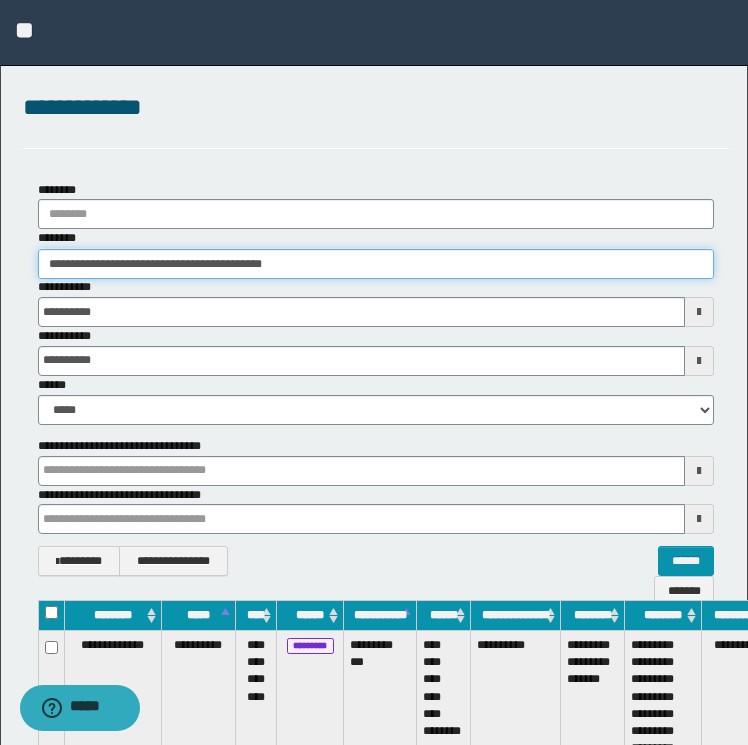 scroll, scrollTop: 0, scrollLeft: 82, axis: horizontal 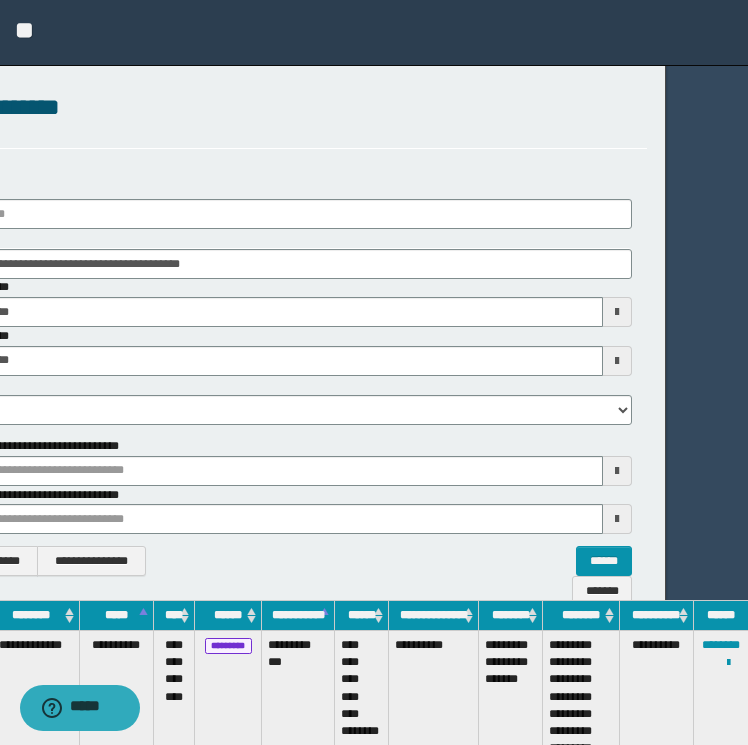 click on "**********" at bounding box center [721, 706] 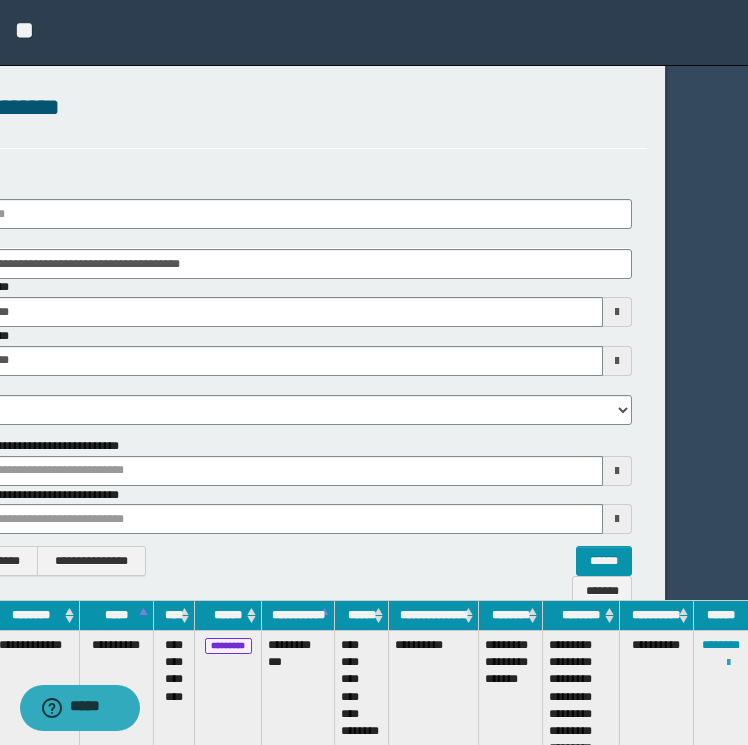click at bounding box center [728, 663] 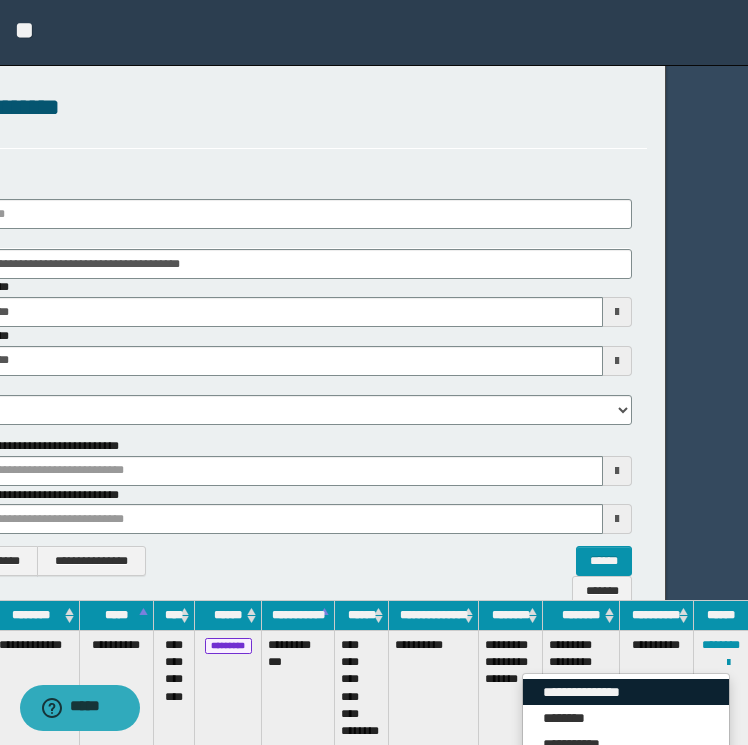 click on "**********" at bounding box center (626, 692) 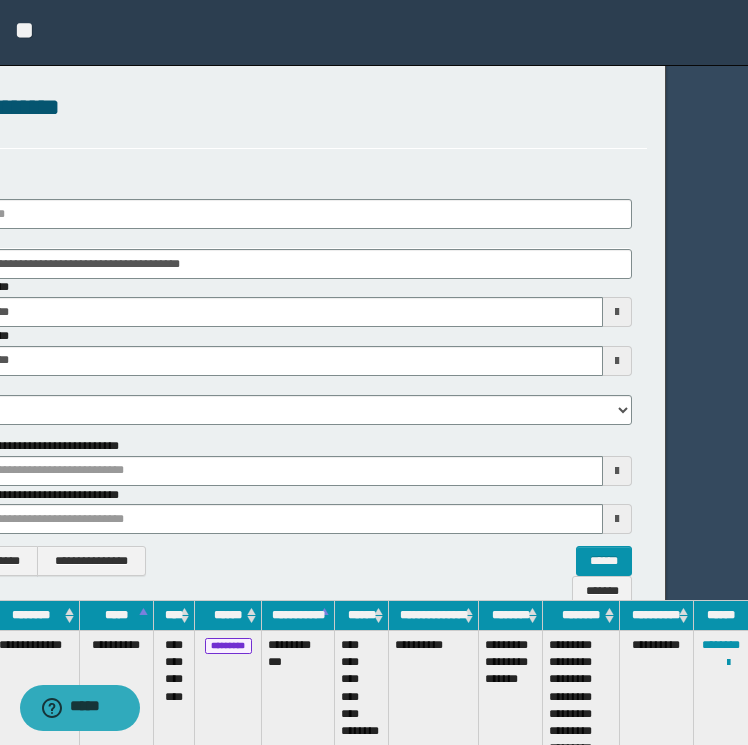 scroll, scrollTop: 0, scrollLeft: 0, axis: both 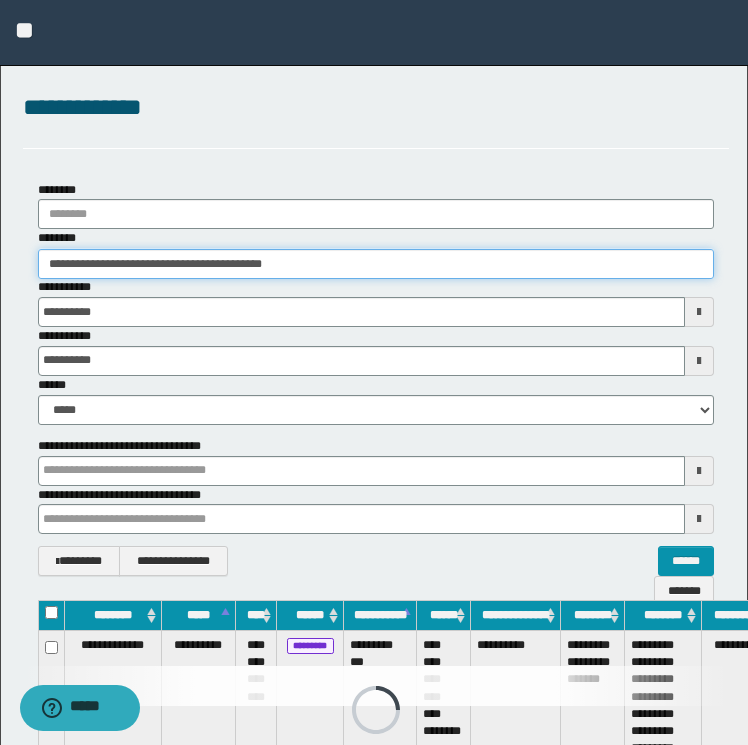drag, startPoint x: 319, startPoint y: 261, endPoint x: -4, endPoint y: 212, distance: 326.6956 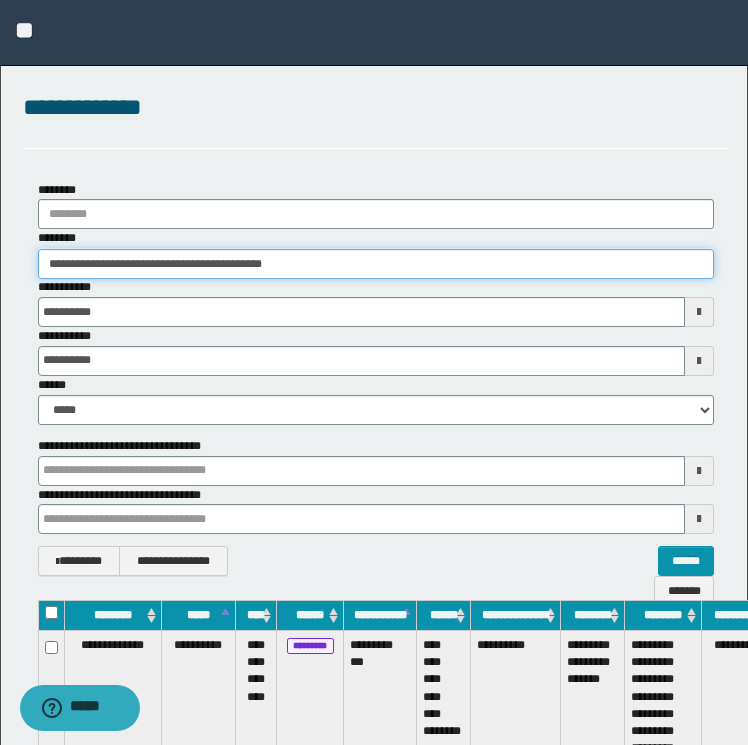 paste 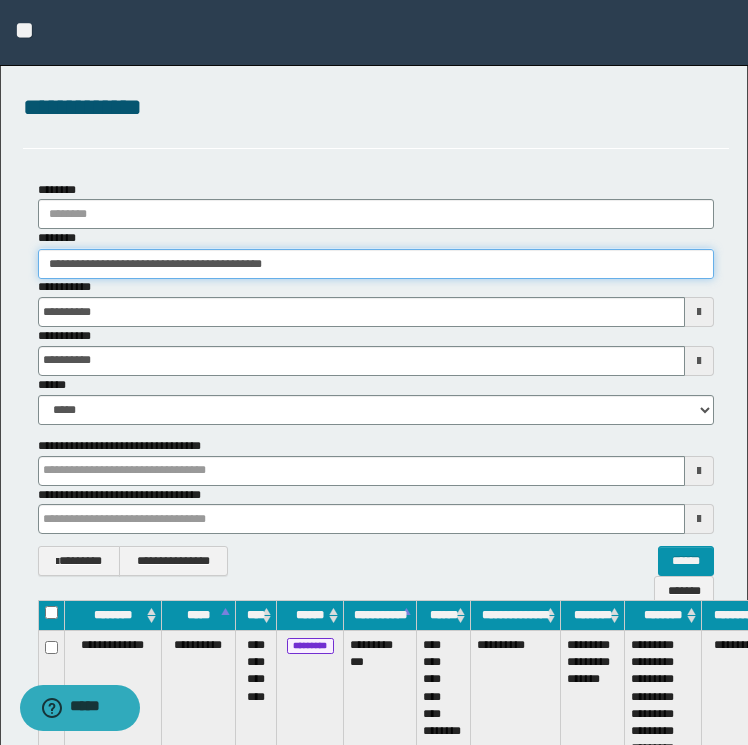 type on "**********" 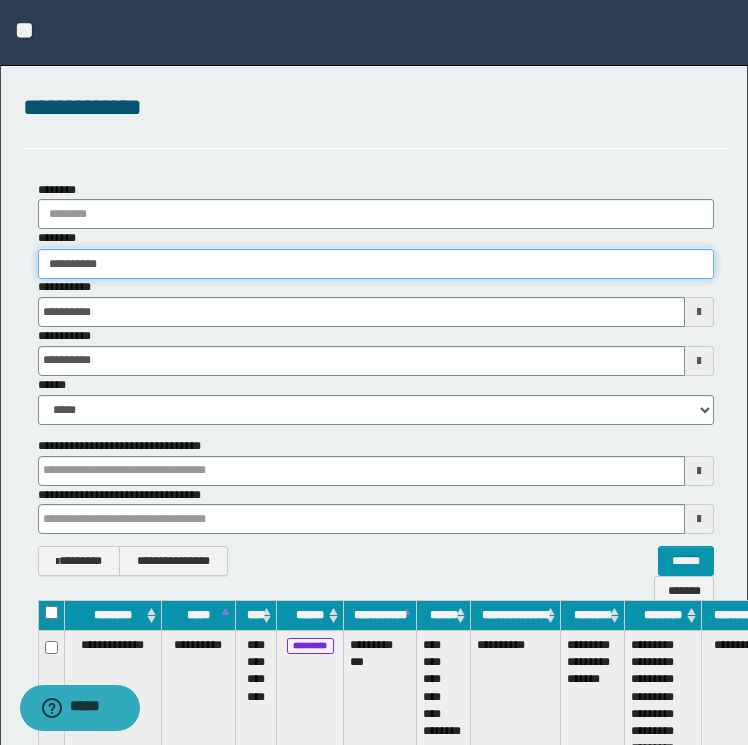 type on "**********" 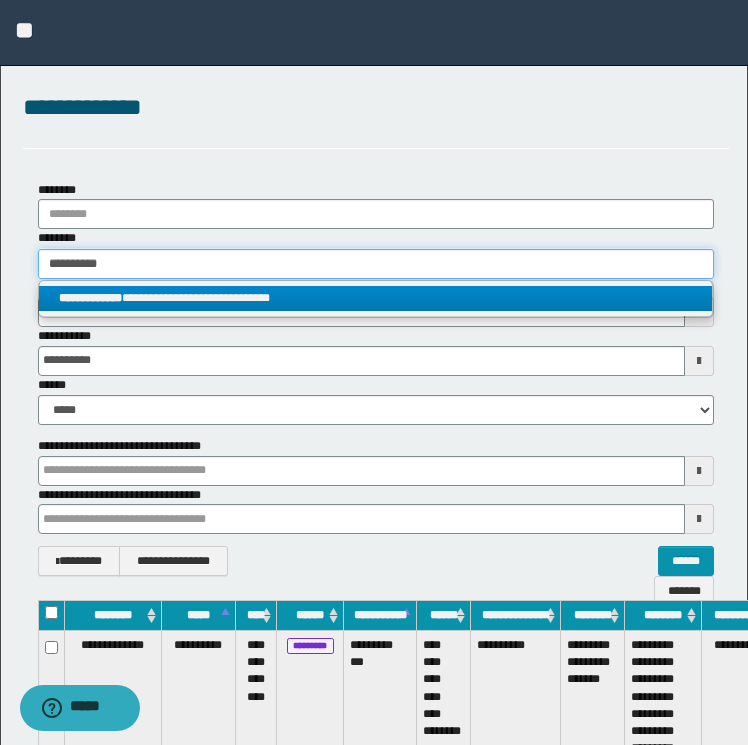 type on "**********" 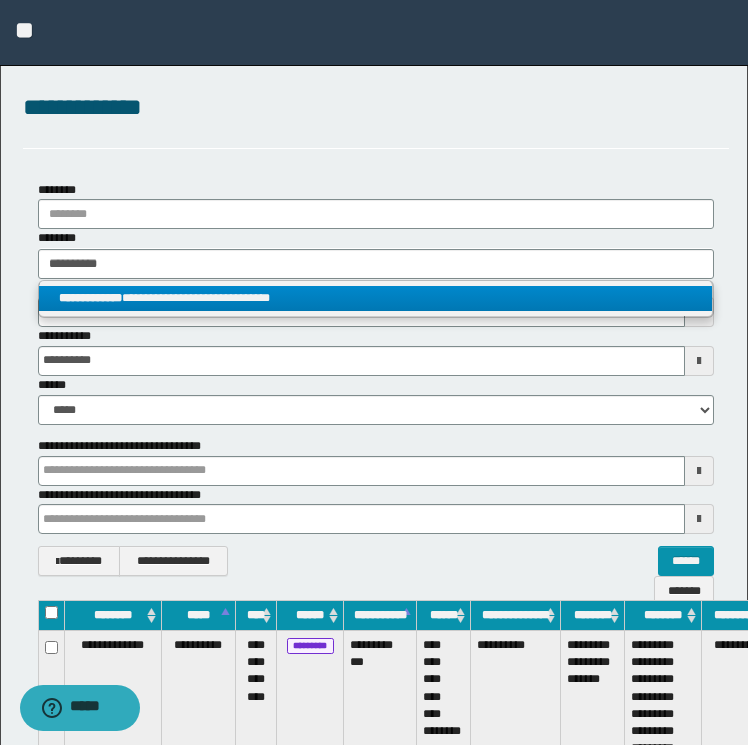 click on "**********" at bounding box center (376, 298) 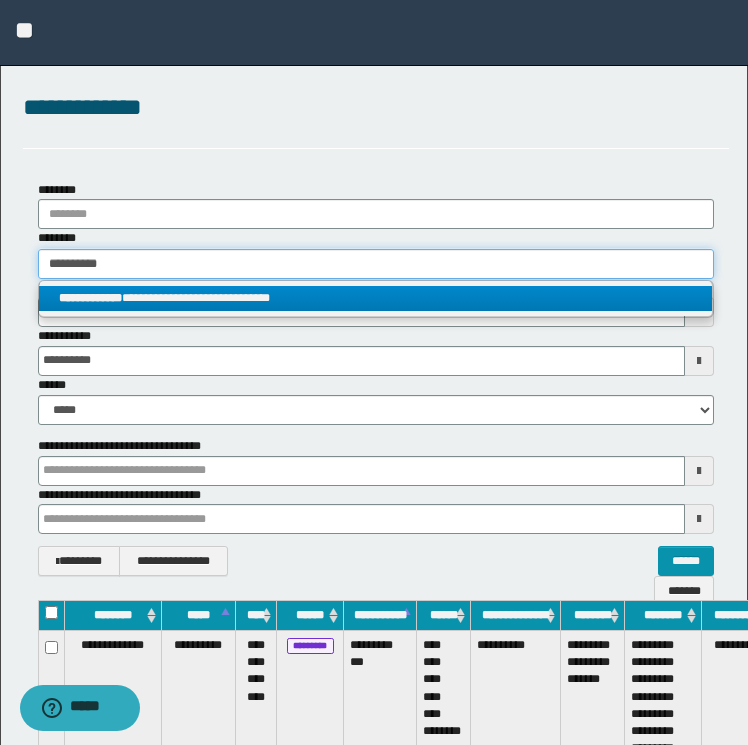 type 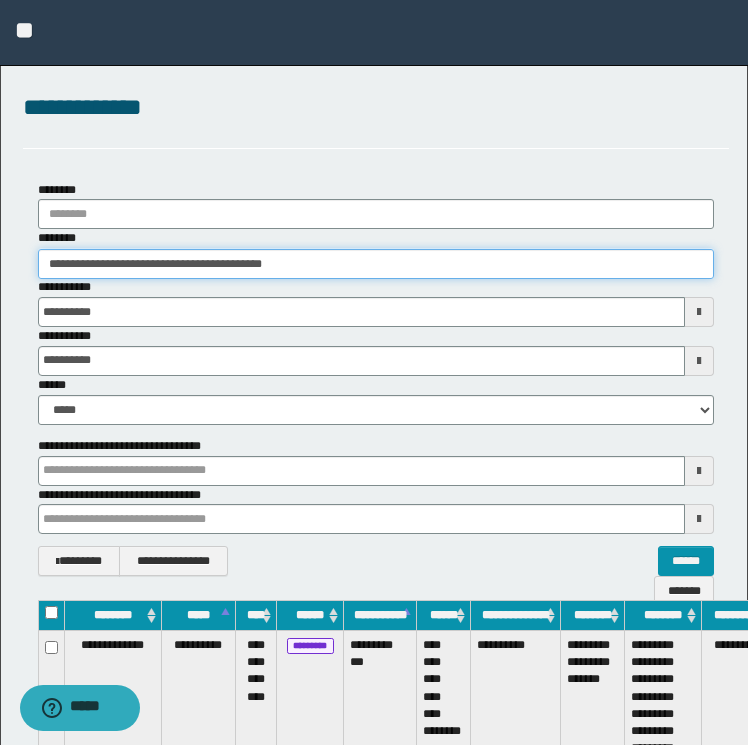 scroll, scrollTop: 0, scrollLeft: 82, axis: horizontal 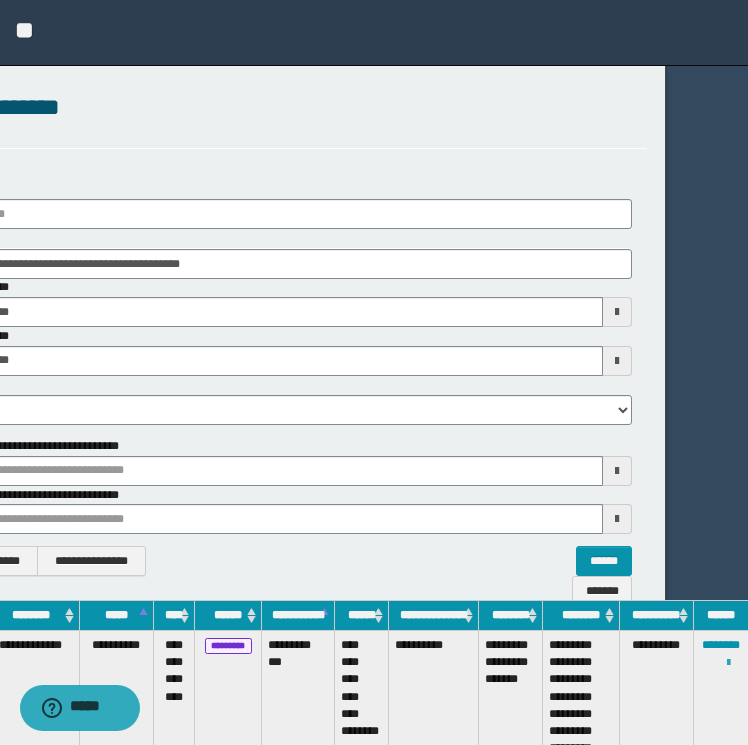 click at bounding box center (728, 663) 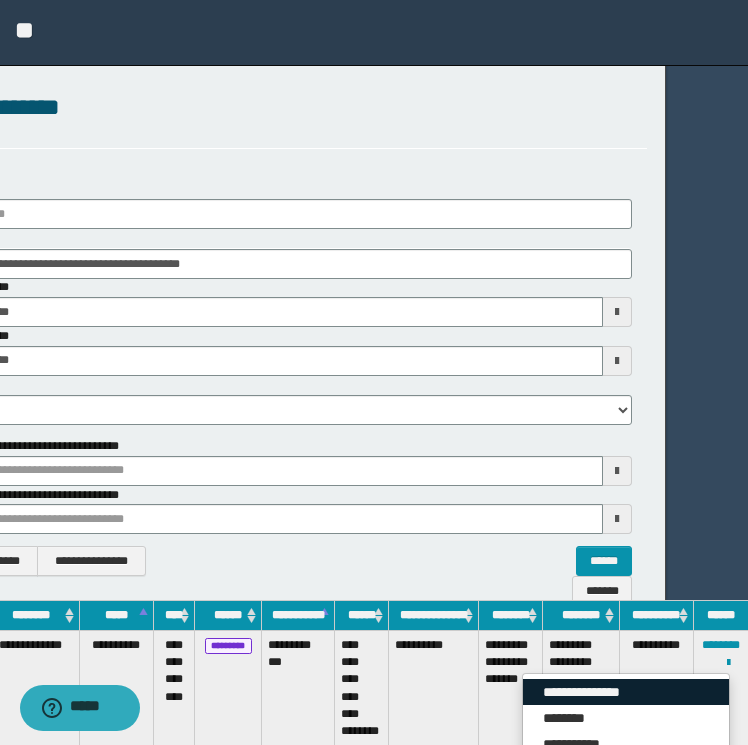 click on "**********" at bounding box center [626, 692] 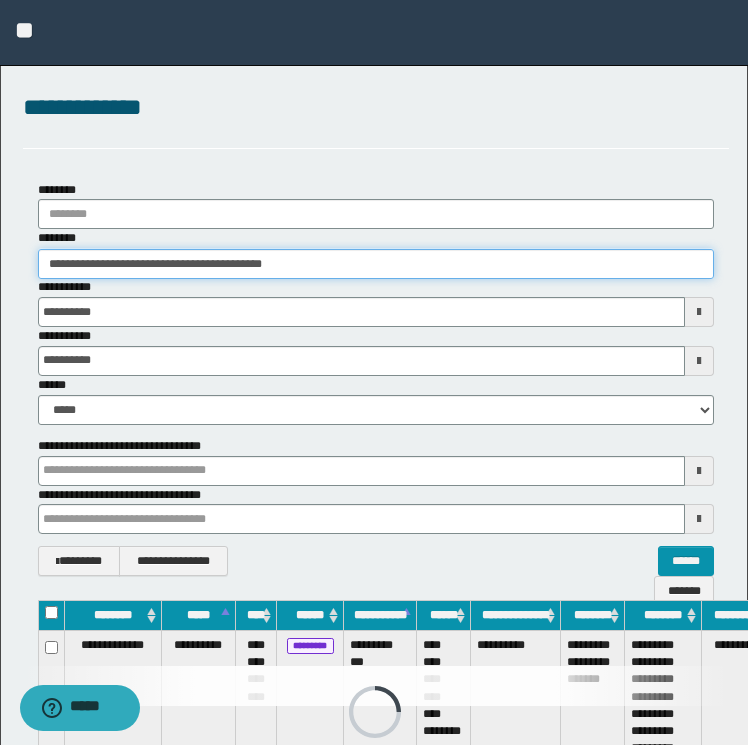 drag, startPoint x: 345, startPoint y: 271, endPoint x: -4, endPoint y: 253, distance: 349.46387 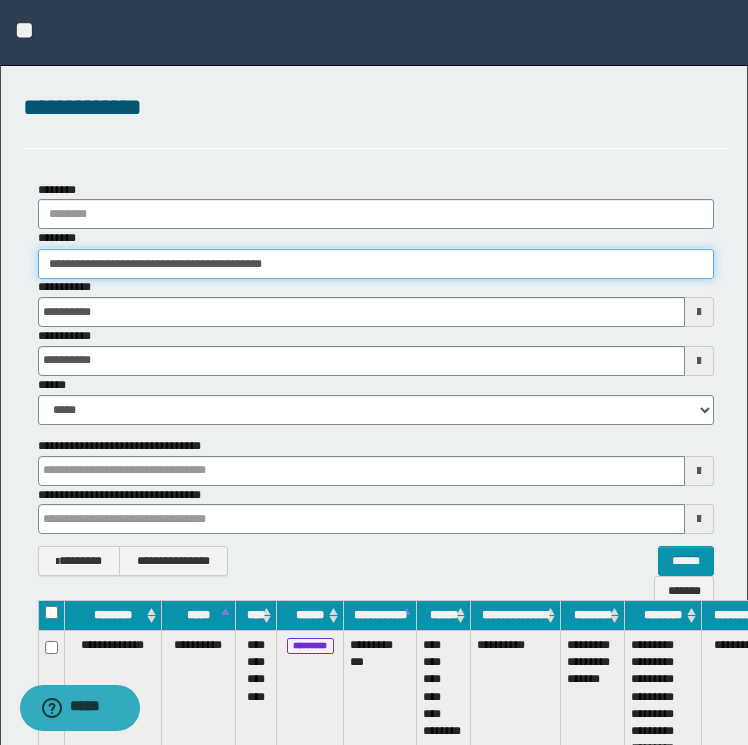 paste 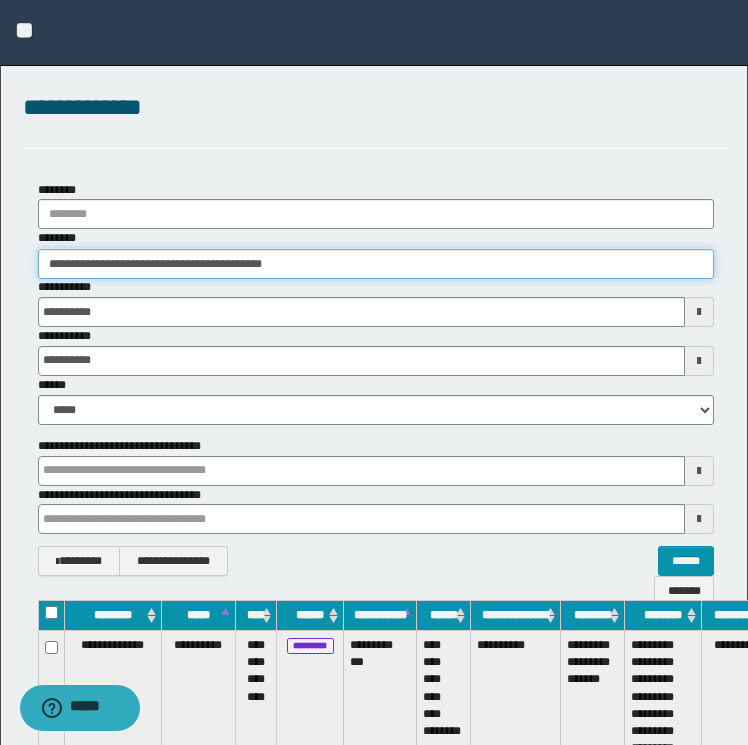 type on "********" 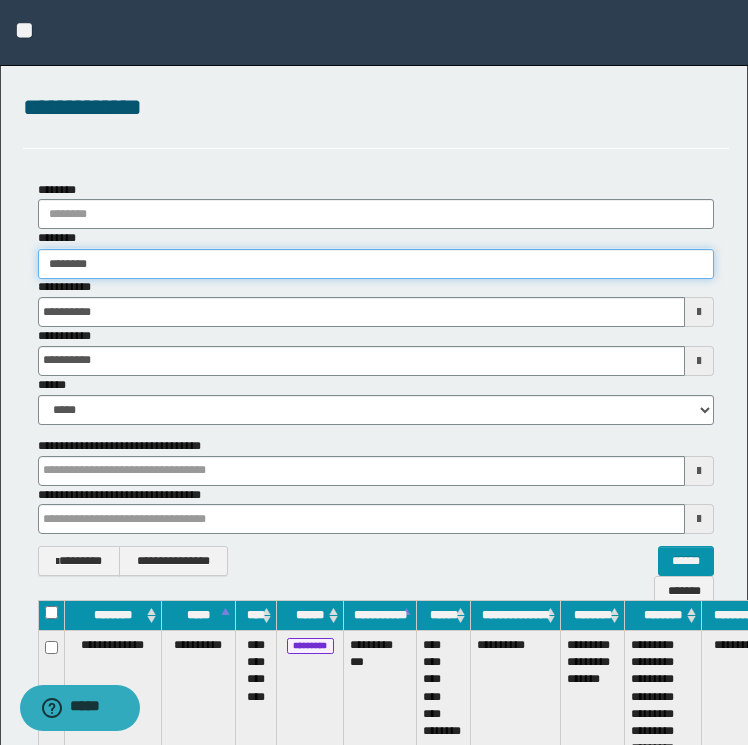 type on "********" 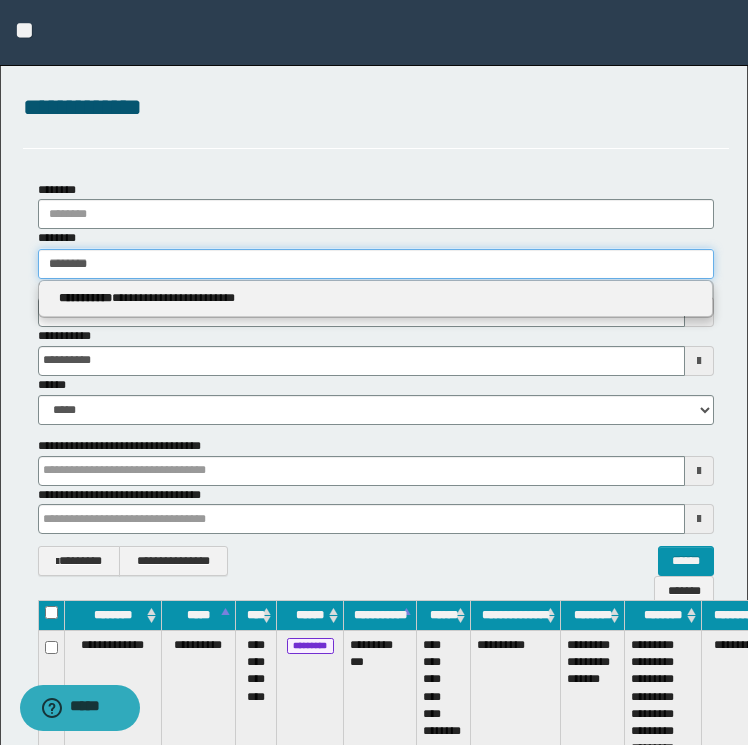 type on "********" 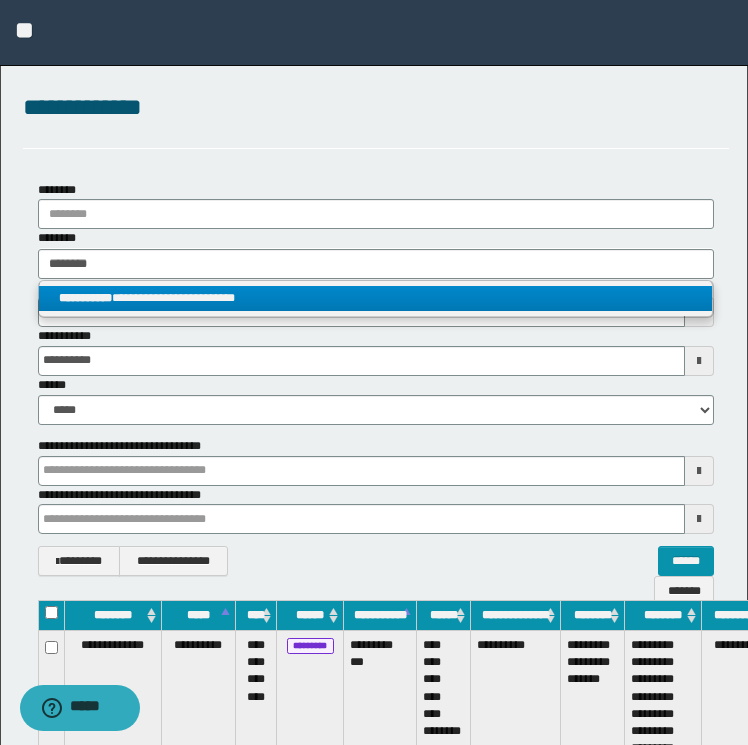 click on "**********" at bounding box center [376, 298] 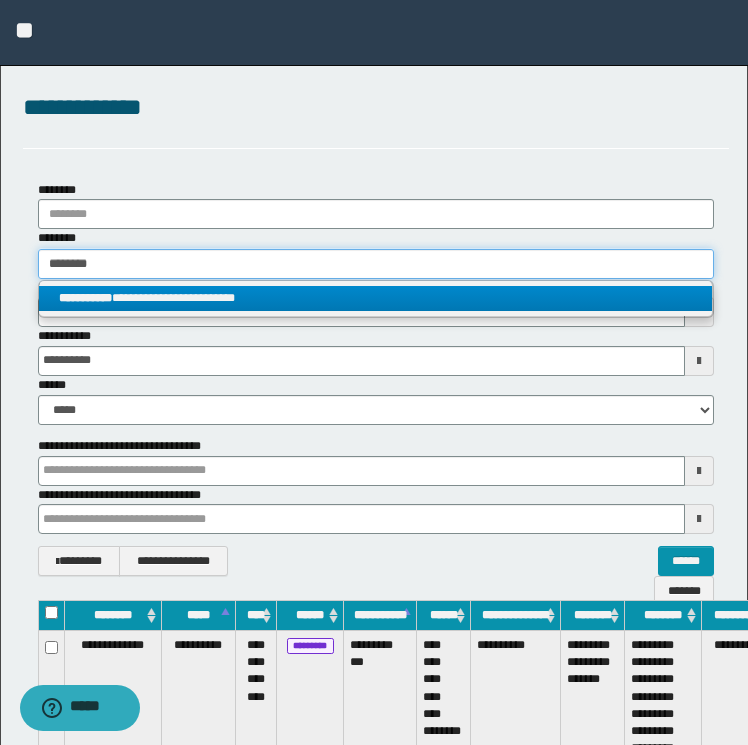 type 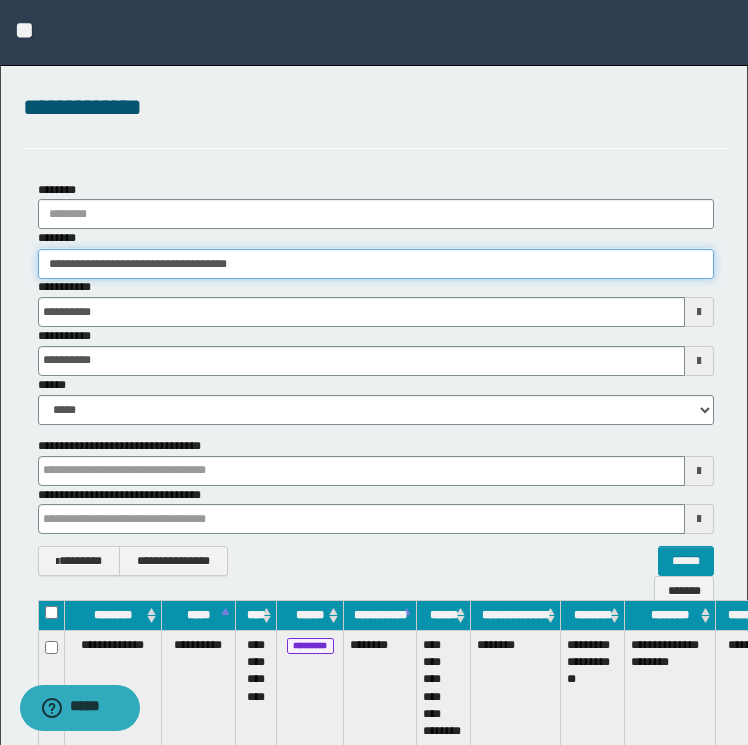 scroll, scrollTop: 0, scrollLeft: 96, axis: horizontal 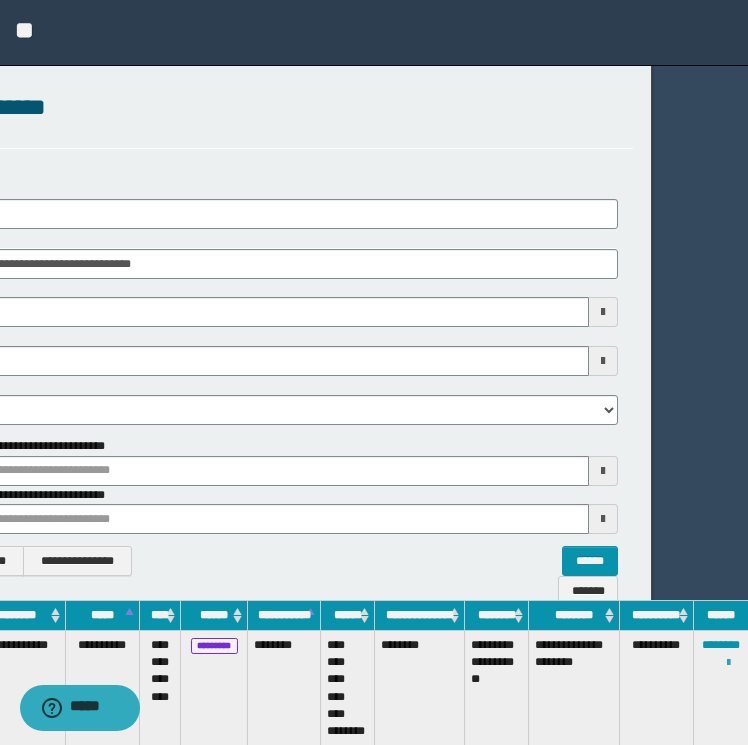 click at bounding box center (728, 663) 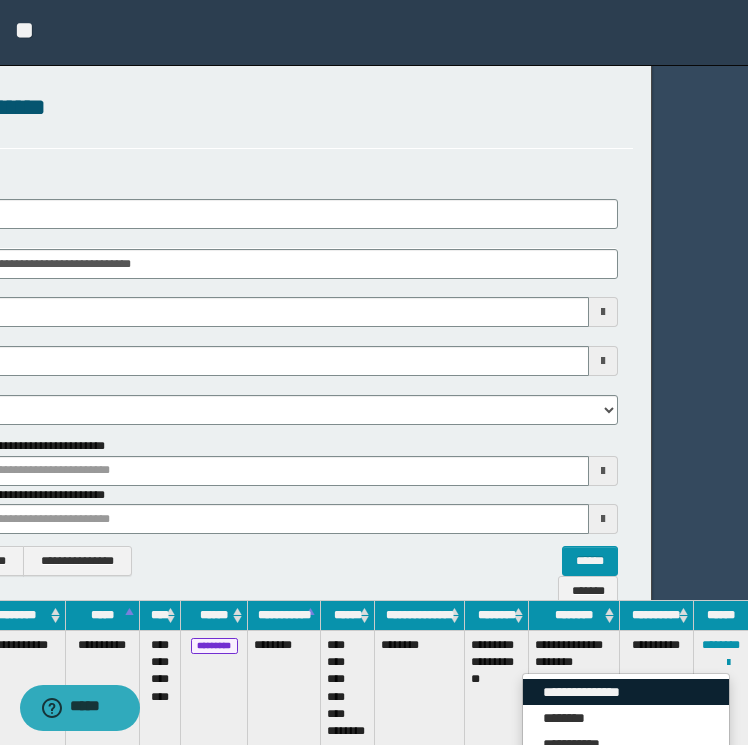 click on "**********" at bounding box center [626, 692] 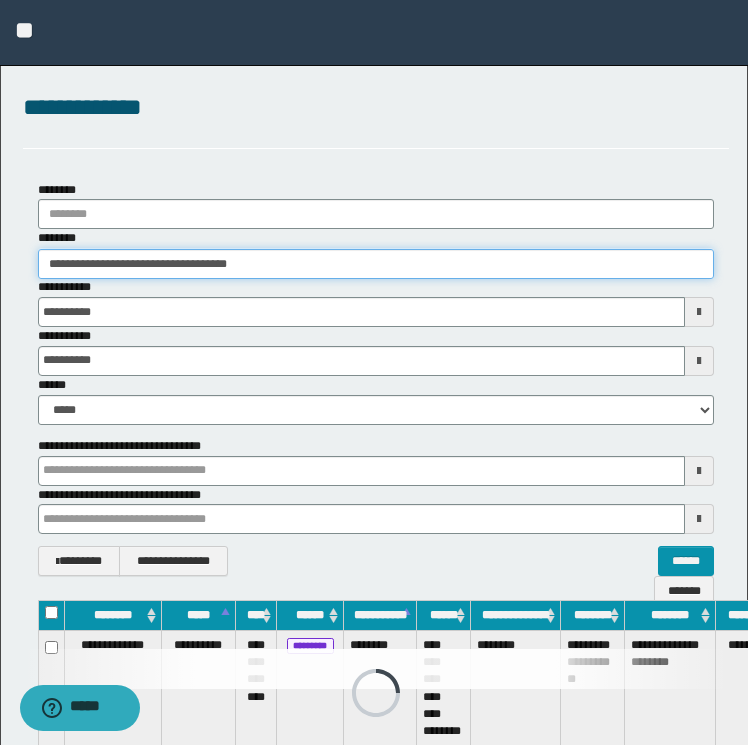 drag, startPoint x: 376, startPoint y: 269, endPoint x: -4, endPoint y: 231, distance: 381.89526 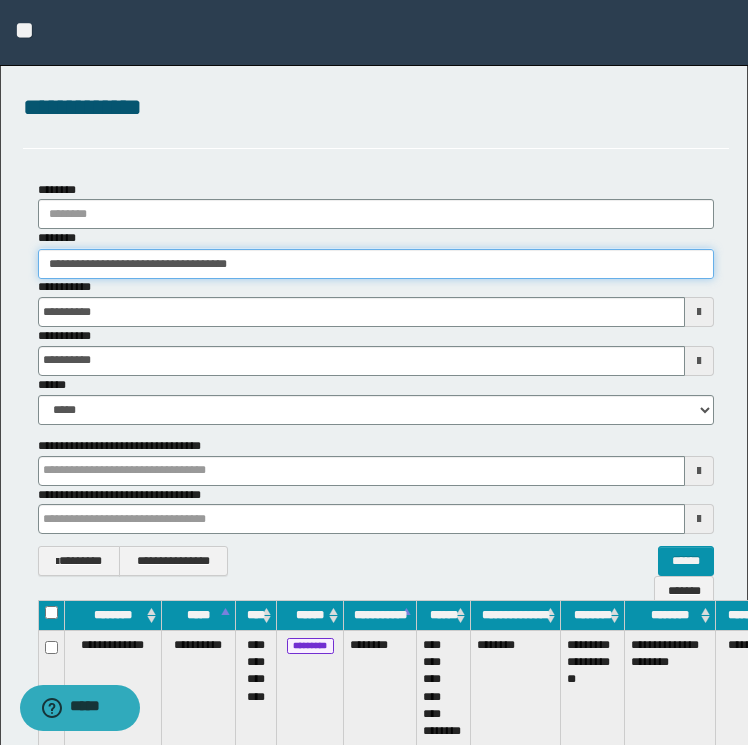 paste 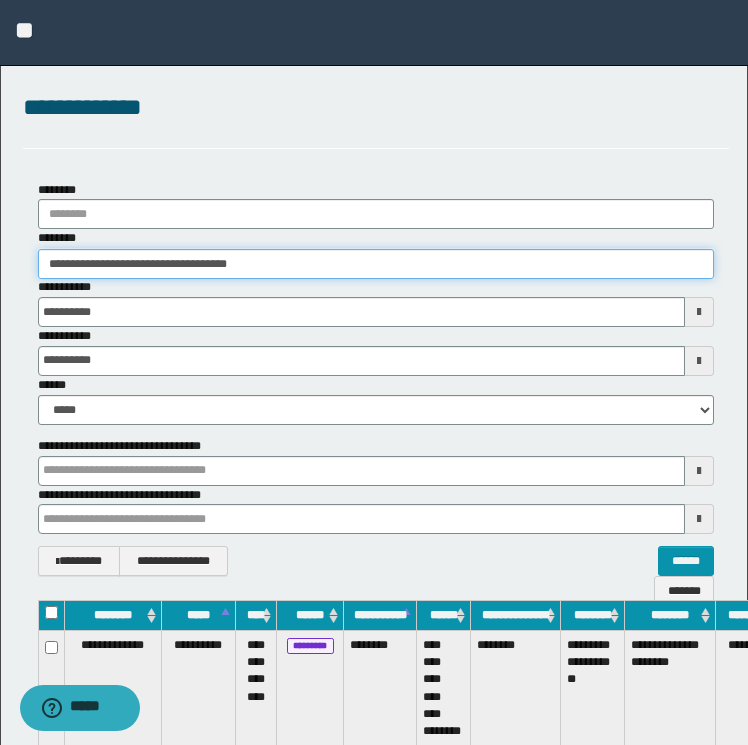 type on "**********" 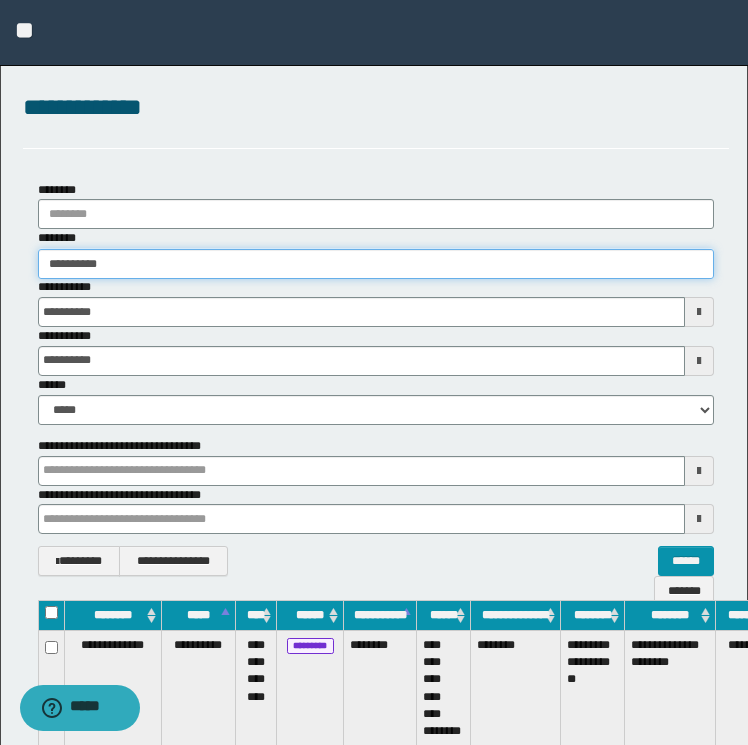 type on "**********" 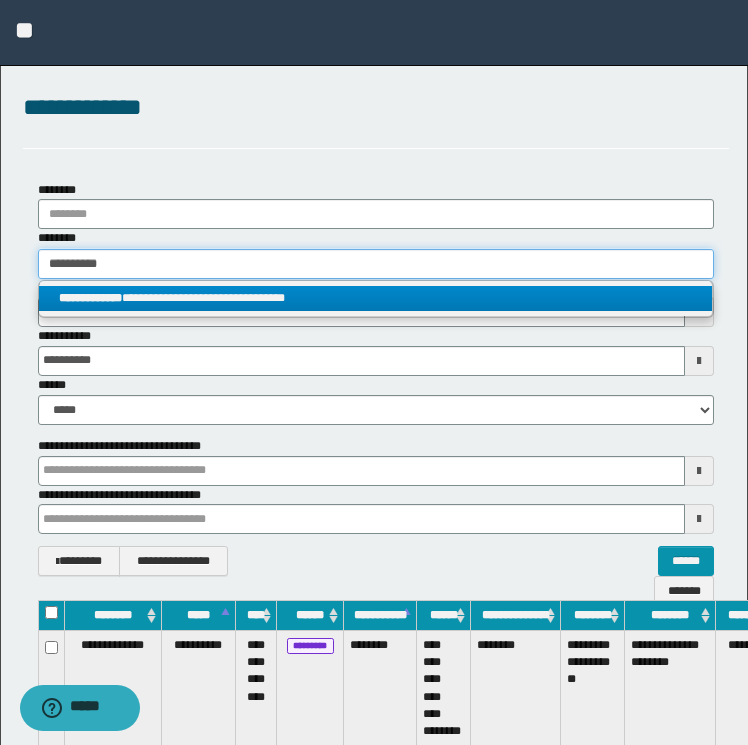 type on "**********" 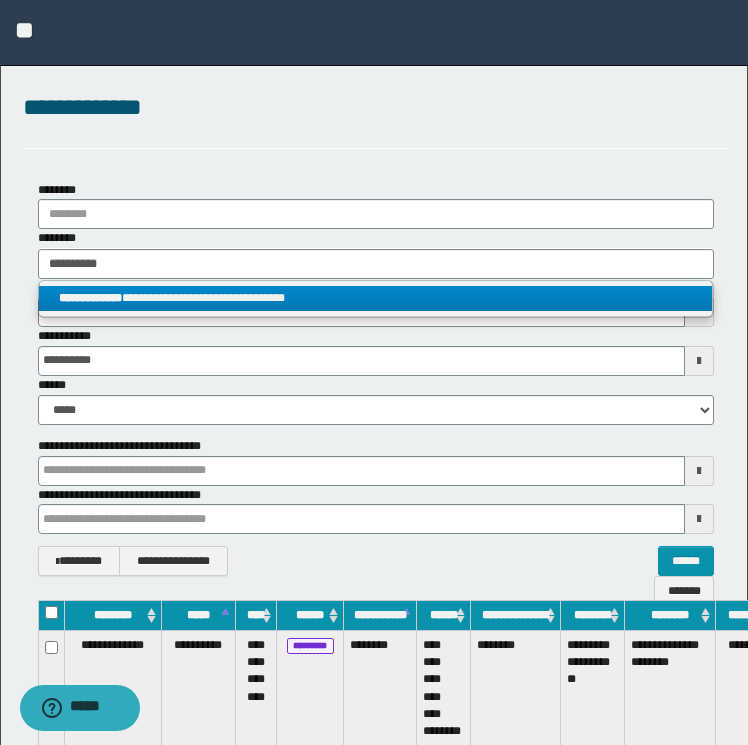 click on "**********" at bounding box center [376, 298] 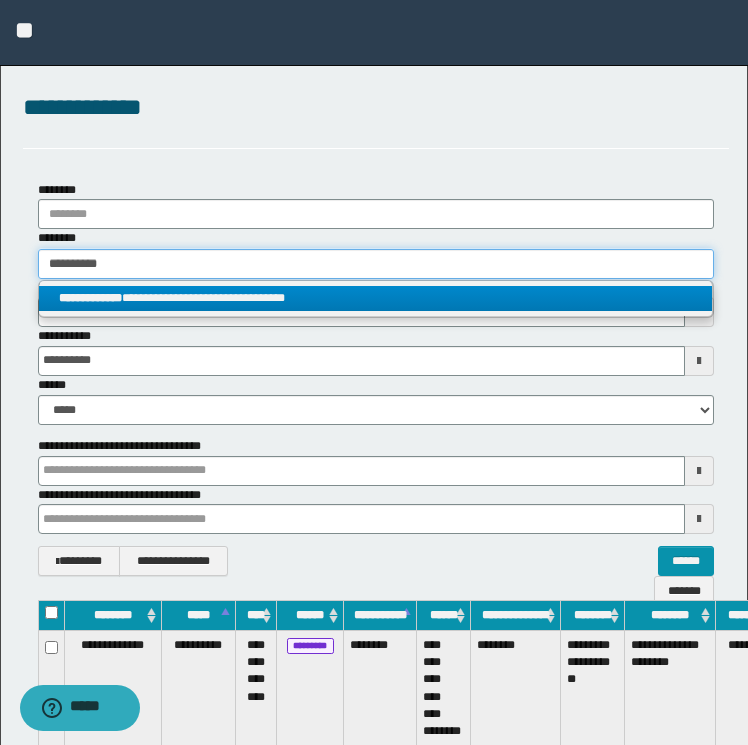 type 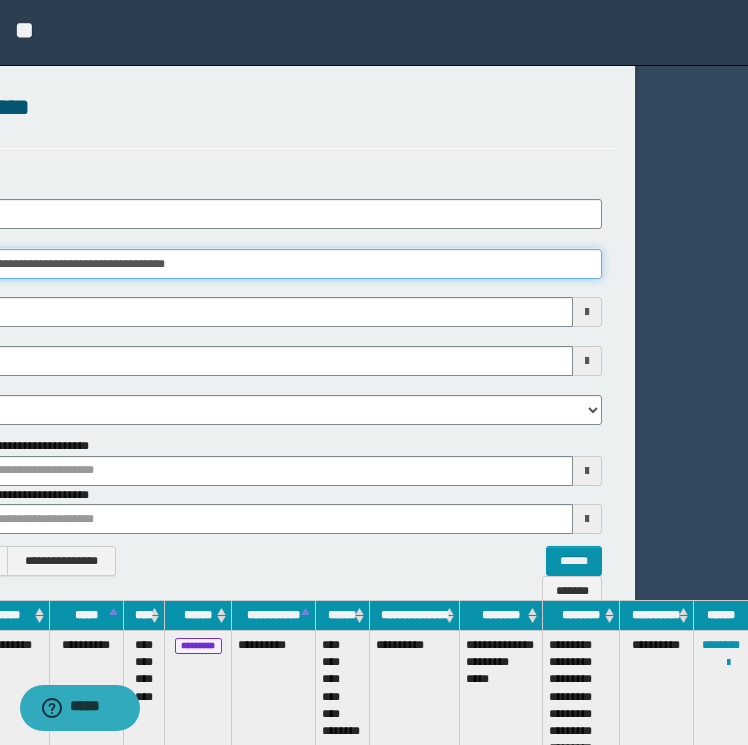 scroll, scrollTop: 0, scrollLeft: 112, axis: horizontal 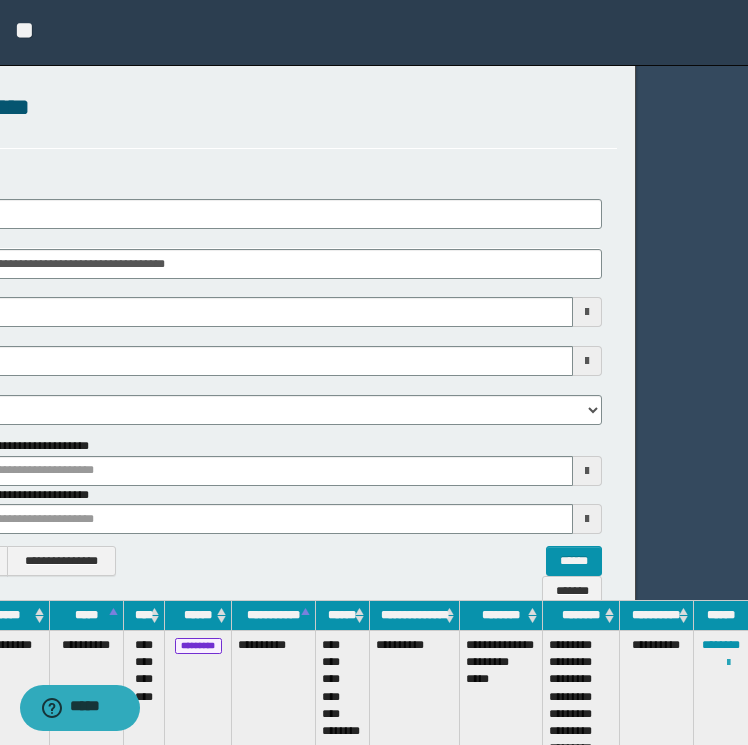 click at bounding box center [728, 663] 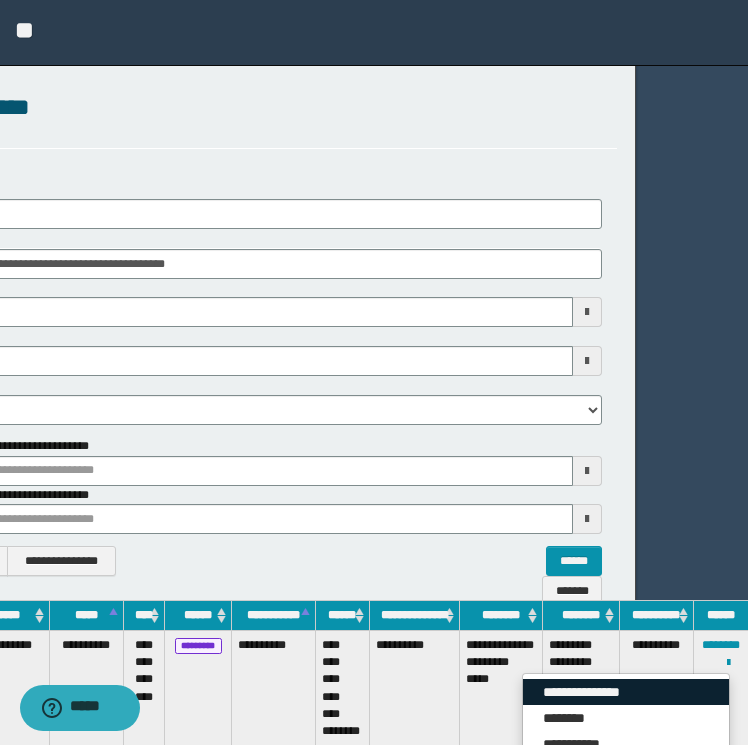 click on "**********" at bounding box center [626, 692] 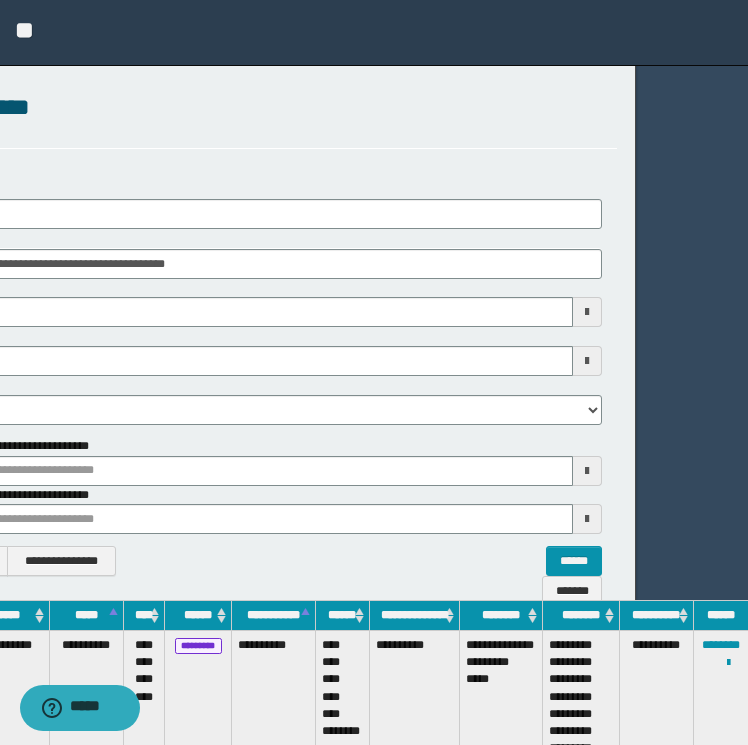 scroll, scrollTop: 0, scrollLeft: 0, axis: both 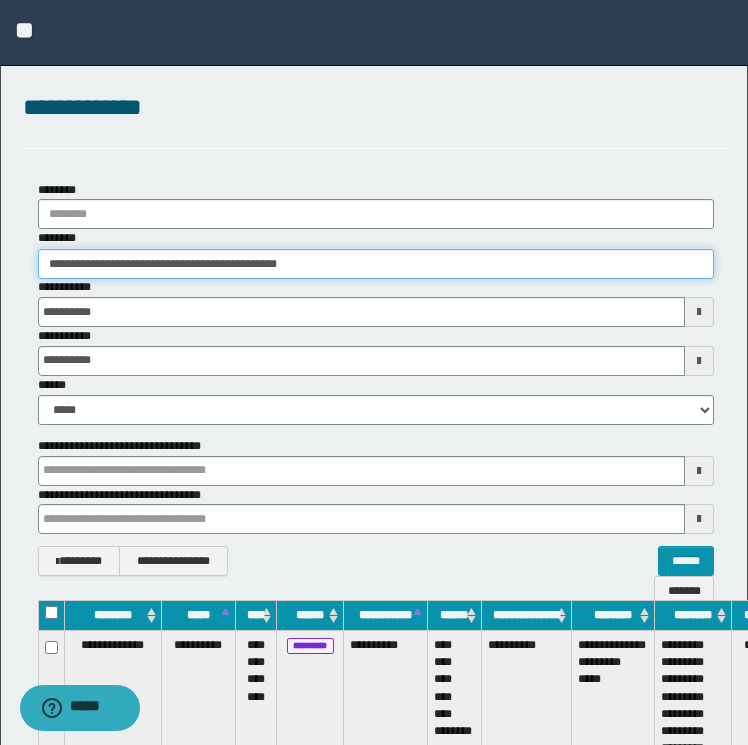 drag, startPoint x: 388, startPoint y: 248, endPoint x: -4, endPoint y: 272, distance: 392.734 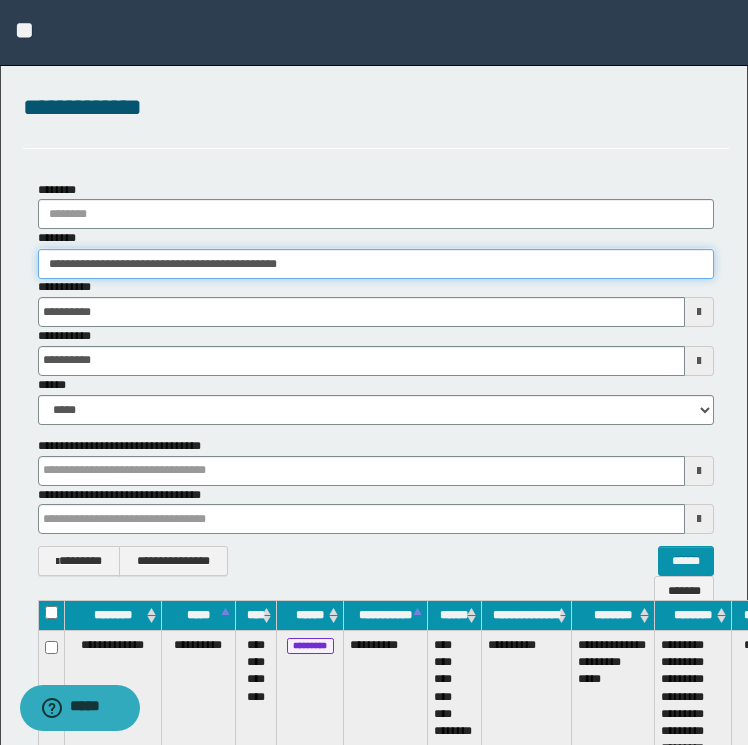 click on "**********" at bounding box center (374, 372) 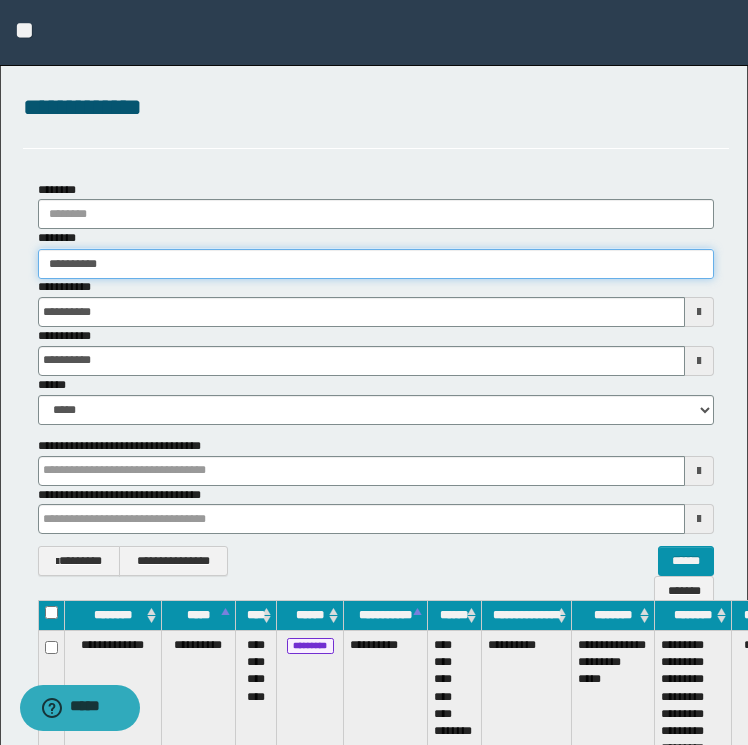 type on "**********" 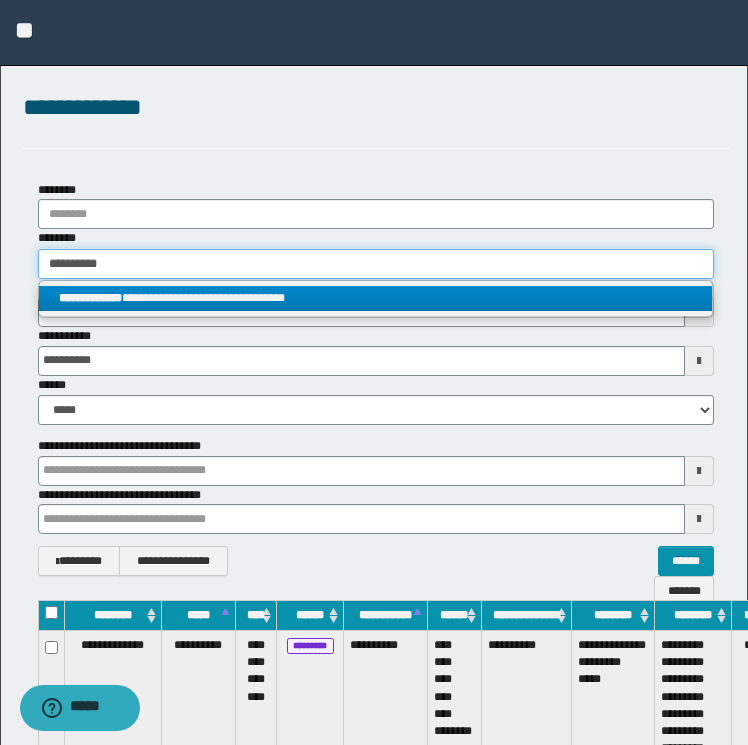 type on "**********" 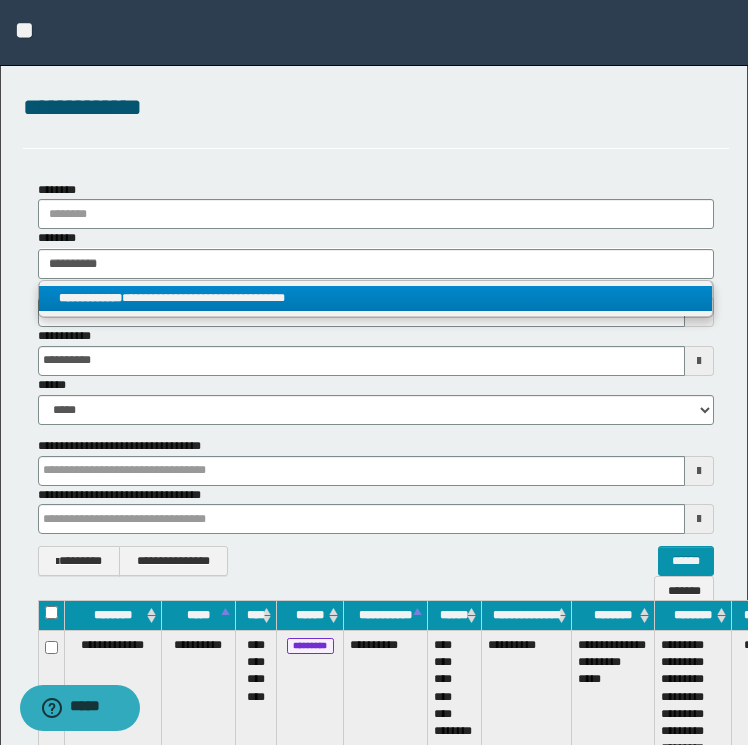 click on "**********" at bounding box center [376, 298] 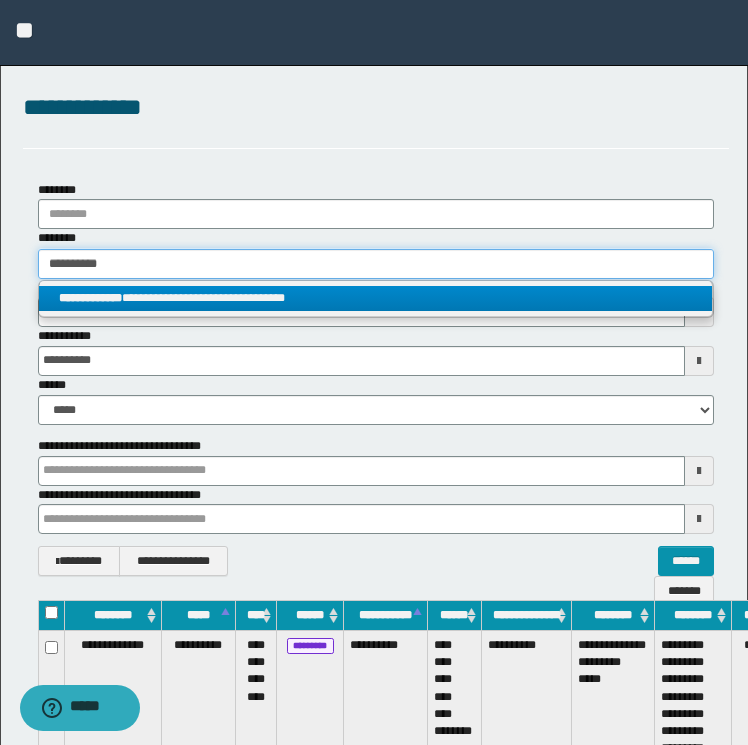 type 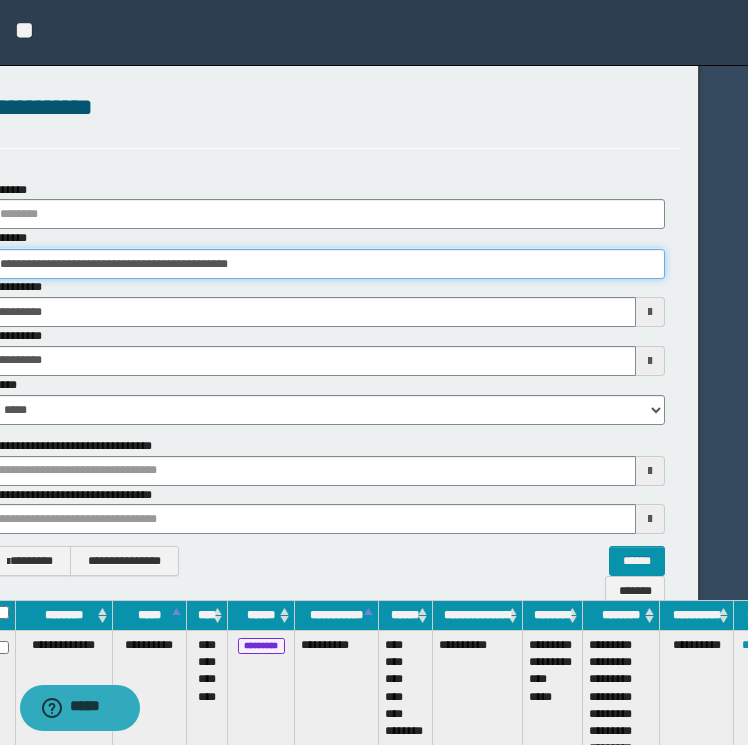 scroll, scrollTop: 0, scrollLeft: 89, axis: horizontal 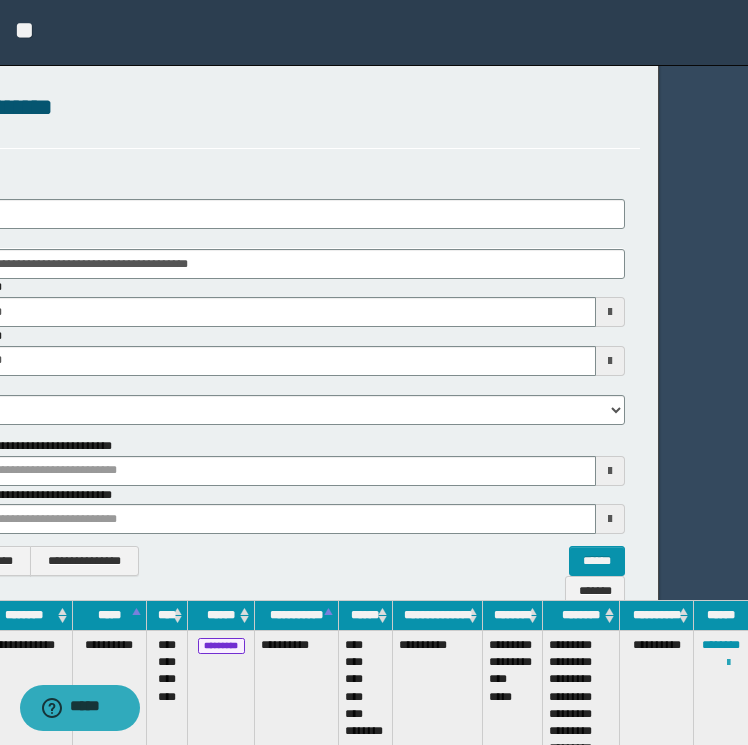 click at bounding box center [728, 663] 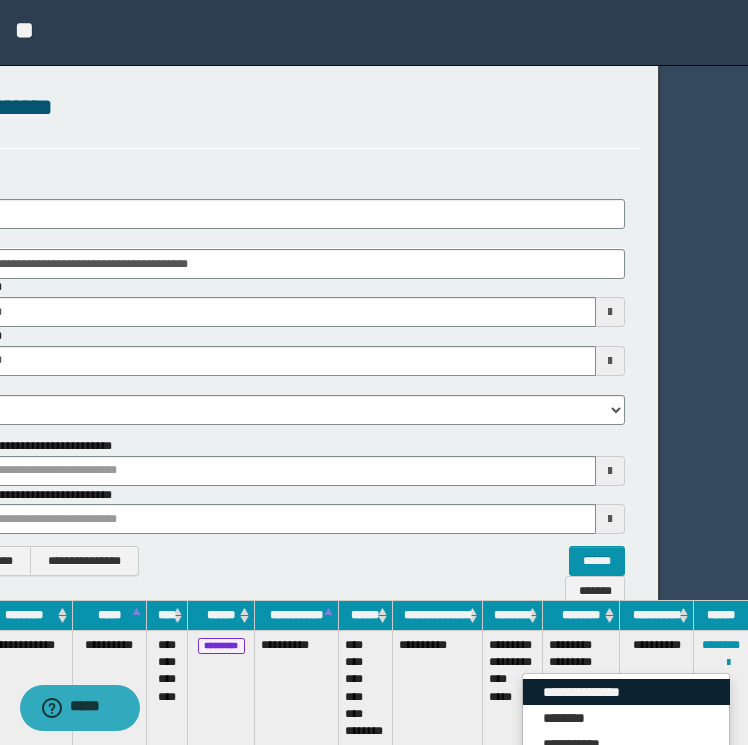 click on "**********" at bounding box center [626, 692] 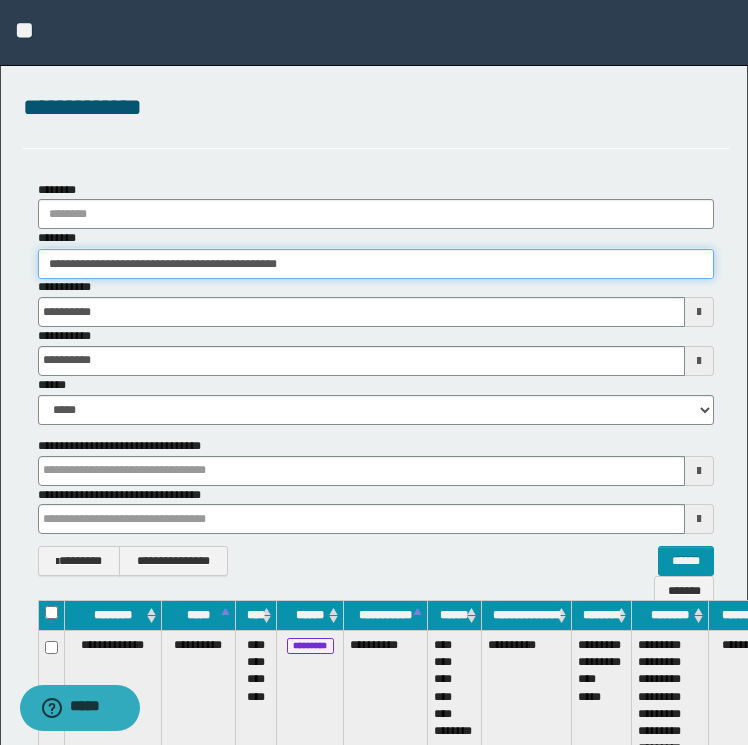 drag, startPoint x: 347, startPoint y: 257, endPoint x: -4, endPoint y: 290, distance: 352.54788 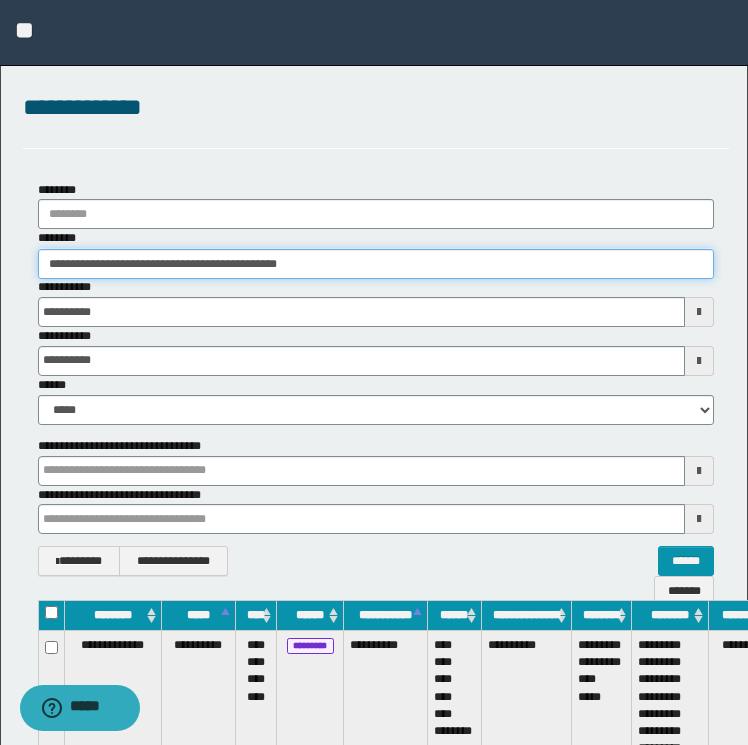 click on "**********" at bounding box center [374, 372] 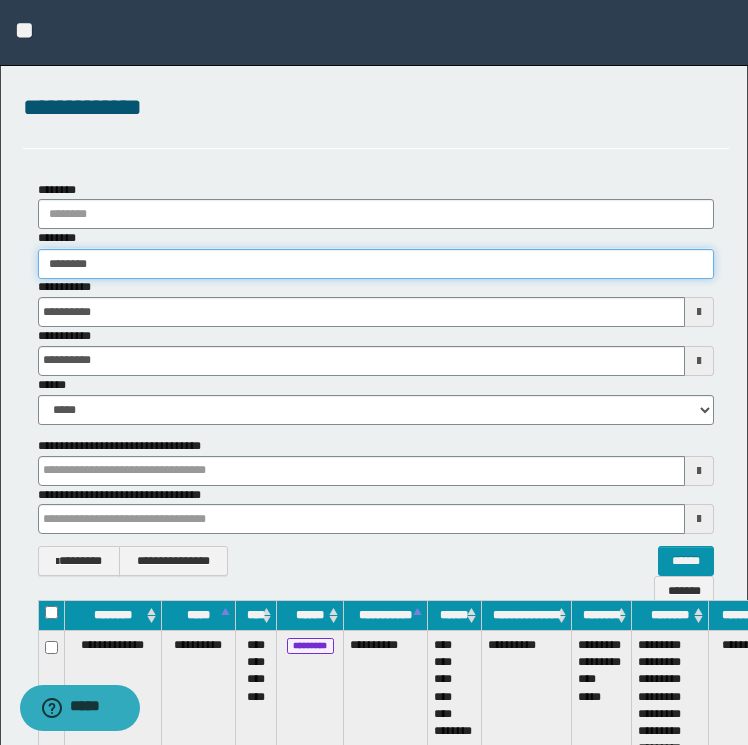 type on "********" 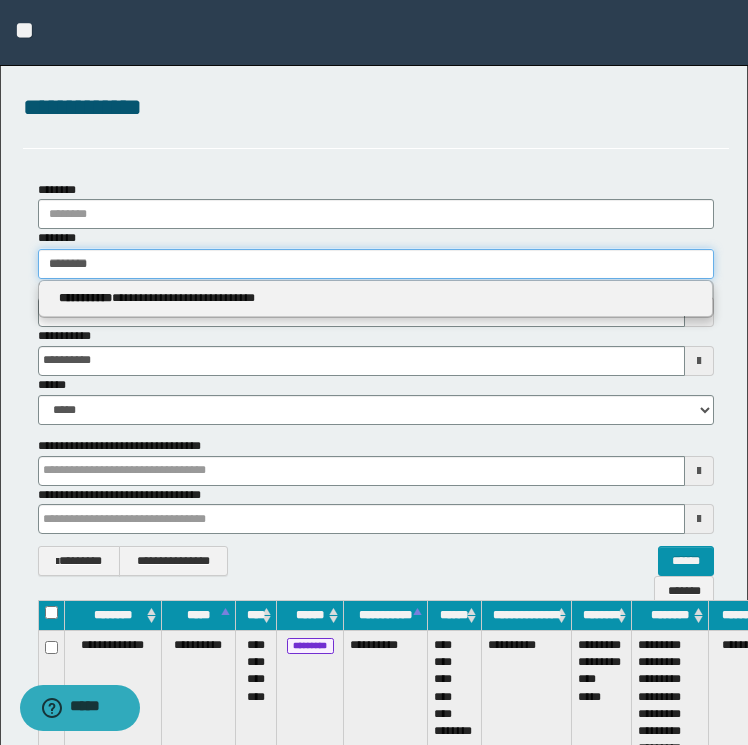 type on "********" 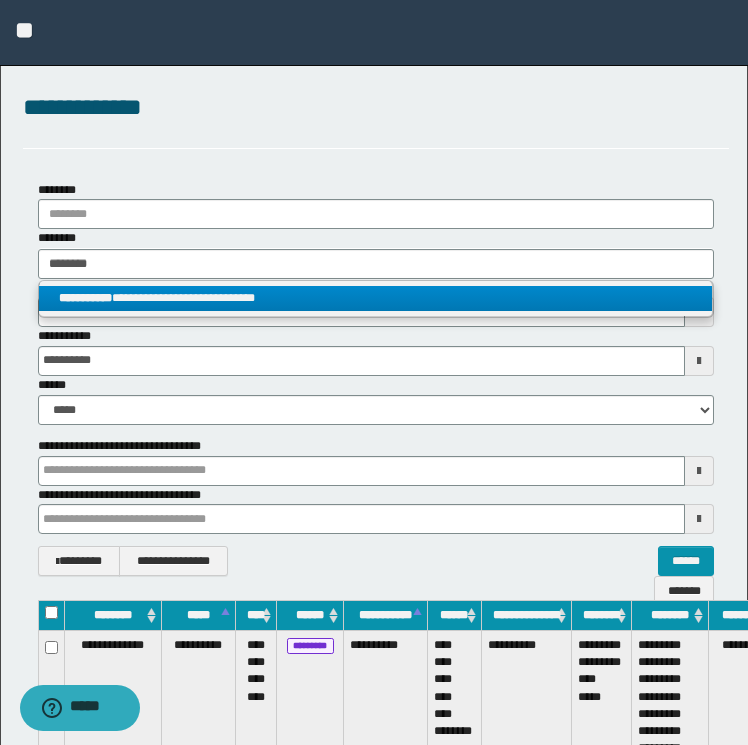 click on "**********" at bounding box center [376, 298] 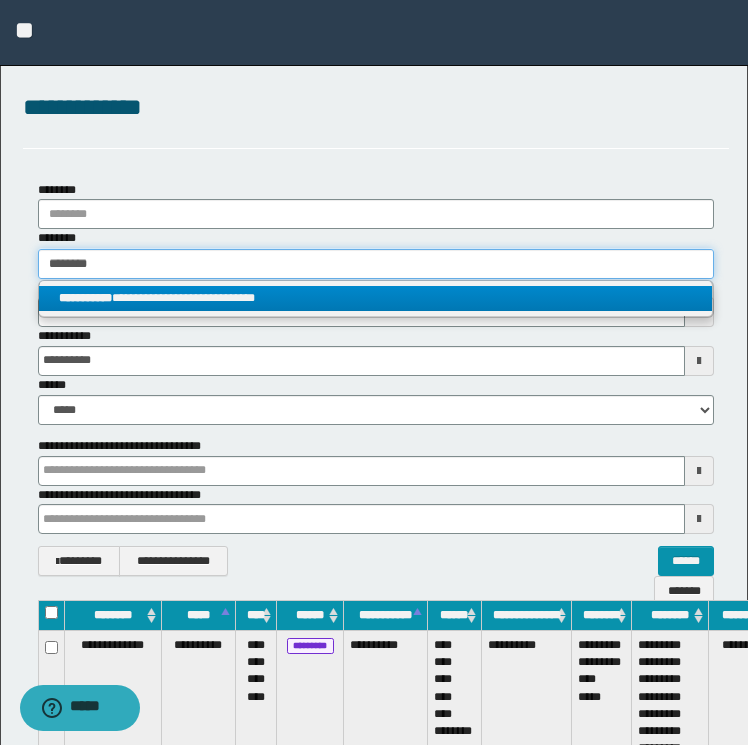 type 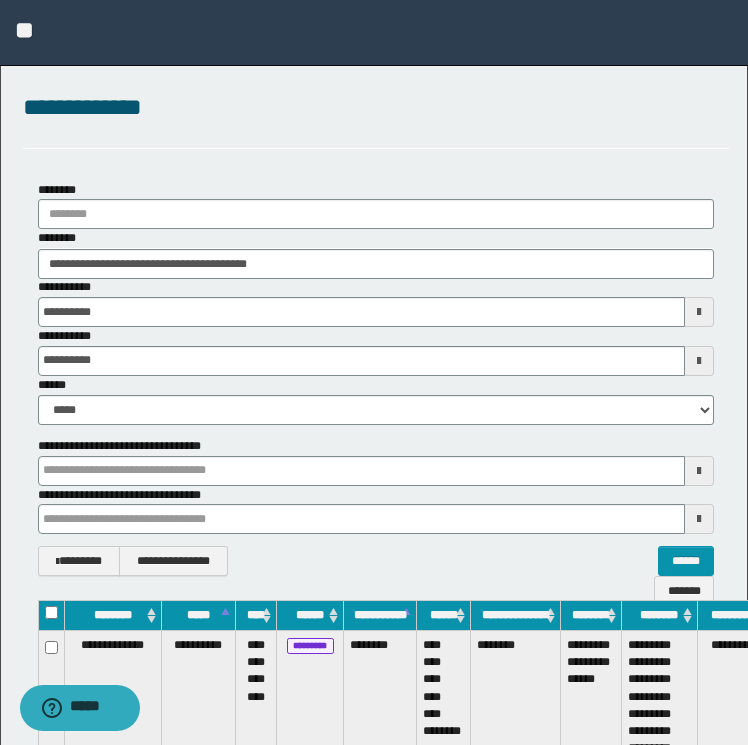 click on "********" at bounding box center [516, 706] 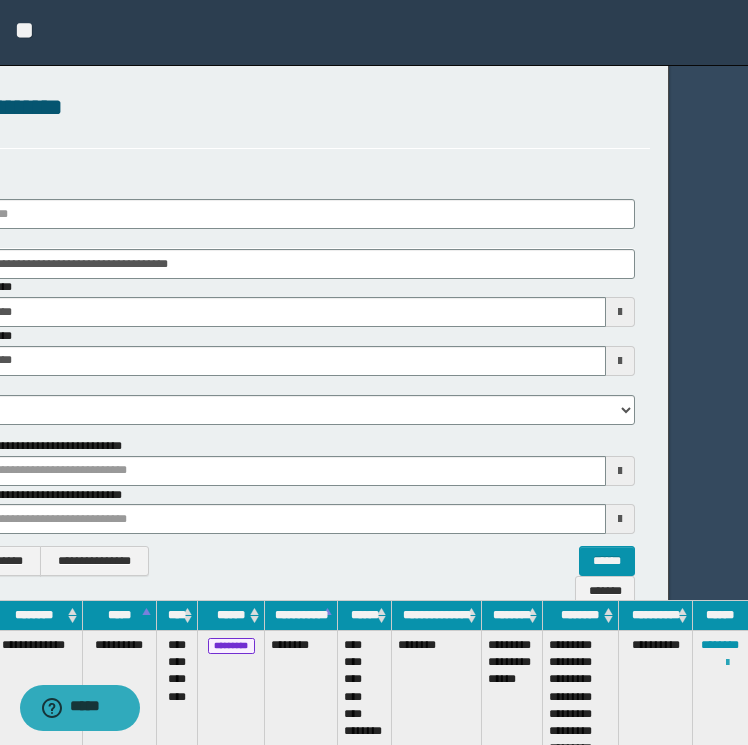 click at bounding box center [727, 663] 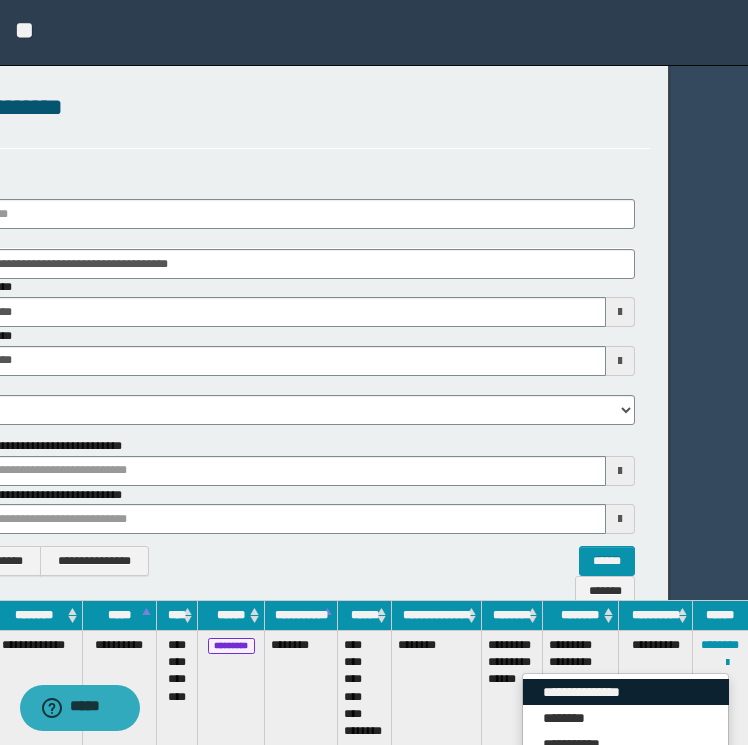 click on "**********" at bounding box center [626, 692] 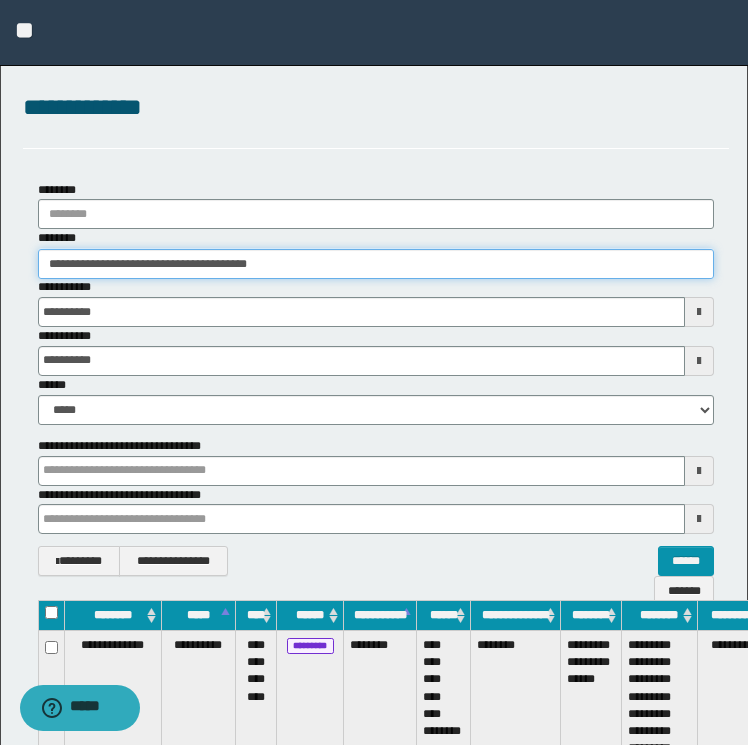 drag, startPoint x: 400, startPoint y: 269, endPoint x: -4, endPoint y: 218, distance: 407.20633 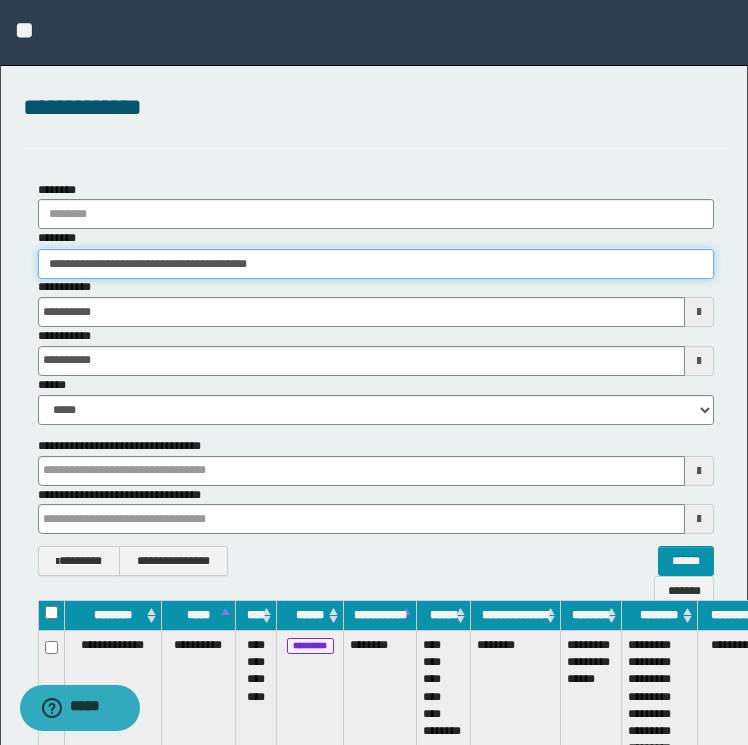 click on "**********" at bounding box center (374, 372) 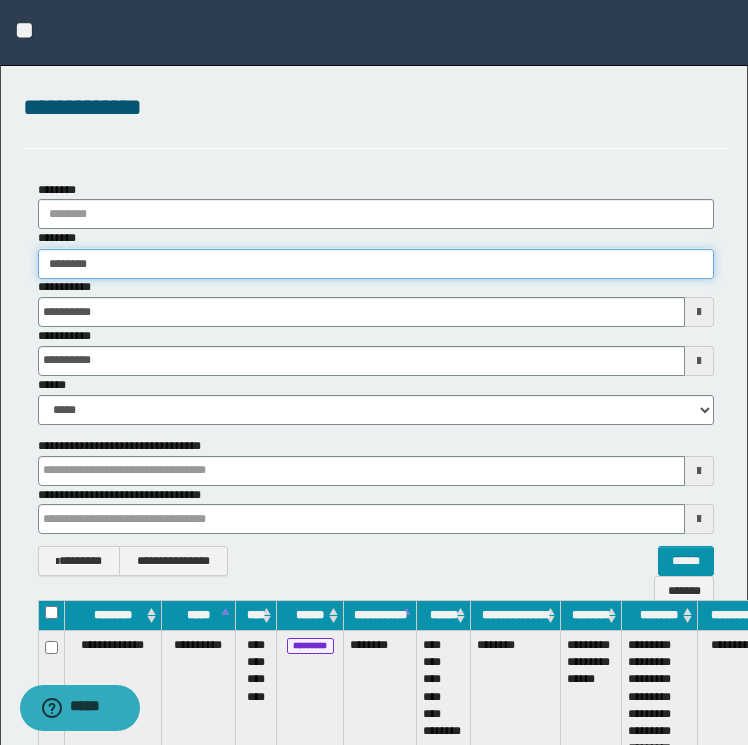 type on "********" 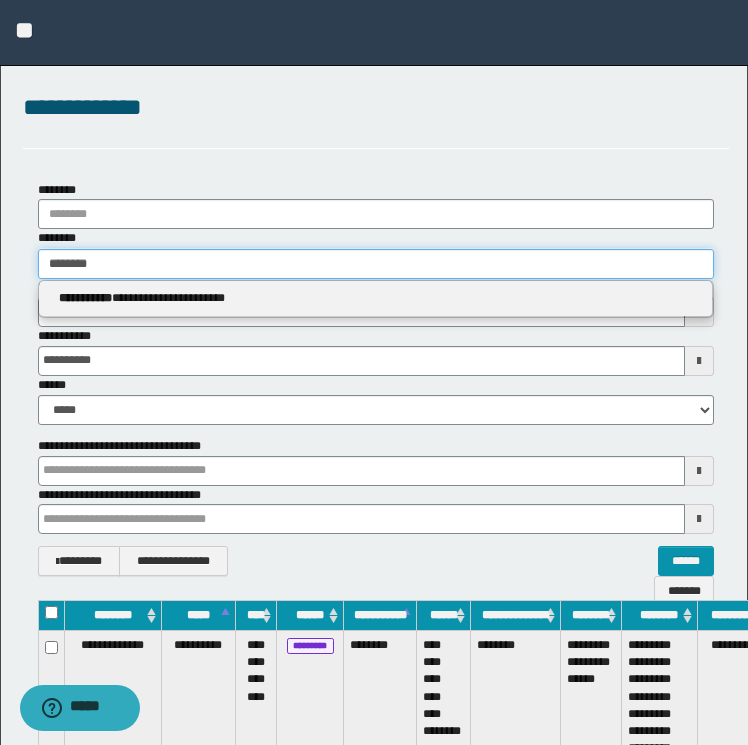 type on "********" 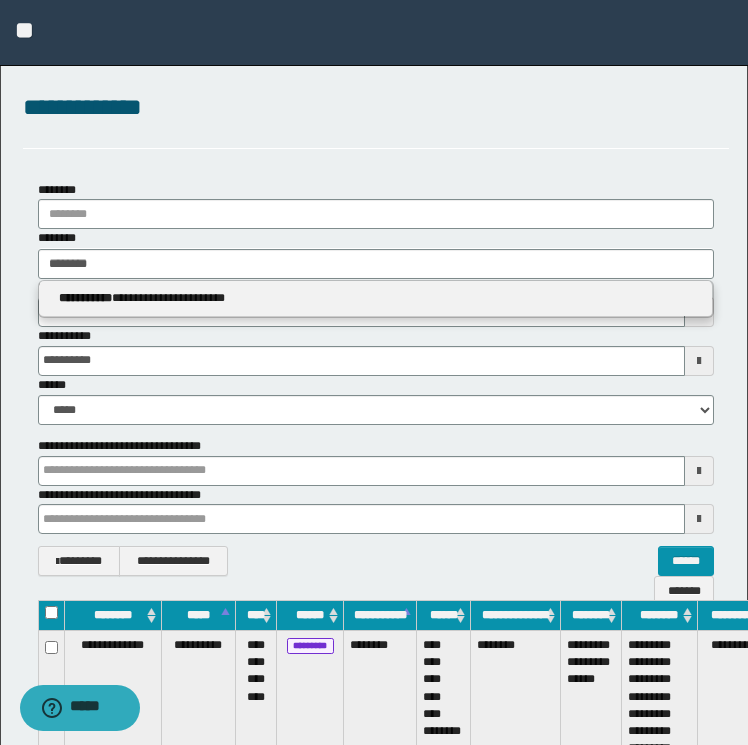 click on "**********" at bounding box center (376, 299) 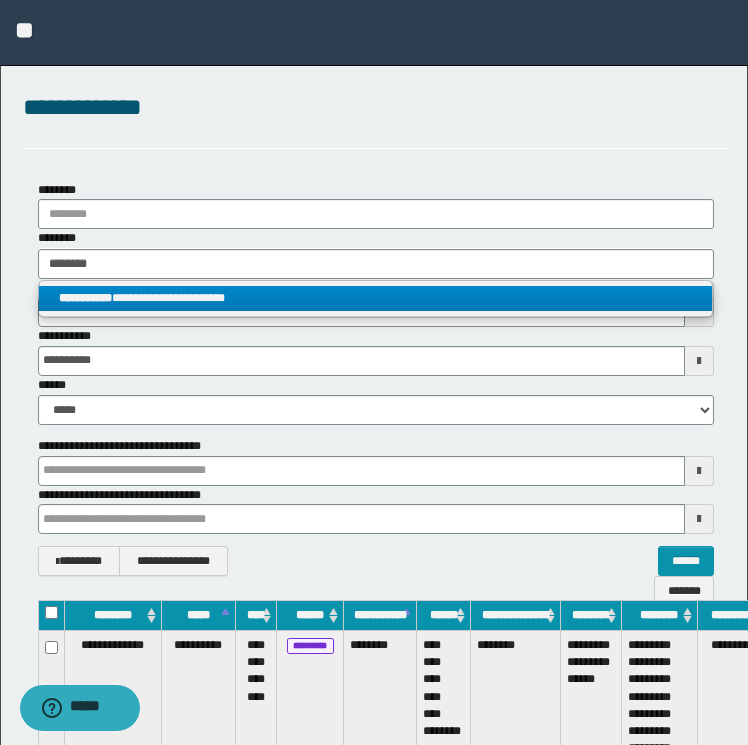 click on "**********" at bounding box center (376, 298) 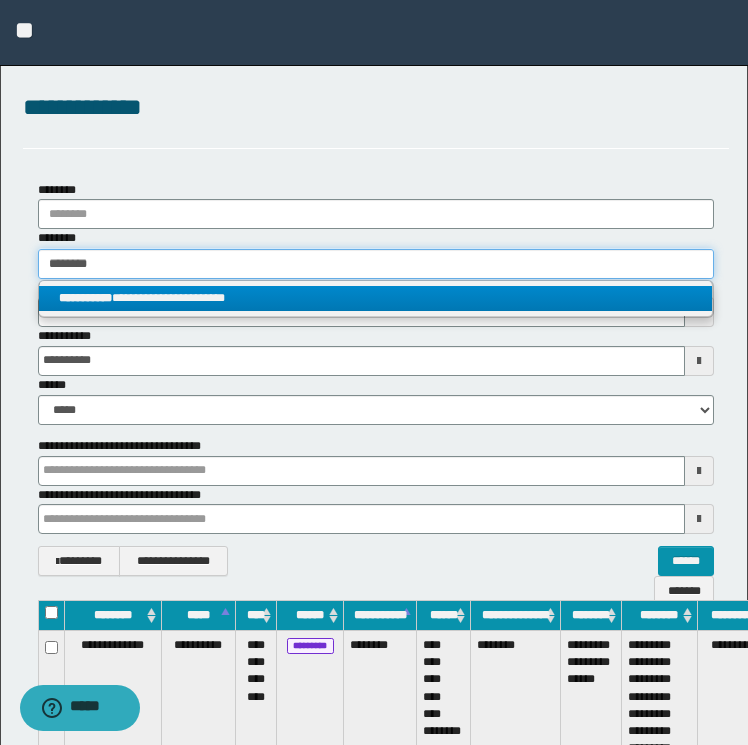 type 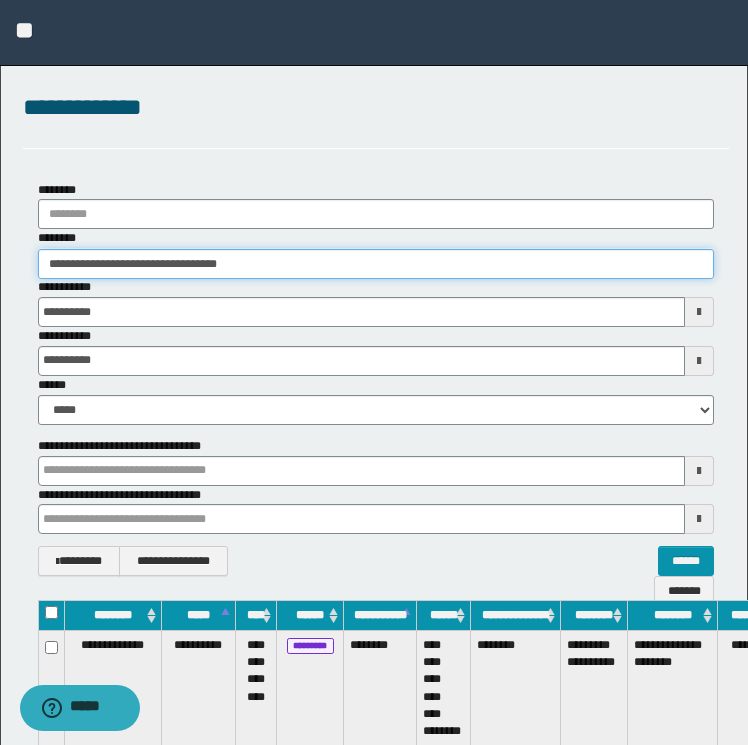scroll, scrollTop: 0, scrollLeft: 99, axis: horizontal 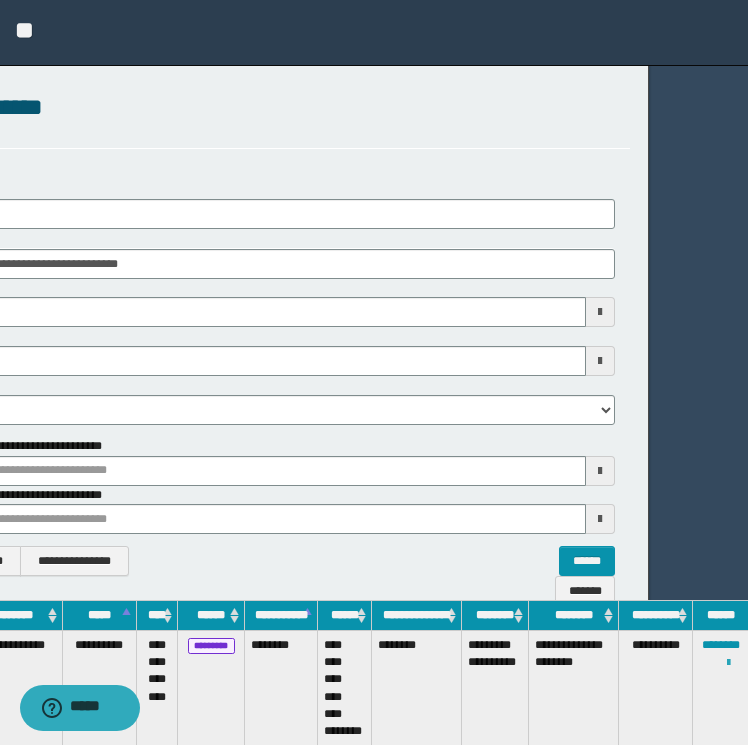 click at bounding box center (728, 663) 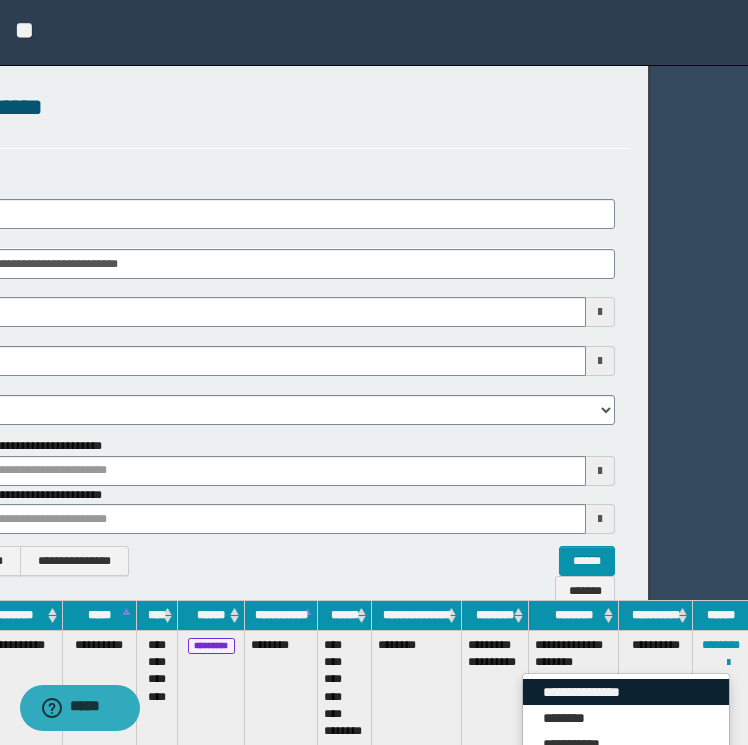 click on "**********" at bounding box center (626, 692) 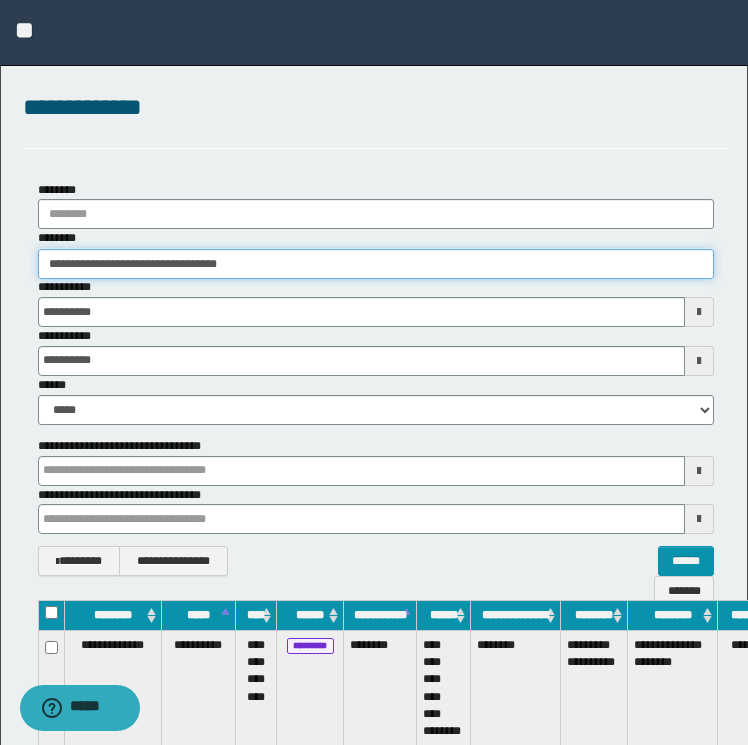 drag, startPoint x: 333, startPoint y: 275, endPoint x: -4, endPoint y: 276, distance: 337.0015 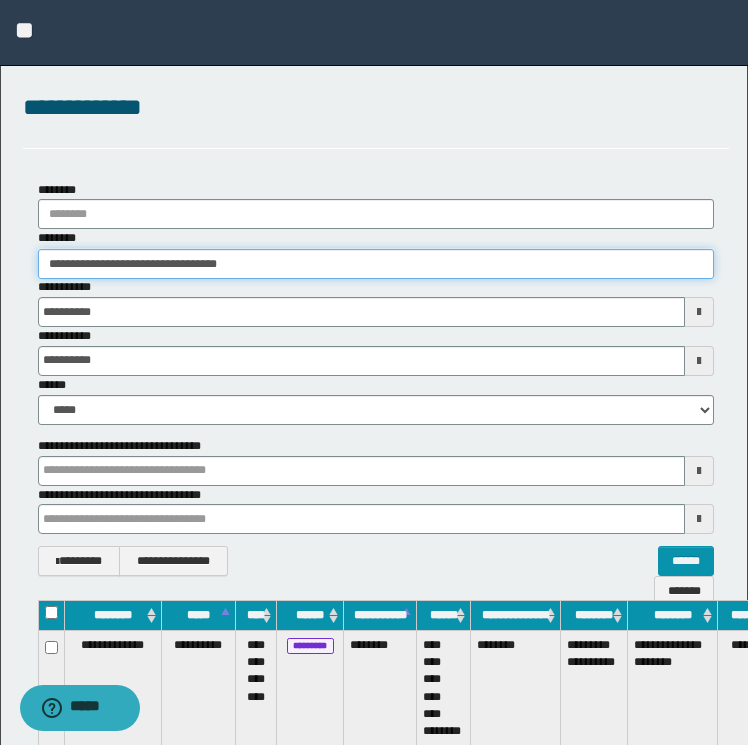 click on "**********" at bounding box center (374, 372) 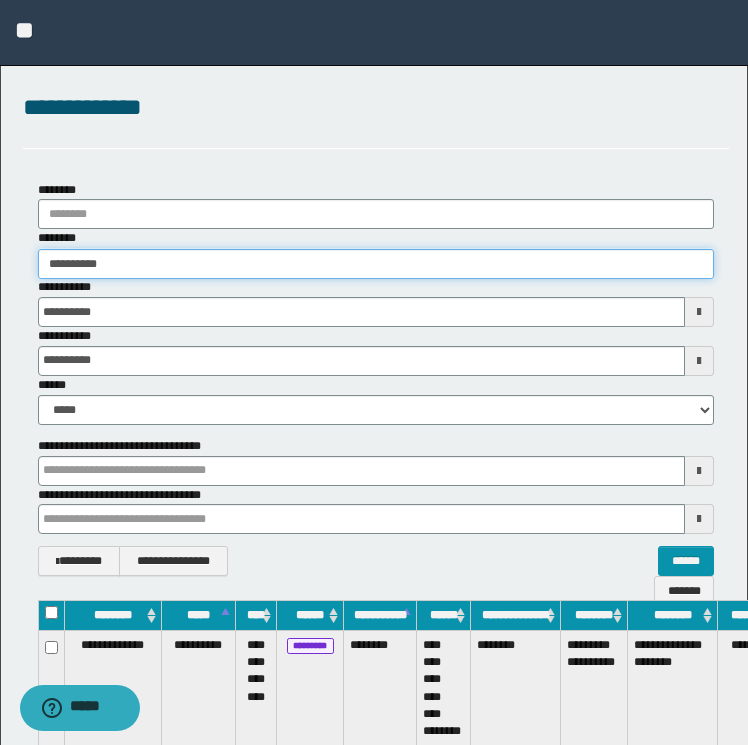 type on "**********" 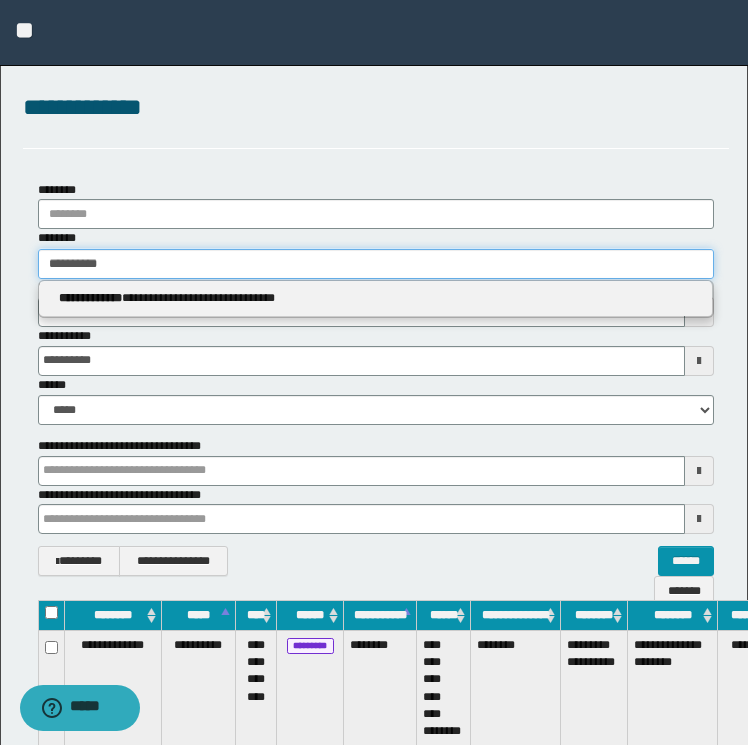 type on "**********" 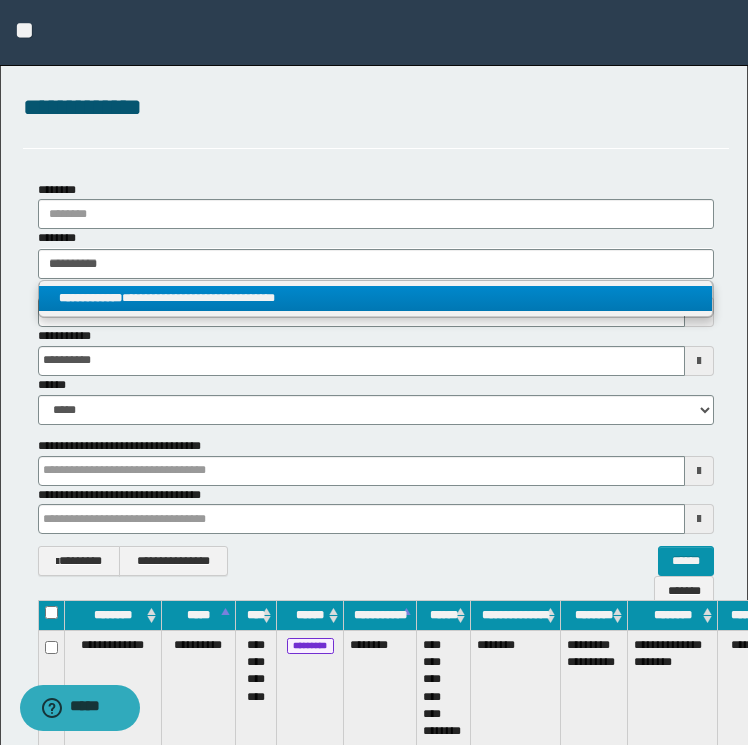 click on "**********" at bounding box center (376, 298) 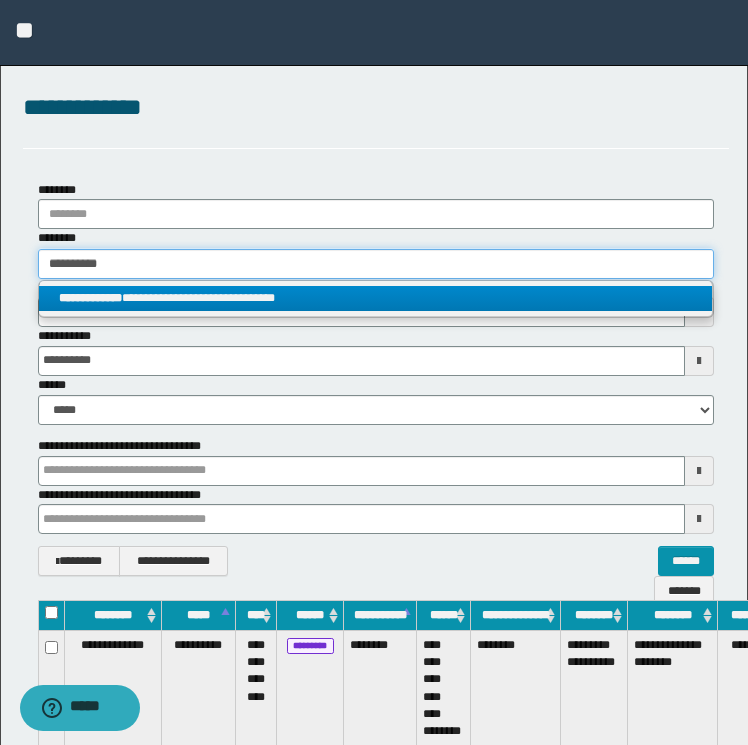 type 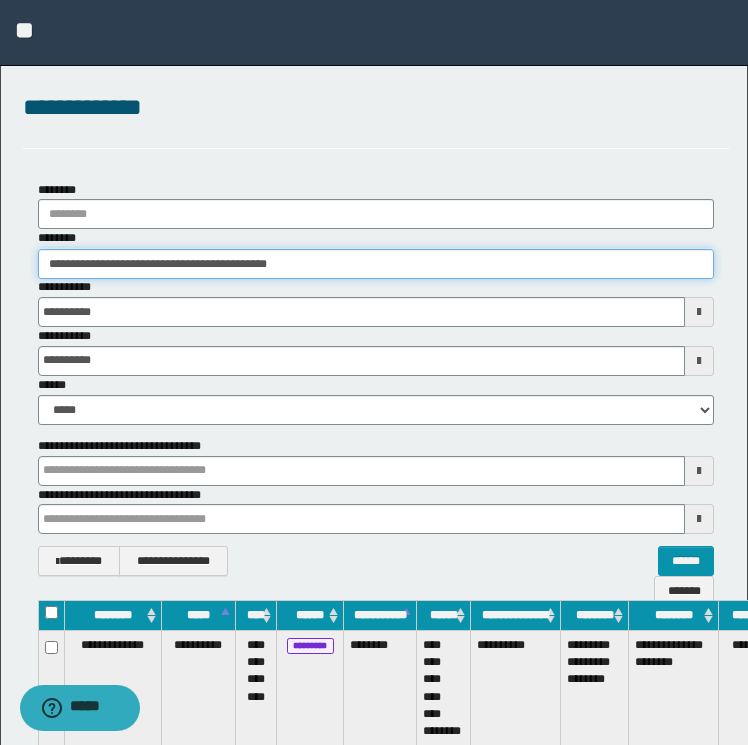 scroll, scrollTop: 0, scrollLeft: 100, axis: horizontal 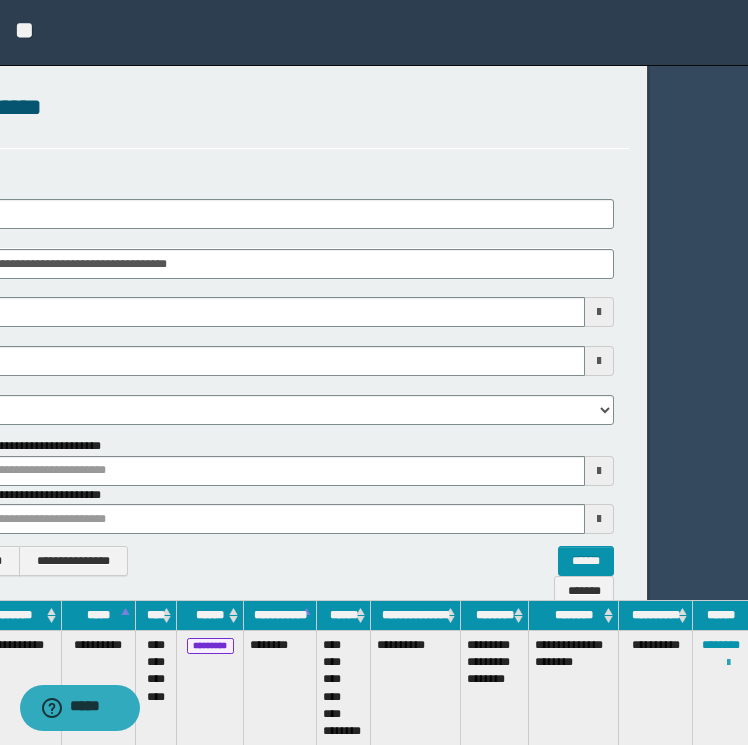 click at bounding box center (728, 663) 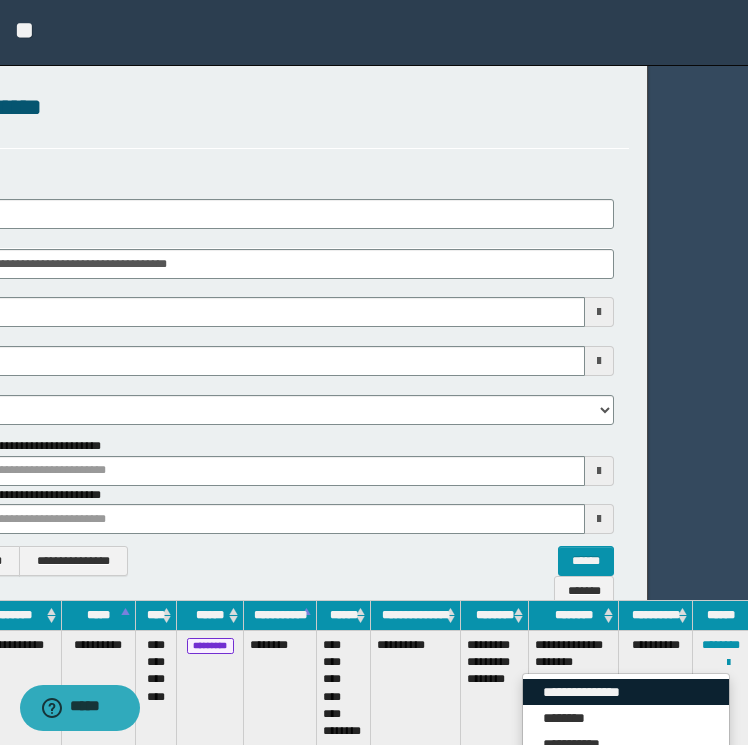click on "**********" at bounding box center [626, 692] 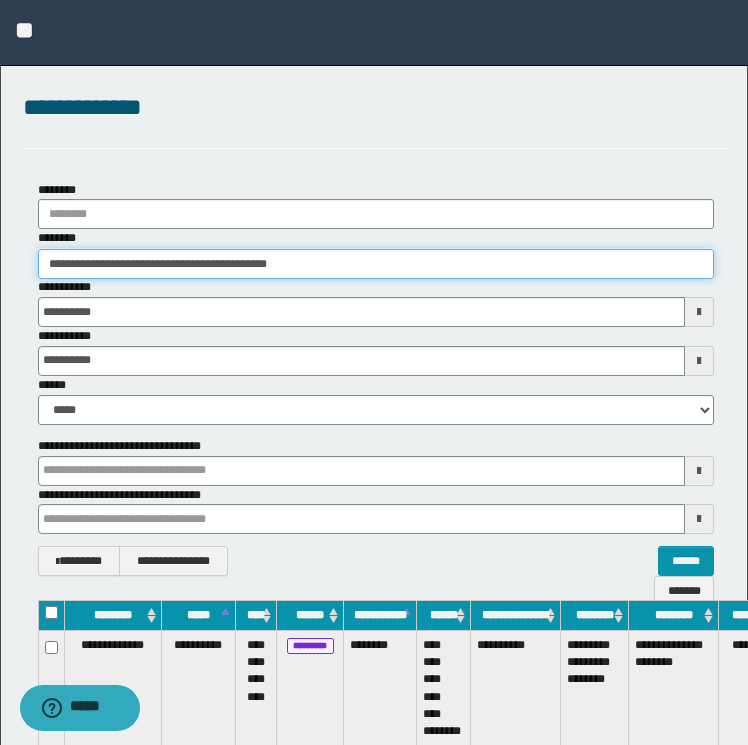 drag, startPoint x: 270, startPoint y: 259, endPoint x: -4, endPoint y: 252, distance: 274.08942 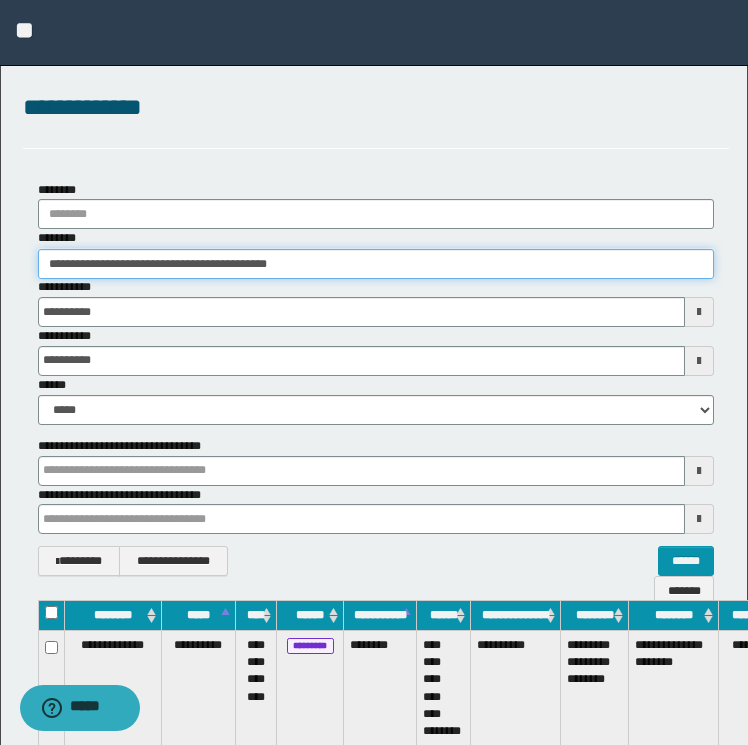 click on "**********" at bounding box center [374, 372] 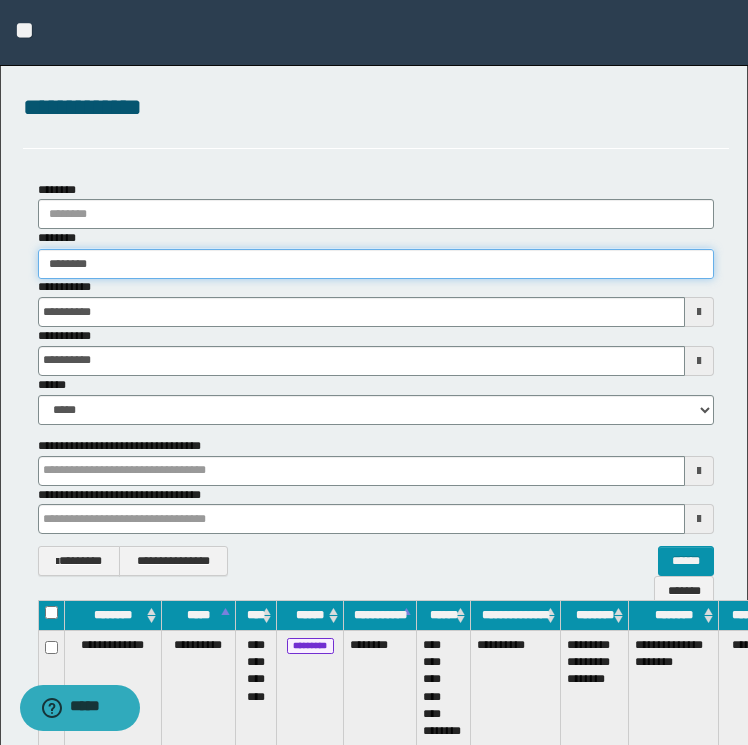 type on "********" 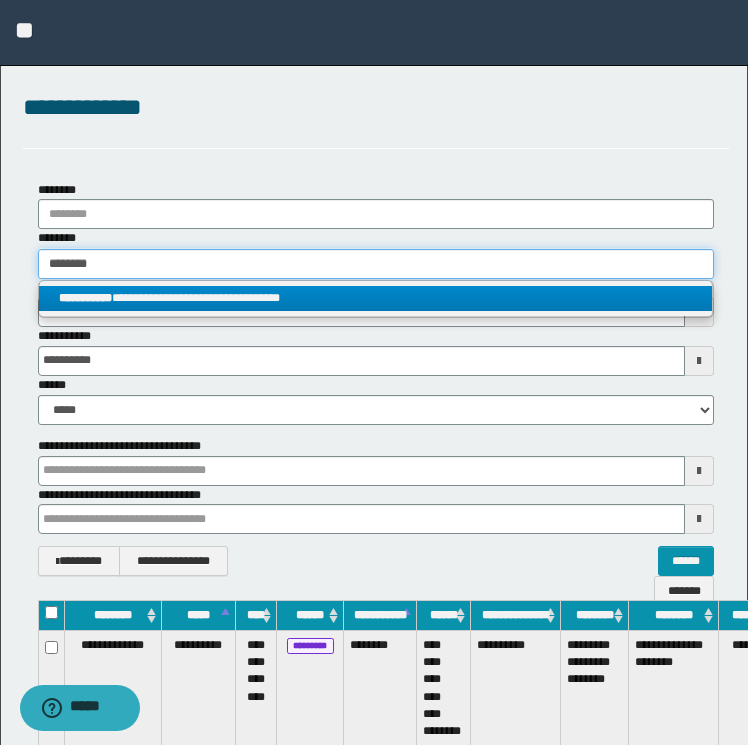 type on "********" 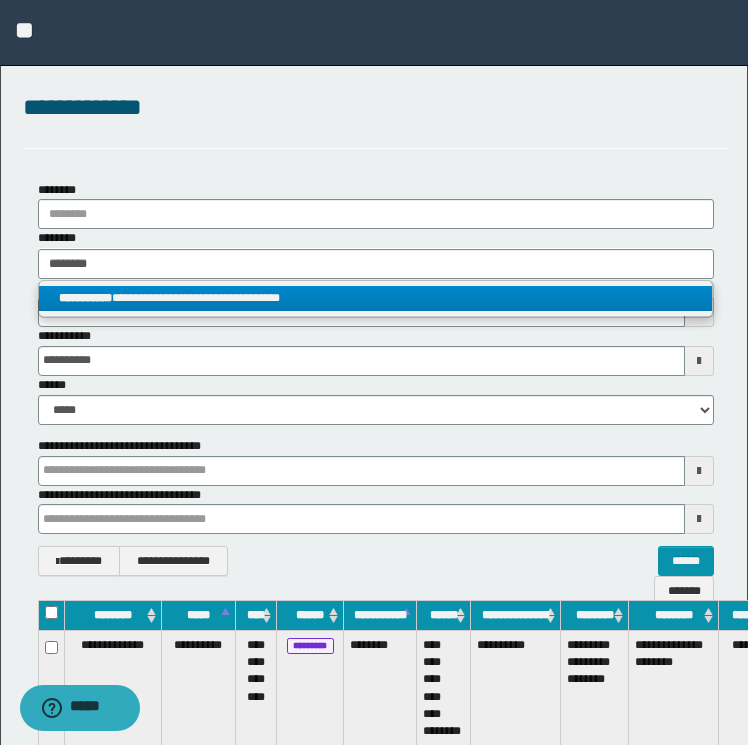 click on "**********" at bounding box center (376, 298) 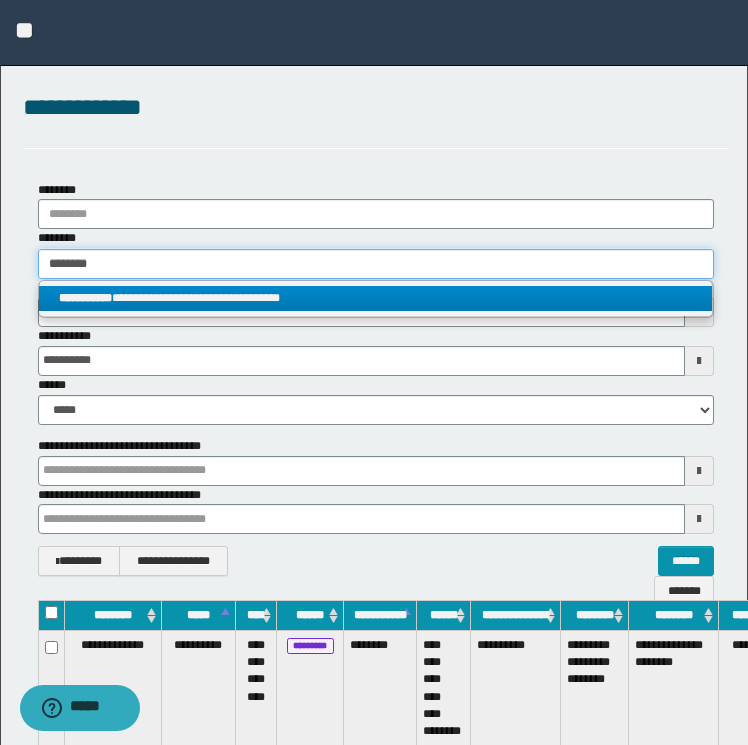 type 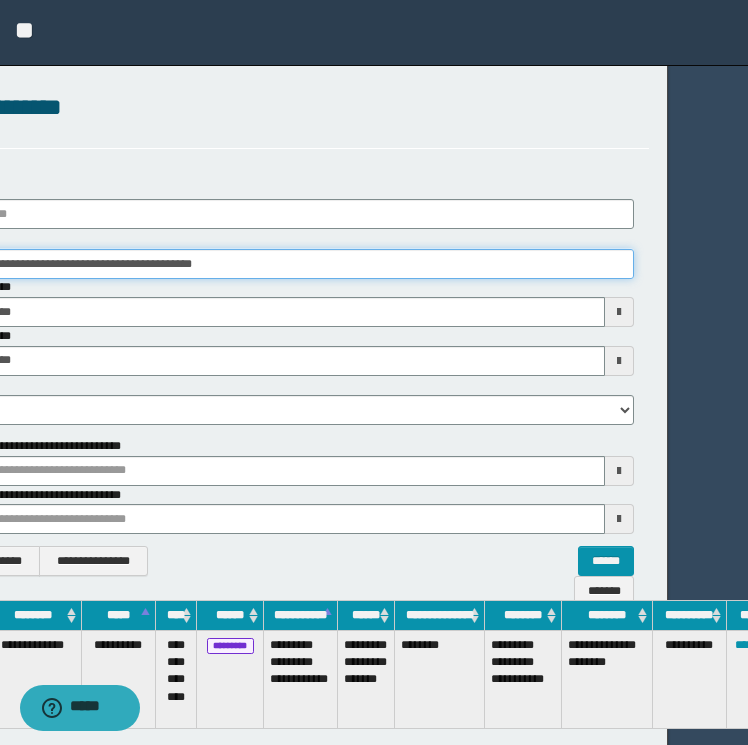 scroll, scrollTop: 0, scrollLeft: 113, axis: horizontal 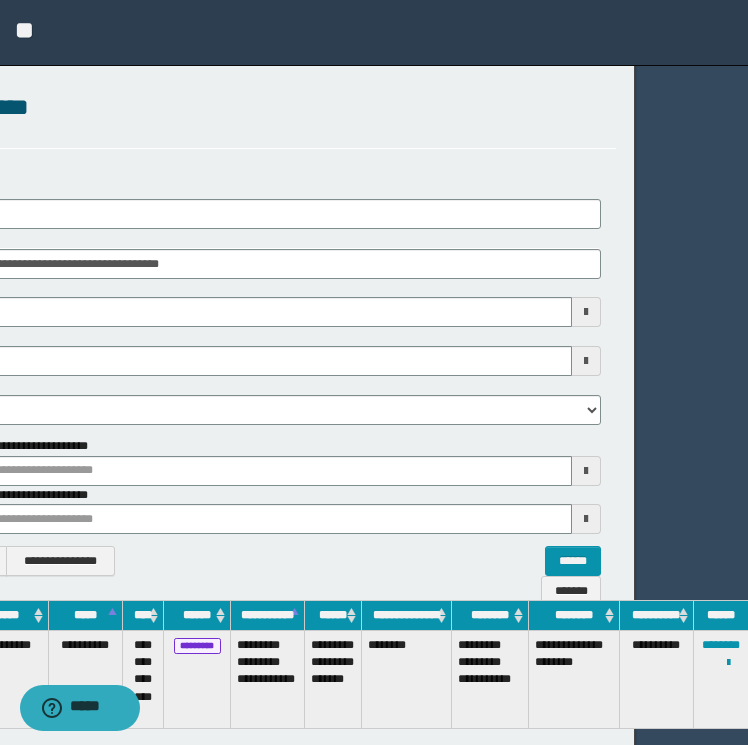 click on "**********" at bounding box center (721, 680) 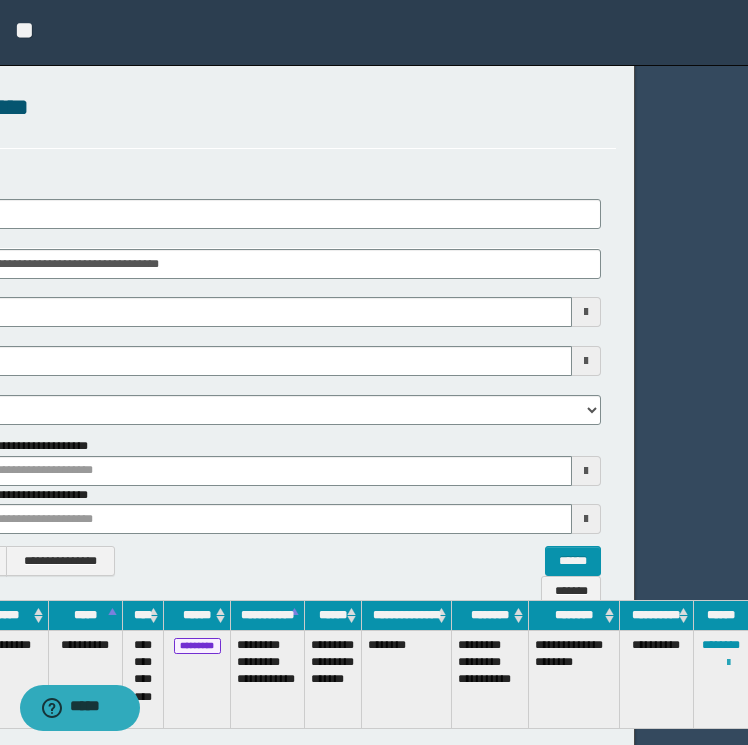 click at bounding box center (728, 663) 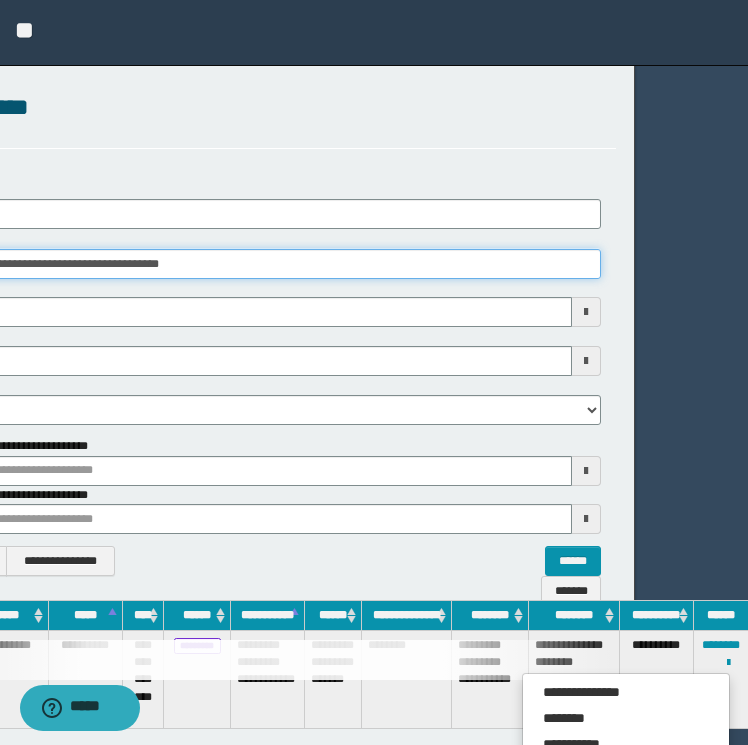 scroll, scrollTop: 0, scrollLeft: 0, axis: both 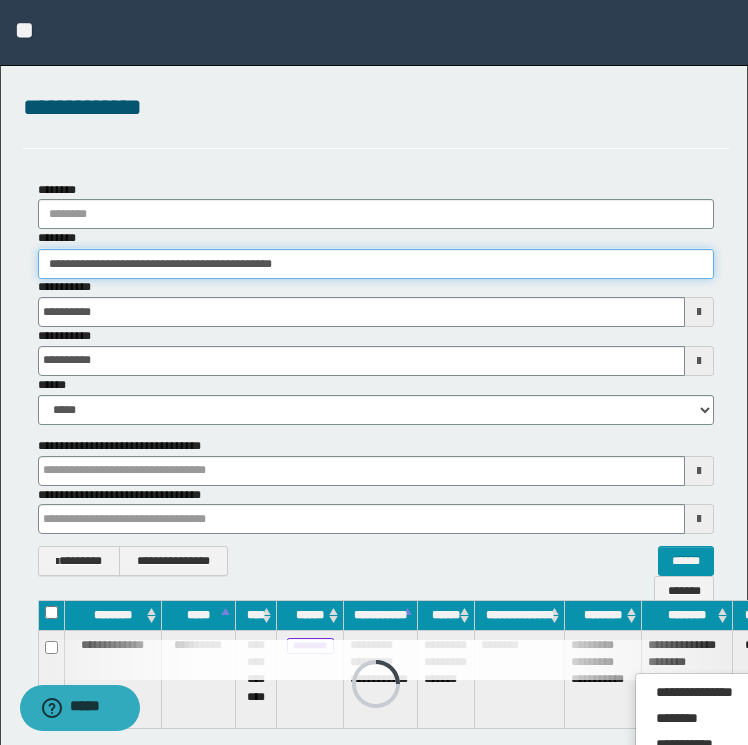 drag, startPoint x: 253, startPoint y: 257, endPoint x: -4, endPoint y: 255, distance: 257.00778 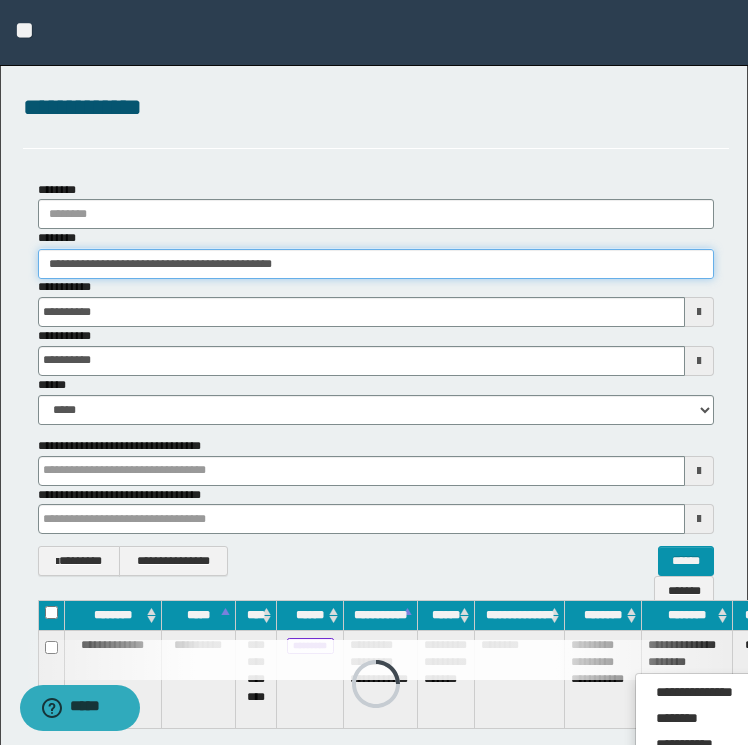 click on "**********" at bounding box center [374, 372] 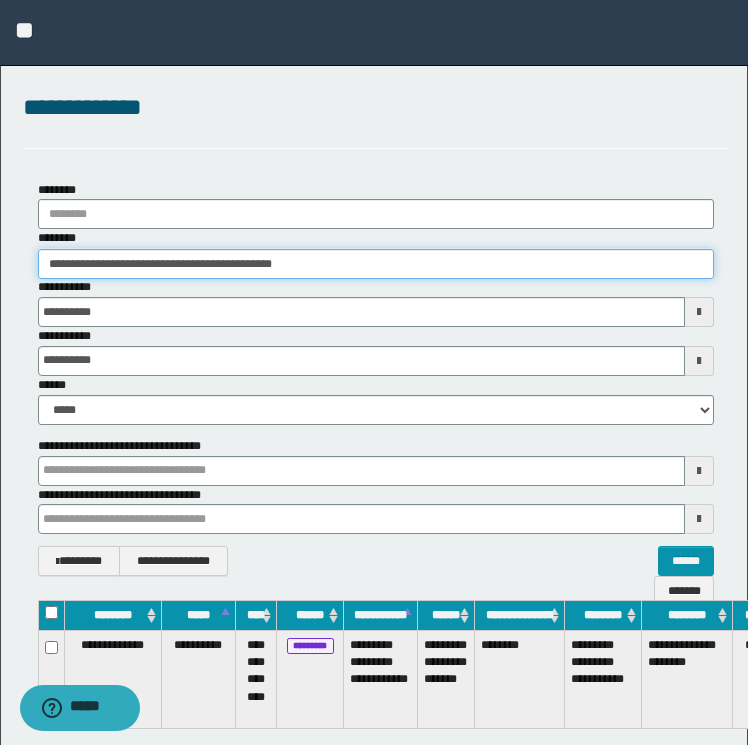 paste 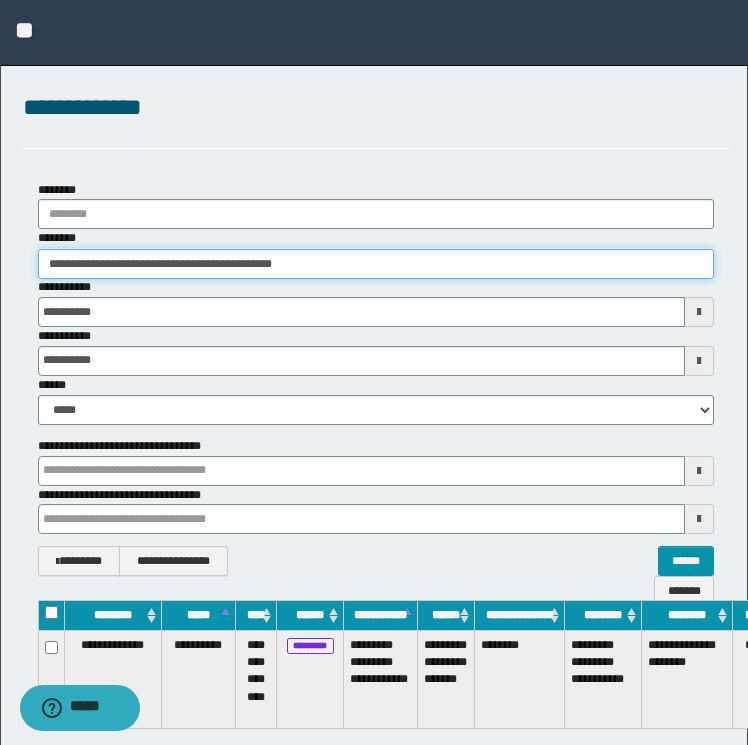 type on "**********" 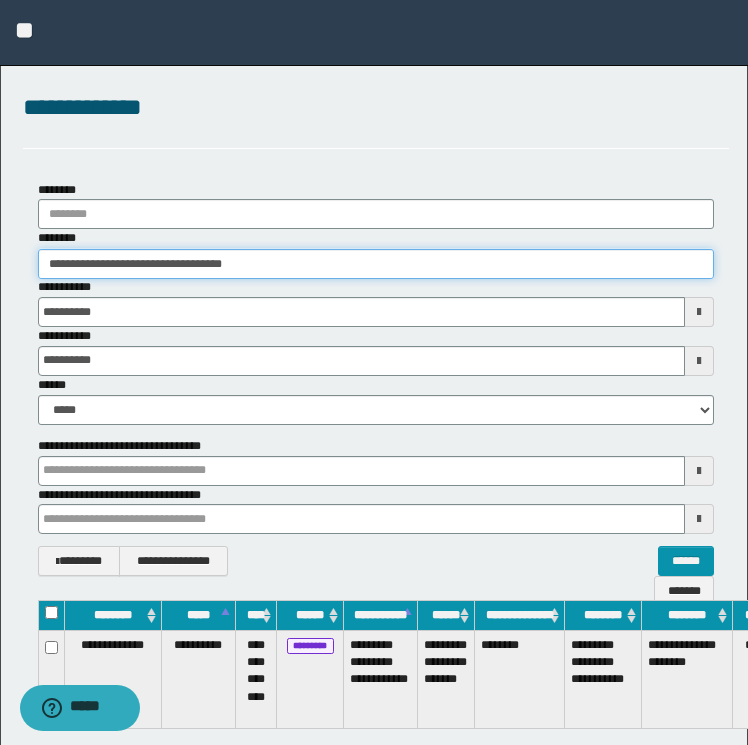 type on "**********" 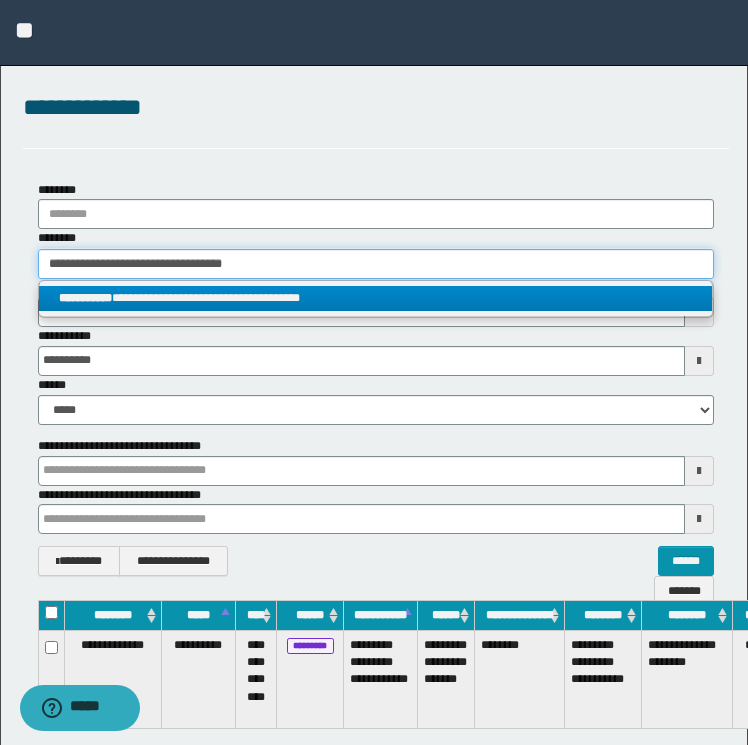 type on "**********" 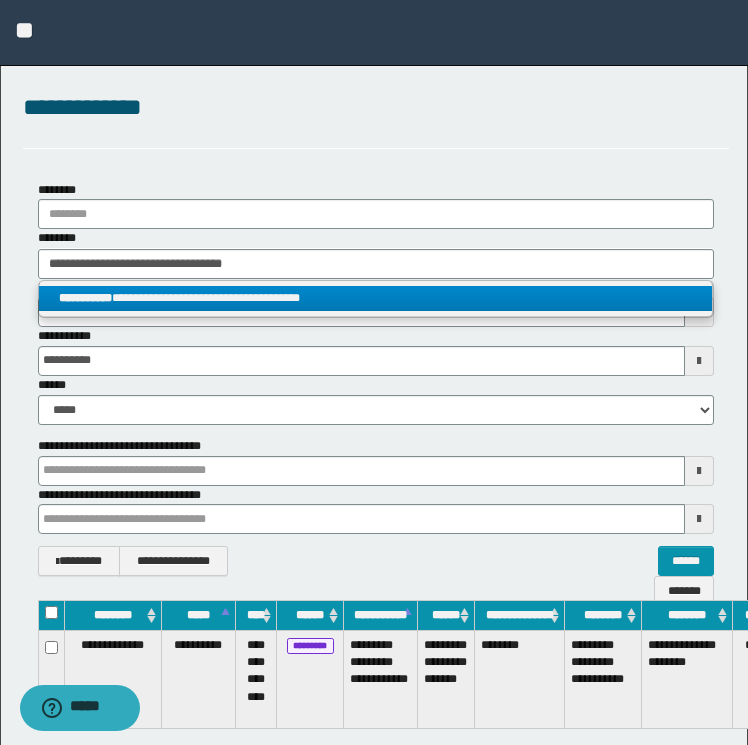 click on "**********" at bounding box center [376, 298] 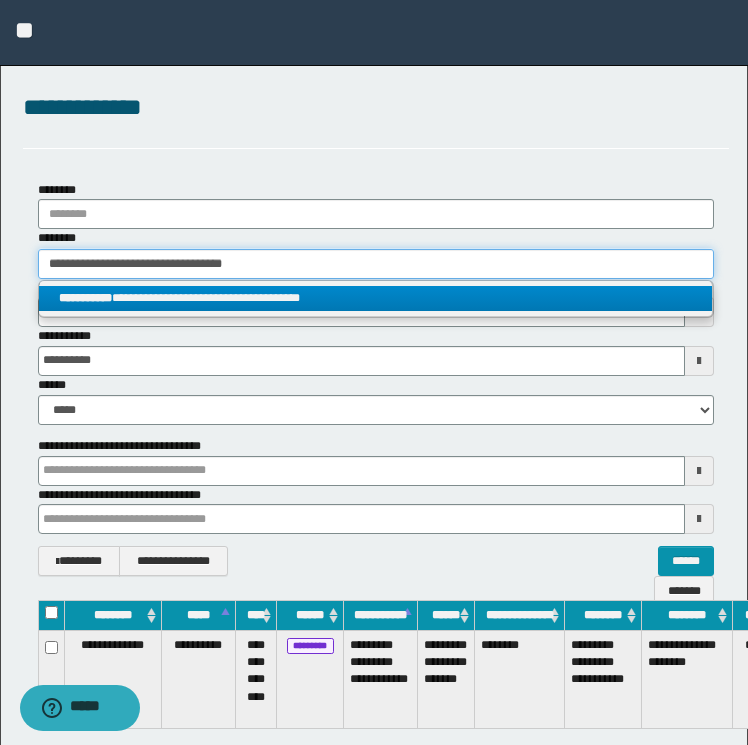 type 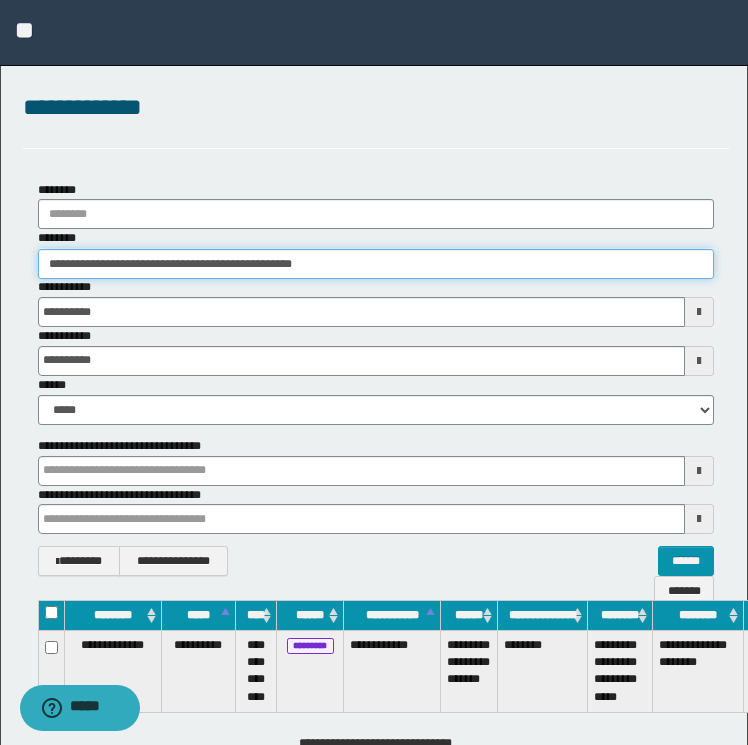 scroll, scrollTop: 0, scrollLeft: 124, axis: horizontal 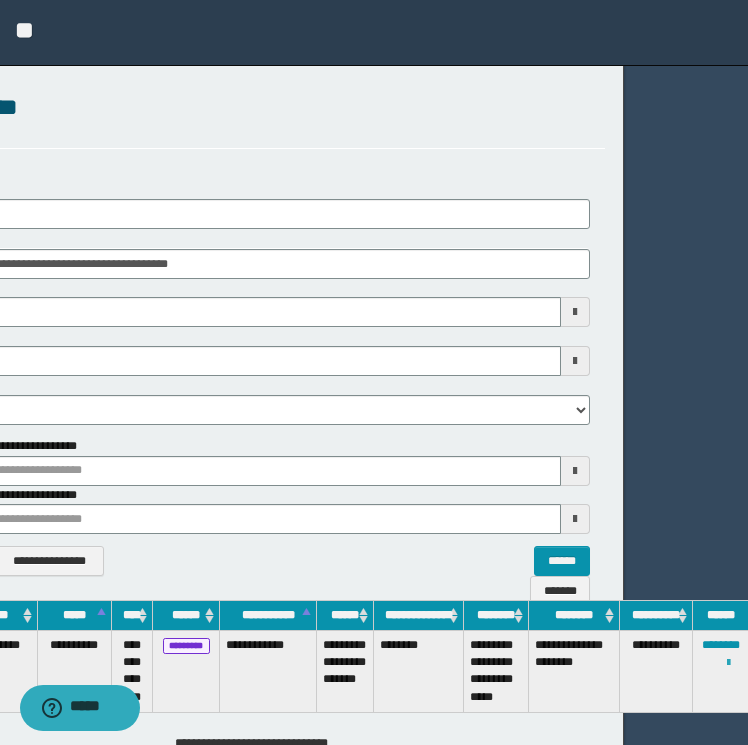 click at bounding box center (728, 663) 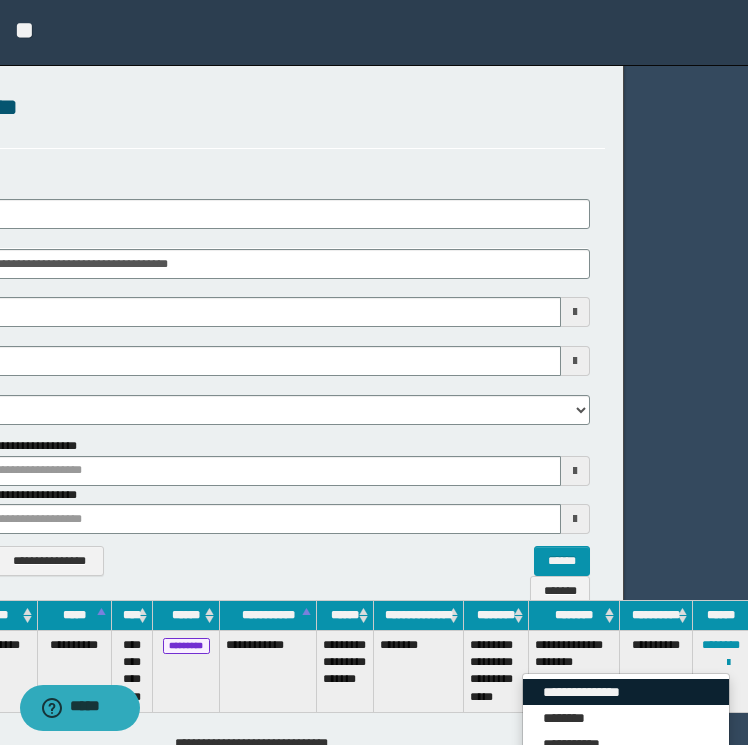 click on "**********" at bounding box center [626, 692] 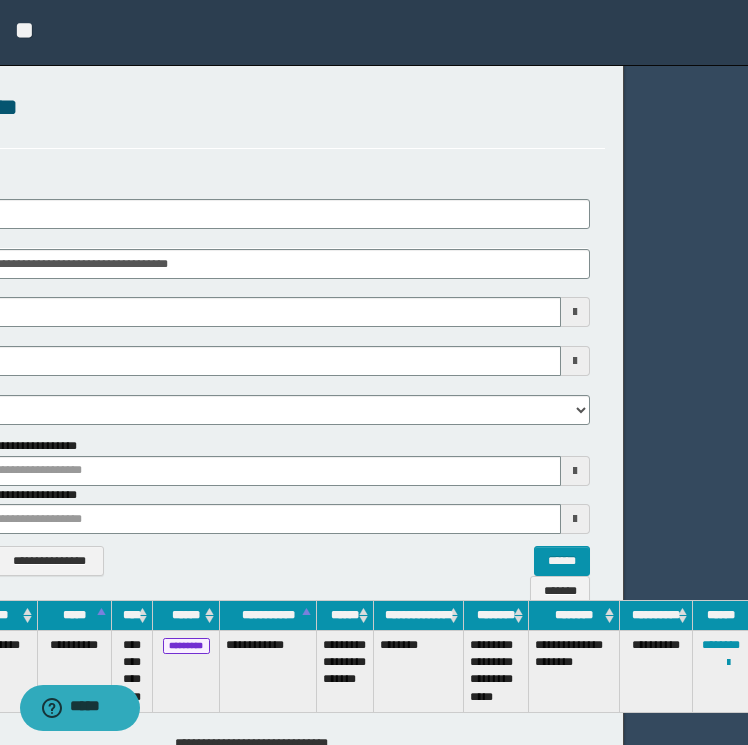 scroll, scrollTop: 0, scrollLeft: 0, axis: both 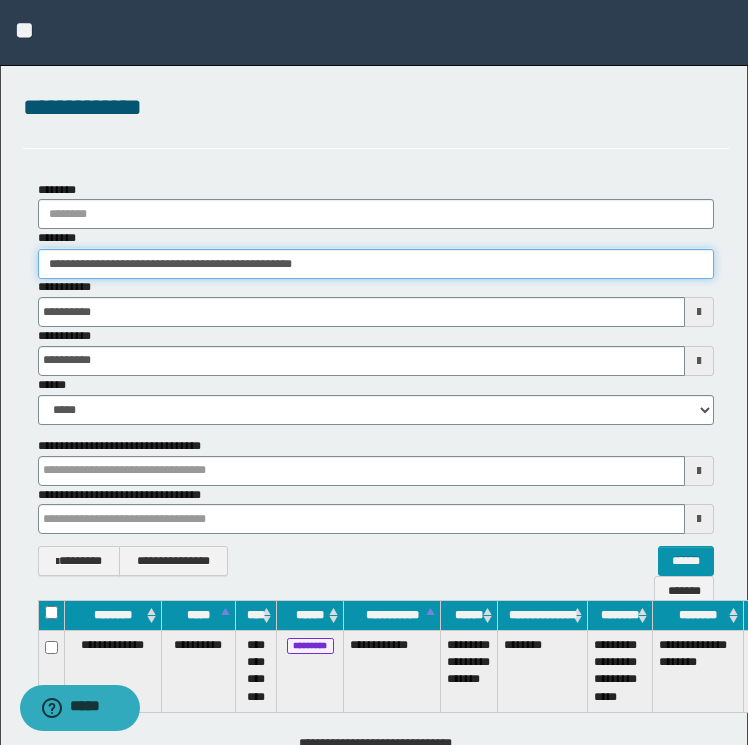 drag, startPoint x: 422, startPoint y: 264, endPoint x: -4, endPoint y: 261, distance: 426.01056 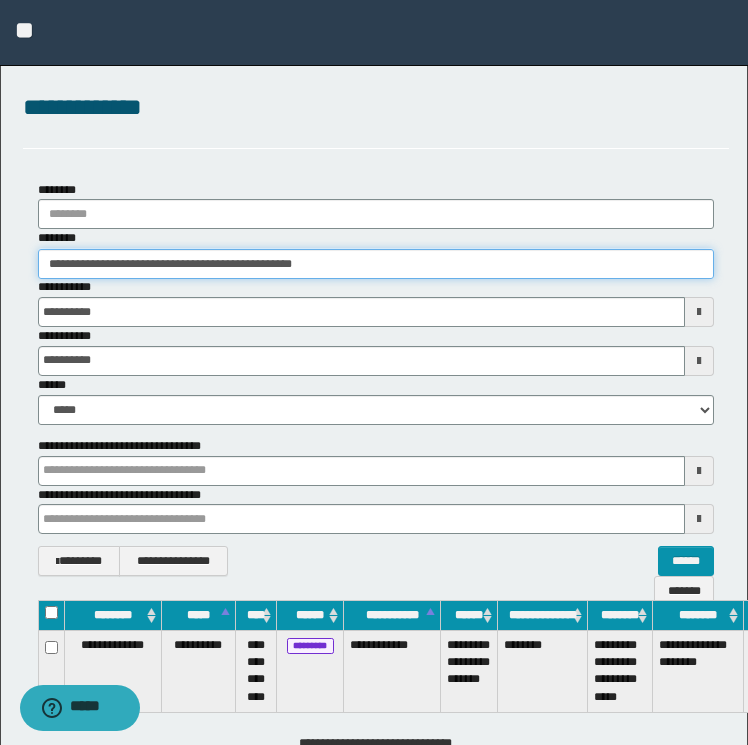 click on "**********" at bounding box center [374, 372] 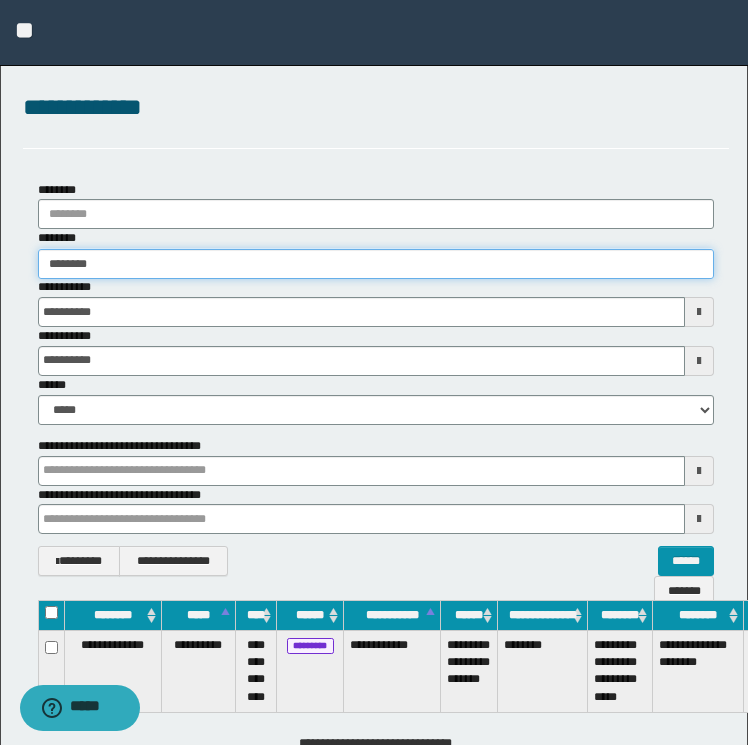 type on "********" 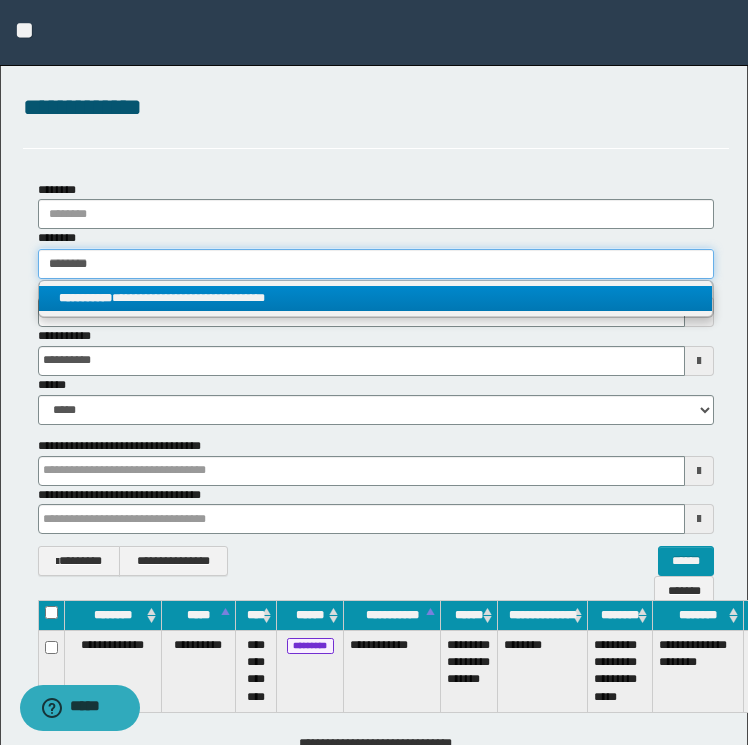 type on "********" 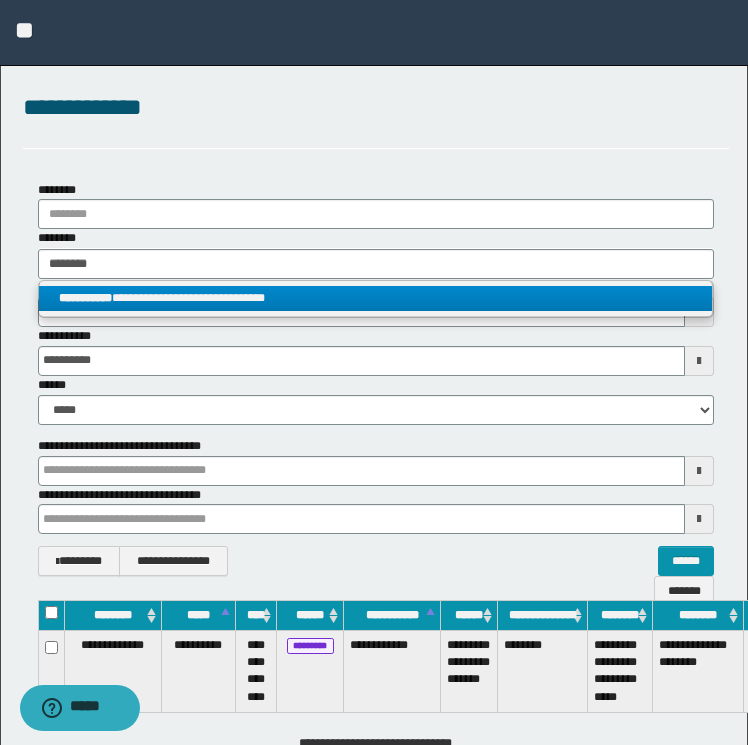 click on "**********" at bounding box center (376, 298) 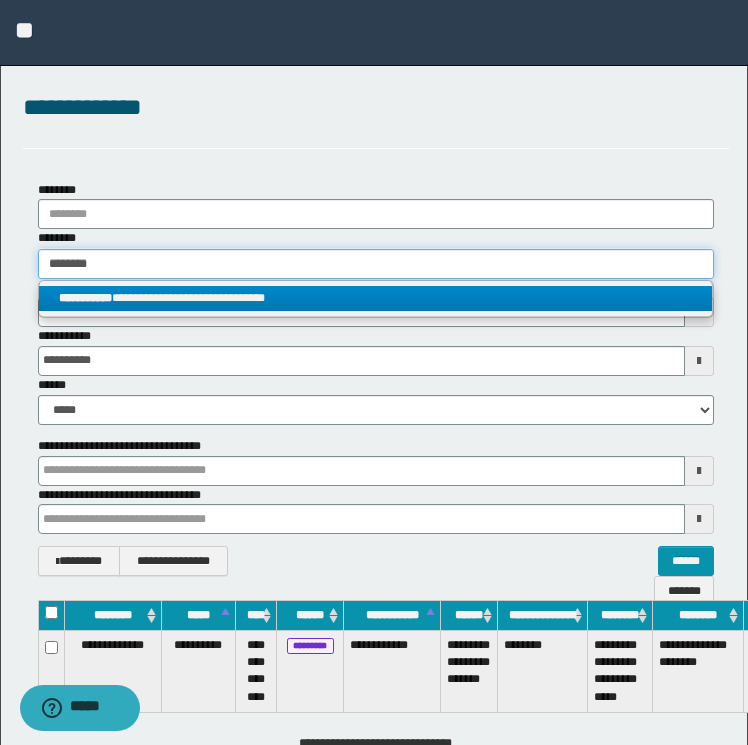 type 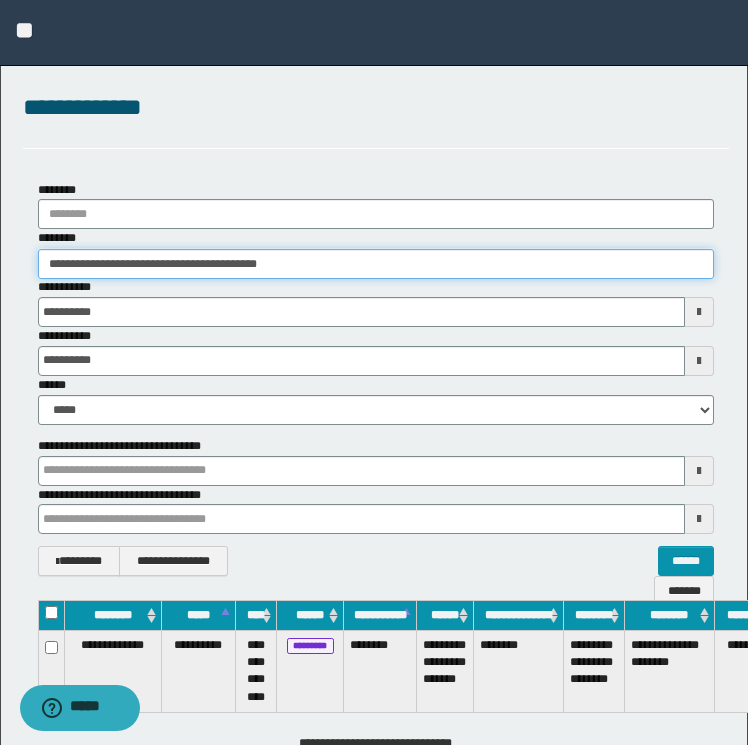 scroll, scrollTop: 0, scrollLeft: 96, axis: horizontal 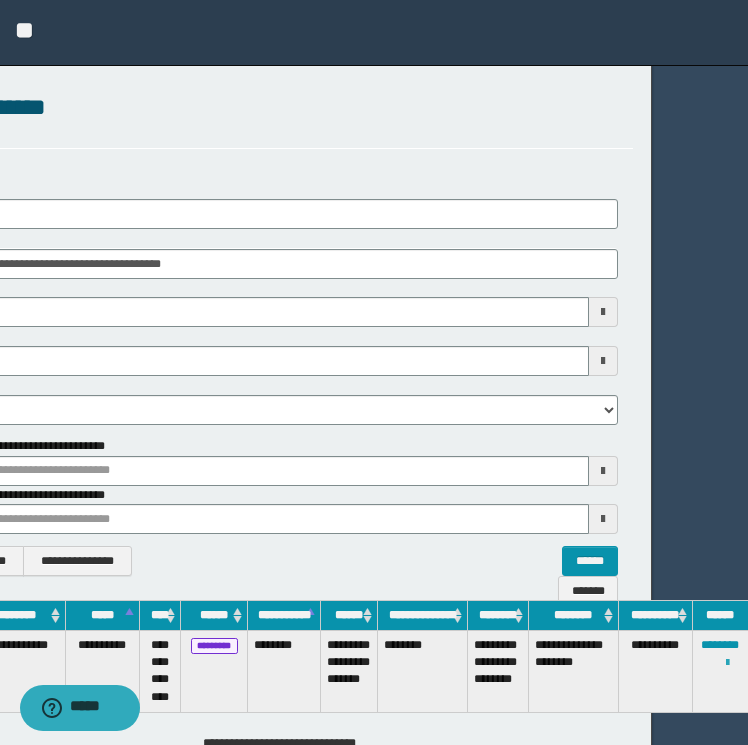 click at bounding box center (727, 663) 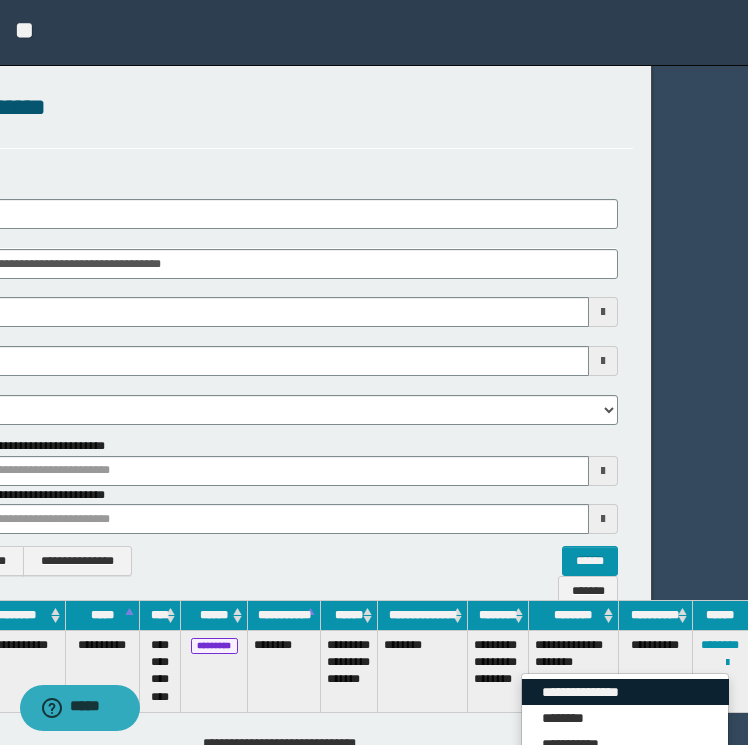 click on "**********" at bounding box center (625, 692) 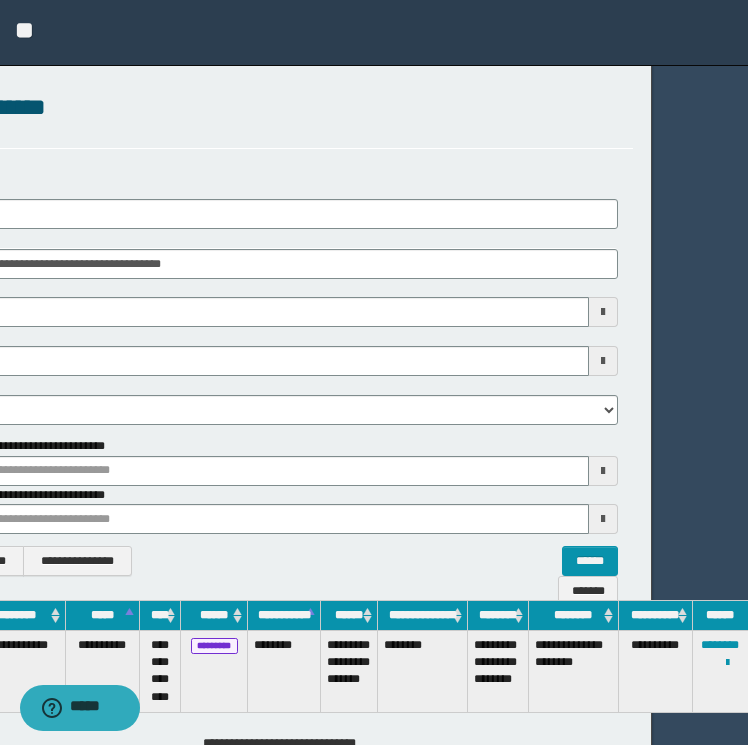 scroll, scrollTop: 0, scrollLeft: 0, axis: both 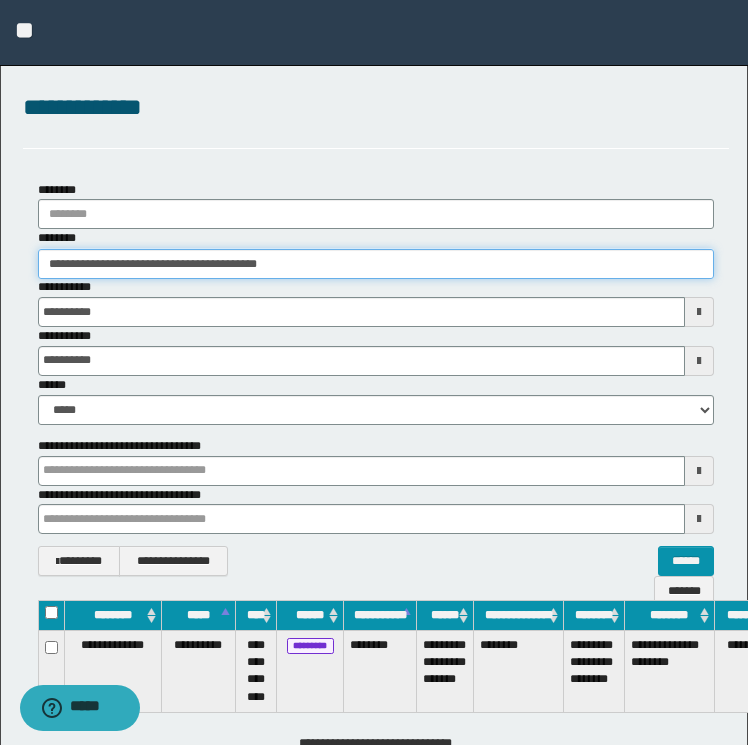drag, startPoint x: 368, startPoint y: 253, endPoint x: -4, endPoint y: 245, distance: 372.086 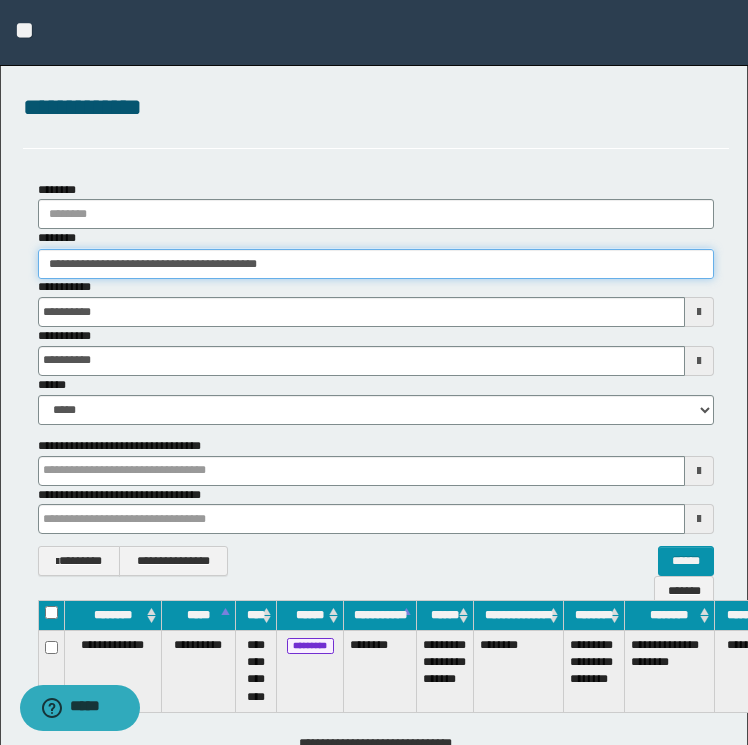 click on "**********" at bounding box center (374, 372) 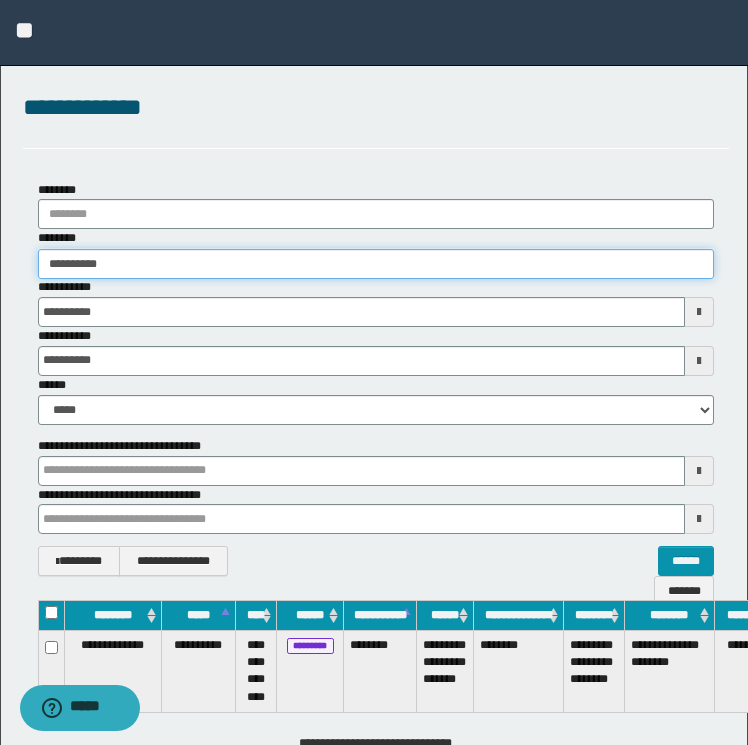 type on "**********" 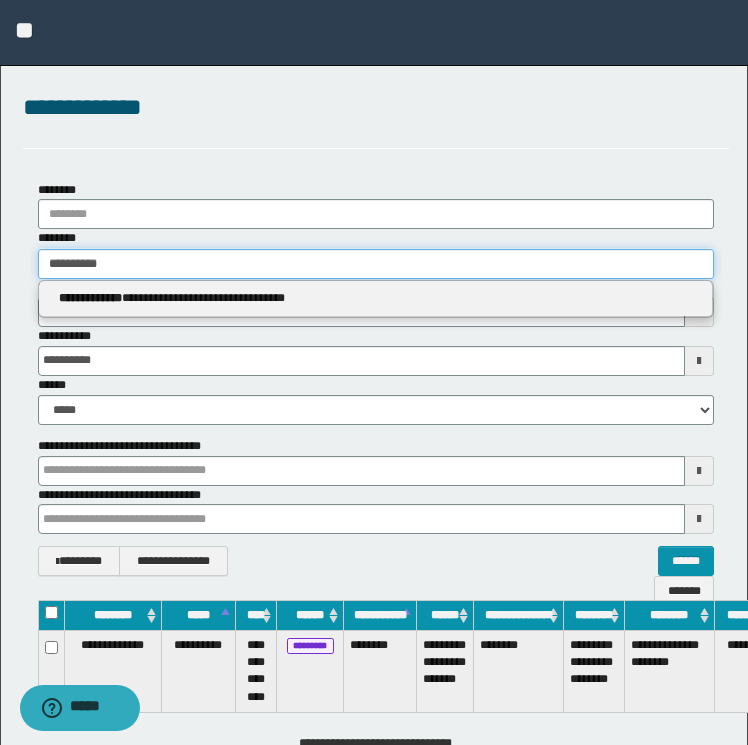 type on "**********" 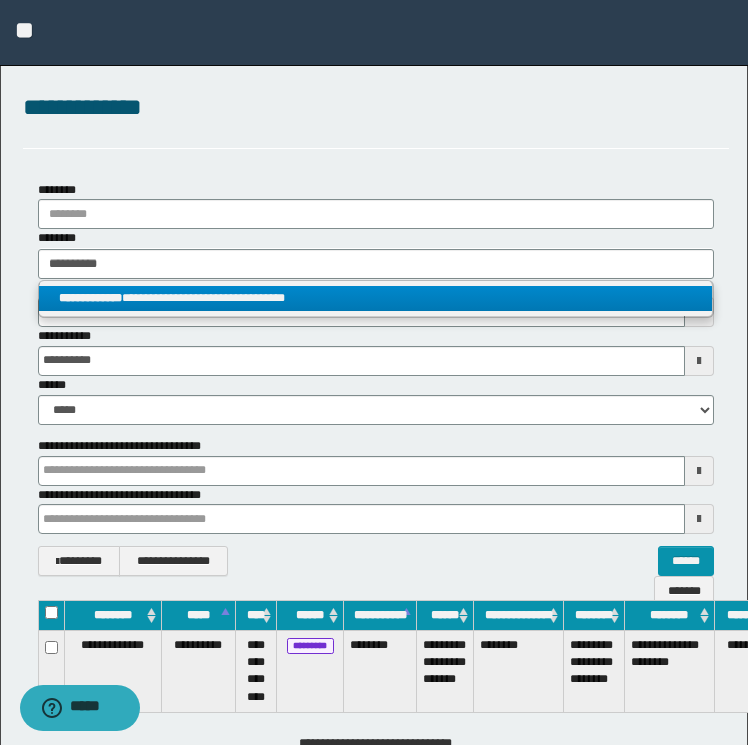 click on "**********" at bounding box center [376, 298] 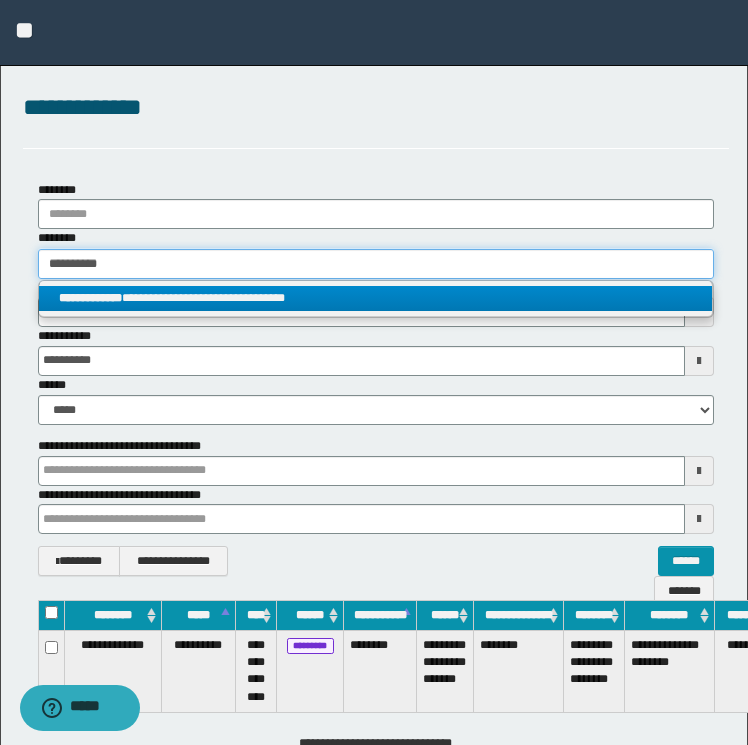 type 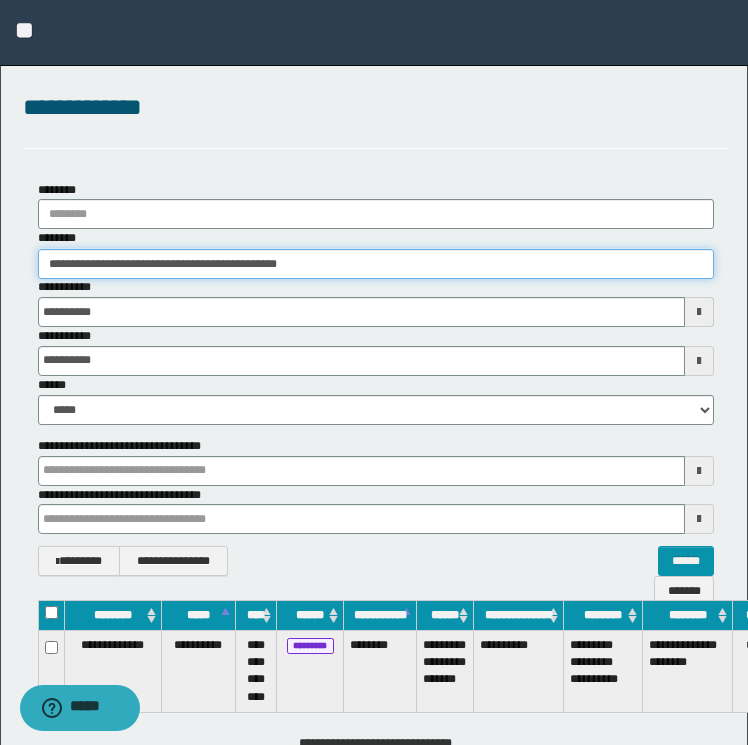 scroll, scrollTop: 0, scrollLeft: 114, axis: horizontal 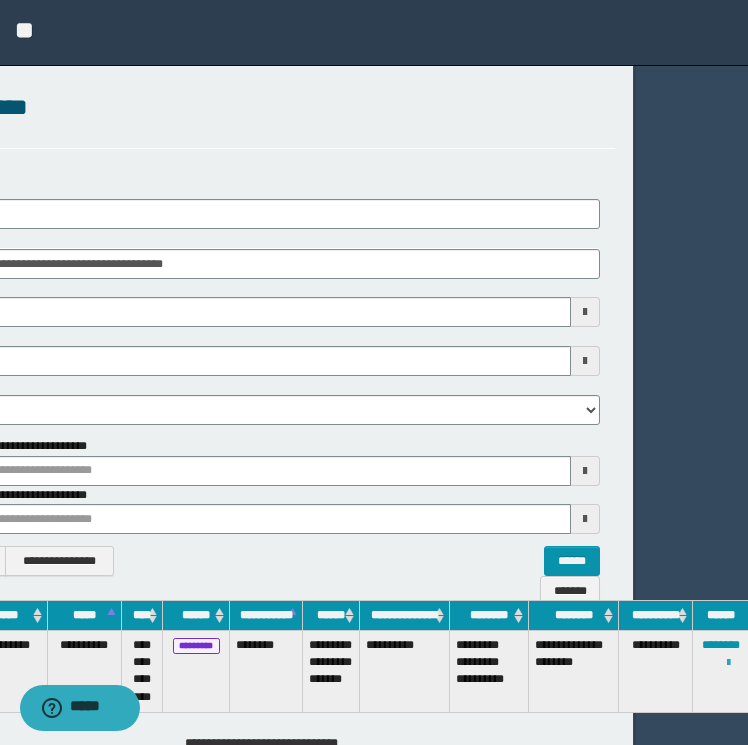 click at bounding box center (728, 663) 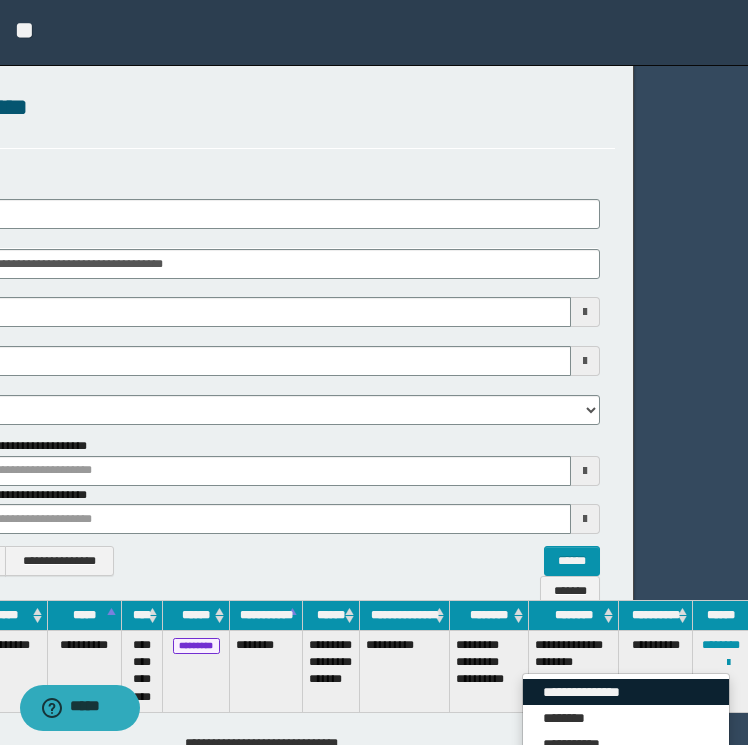 click on "**********" at bounding box center (626, 692) 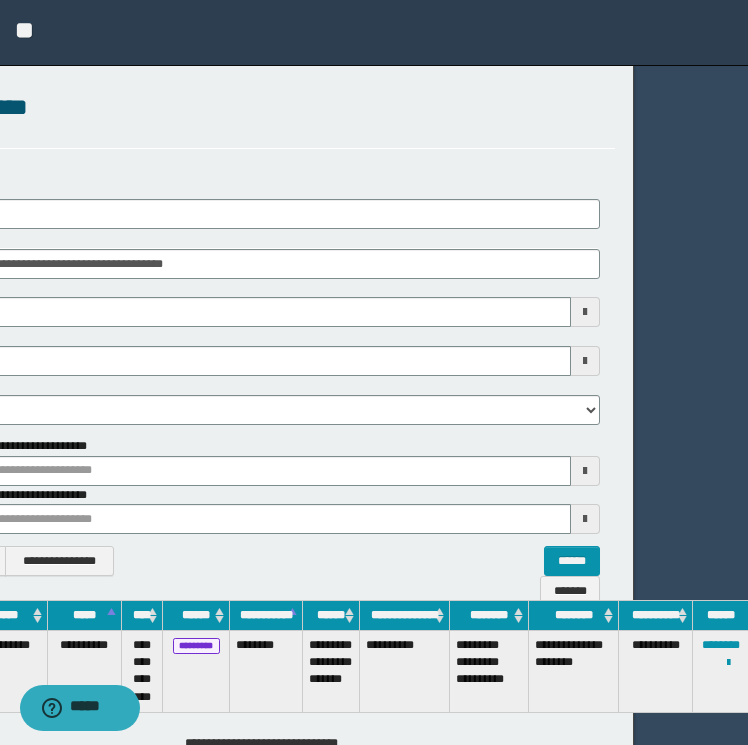 scroll, scrollTop: 0, scrollLeft: 0, axis: both 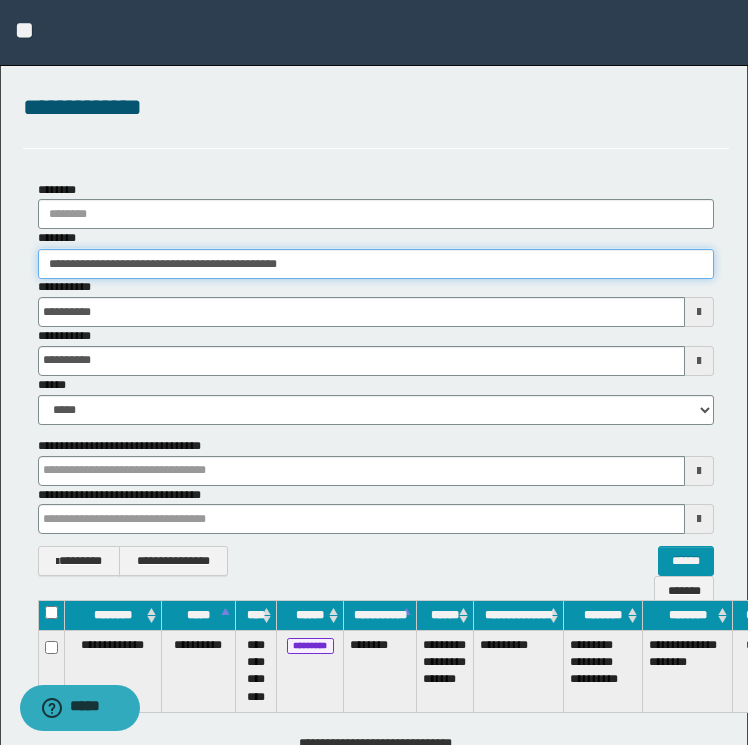 drag, startPoint x: 376, startPoint y: 257, endPoint x: 0, endPoint y: 237, distance: 376.53152 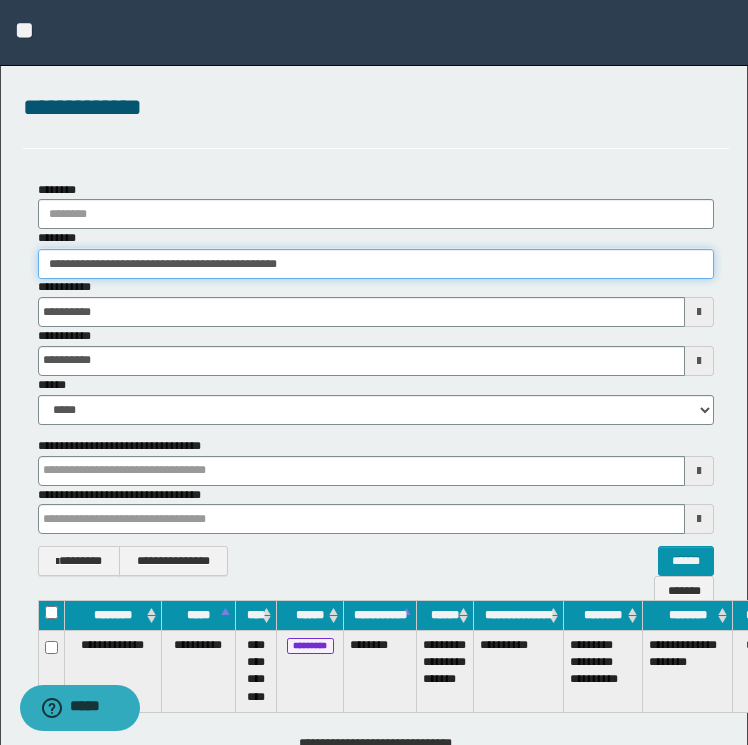 click on "**********" at bounding box center [374, 437] 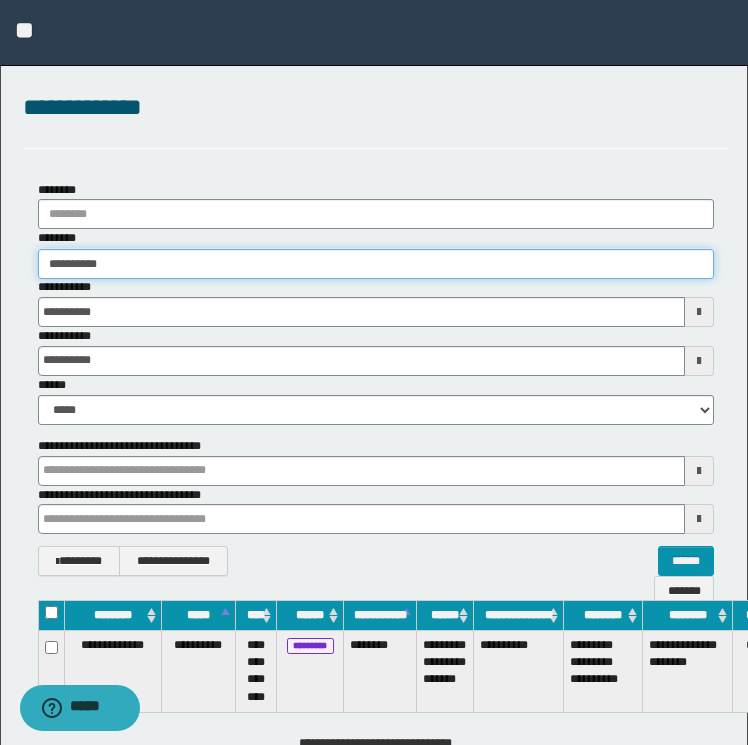 type on "**********" 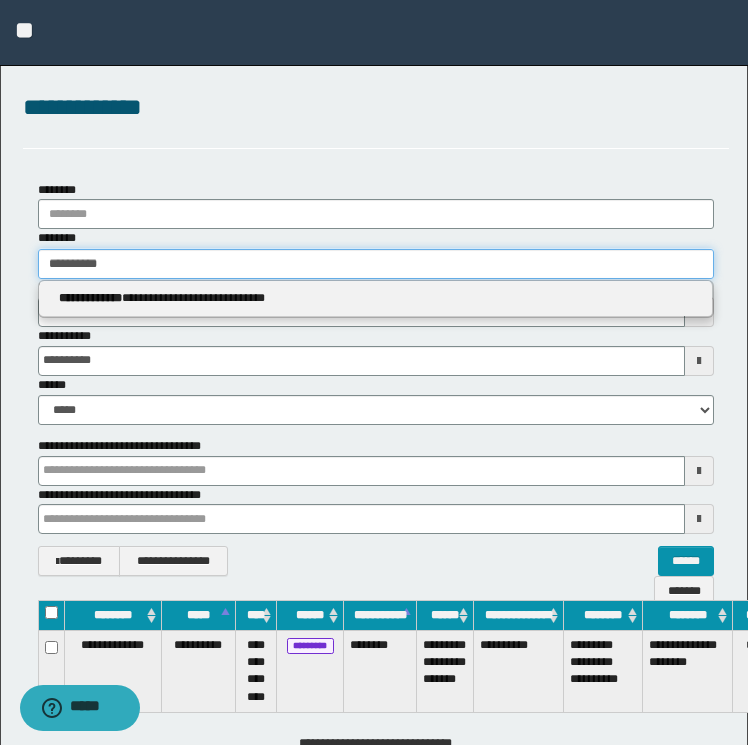 type on "**********" 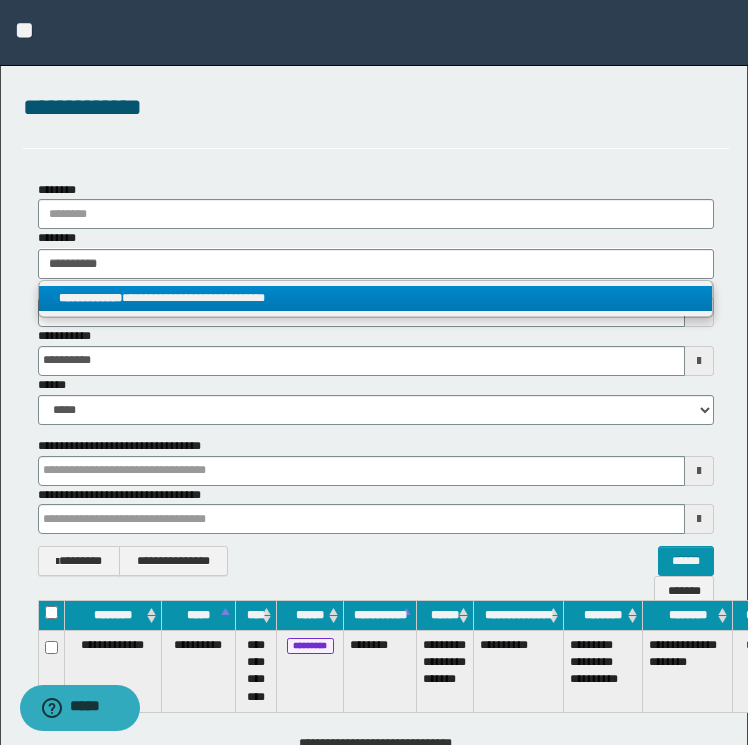 click on "**********" at bounding box center (376, 298) 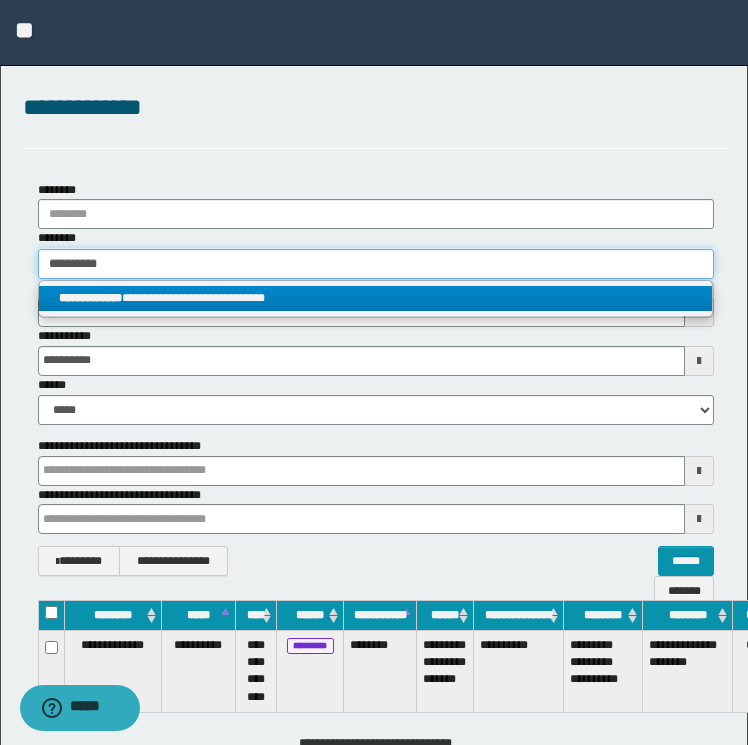 type 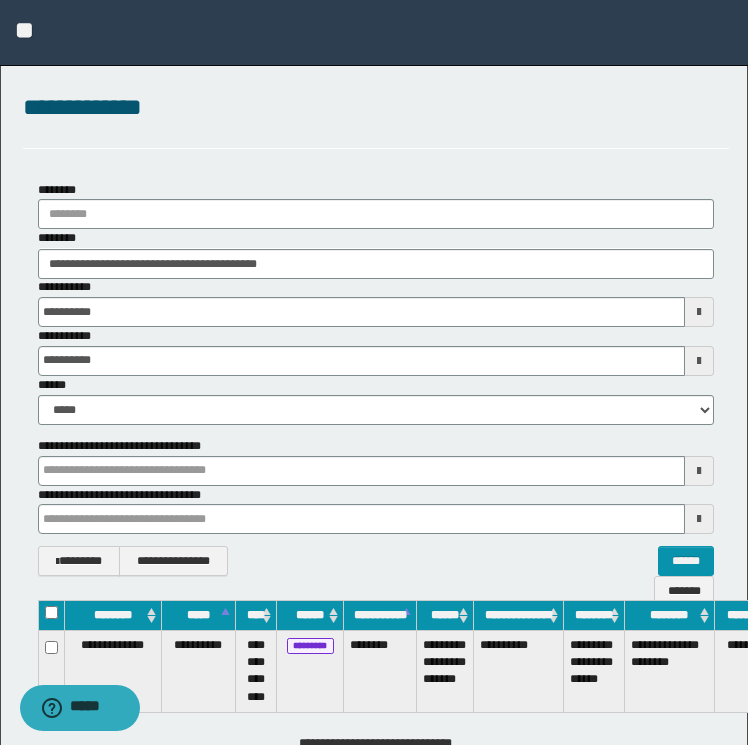 click on "**********" at bounding box center (376, 739) 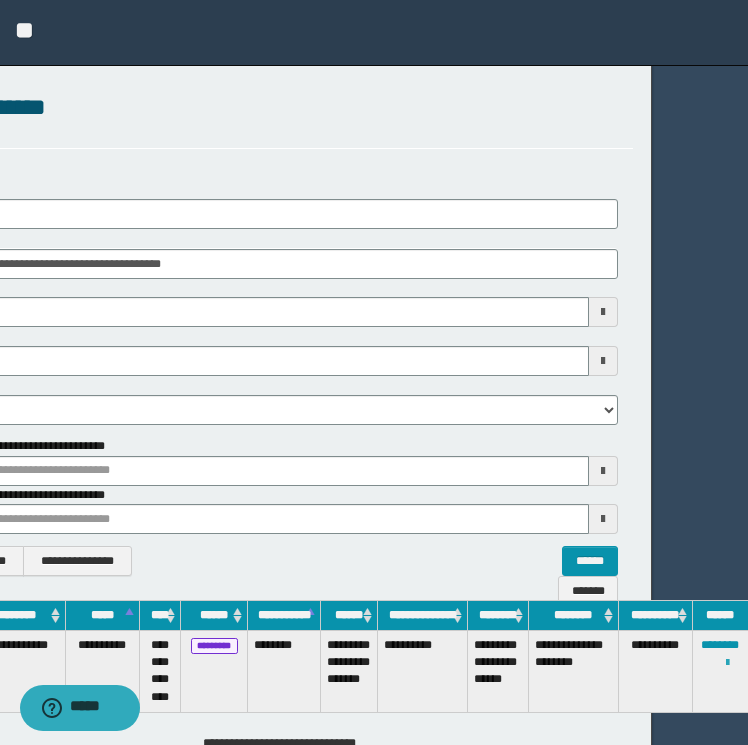 click at bounding box center [727, 663] 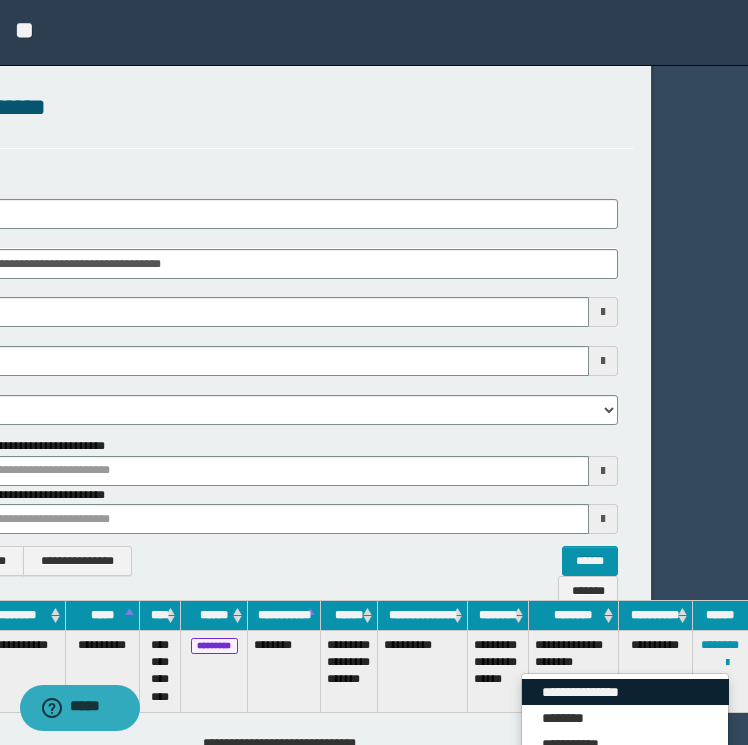 click on "**********" at bounding box center (625, 692) 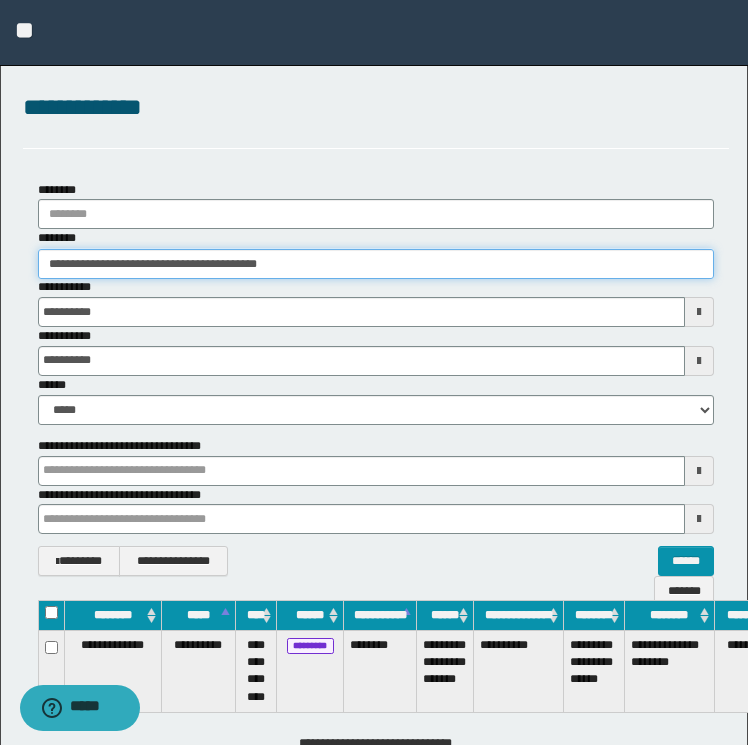drag, startPoint x: 412, startPoint y: 261, endPoint x: 58, endPoint y: 272, distance: 354.17087 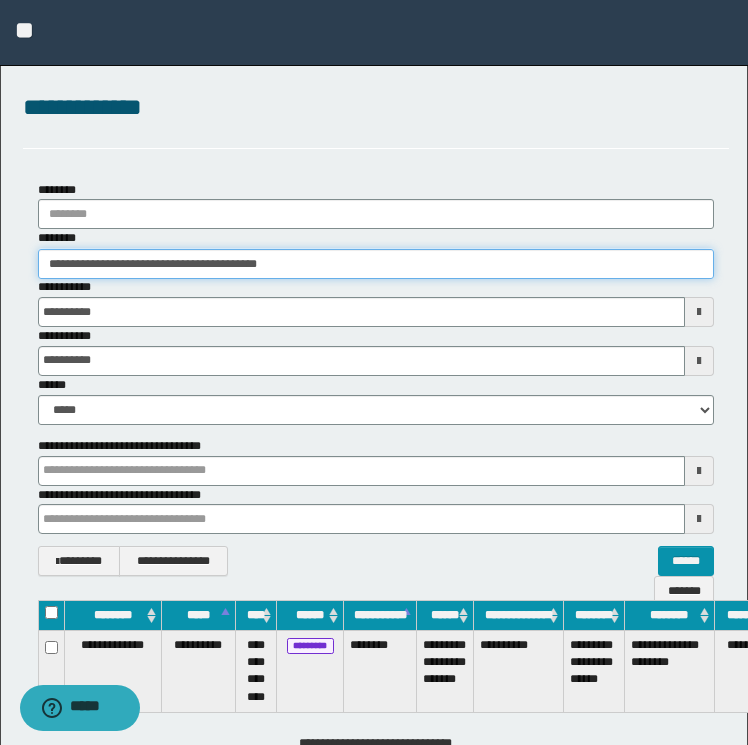 click on "**********" at bounding box center [376, 264] 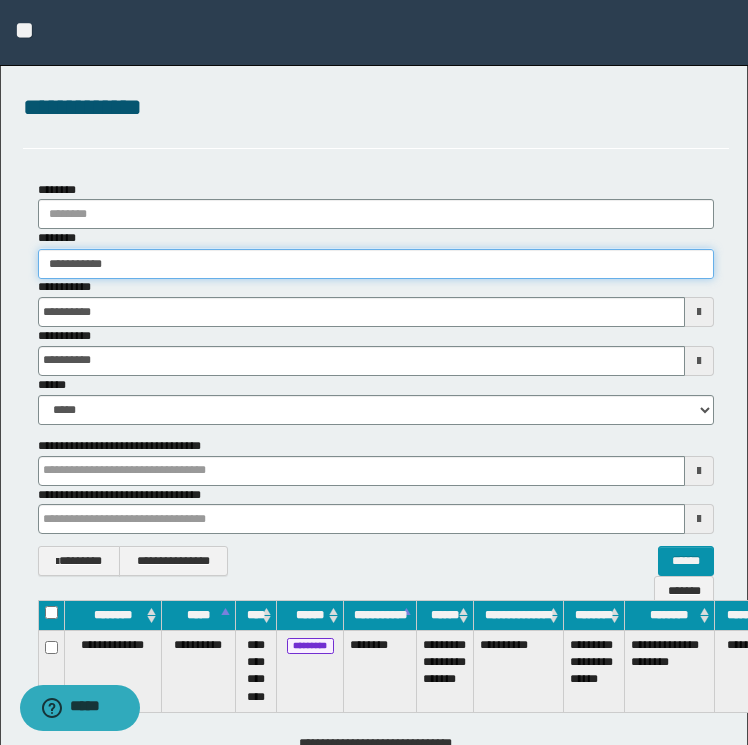 drag, startPoint x: 315, startPoint y: 264, endPoint x: -4, endPoint y: 267, distance: 319.0141 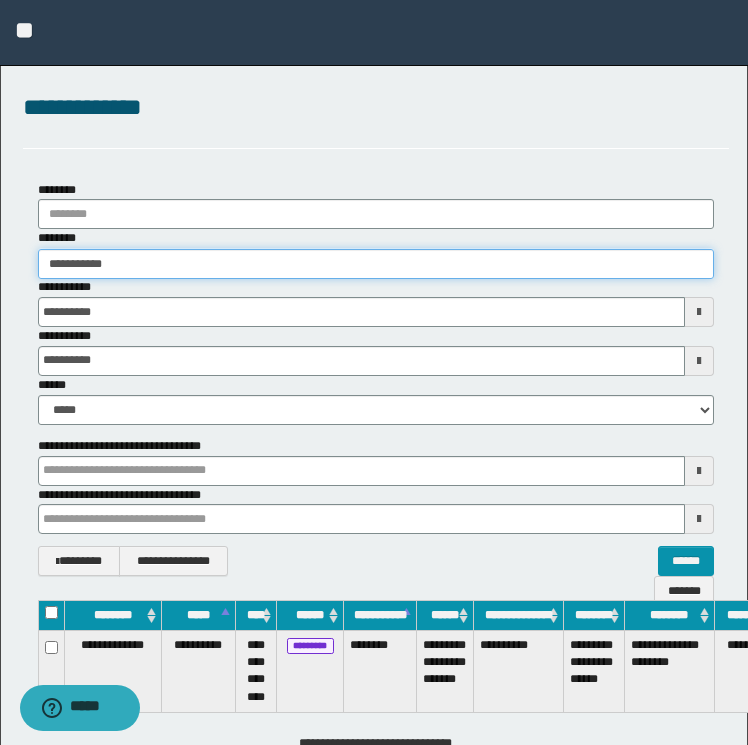 click on "**********" at bounding box center (374, 372) 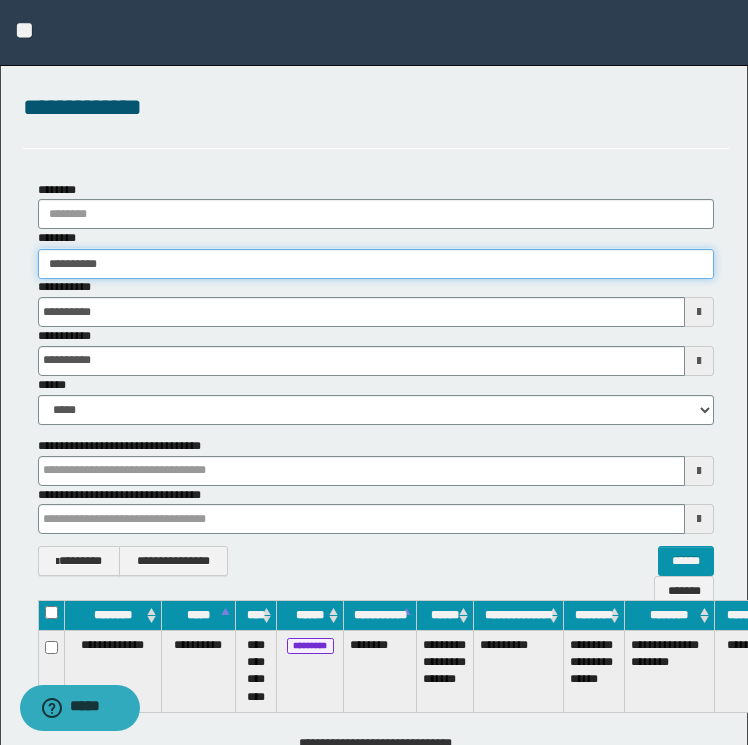 type on "**********" 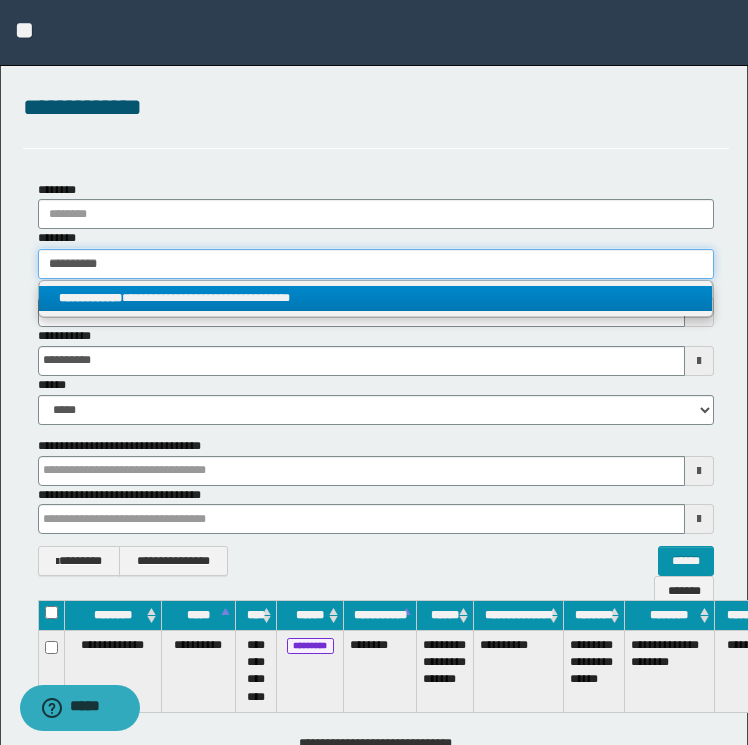 type on "**********" 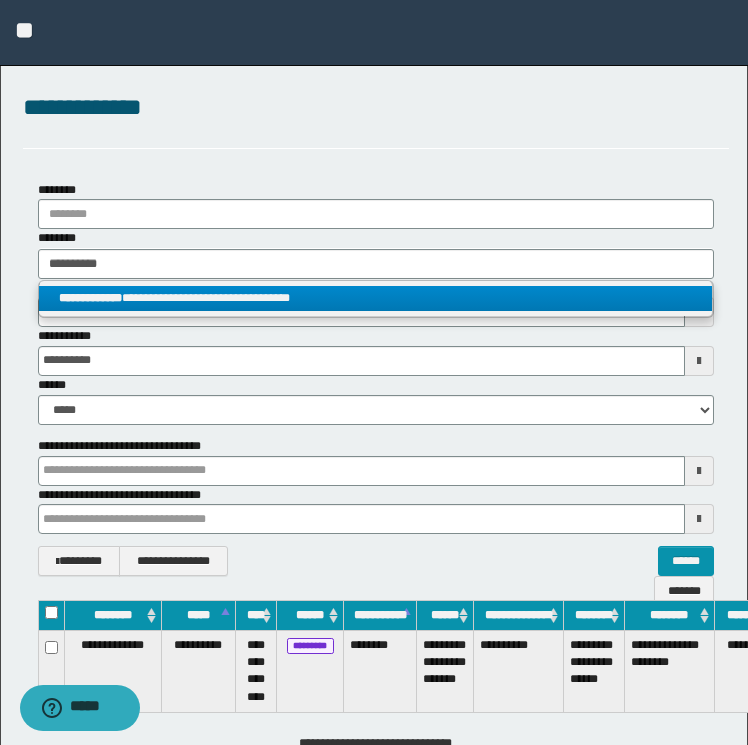 click on "**********" at bounding box center (376, 298) 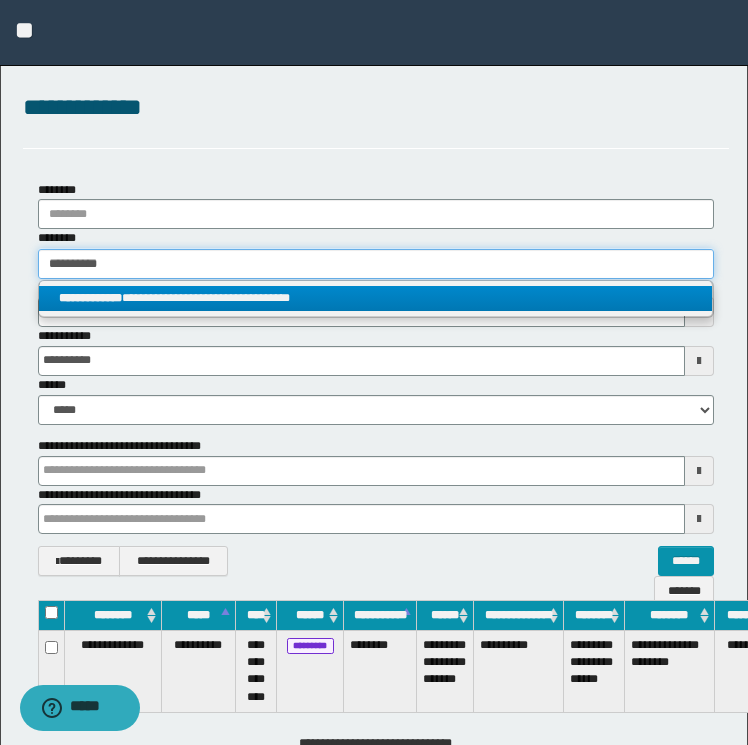type 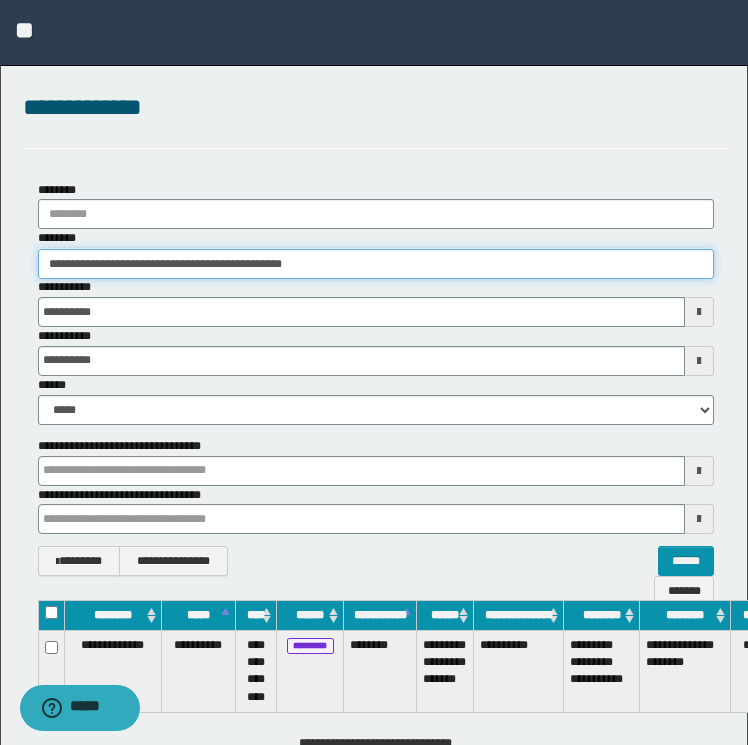 scroll, scrollTop: 0, scrollLeft: 111, axis: horizontal 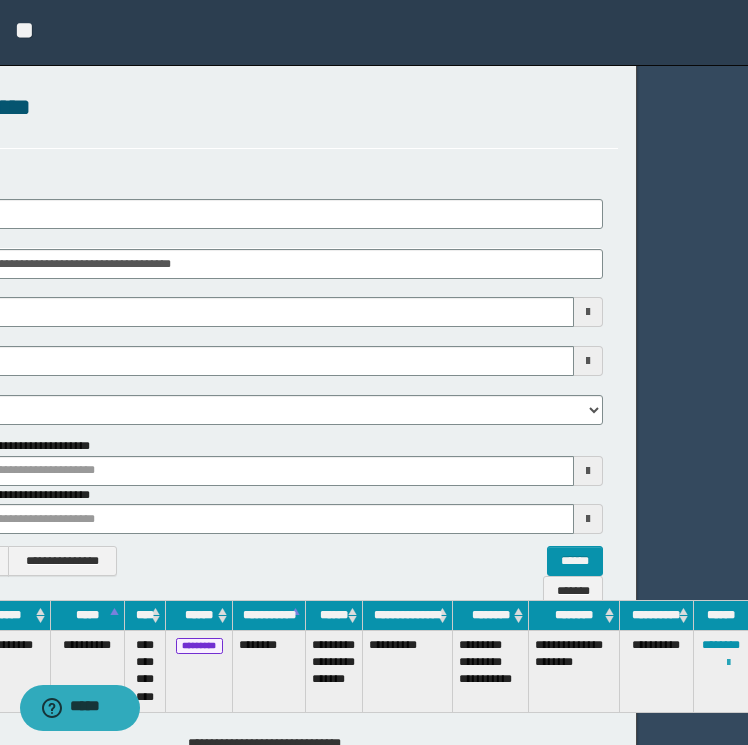 click at bounding box center (728, 663) 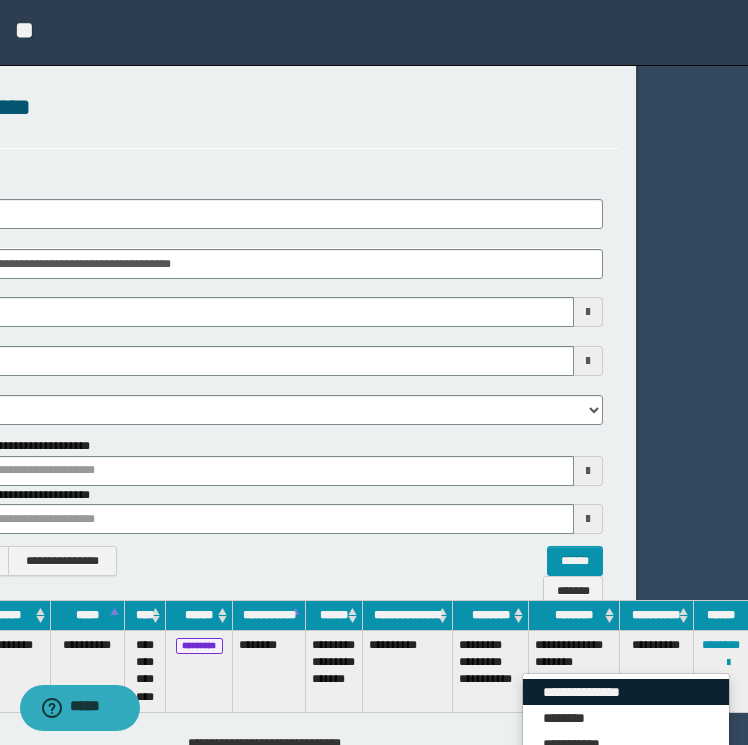 click on "**********" at bounding box center [626, 692] 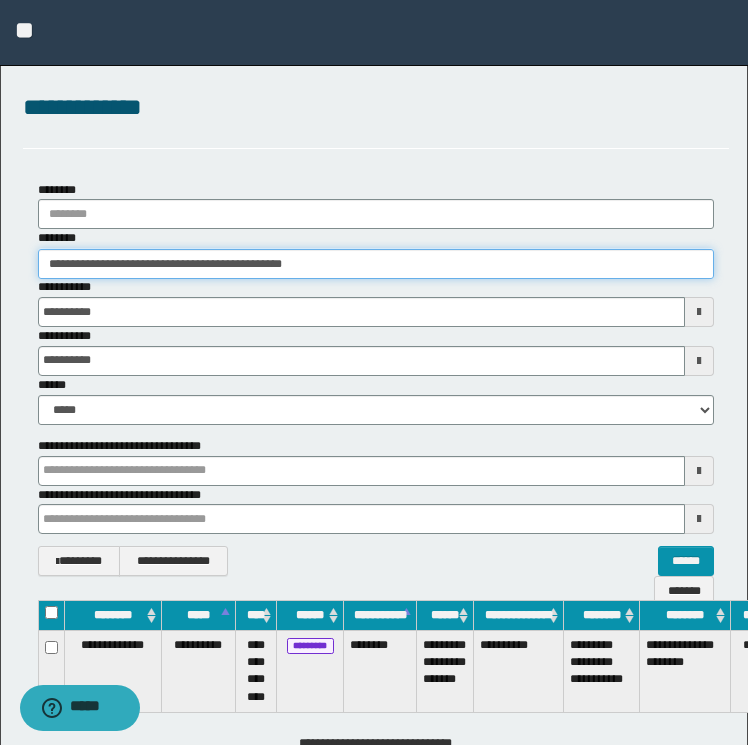 drag, startPoint x: 369, startPoint y: 249, endPoint x: -4, endPoint y: 244, distance: 373.0335 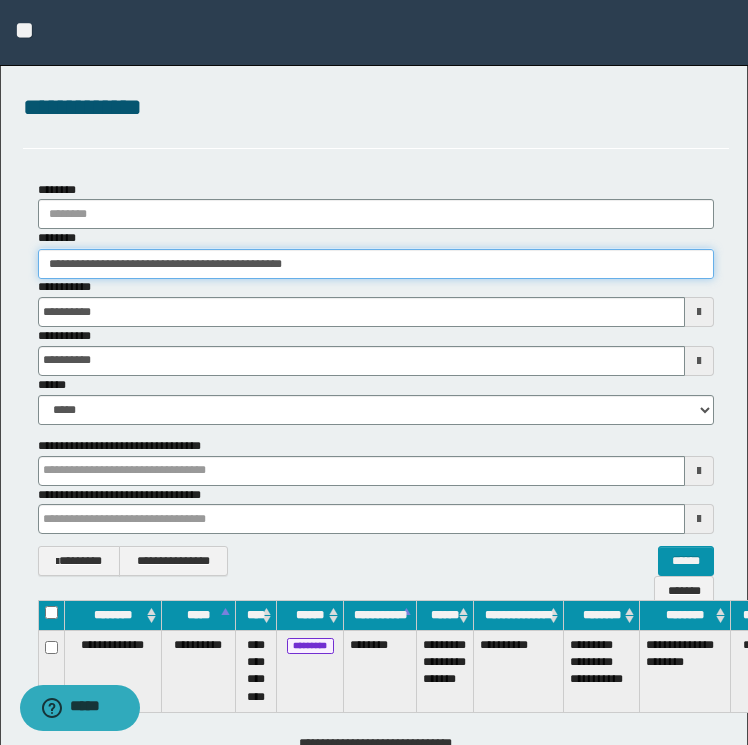 click on "**********" at bounding box center [374, 372] 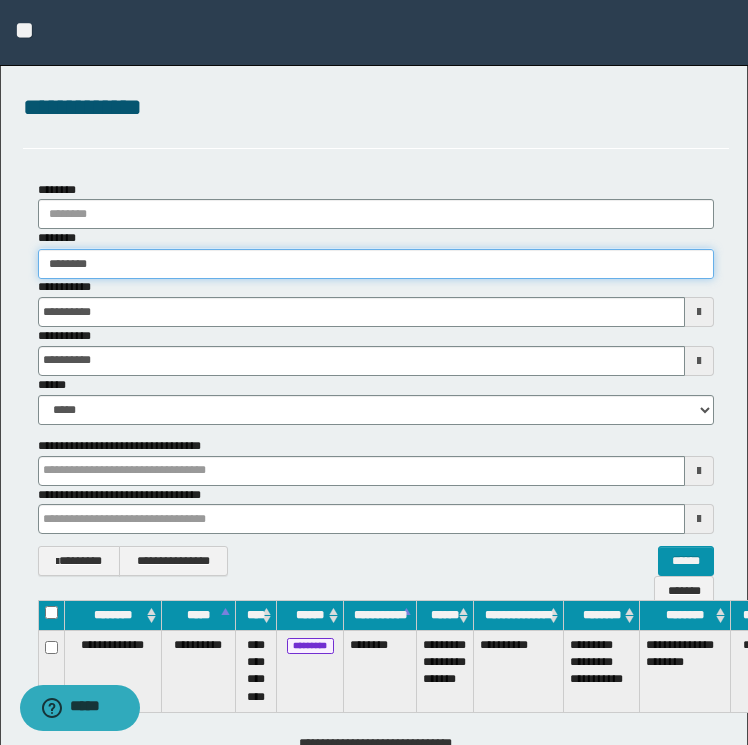 type on "********" 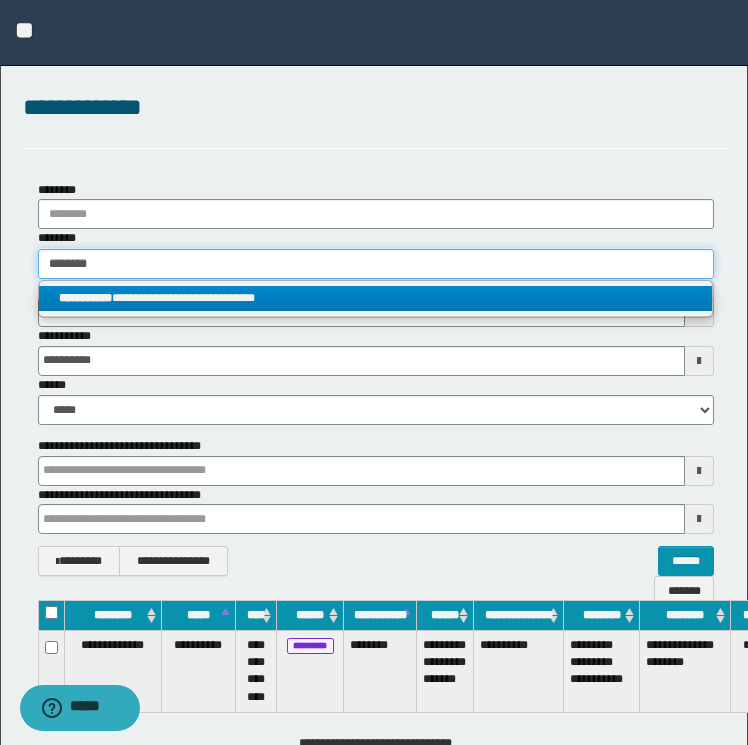 type on "********" 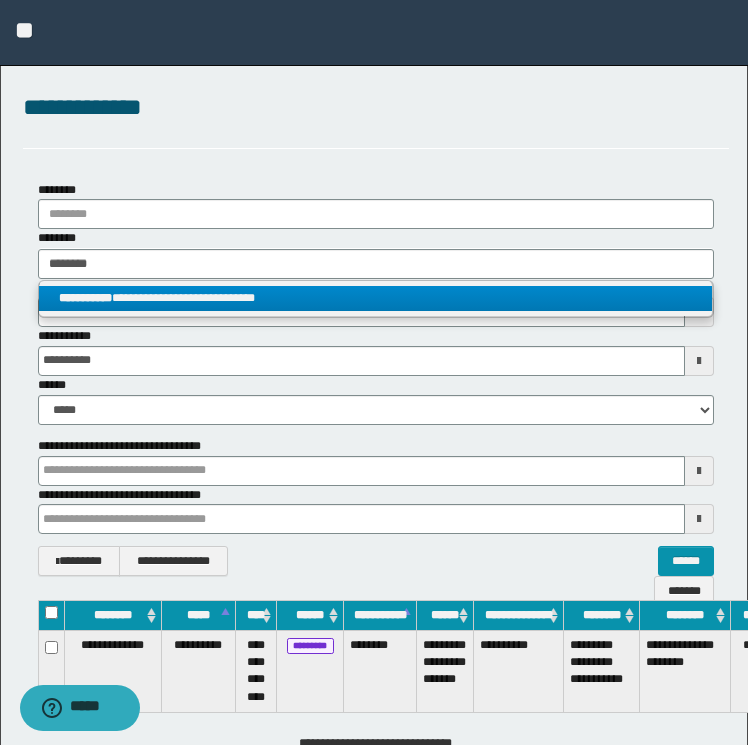 click on "**********" at bounding box center [376, 298] 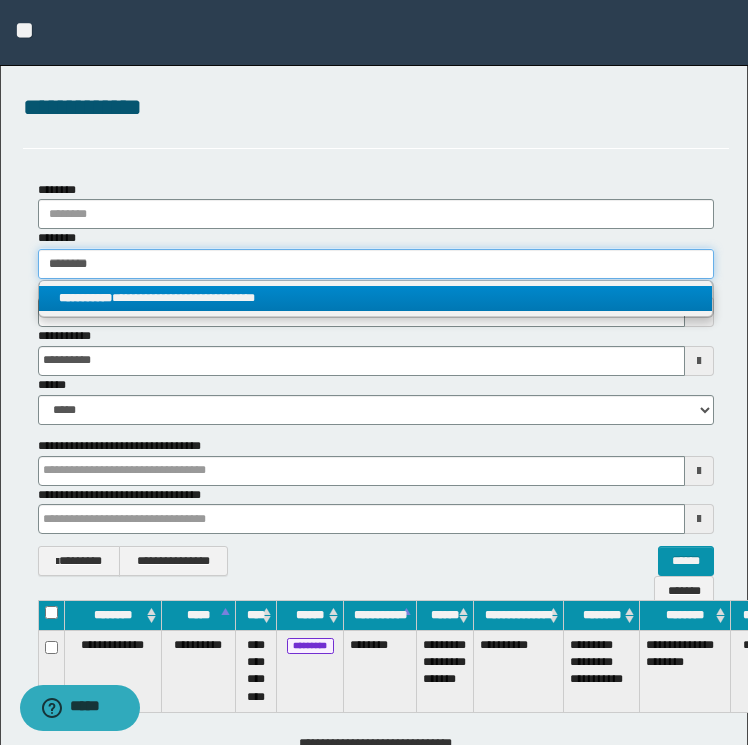 type 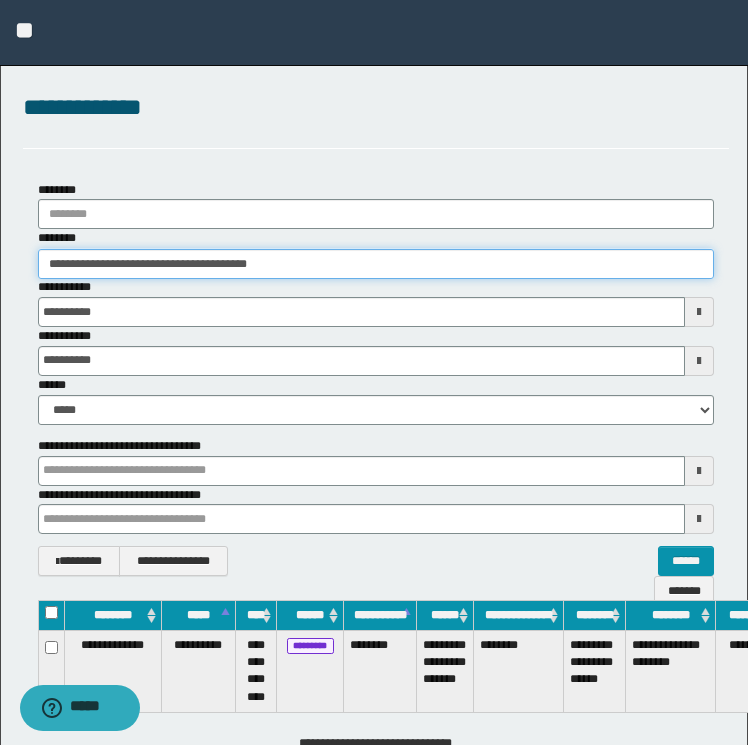 scroll, scrollTop: 0, scrollLeft: 97, axis: horizontal 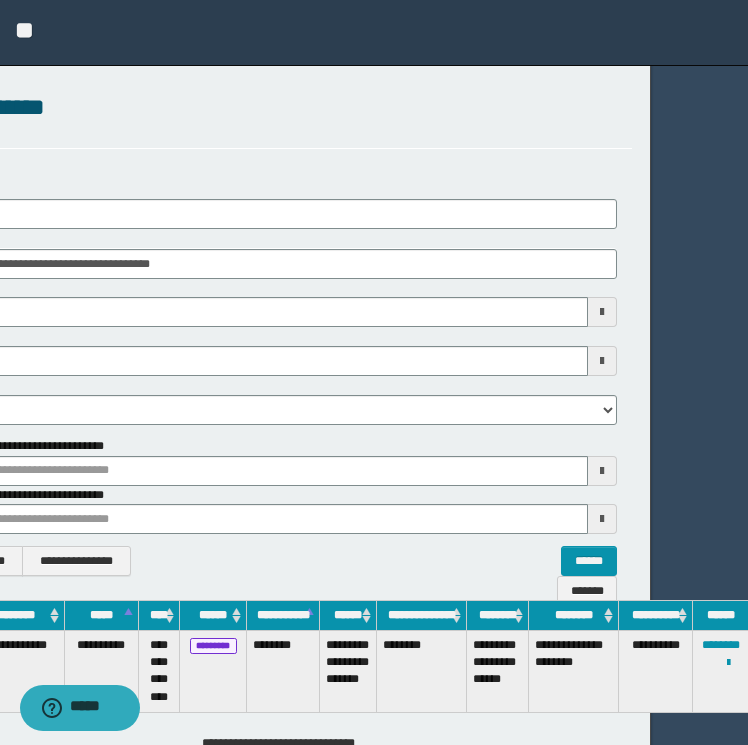 click on "**********" at bounding box center (721, 672) 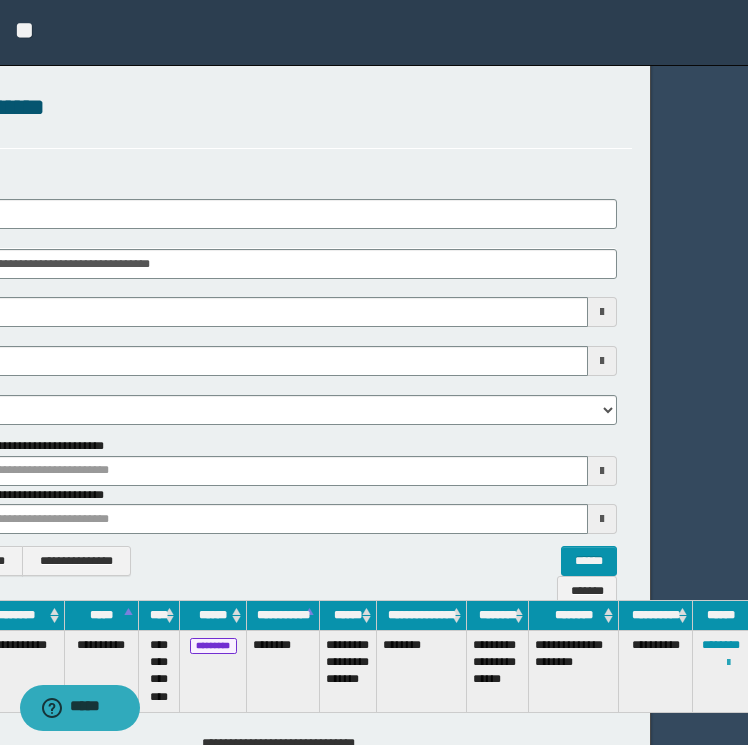 click at bounding box center (728, 663) 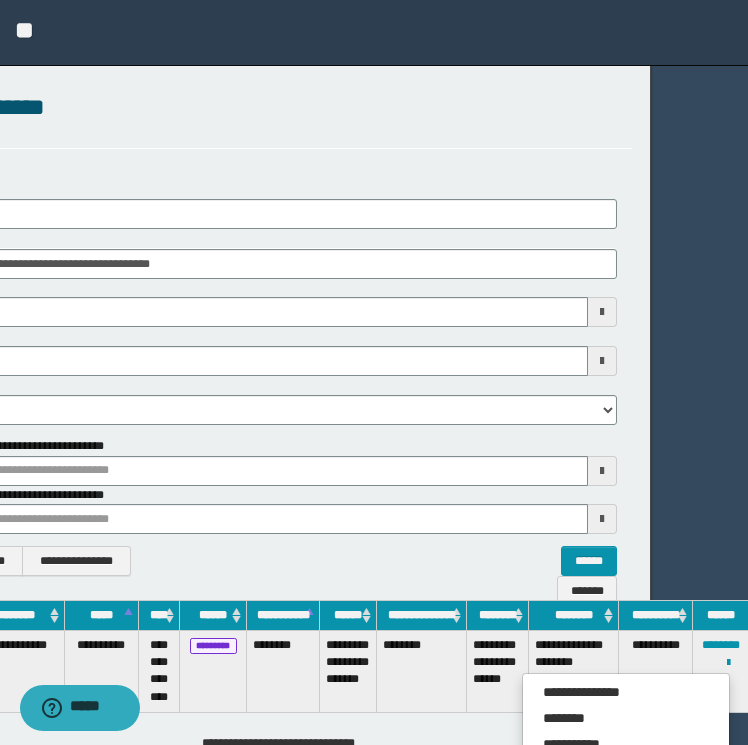 click on "**********" at bounding box center [626, 796] 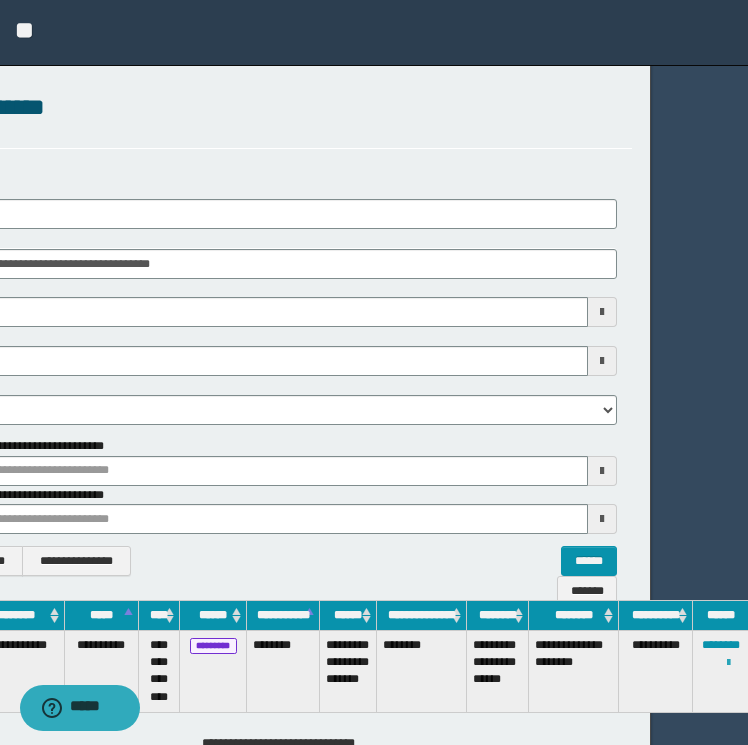 click at bounding box center (728, 663) 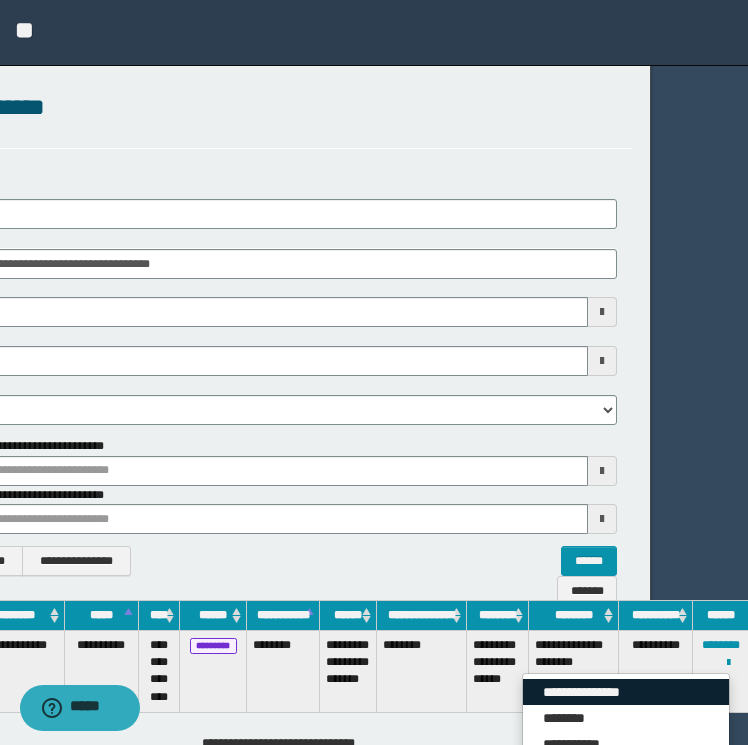 click on "**********" at bounding box center [626, 692] 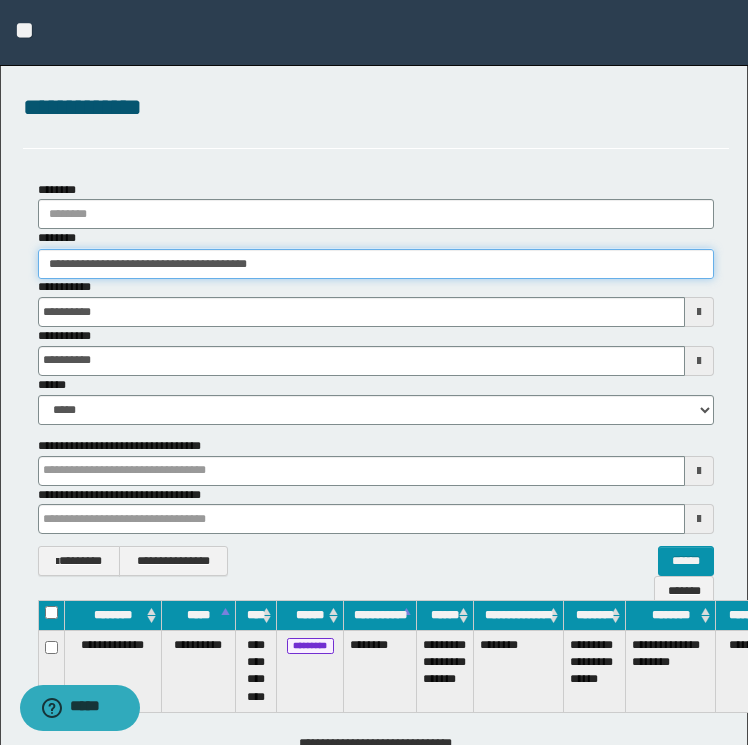 drag, startPoint x: 324, startPoint y: 267, endPoint x: 20, endPoint y: 269, distance: 304.0066 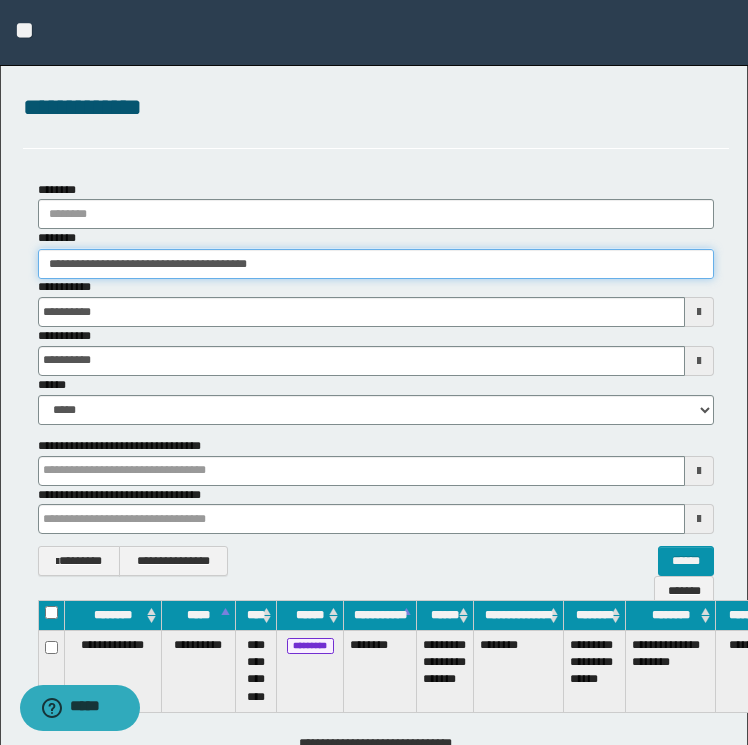 click on "**********" at bounding box center (376, 379) 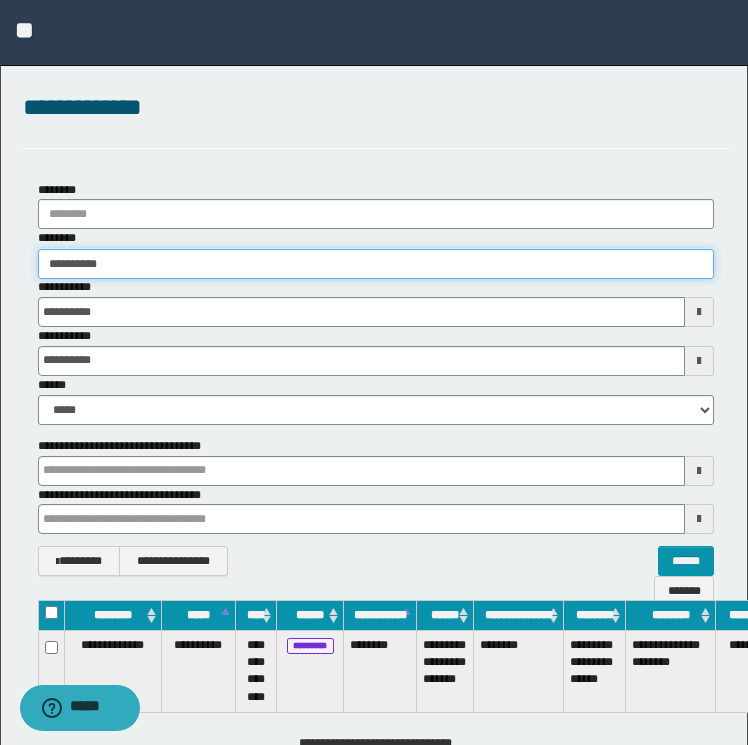 type on "**********" 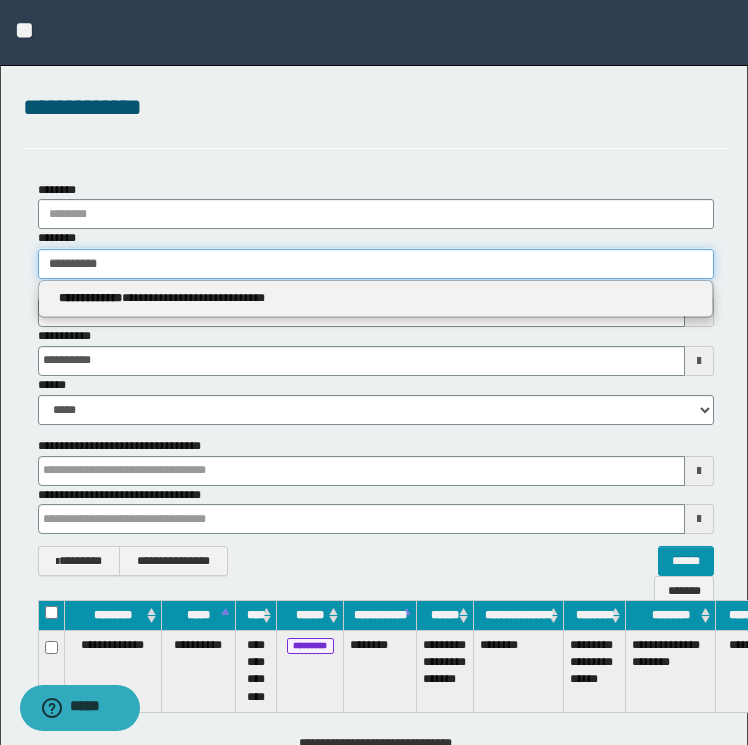 type on "**********" 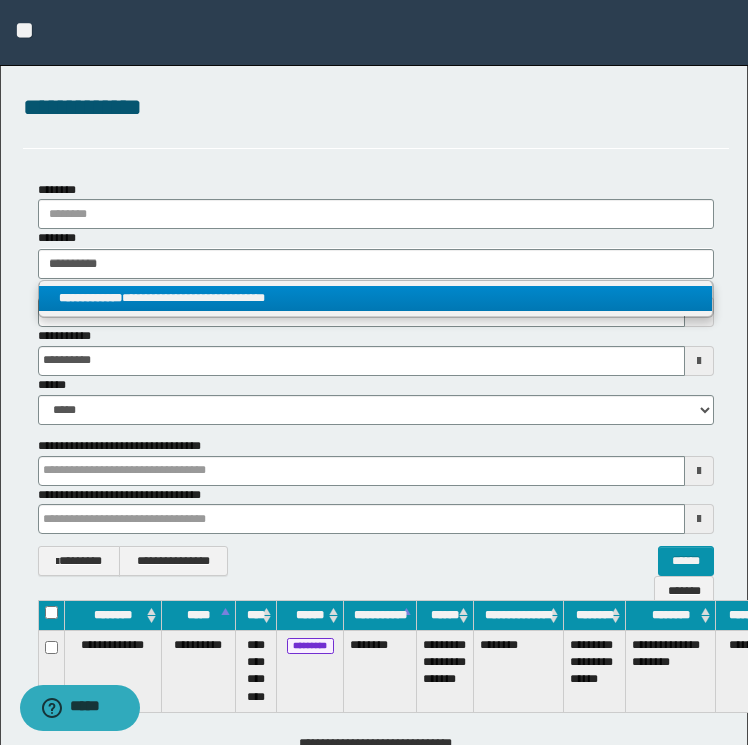 click on "**********" at bounding box center (376, 298) 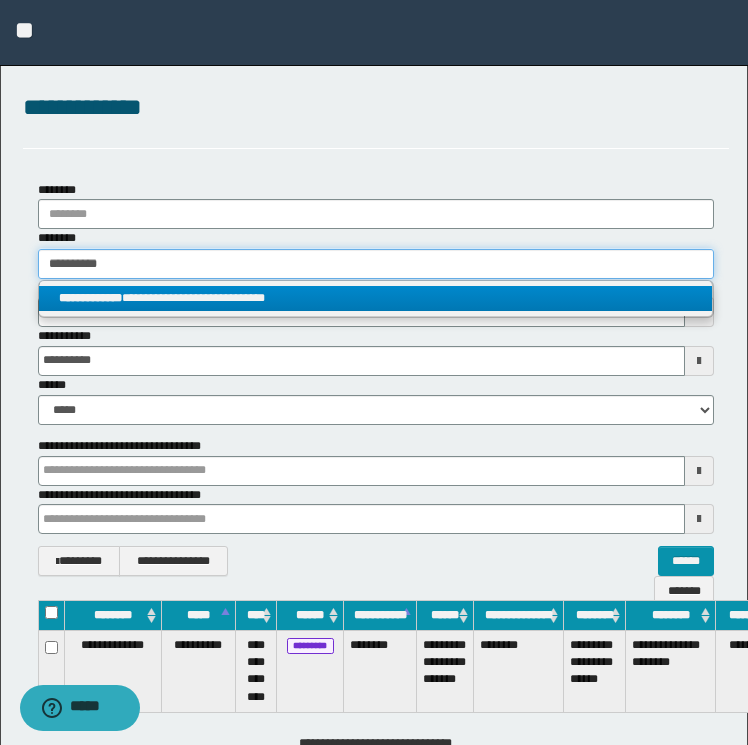 type 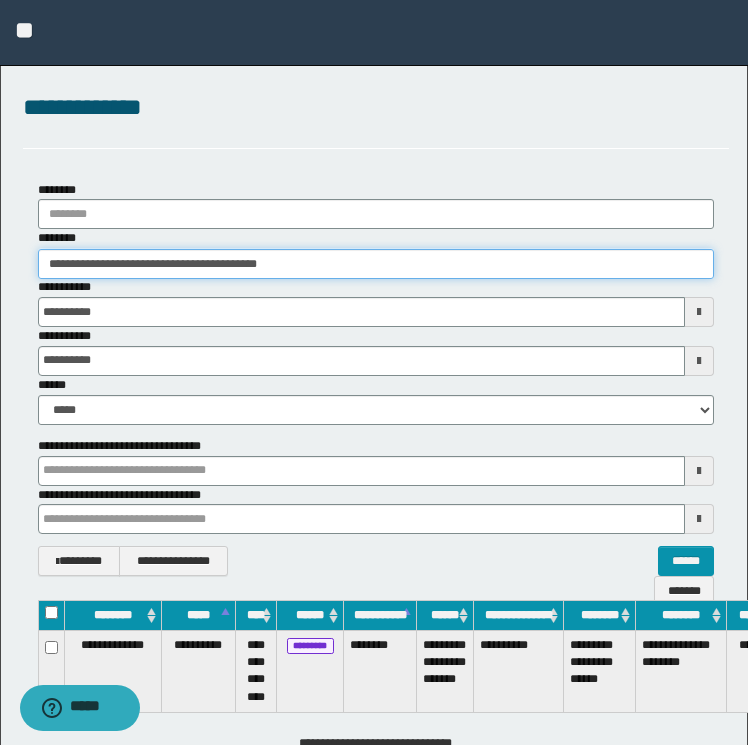 scroll, scrollTop: 0, scrollLeft: 108, axis: horizontal 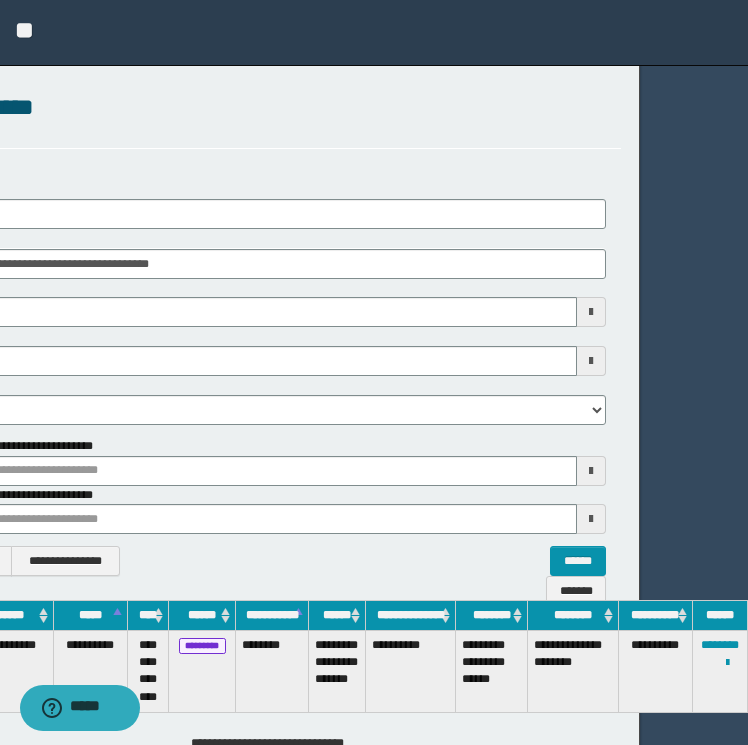 click on "**********" at bounding box center [720, 672] 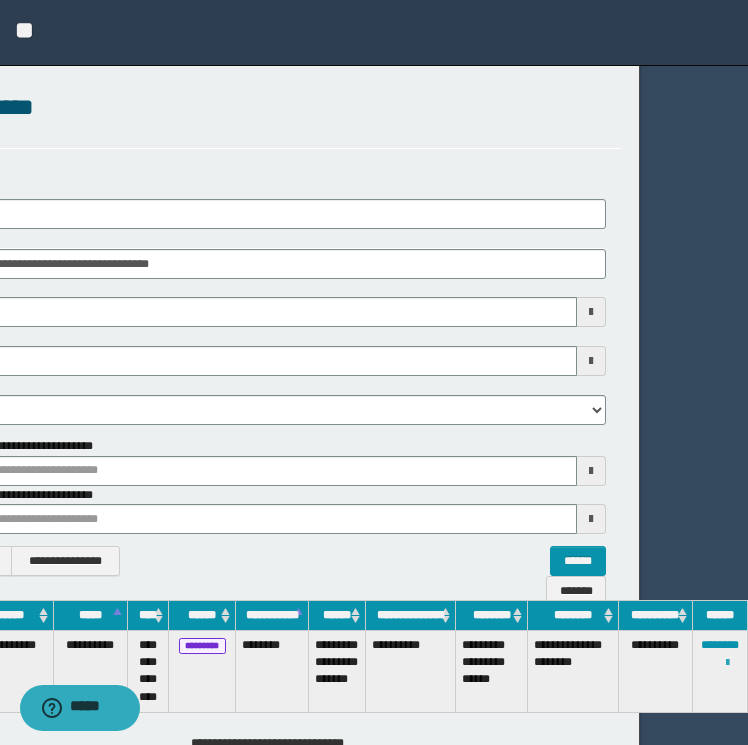 click at bounding box center [727, 663] 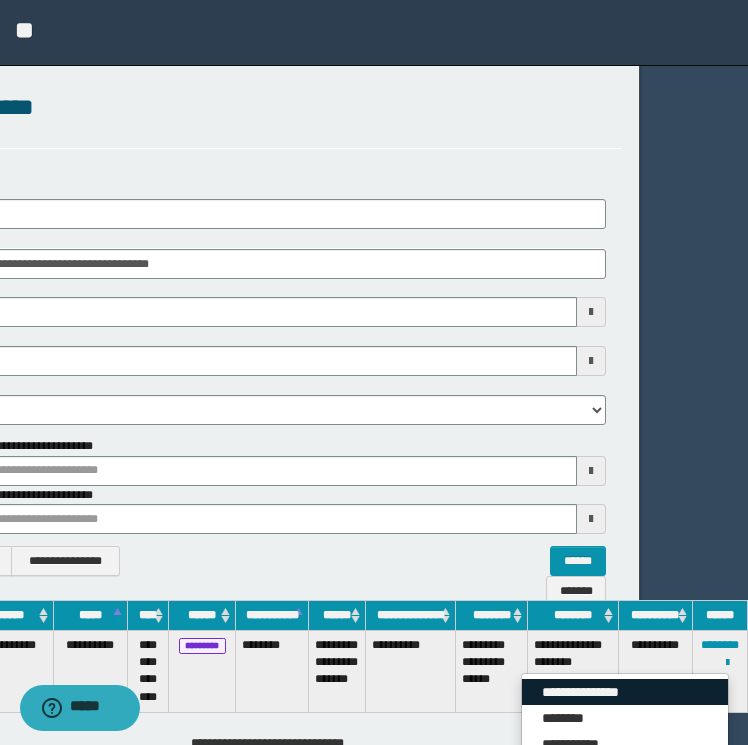 click on "**********" at bounding box center (625, 692) 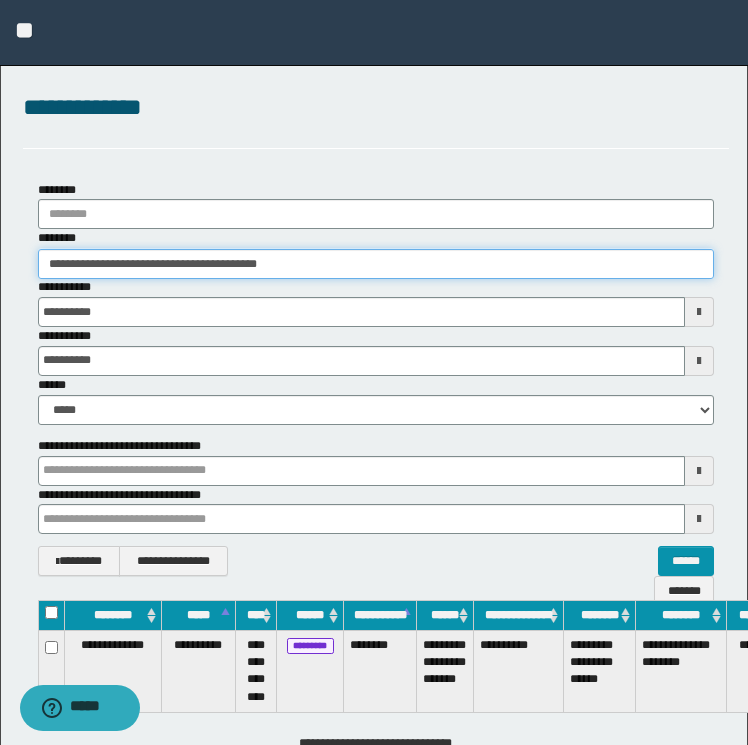 drag, startPoint x: 323, startPoint y: 268, endPoint x: -4, endPoint y: 259, distance: 327.12384 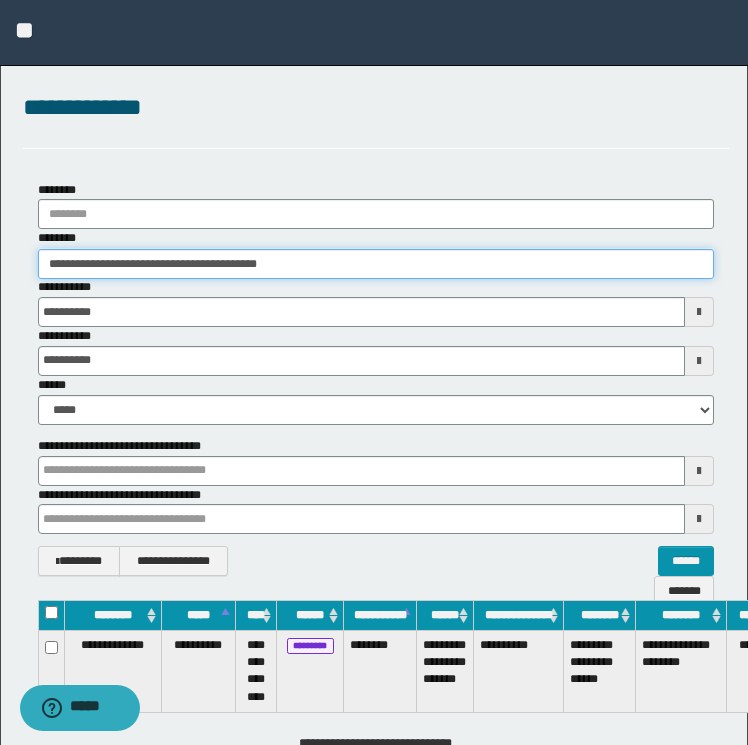 click on "**********" at bounding box center [374, 372] 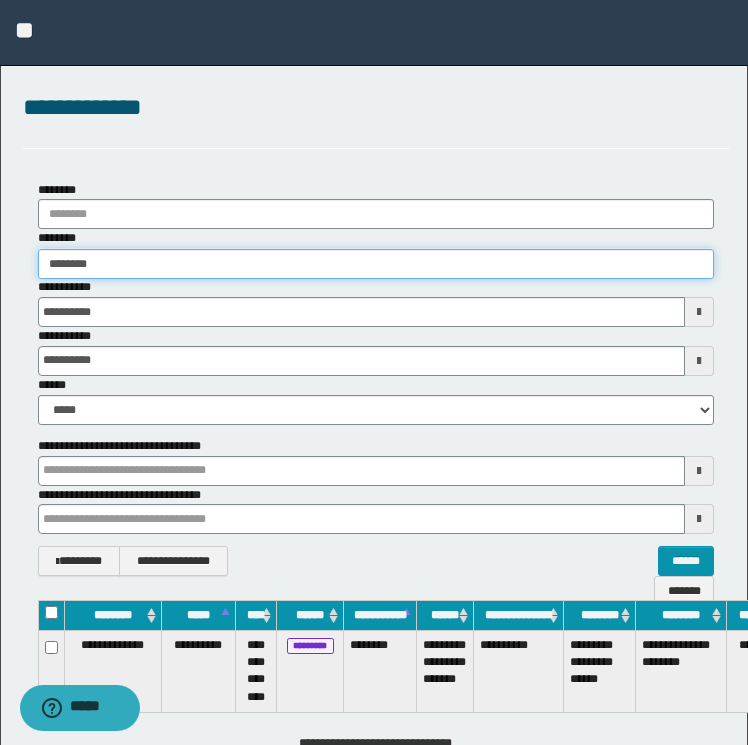 type on "********" 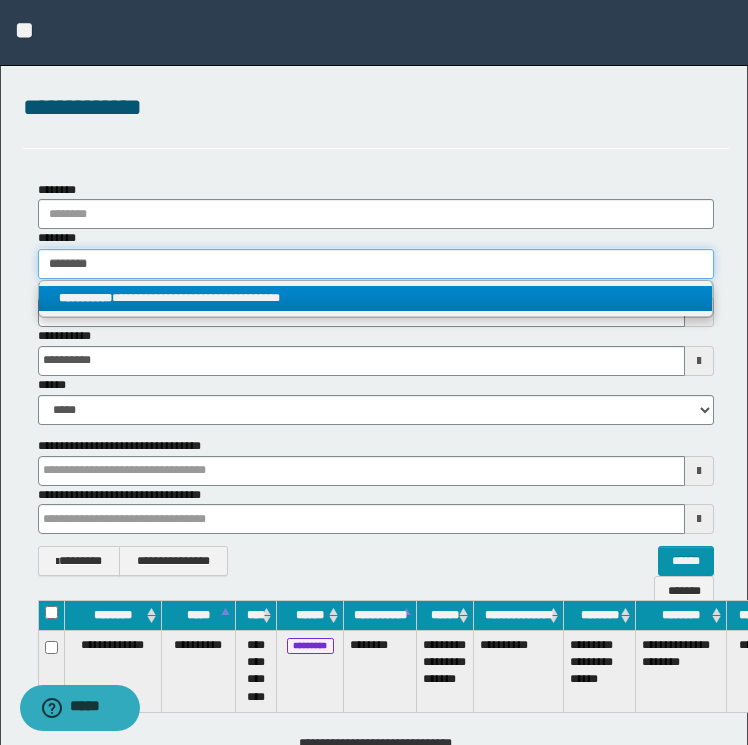 type on "********" 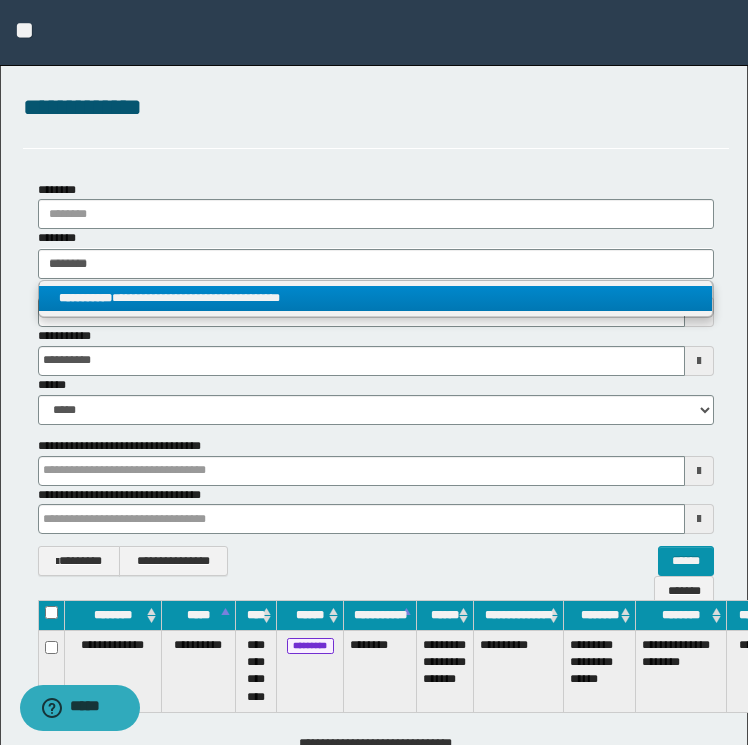 click on "**********" at bounding box center [376, 298] 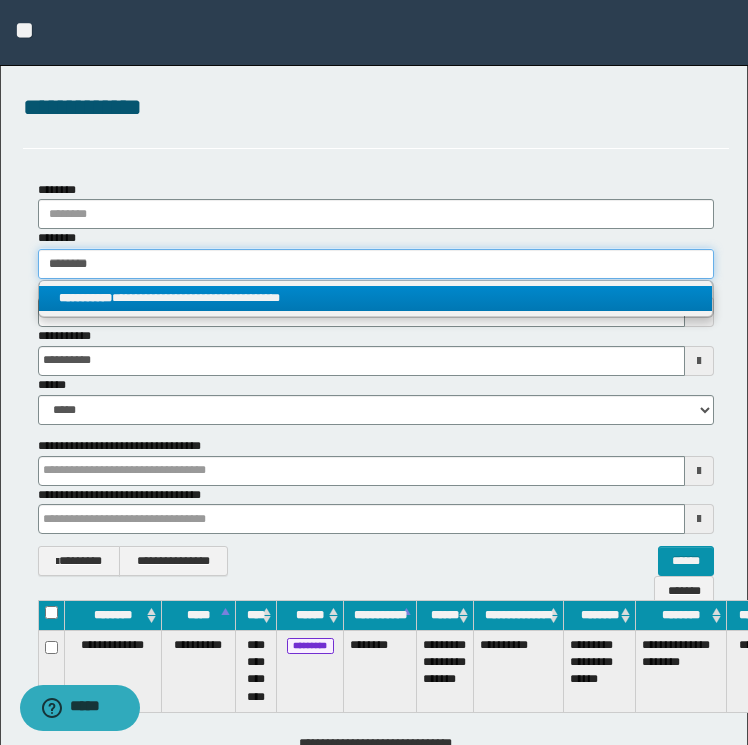 type 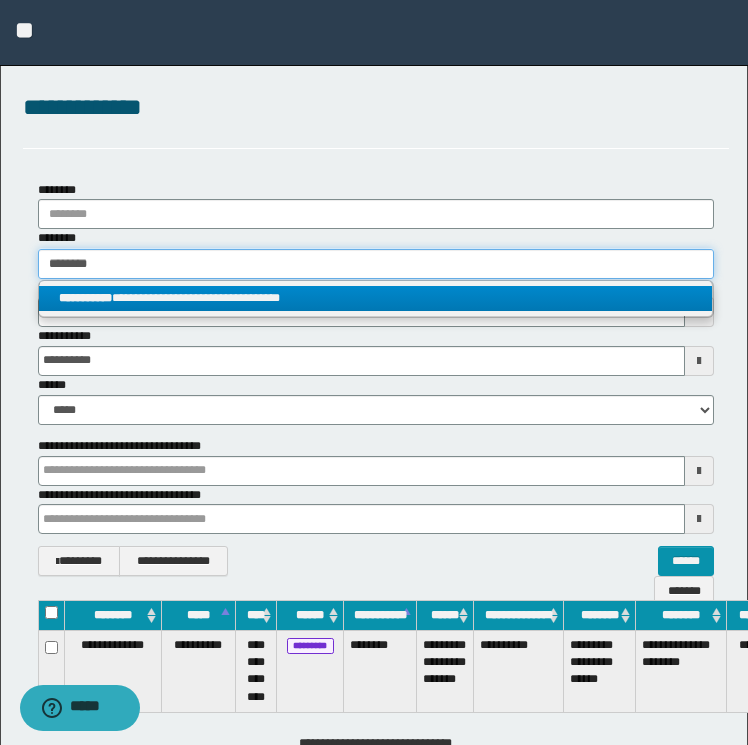 type on "**********" 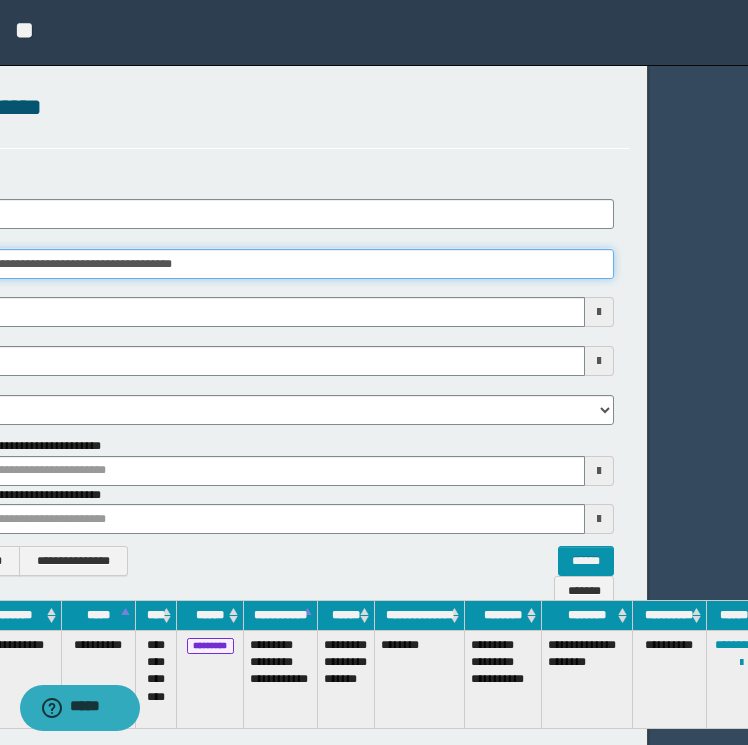 scroll, scrollTop: 0, scrollLeft: 113, axis: horizontal 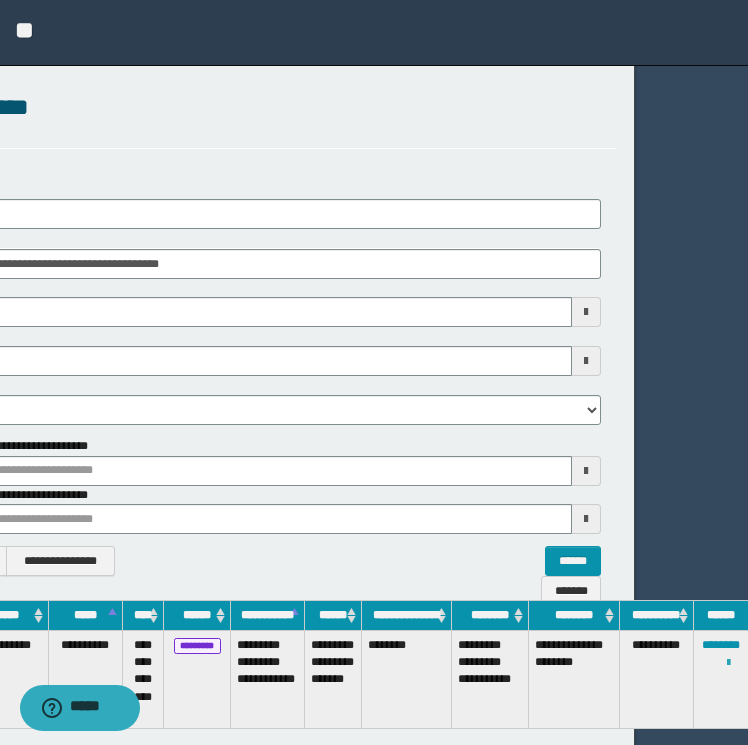 click at bounding box center [728, 663] 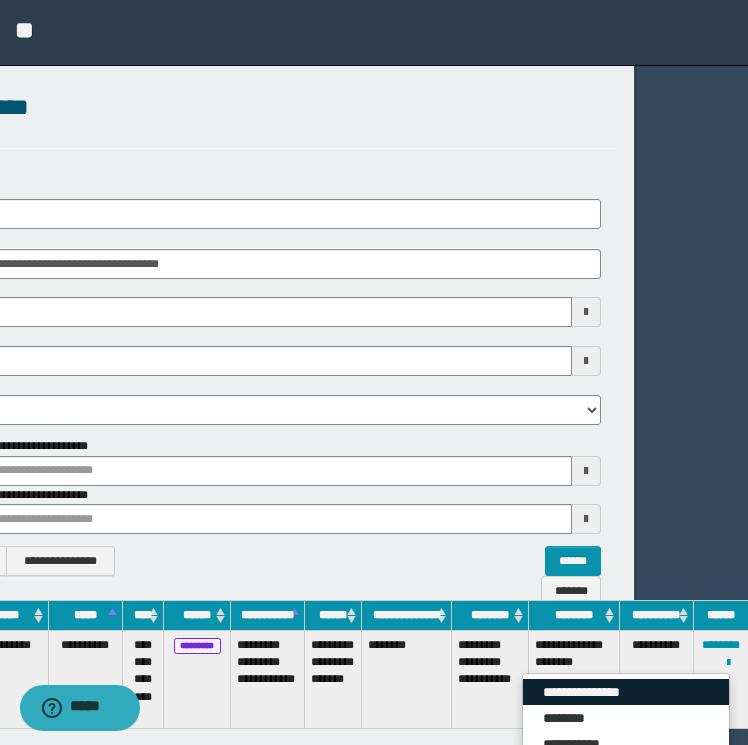 click on "**********" at bounding box center [626, 692] 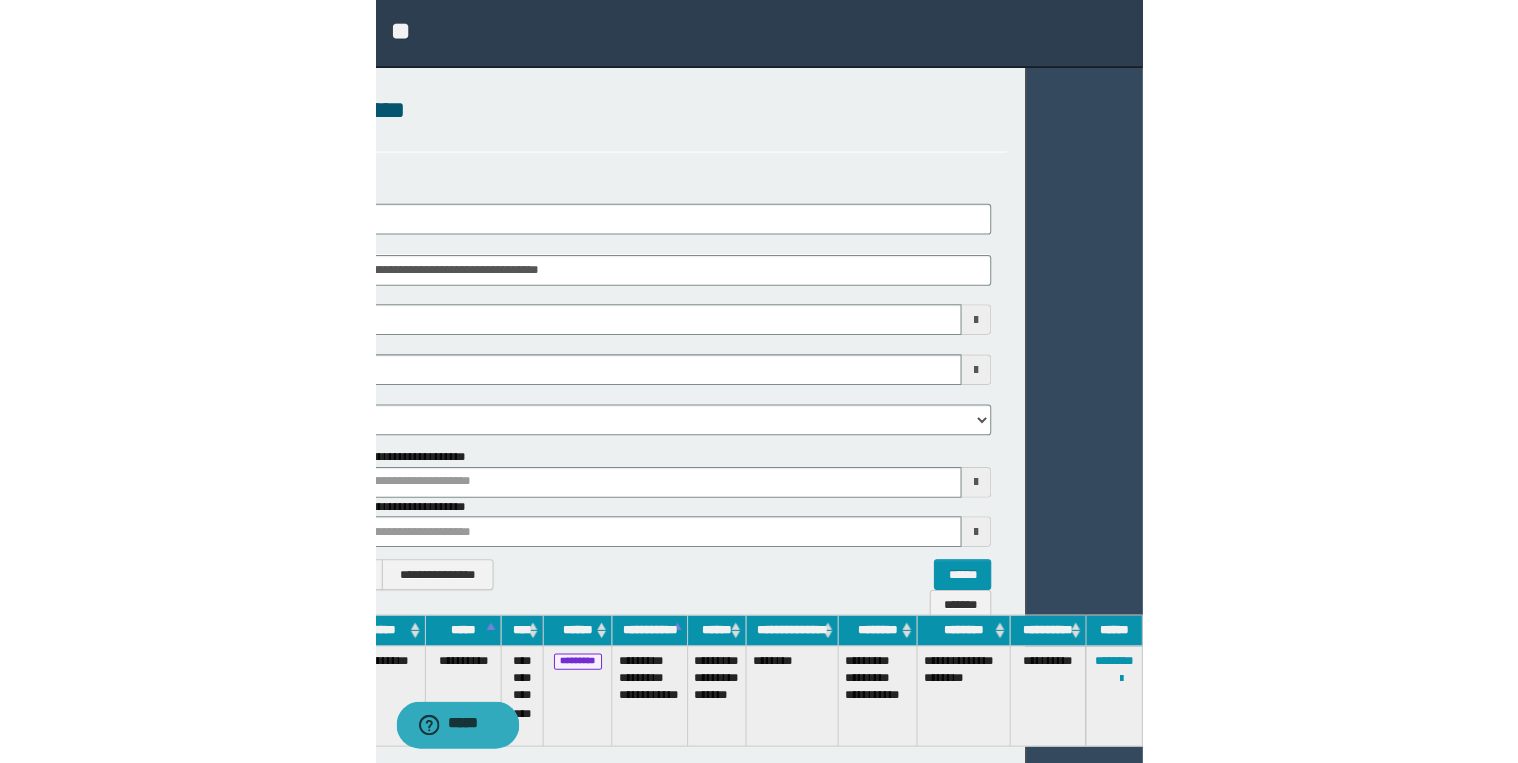 scroll, scrollTop: 0, scrollLeft: 0, axis: both 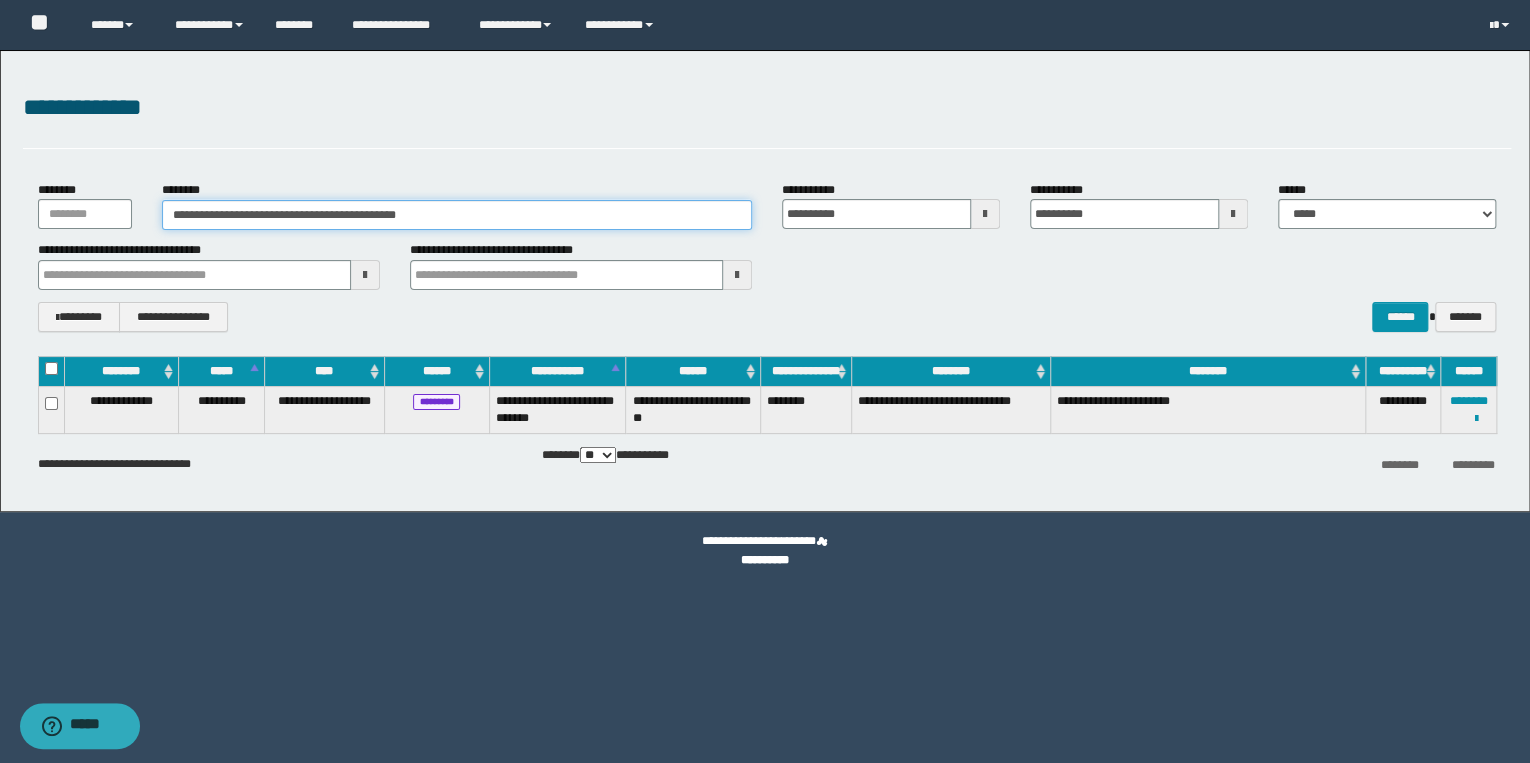 drag, startPoint x: 580, startPoint y: 222, endPoint x: 79, endPoint y: 196, distance: 501.6742 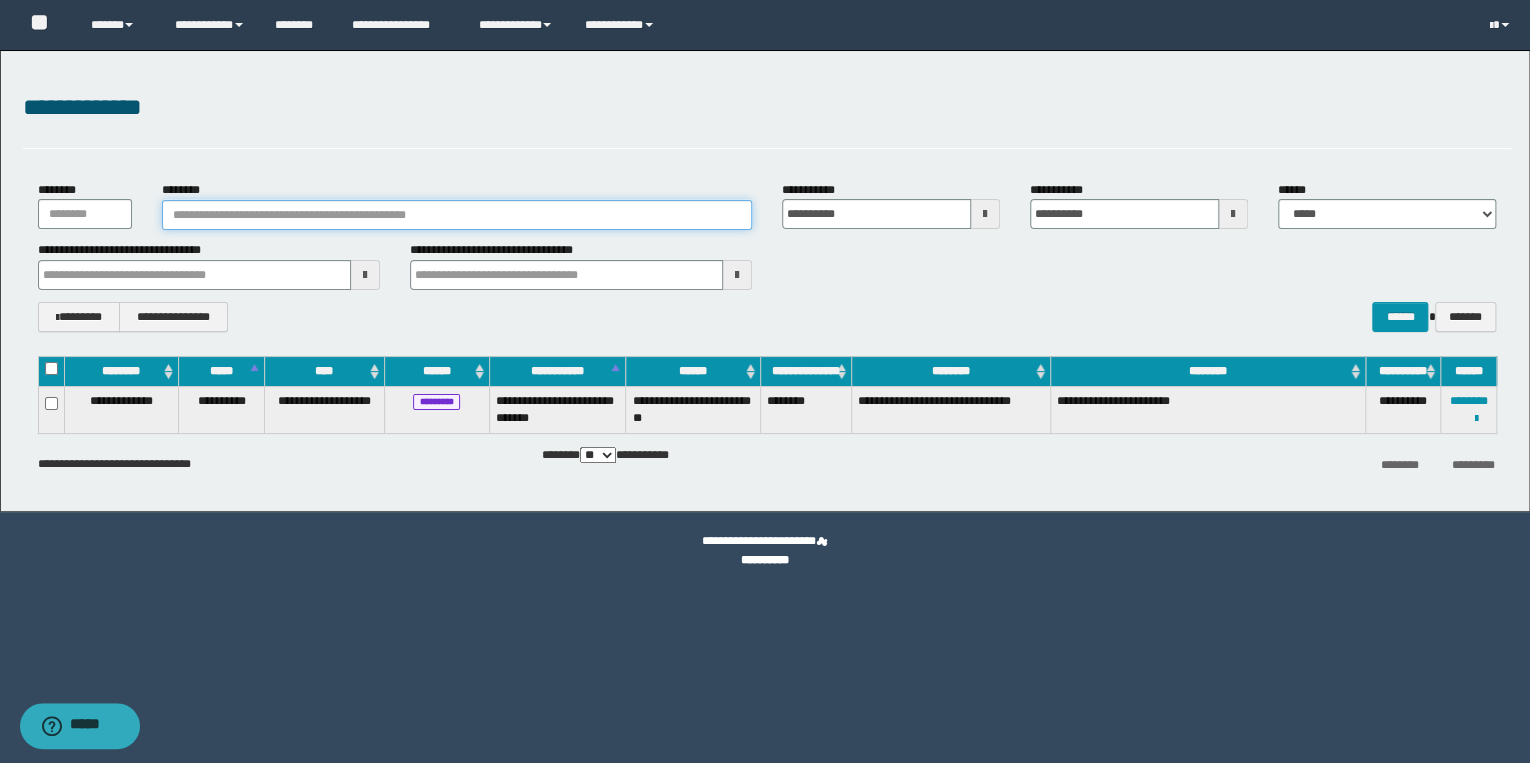 type 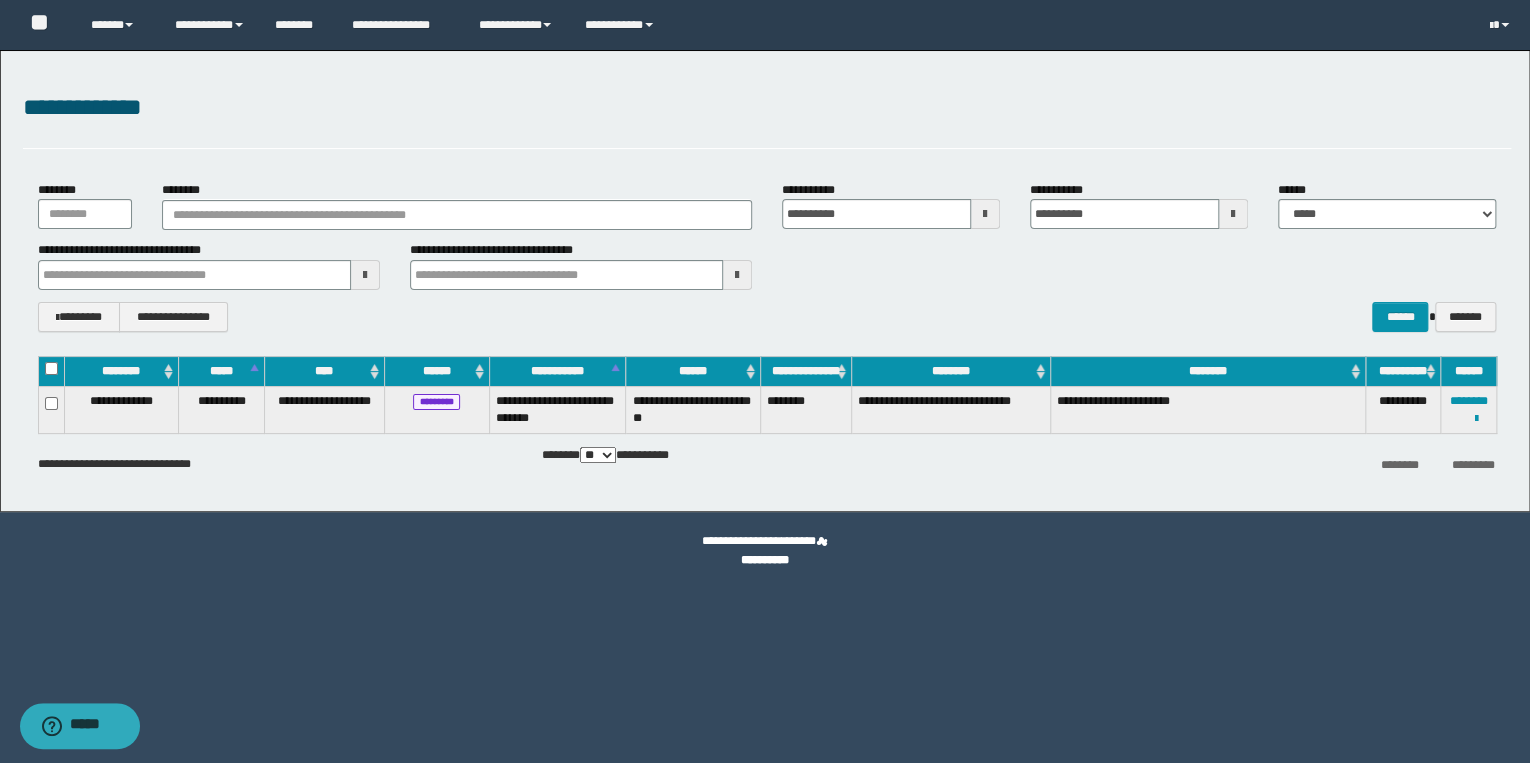 click at bounding box center [737, 275] 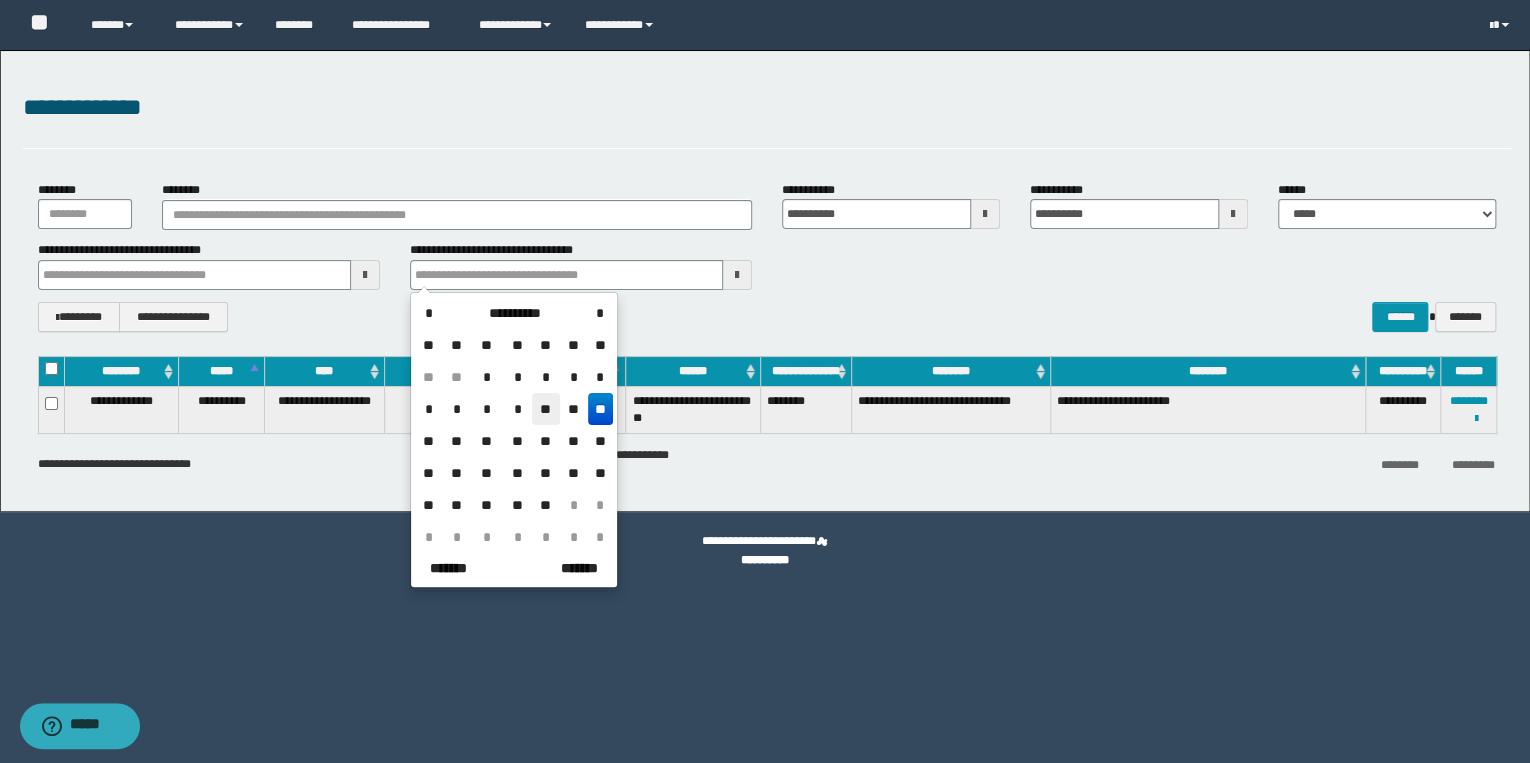 click on "**" at bounding box center [546, 409] 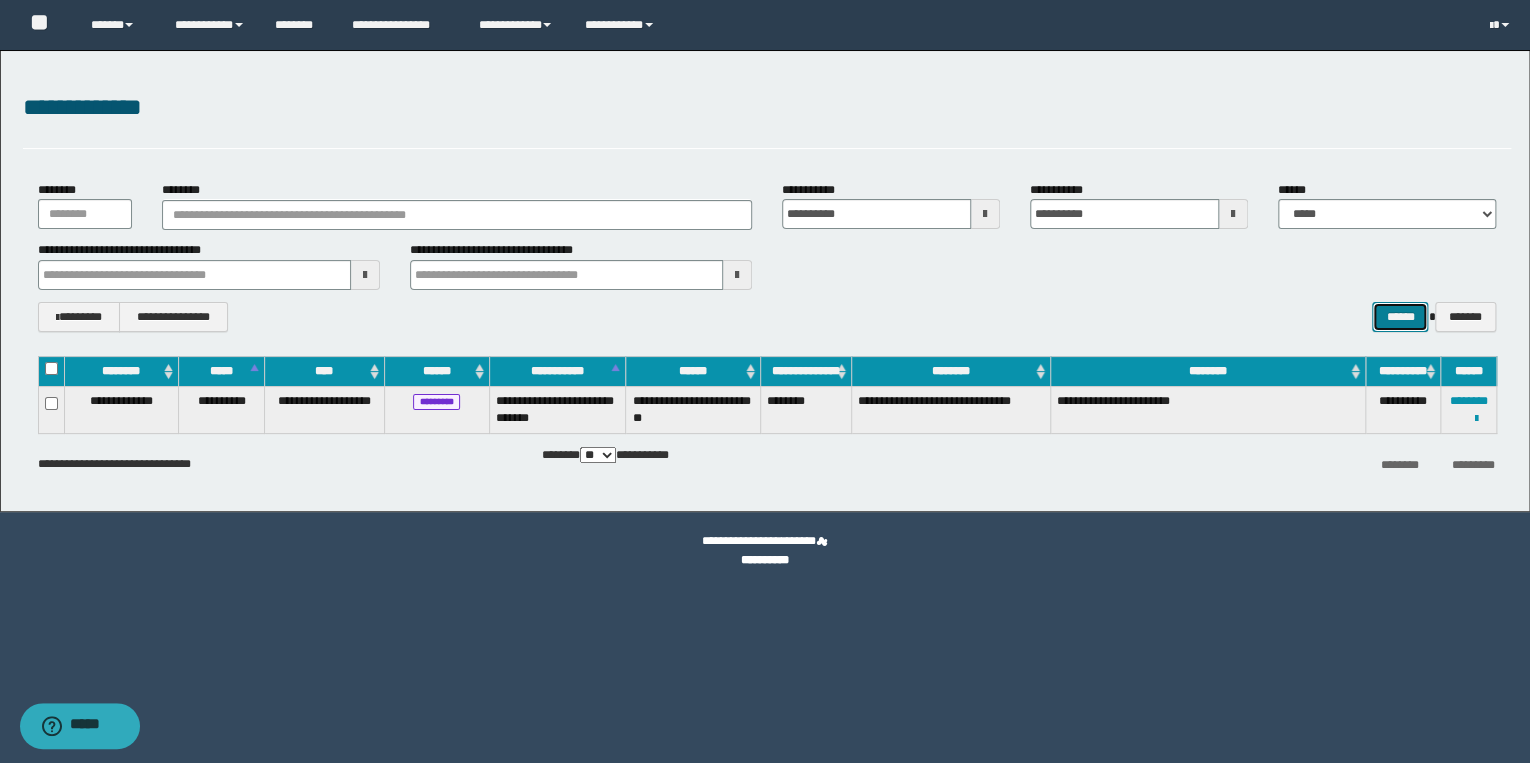 click on "******" at bounding box center [1400, 317] 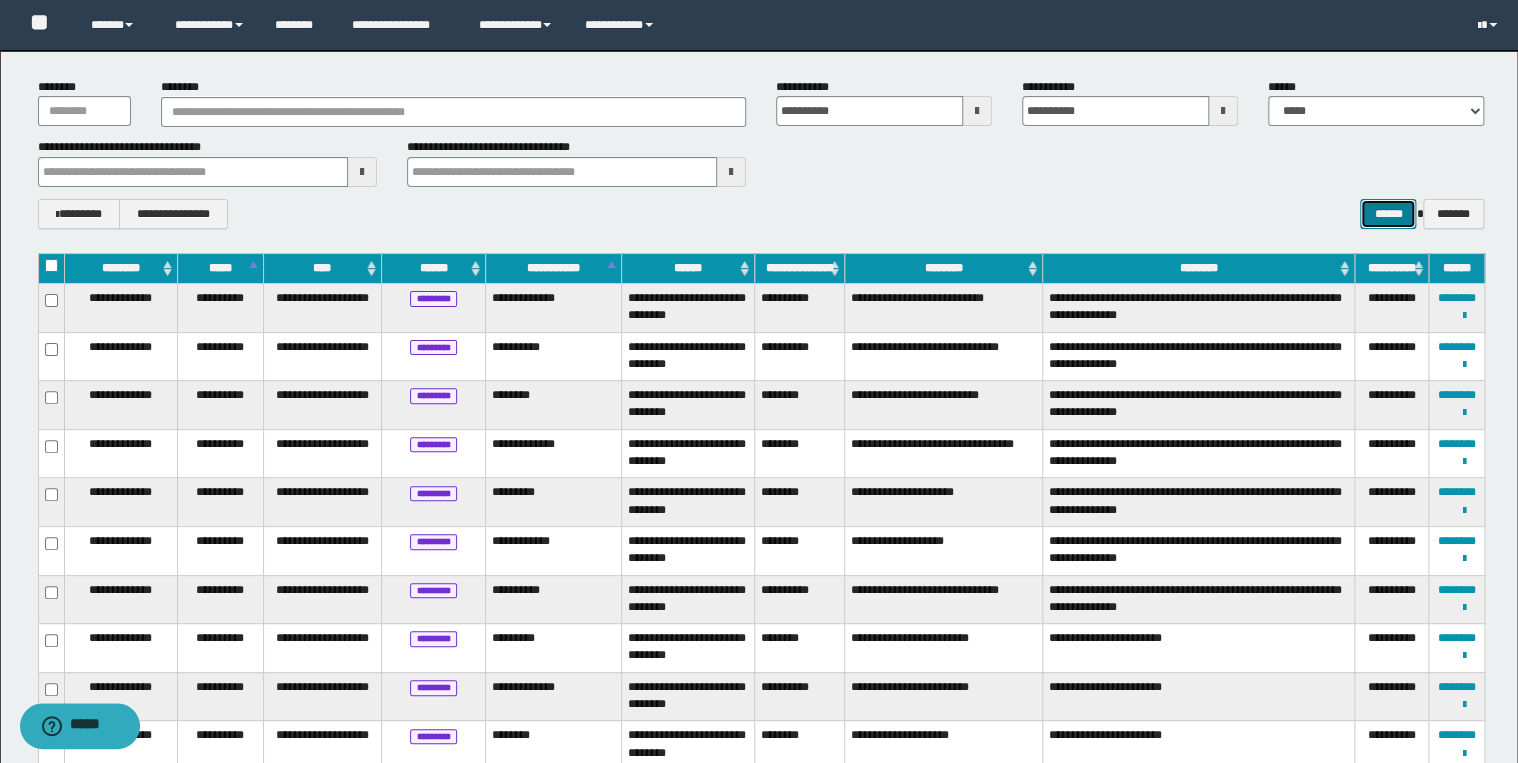 scroll, scrollTop: 80, scrollLeft: 0, axis: vertical 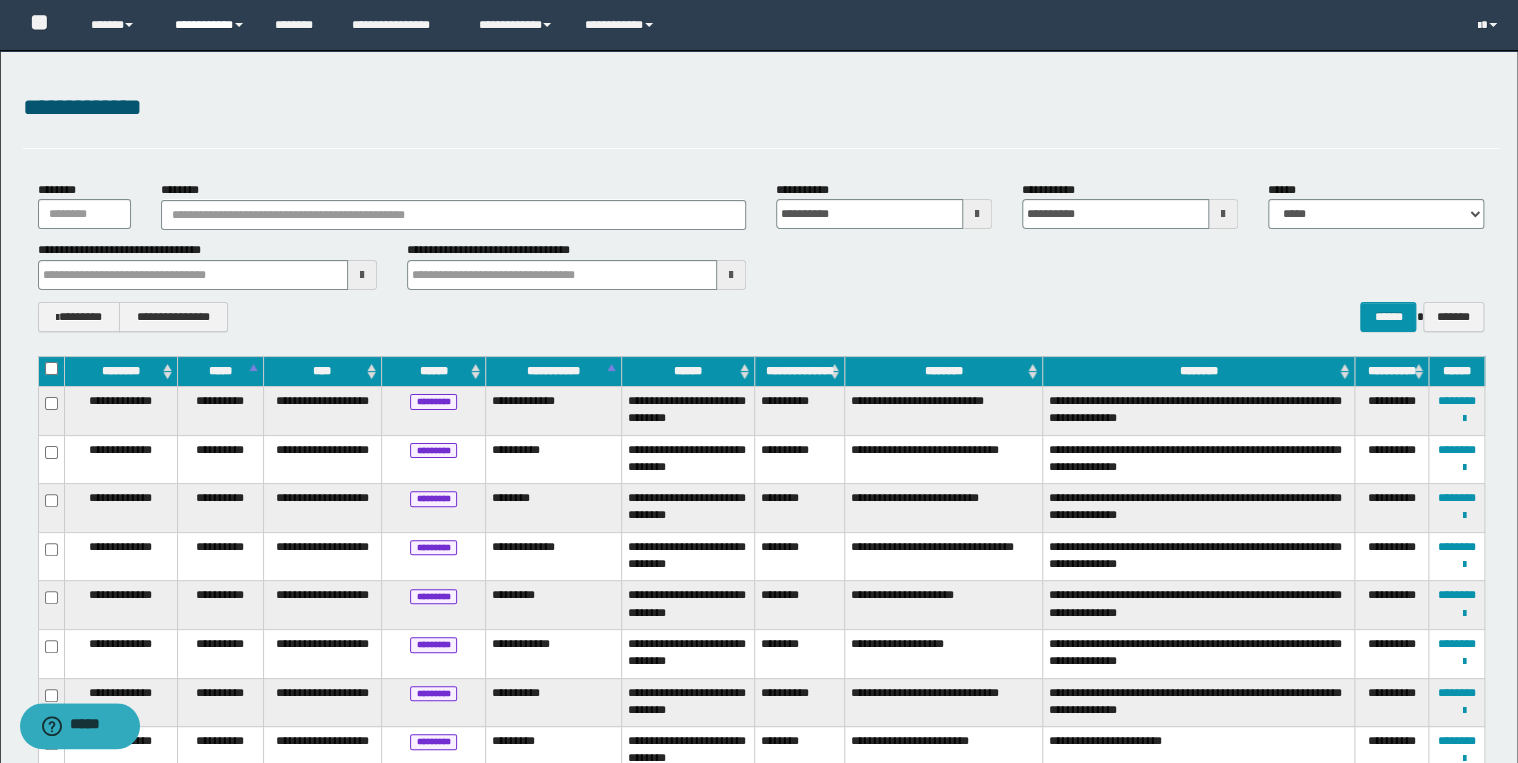click on "**********" at bounding box center (210, 25) 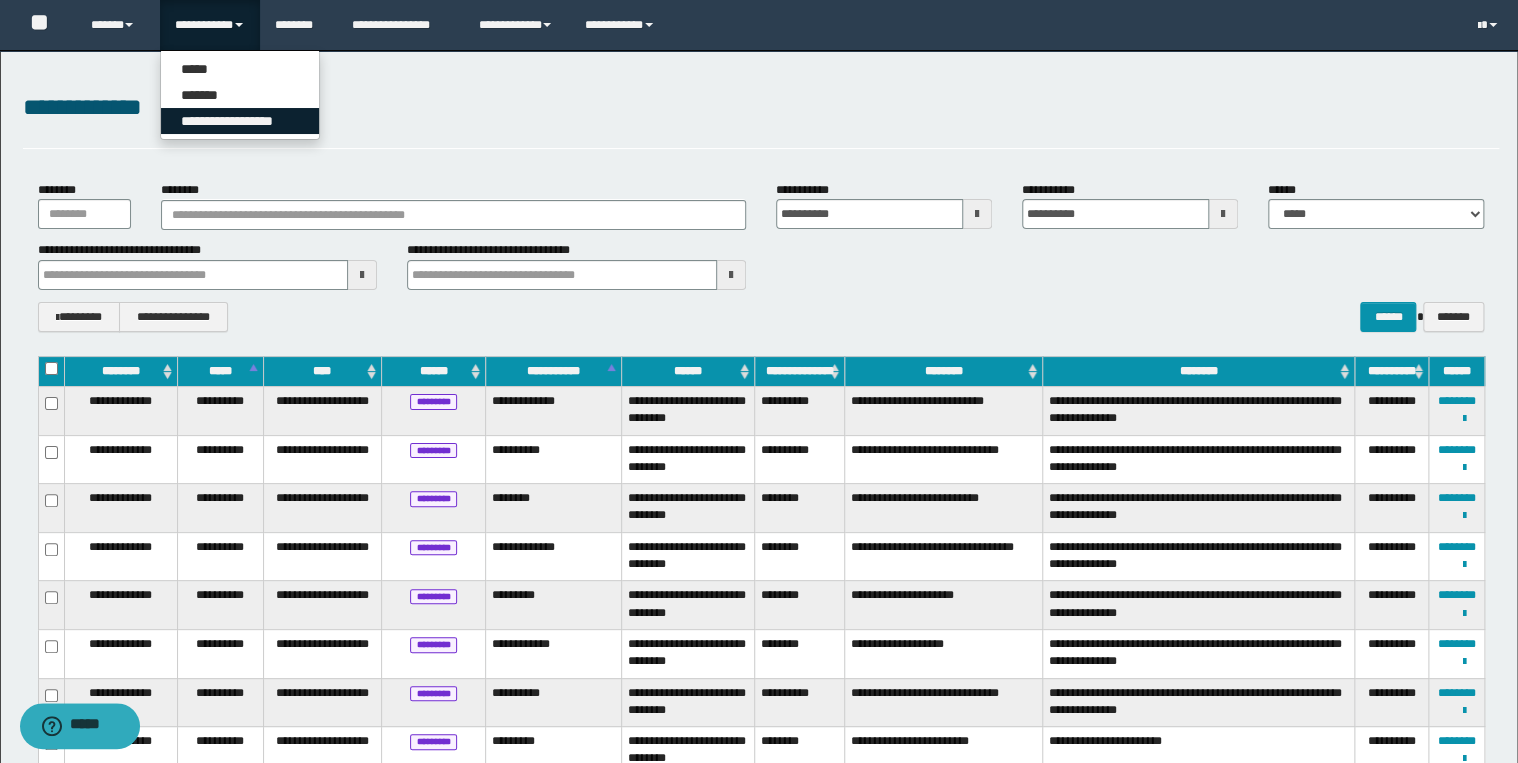 click on "**********" at bounding box center (240, 121) 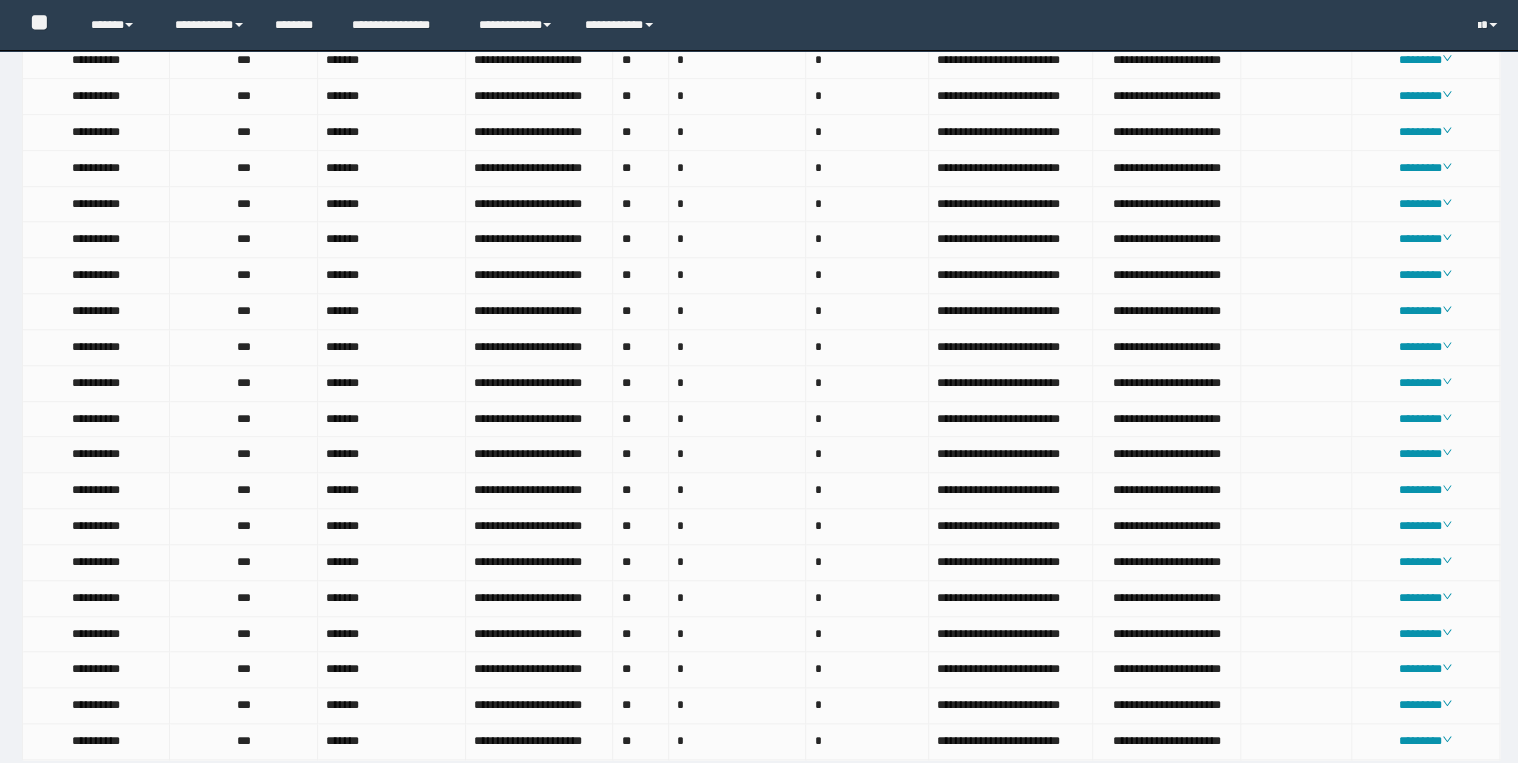 scroll, scrollTop: 896, scrollLeft: 0, axis: vertical 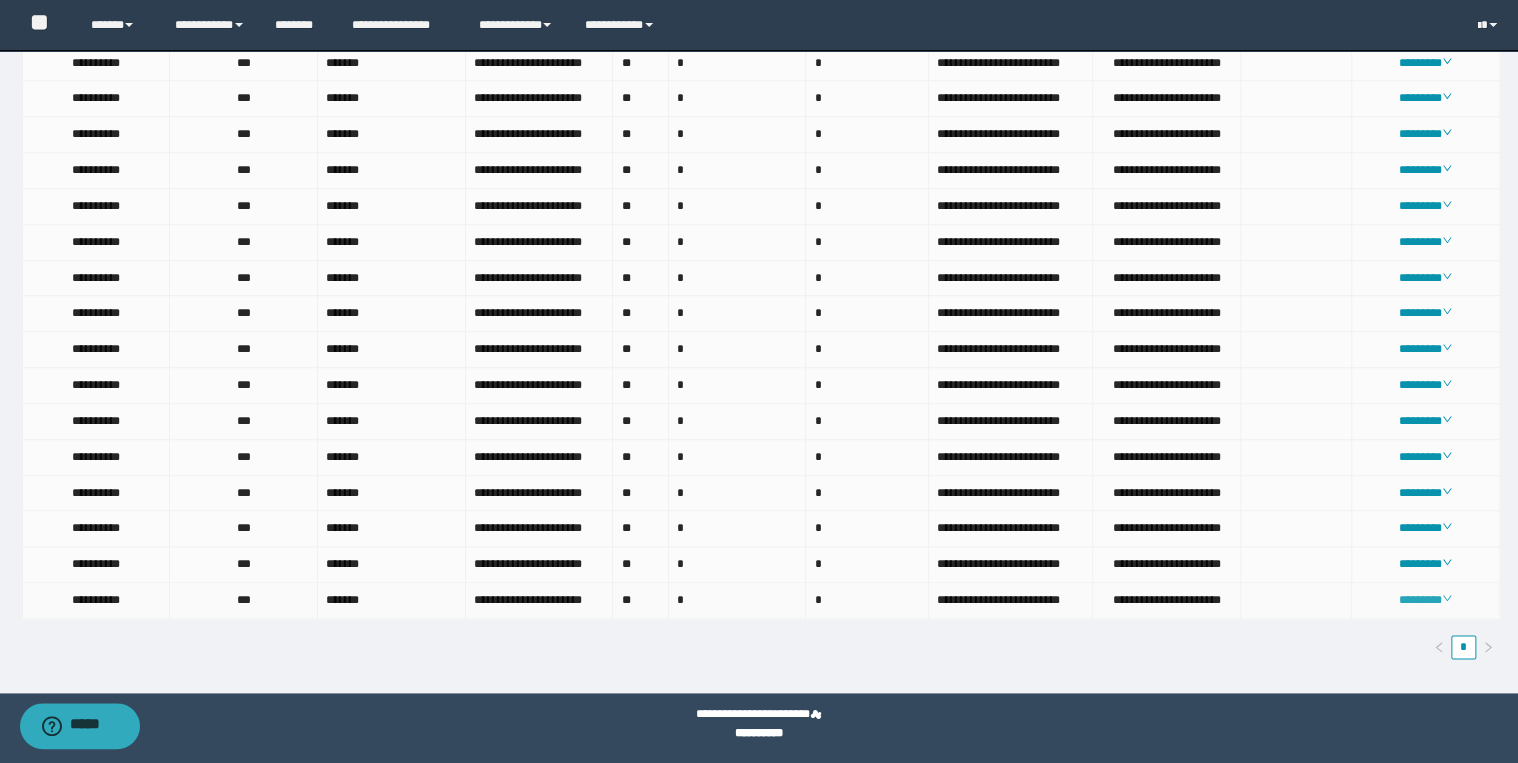 click on "********" at bounding box center [1425, 600] 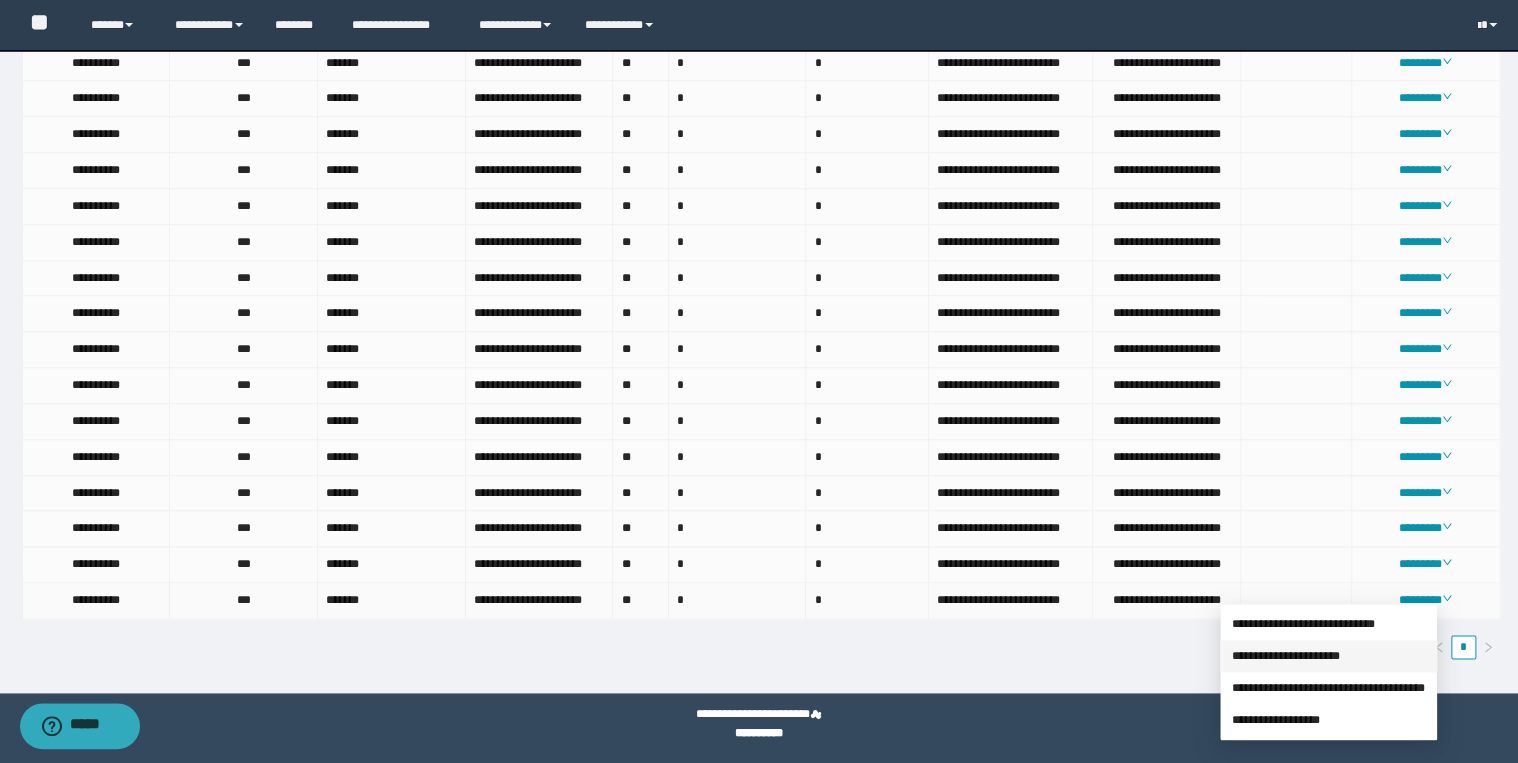 click on "**********" at bounding box center (1286, 656) 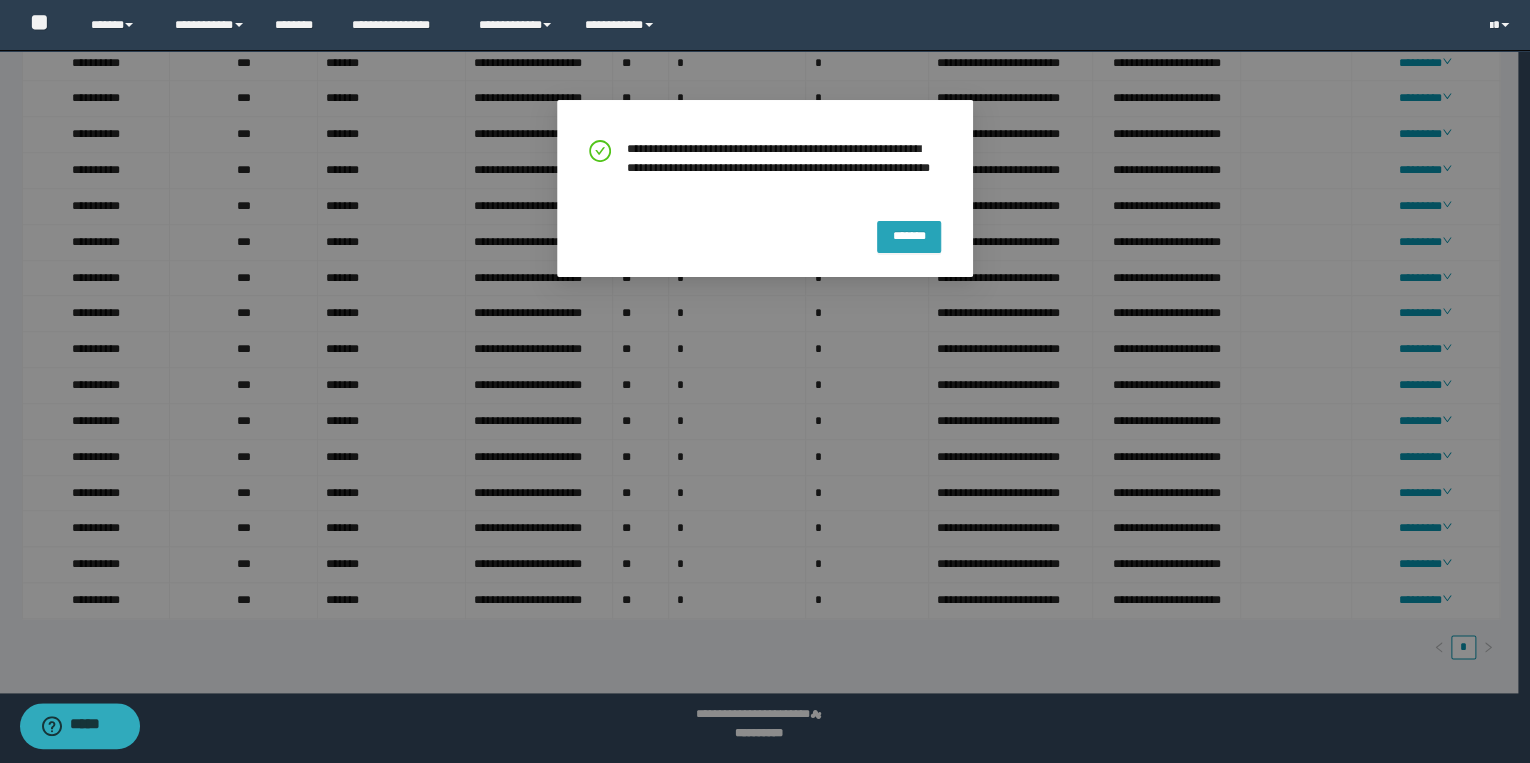 click on "*******" at bounding box center (909, 237) 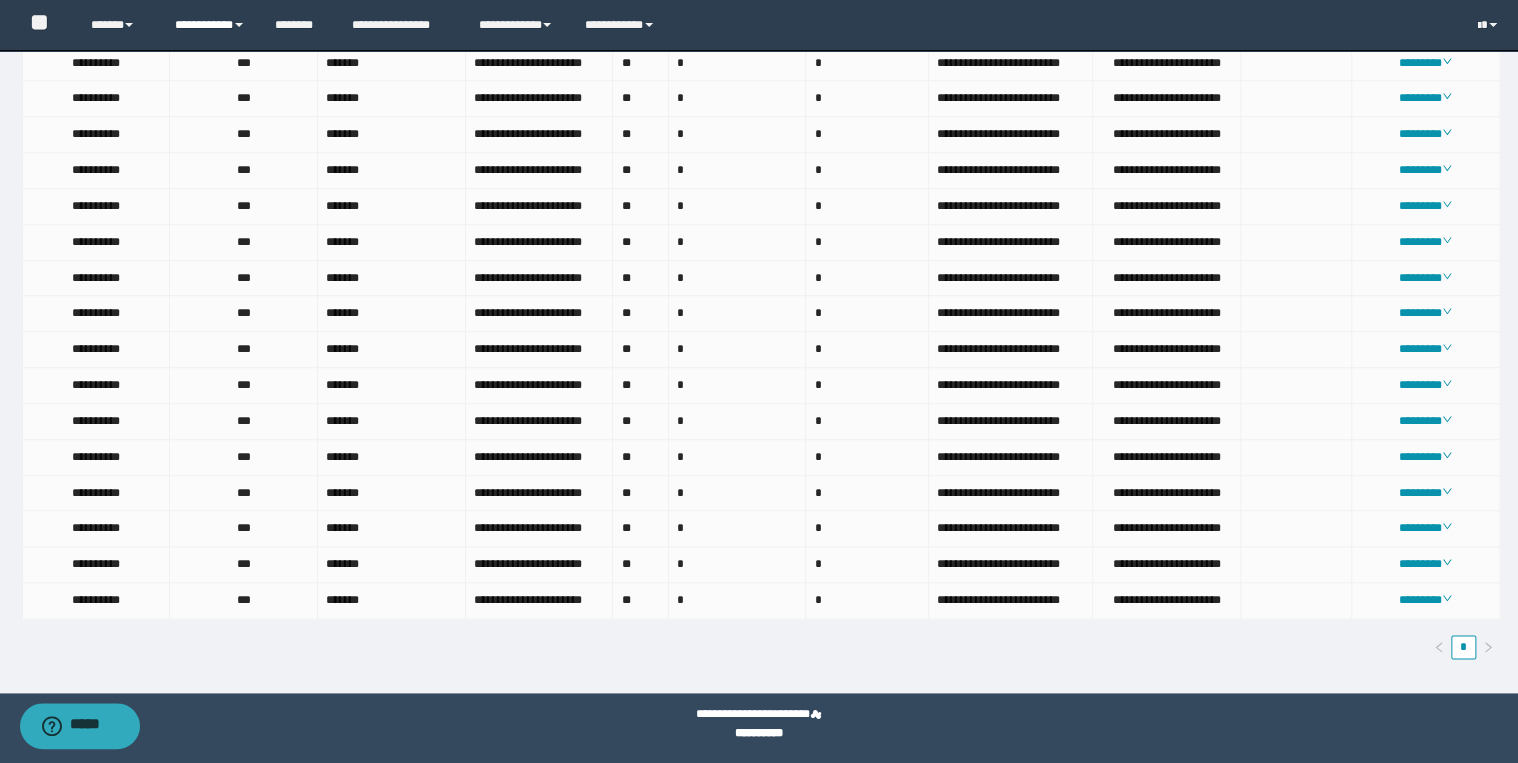 click on "**********" at bounding box center (210, 25) 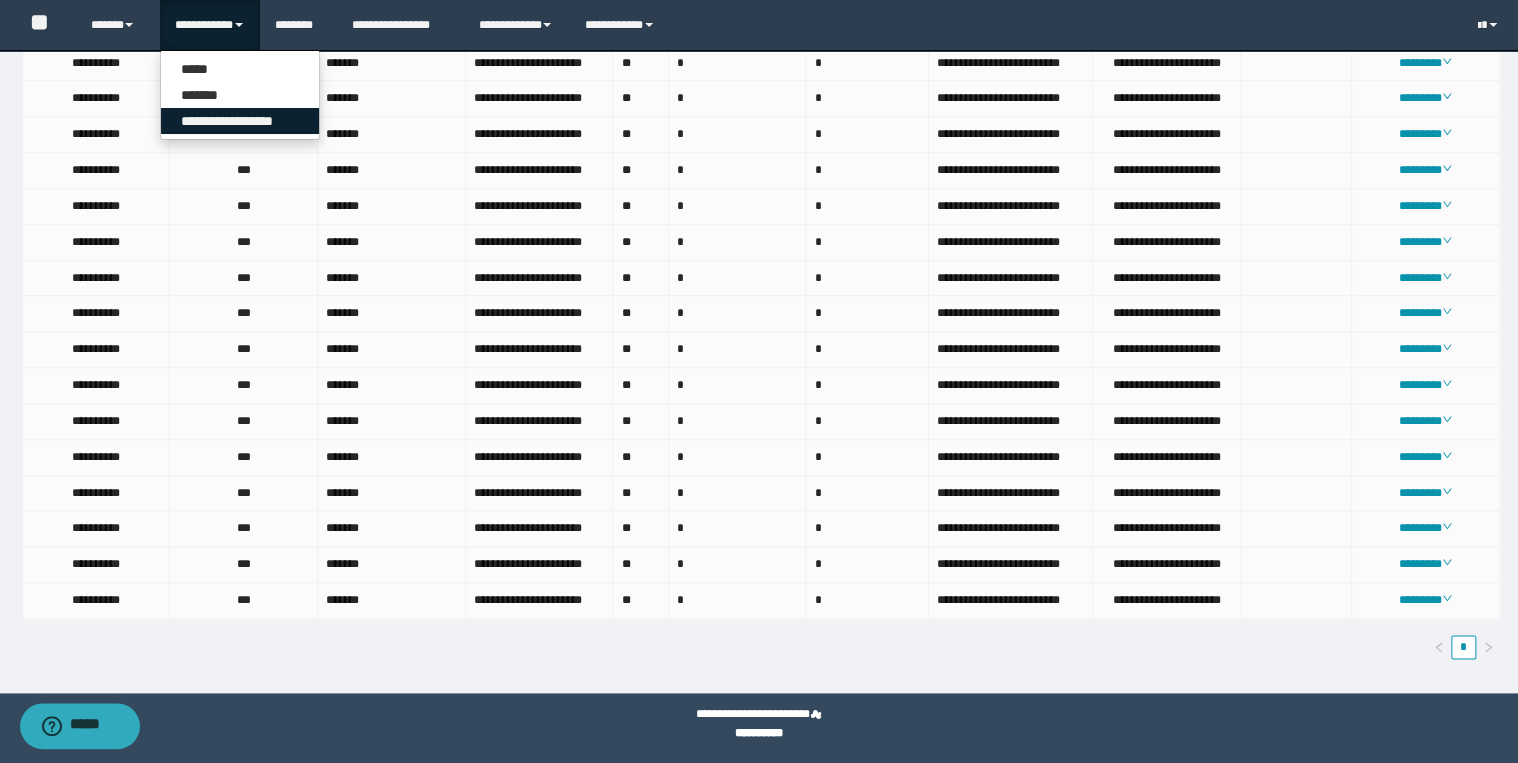 click on "**********" at bounding box center (240, 121) 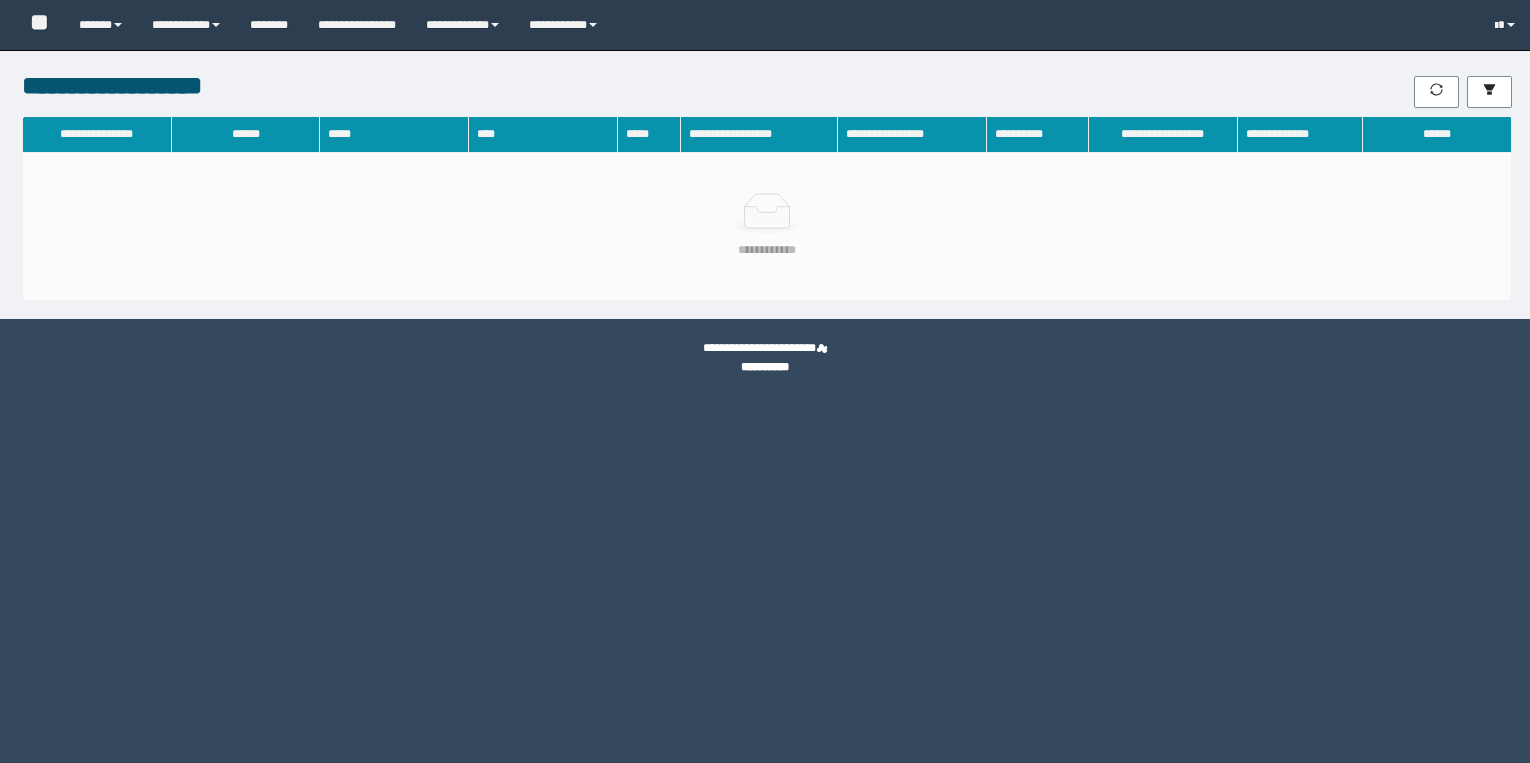 scroll, scrollTop: 0, scrollLeft: 0, axis: both 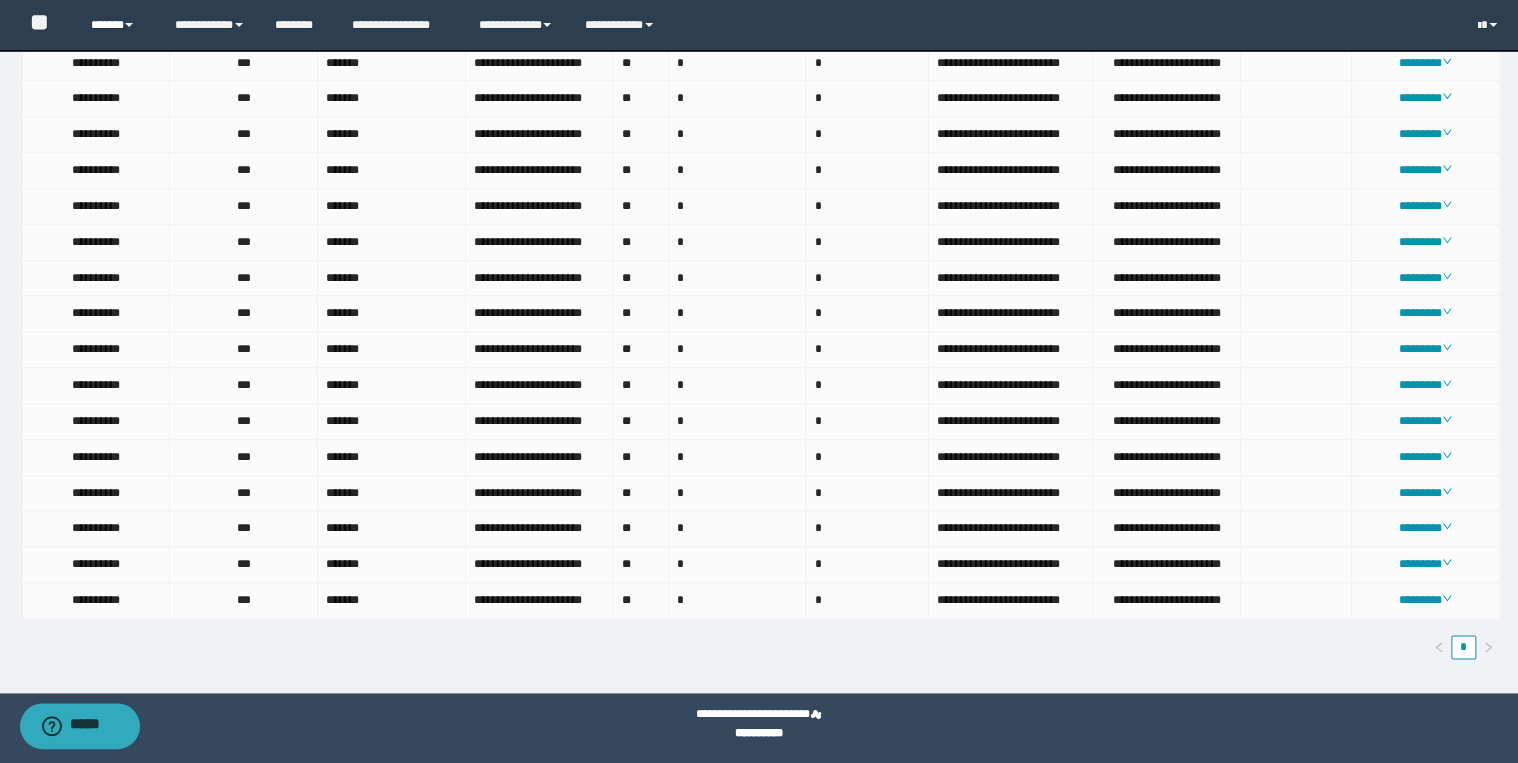 click on "******" at bounding box center [117, 25] 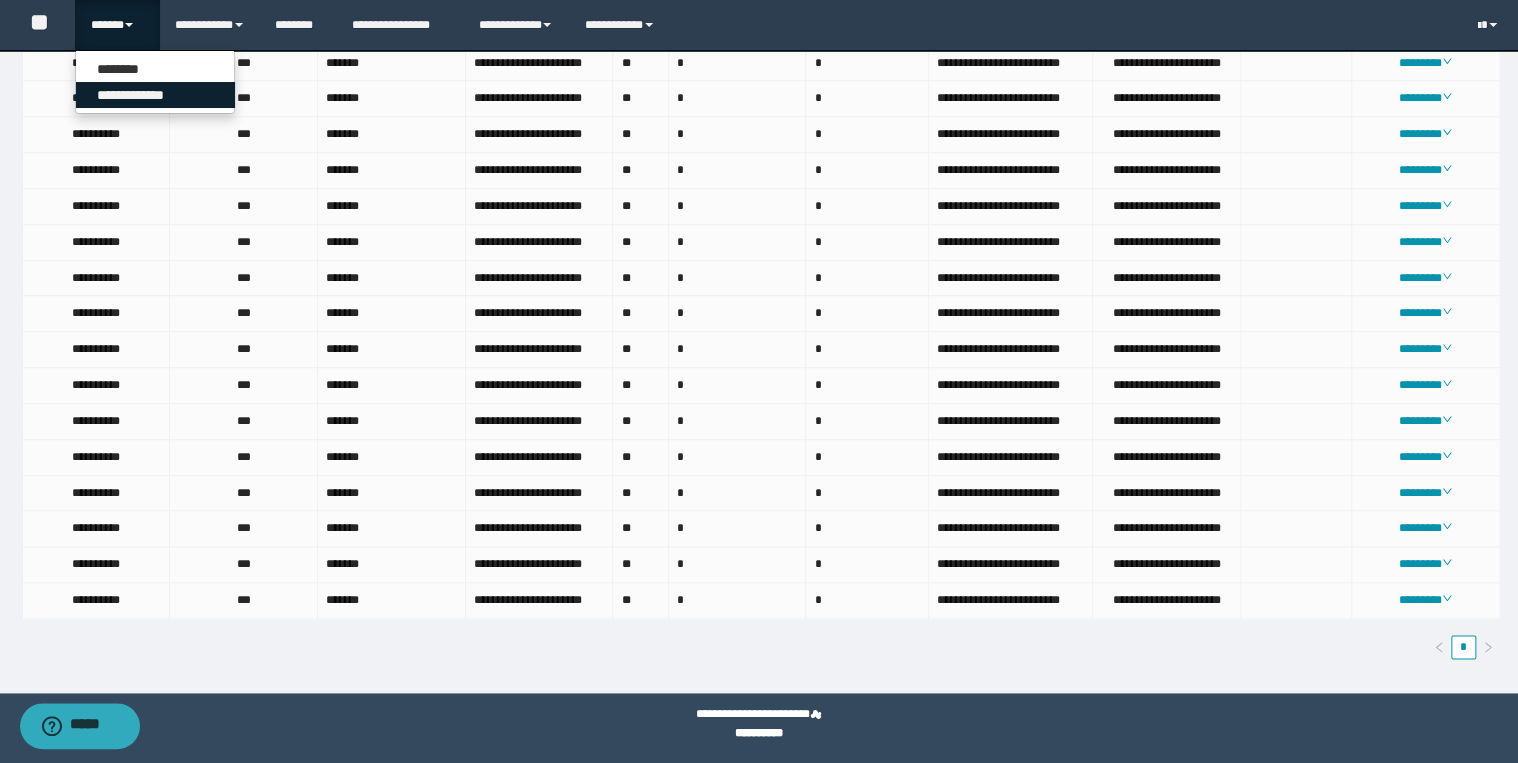 click on "**********" at bounding box center [155, 95] 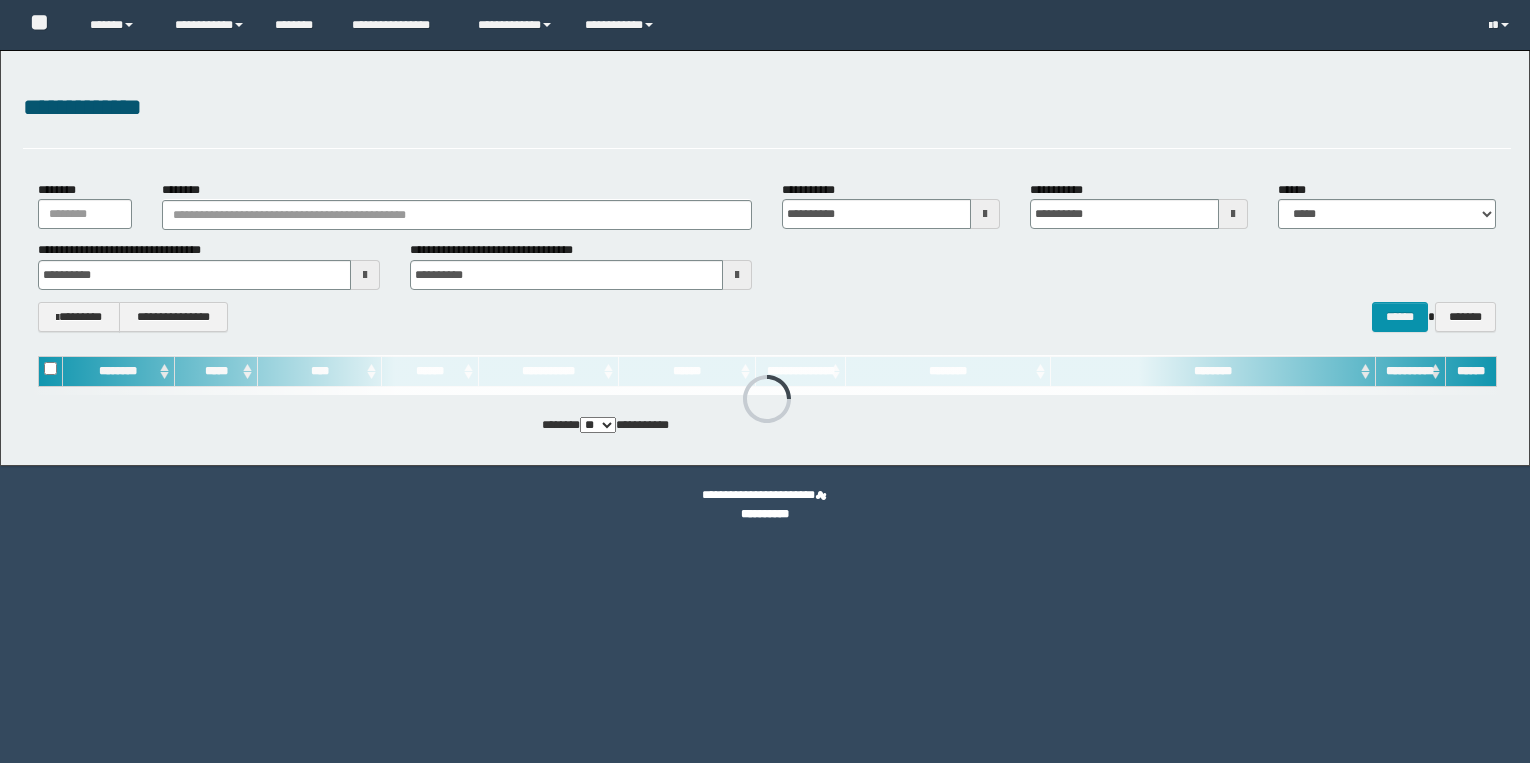 scroll, scrollTop: 0, scrollLeft: 0, axis: both 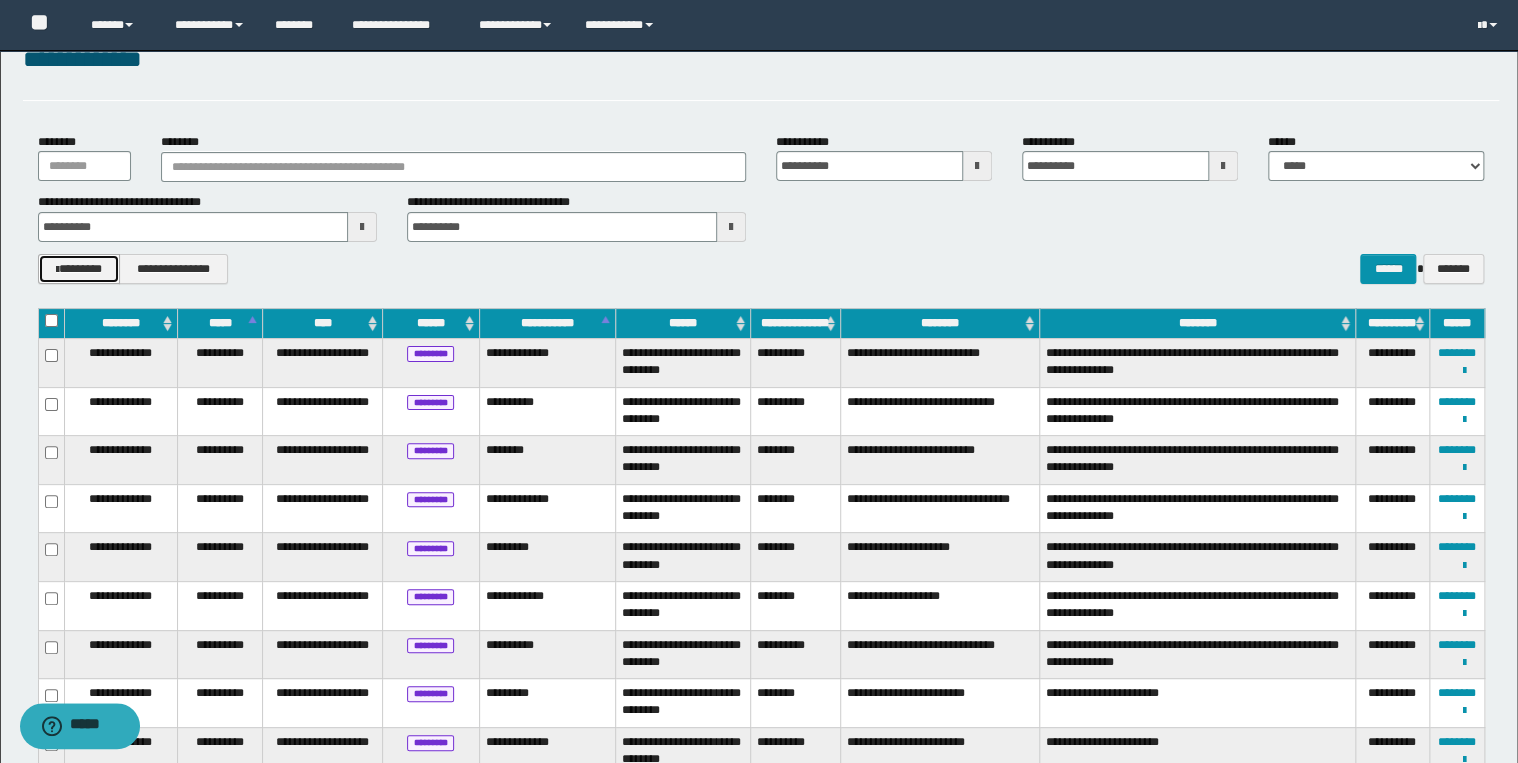 click on "********" at bounding box center [79, 269] 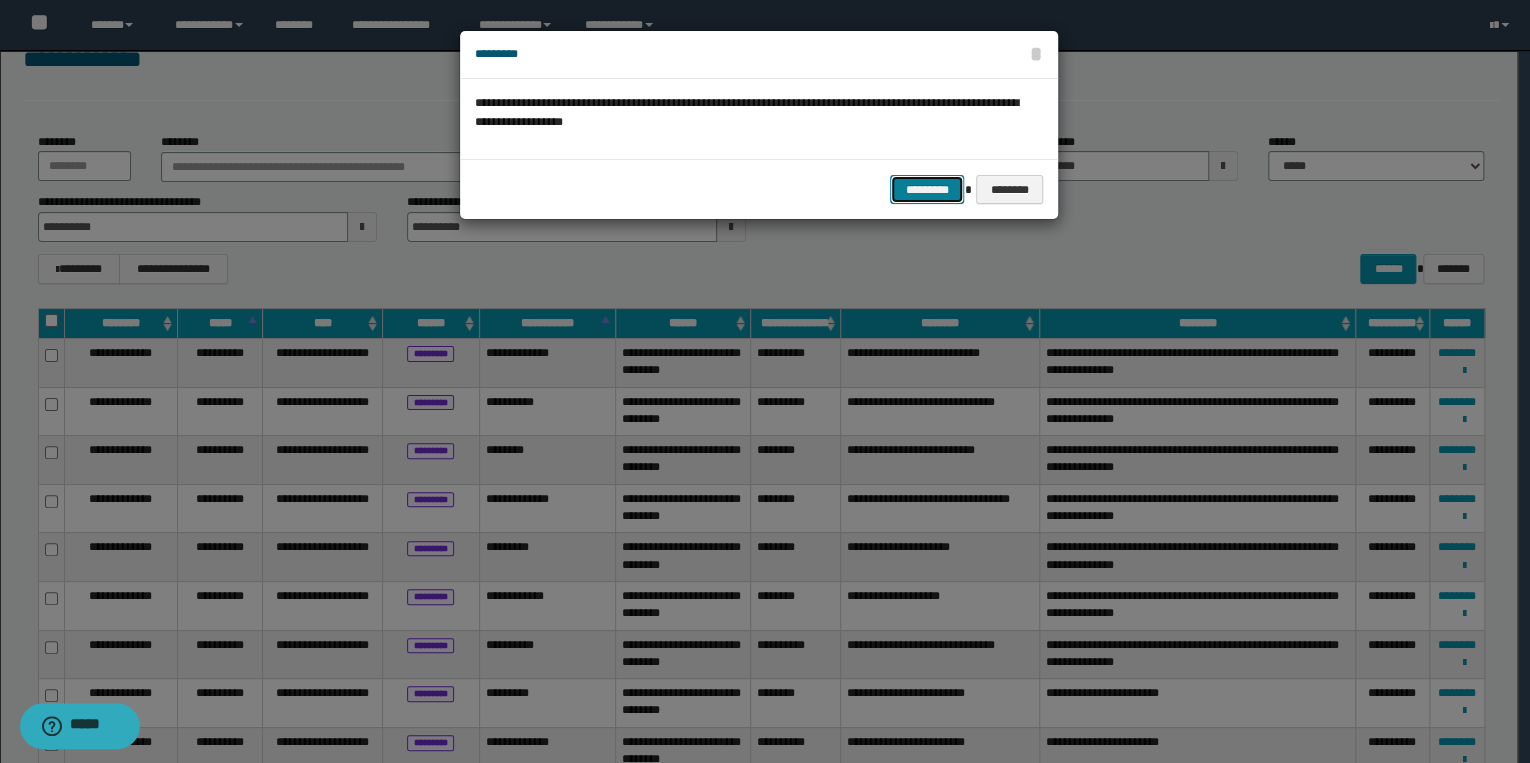 click on "*********" at bounding box center (927, 190) 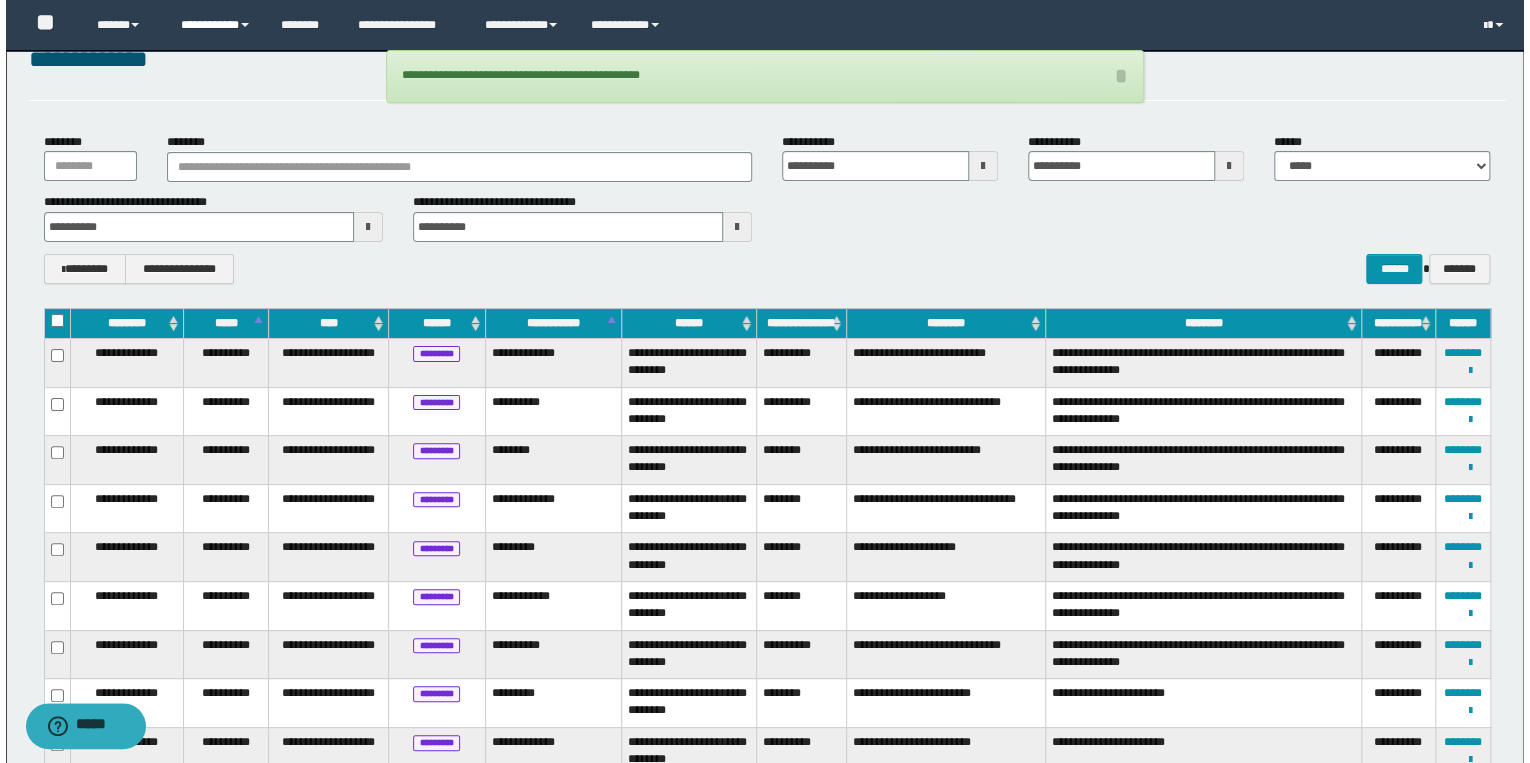 scroll, scrollTop: 0, scrollLeft: 0, axis: both 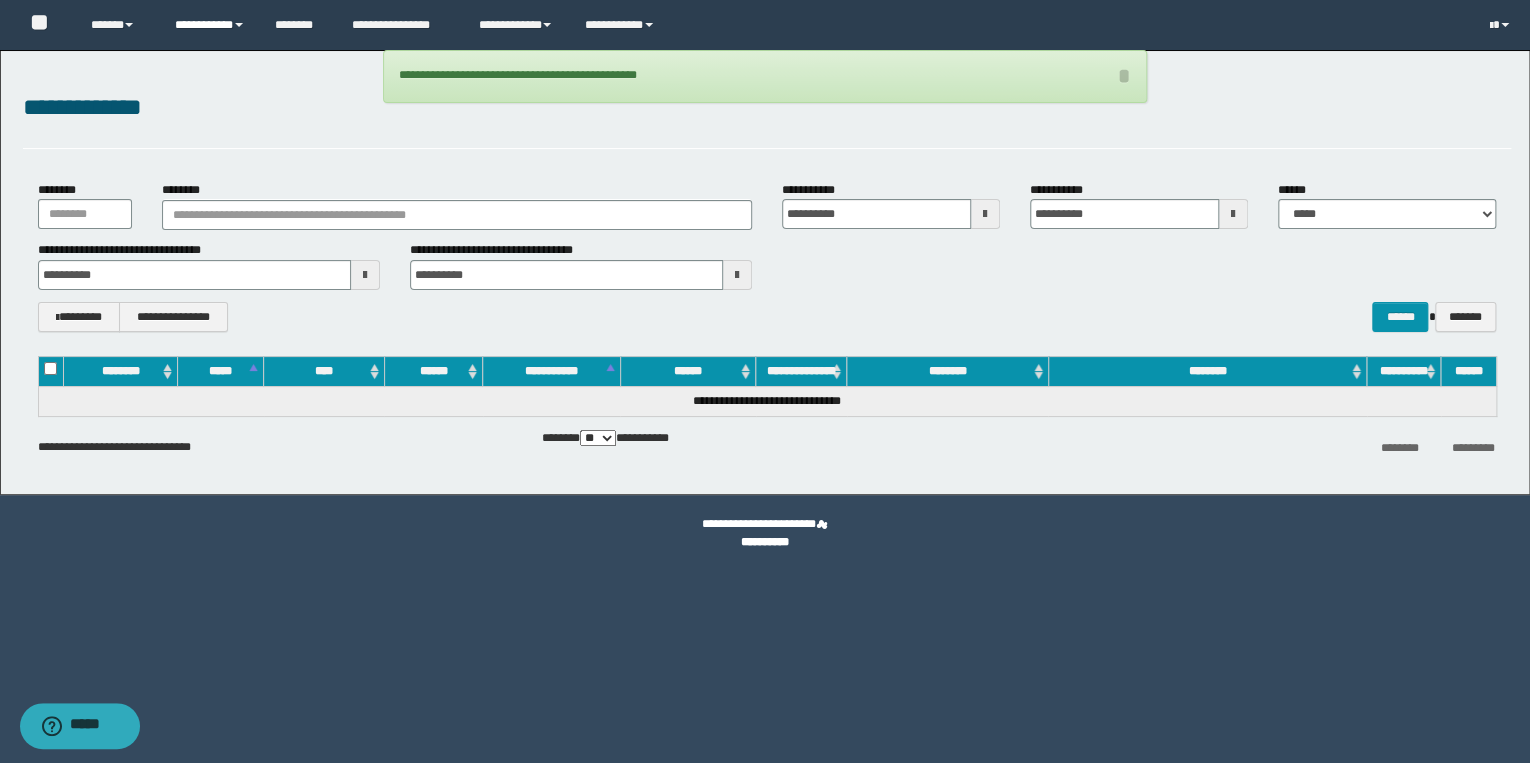click on "**********" at bounding box center [210, 25] 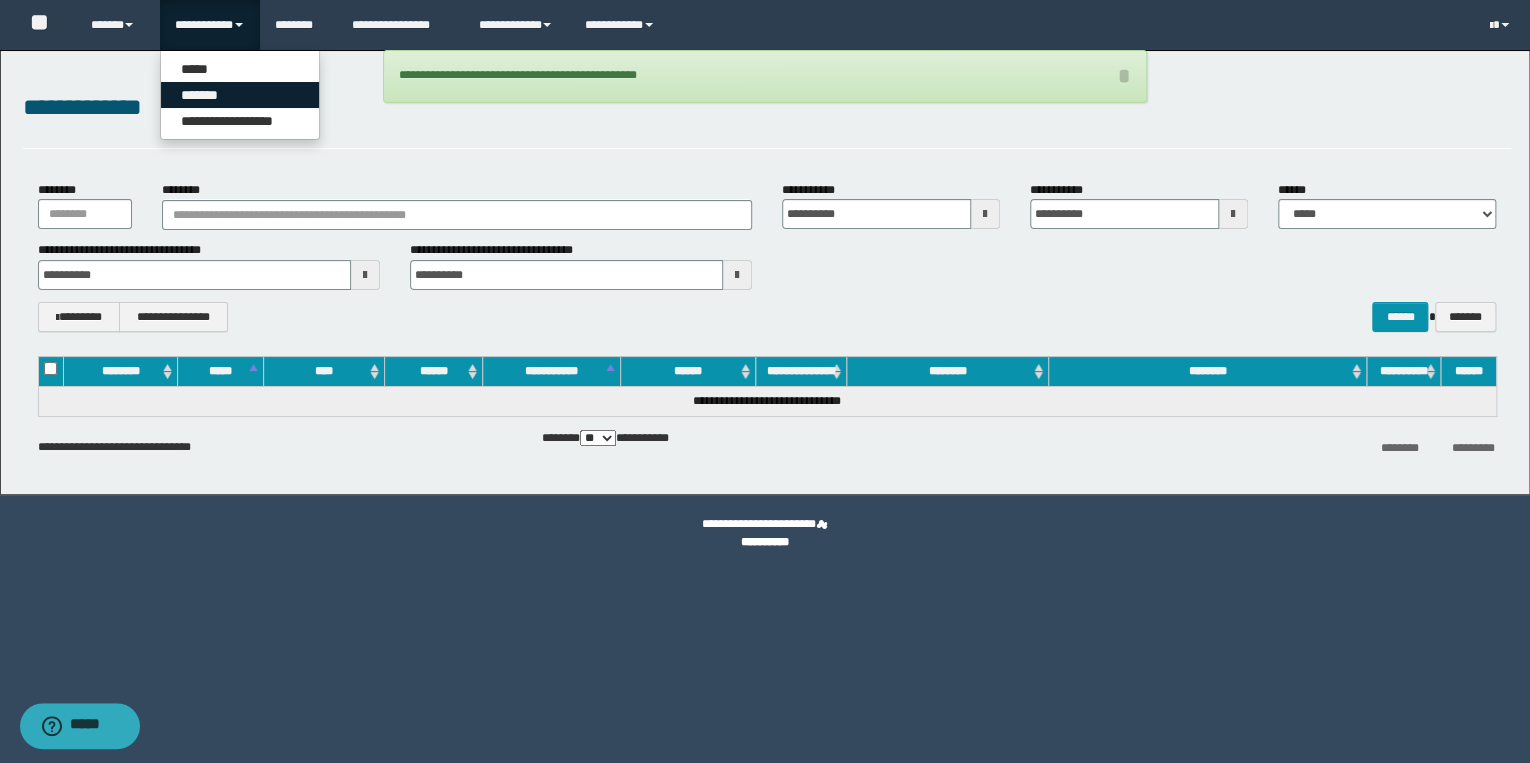click on "*******" at bounding box center [240, 95] 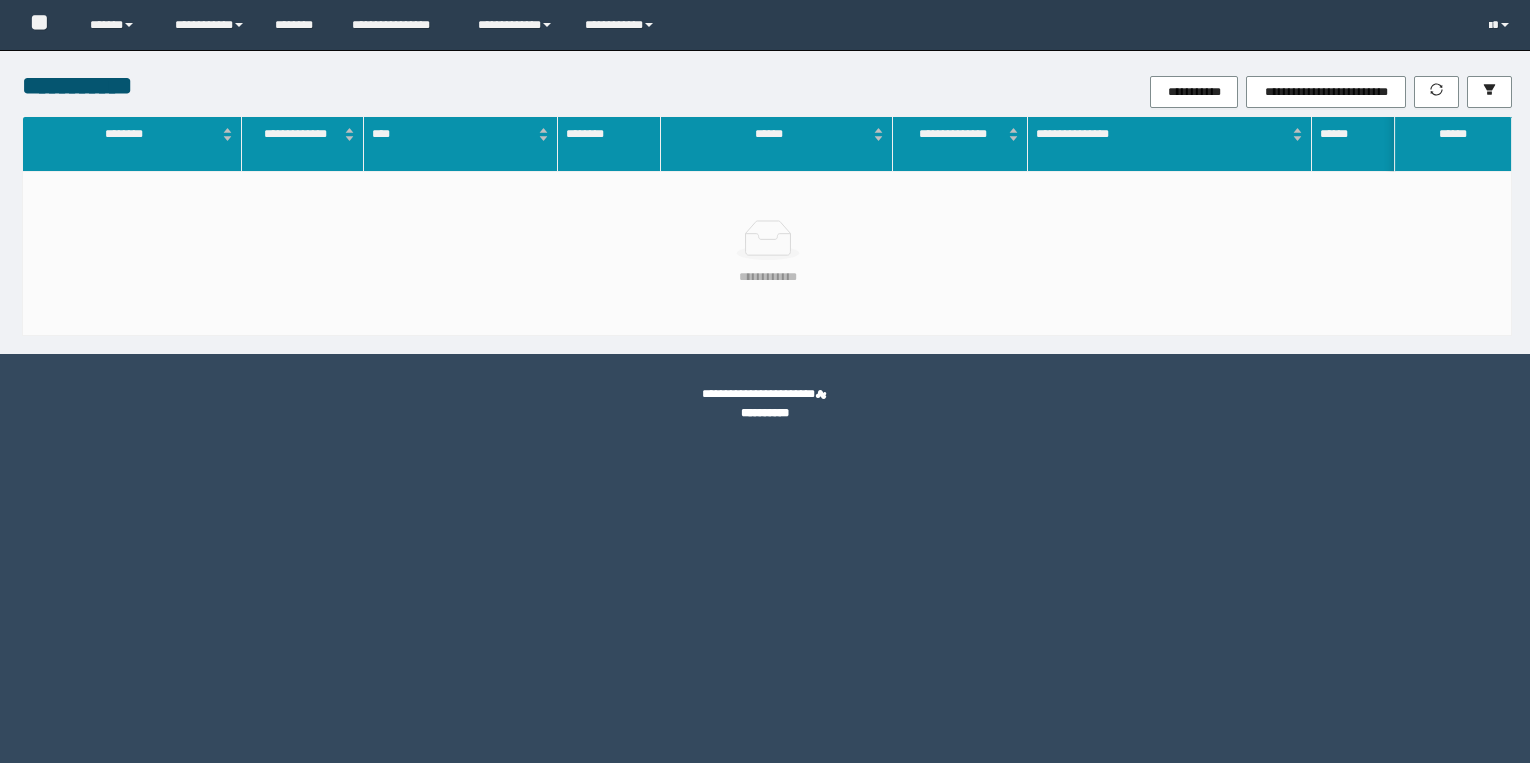 scroll, scrollTop: 0, scrollLeft: 0, axis: both 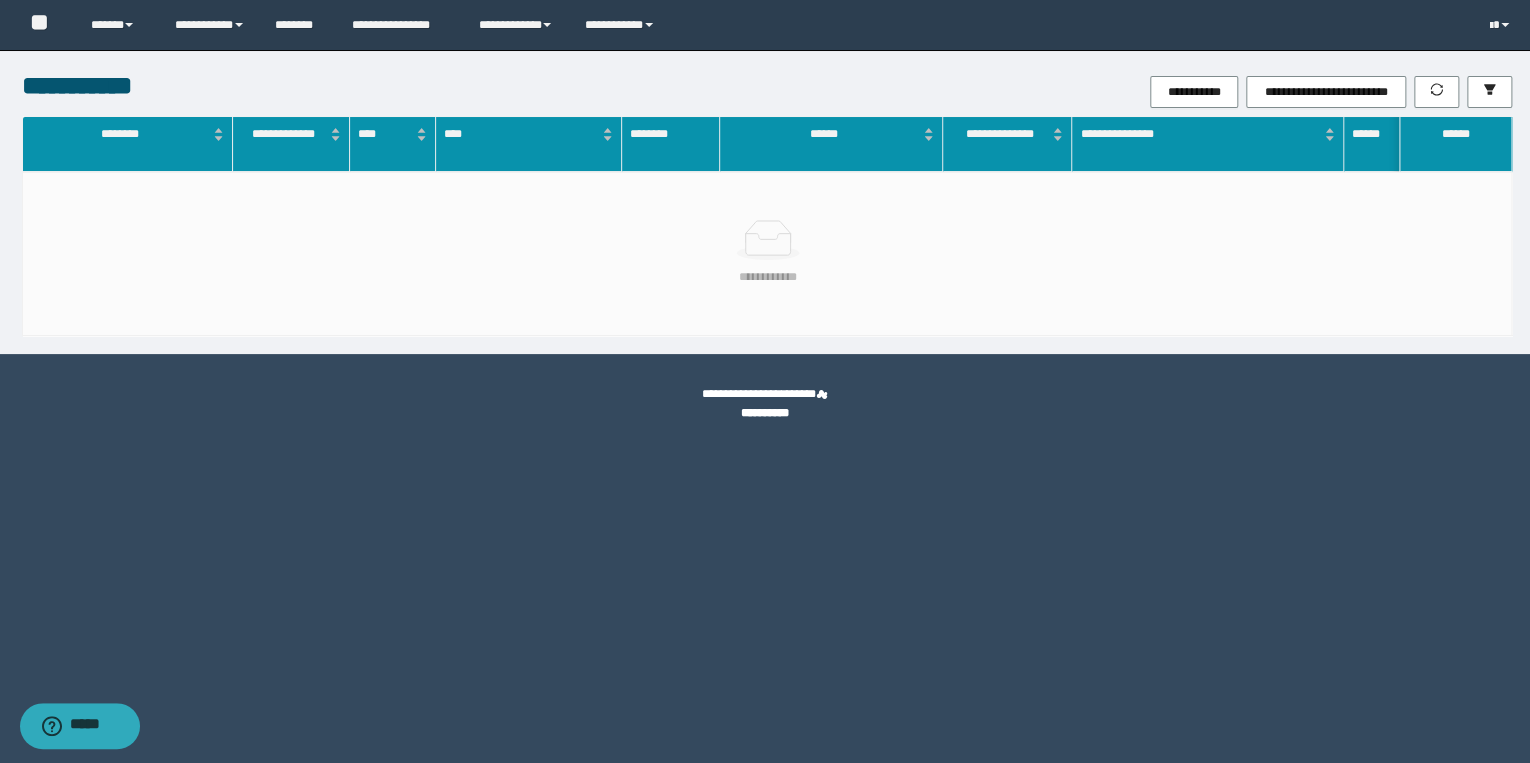 click on "**********" at bounding box center (1014, 92) 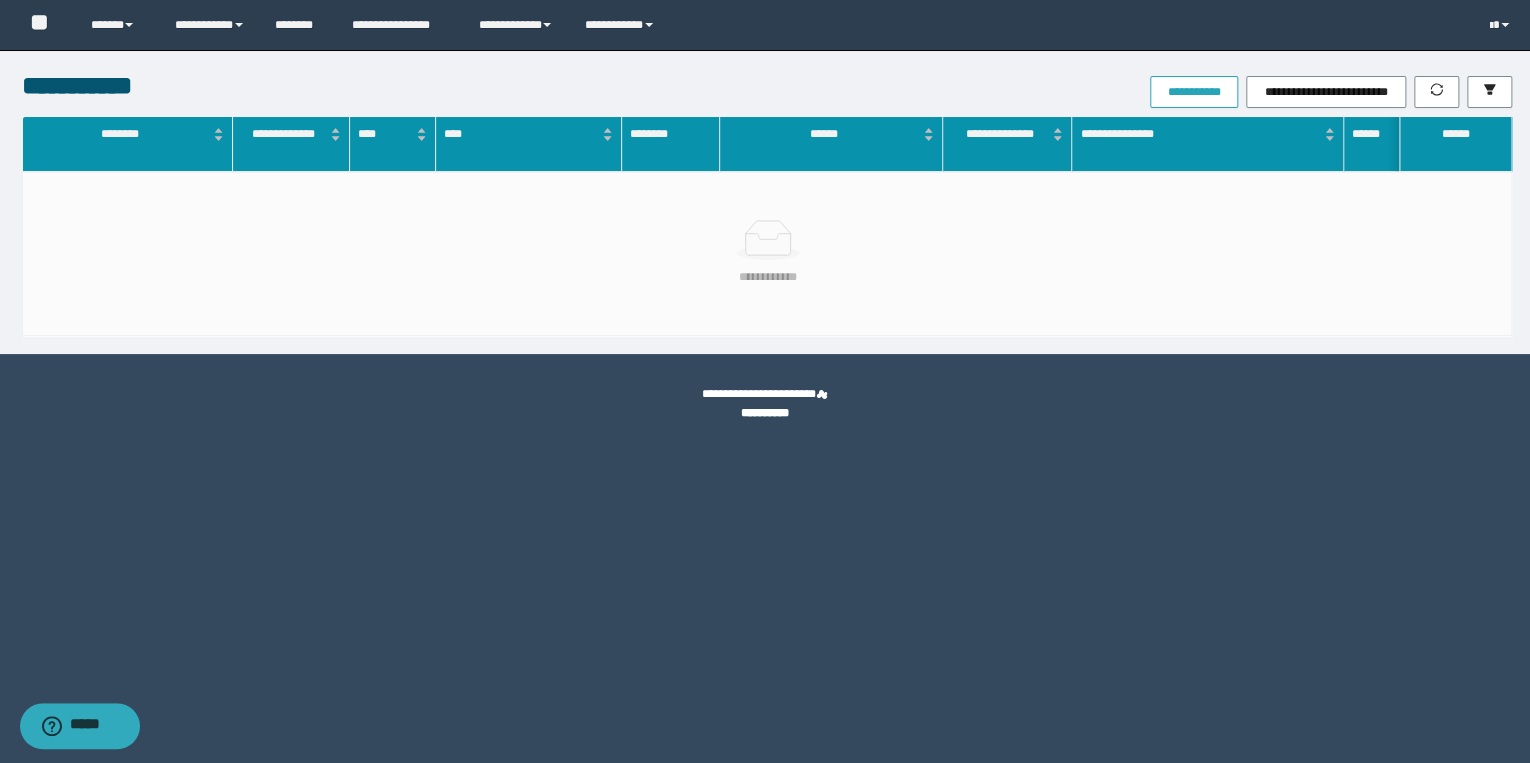 click on "**********" at bounding box center (1194, 92) 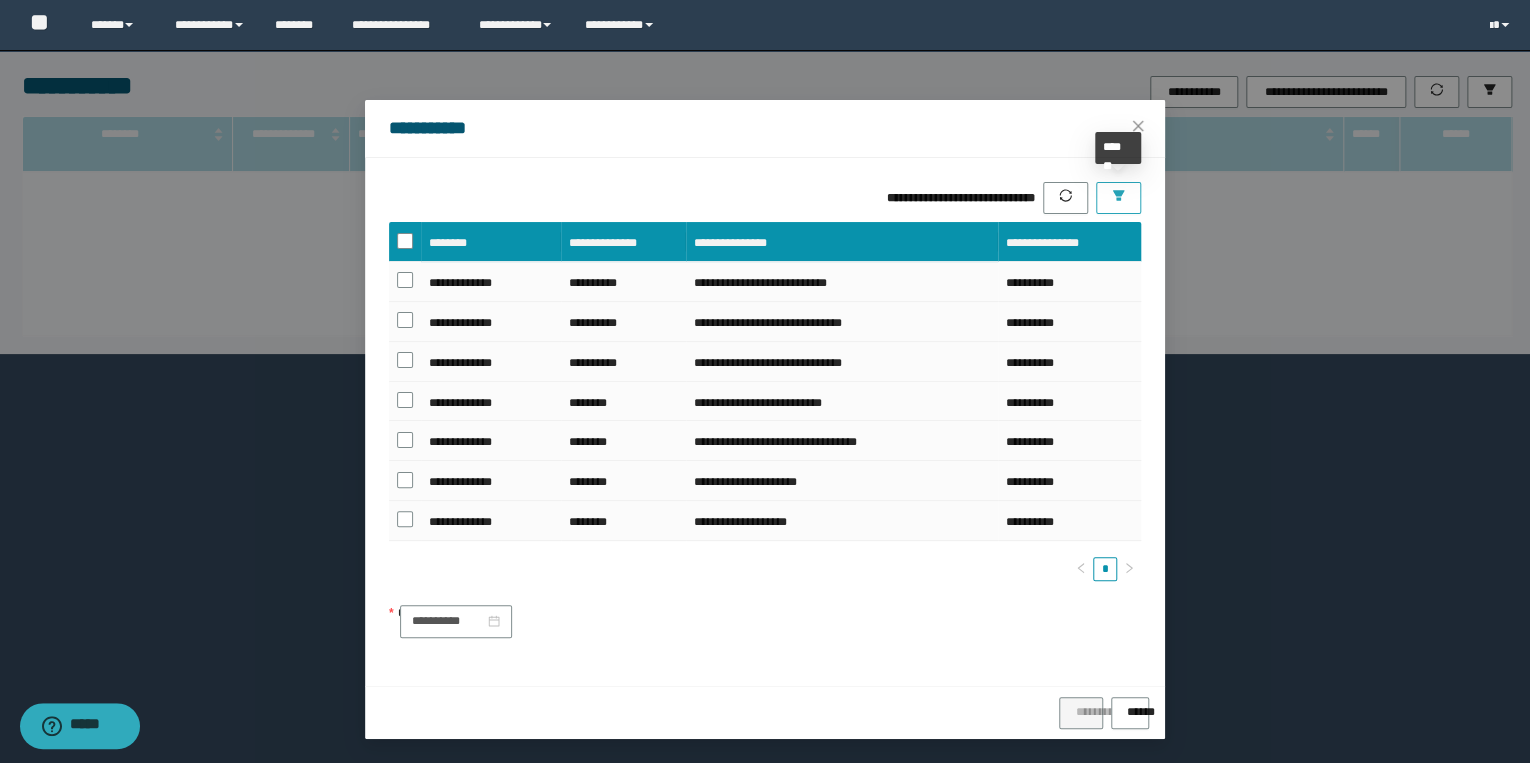 click at bounding box center (1118, 198) 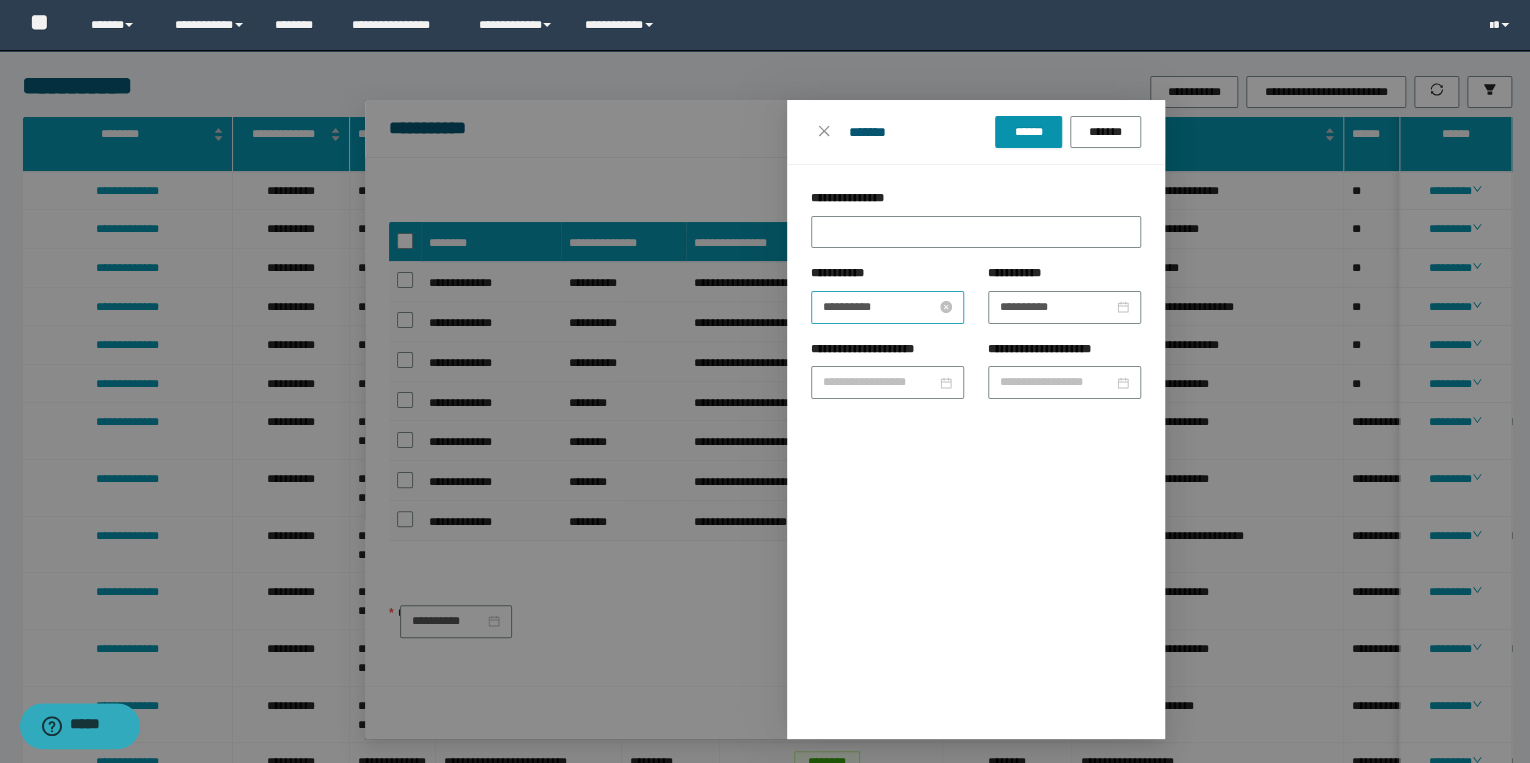 click on "**********" at bounding box center [879, 307] 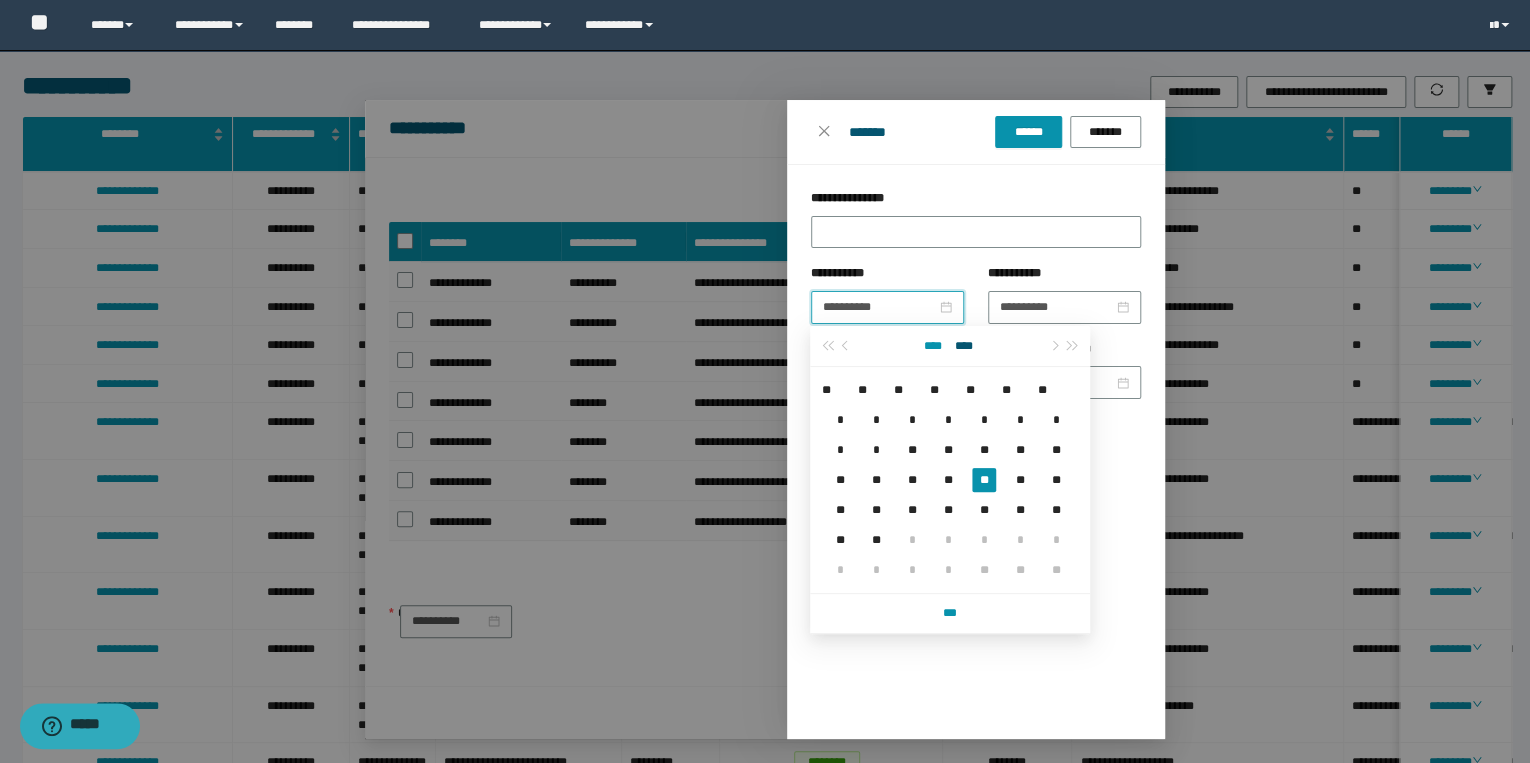 click on "****" at bounding box center (933, 346) 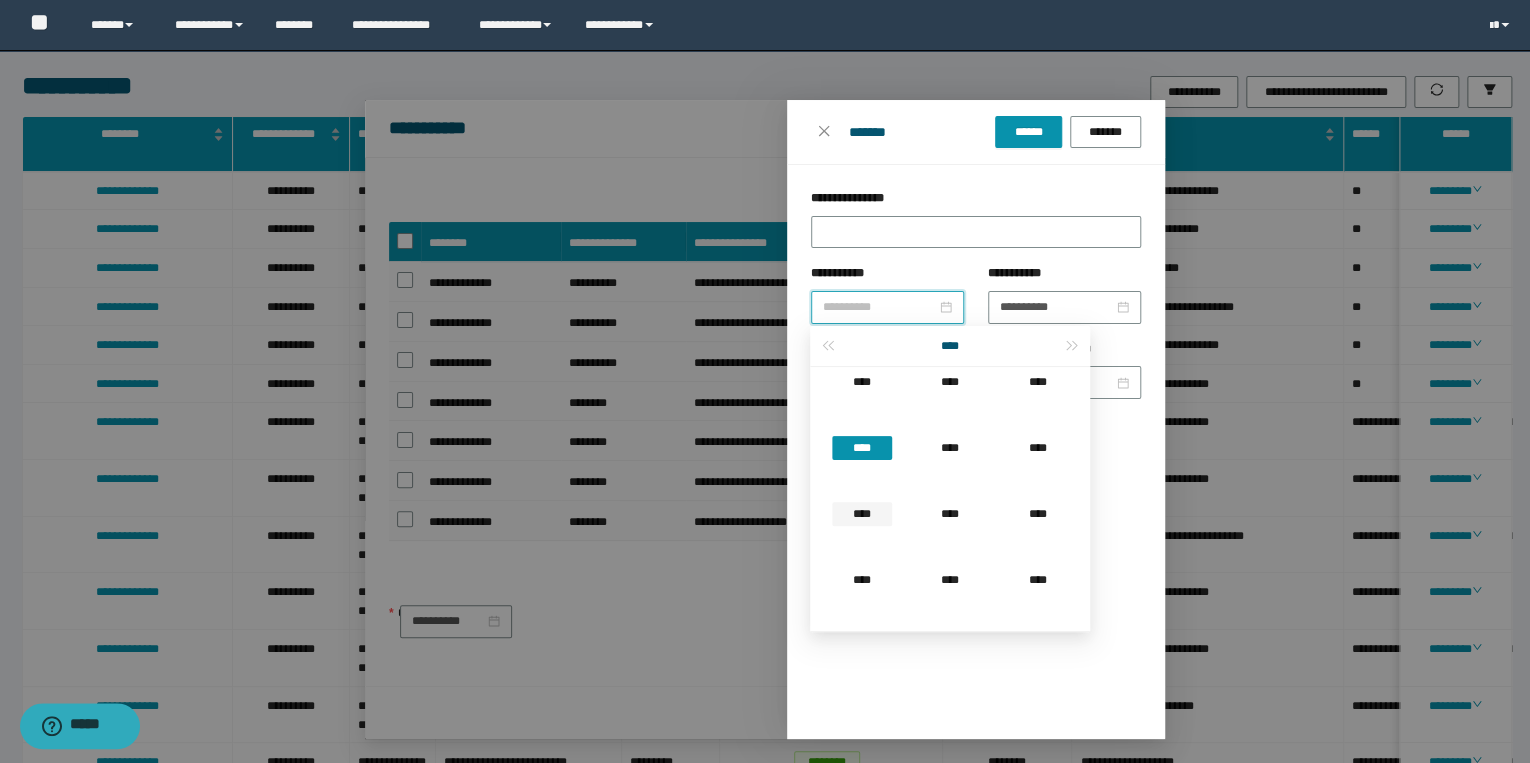 click on "****" at bounding box center (862, 514) 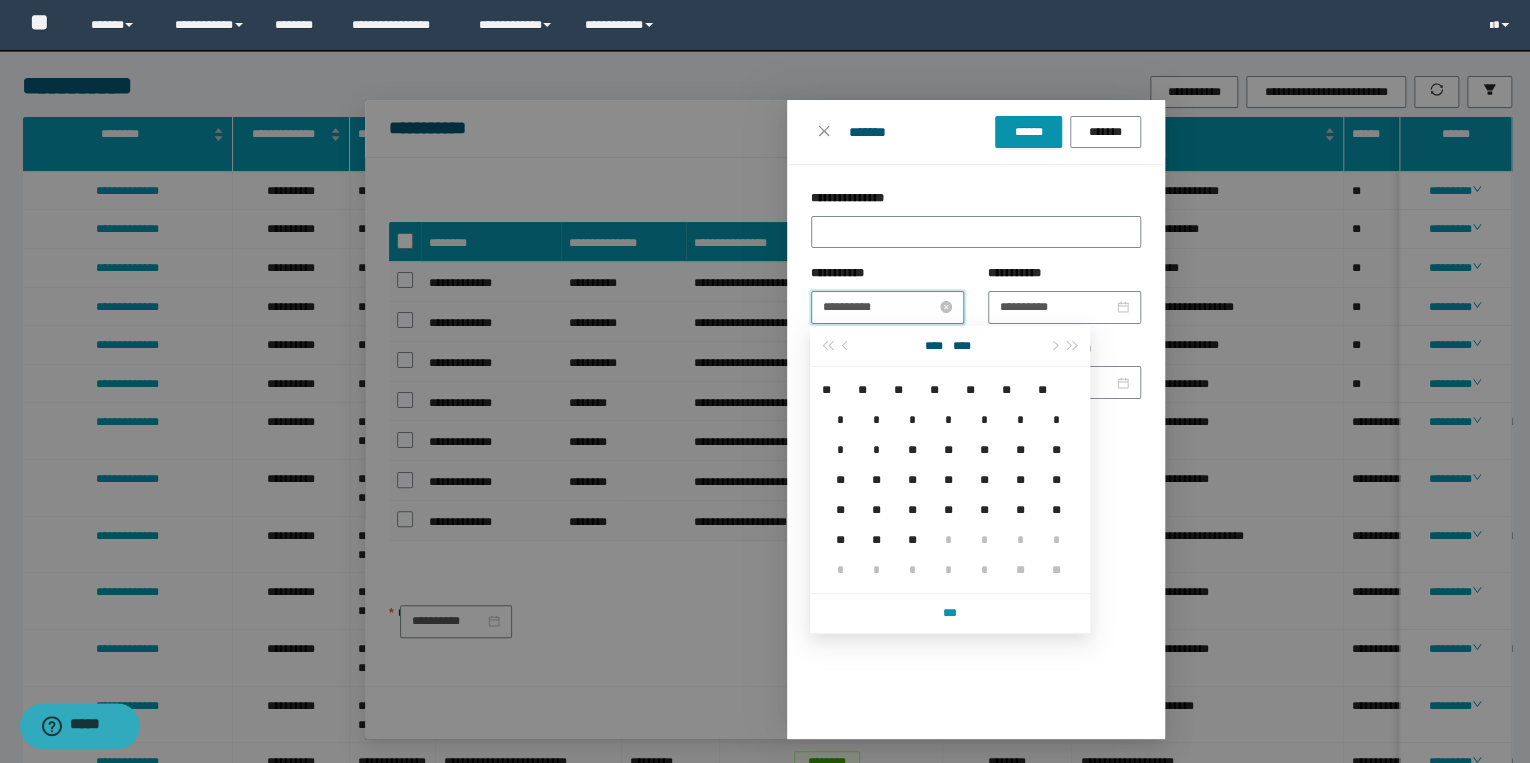 click on "**********" at bounding box center [879, 307] 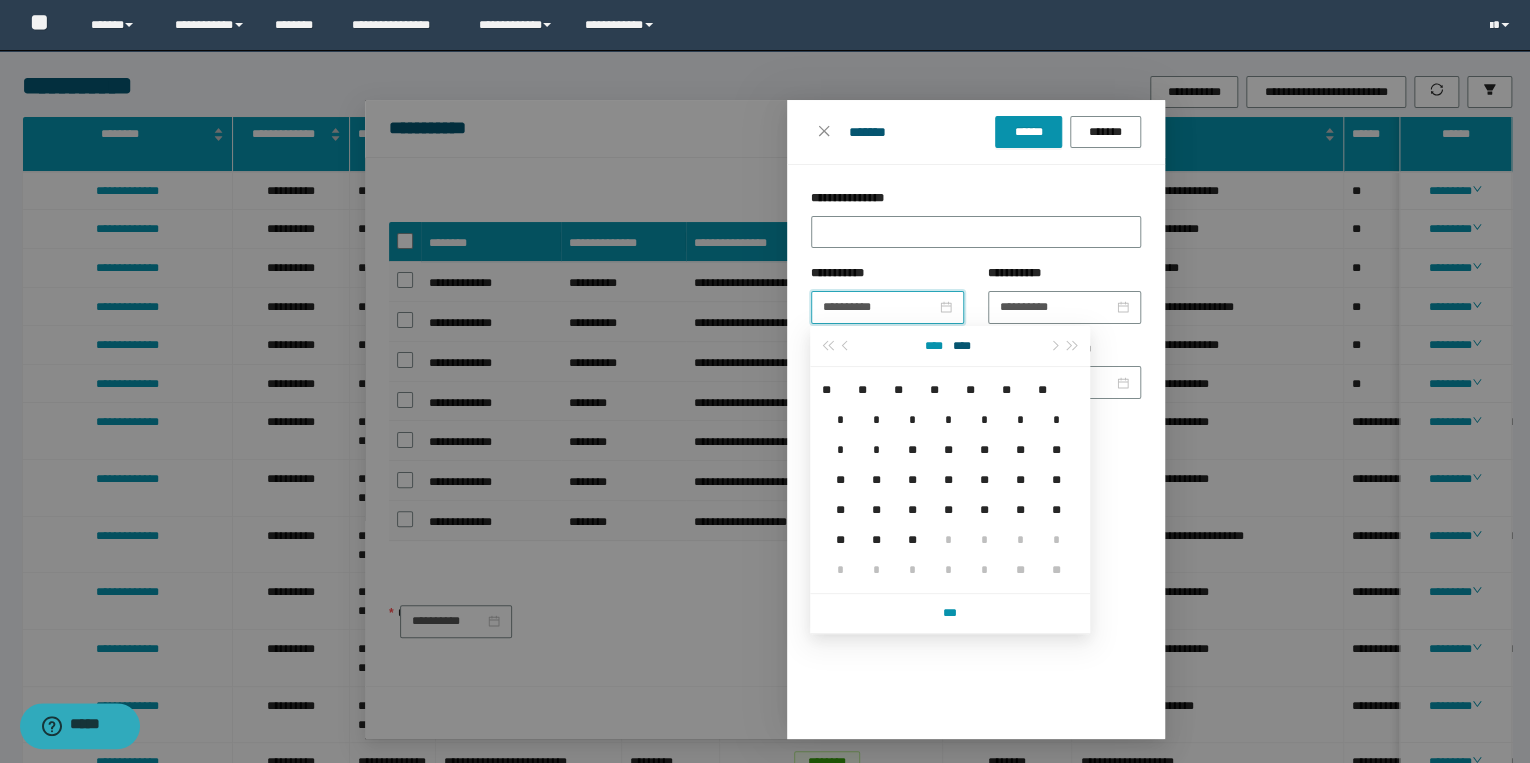 click on "****" at bounding box center (933, 346) 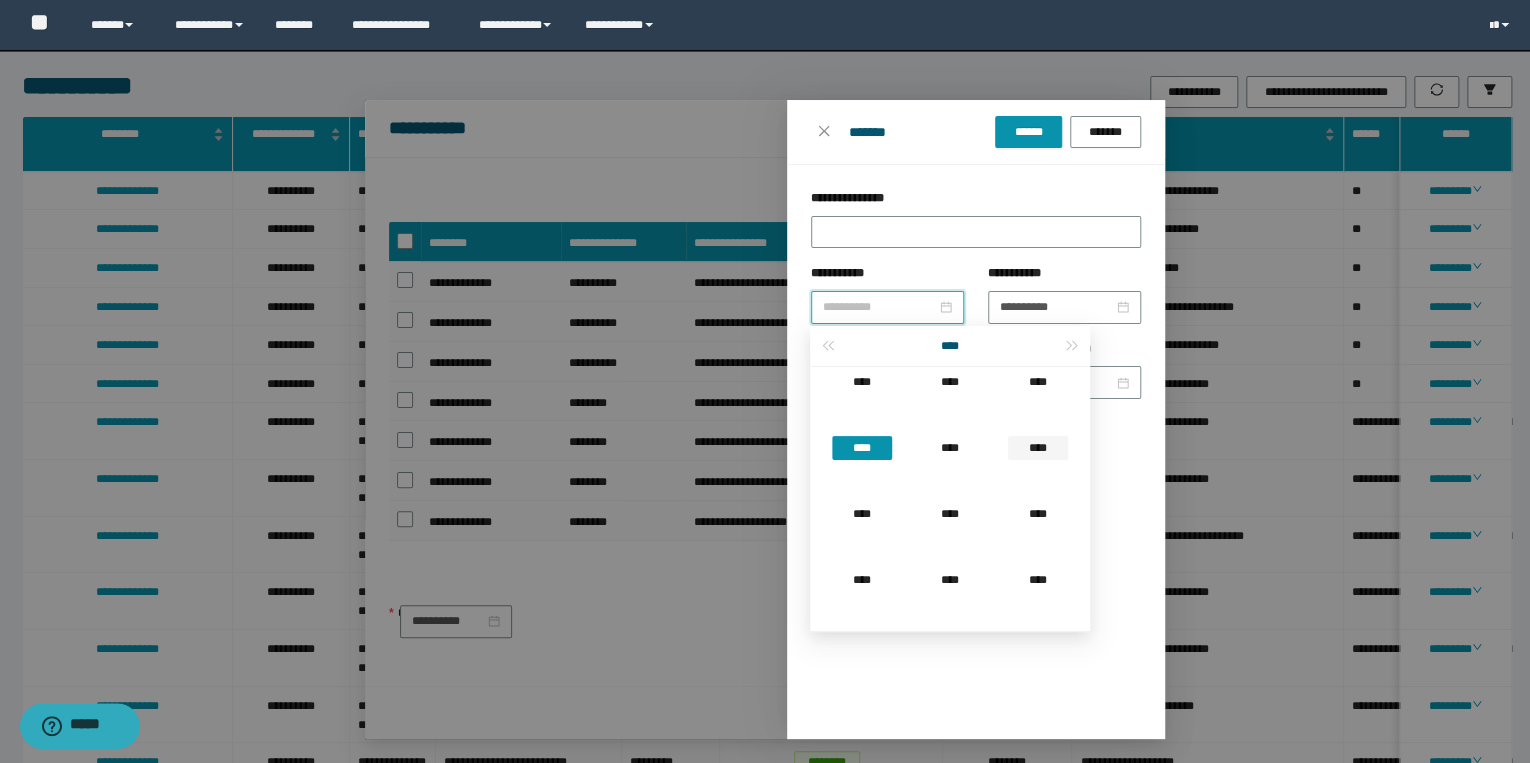 click on "****" at bounding box center [1038, 448] 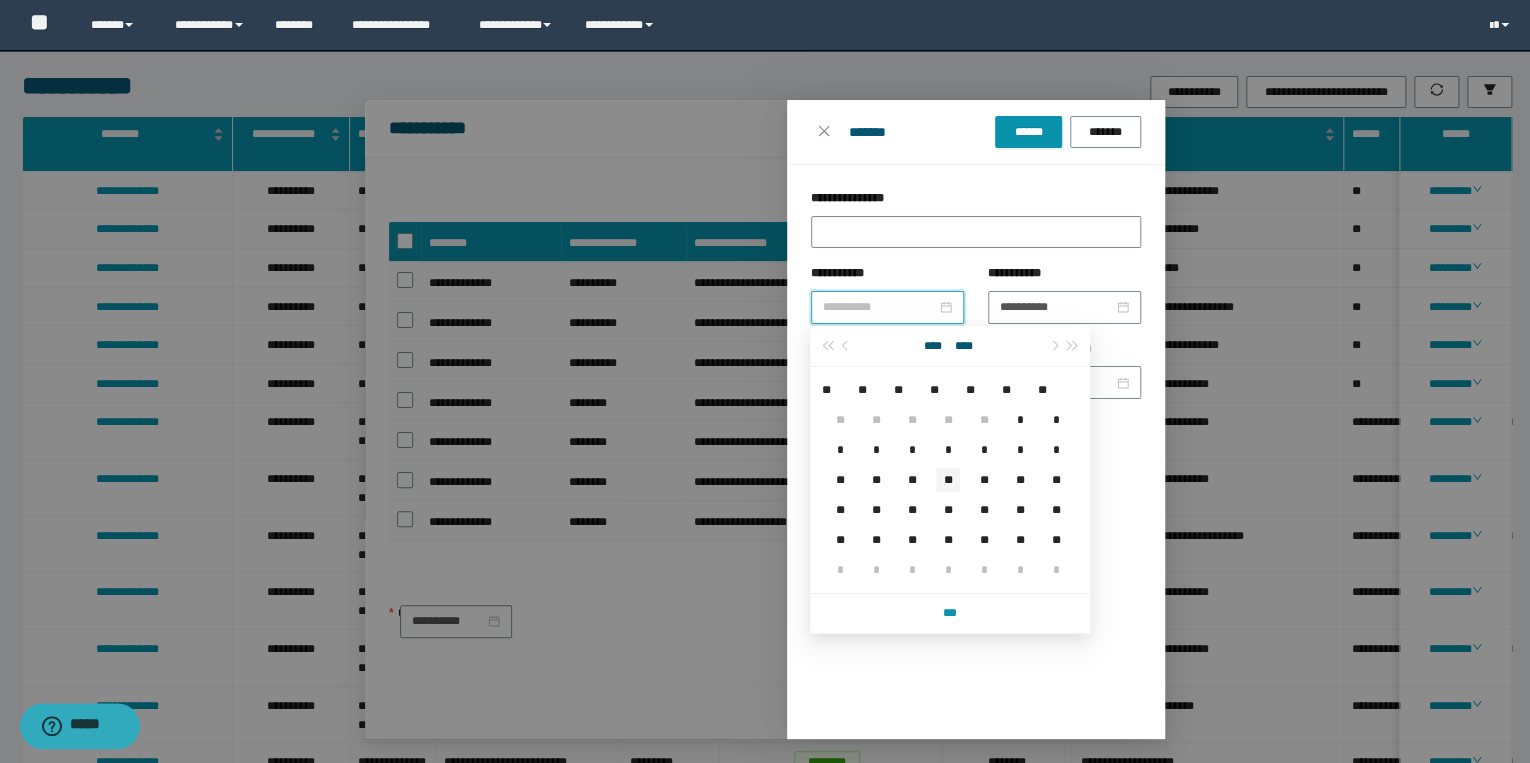 click on "**" at bounding box center (948, 480) 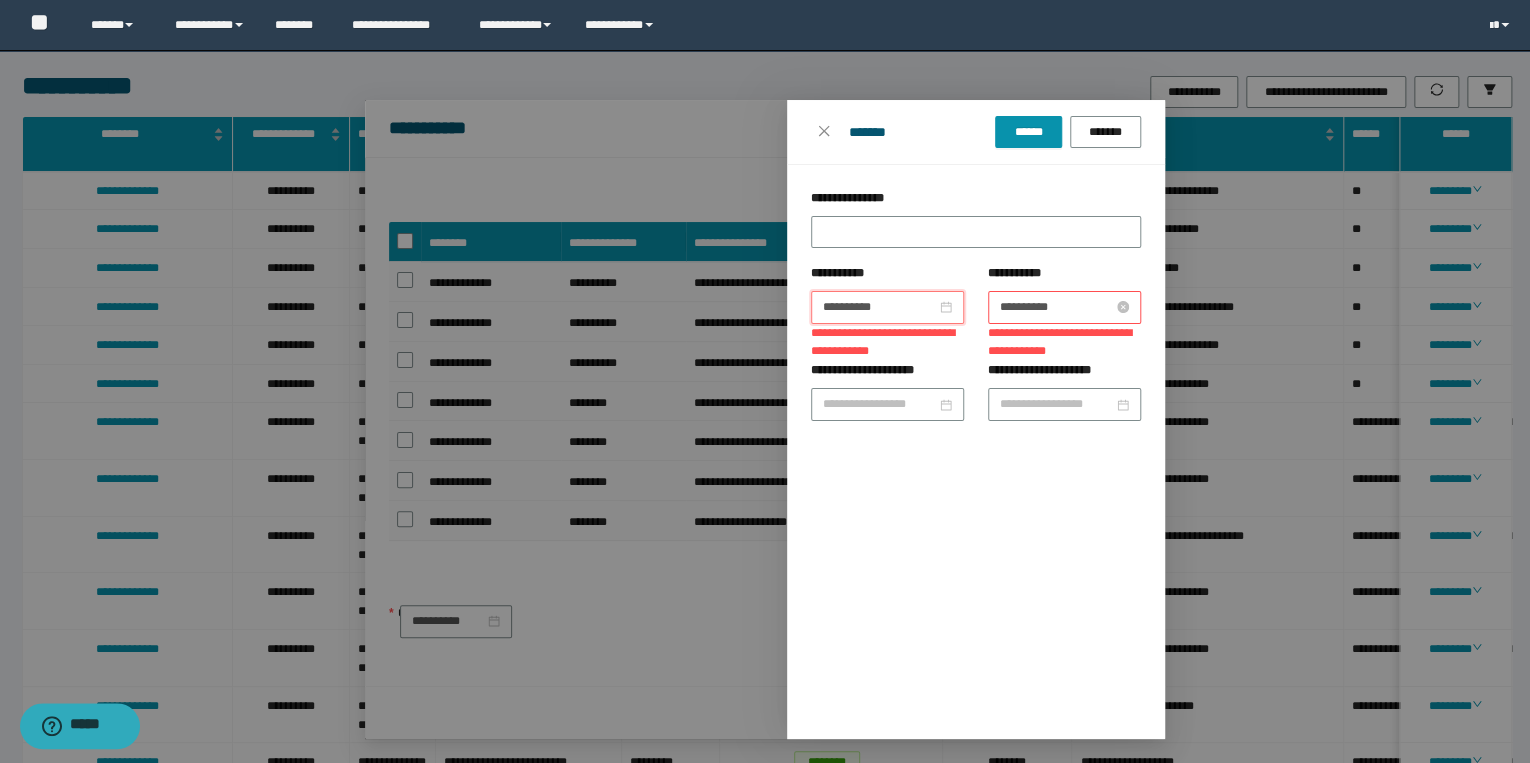 type on "**********" 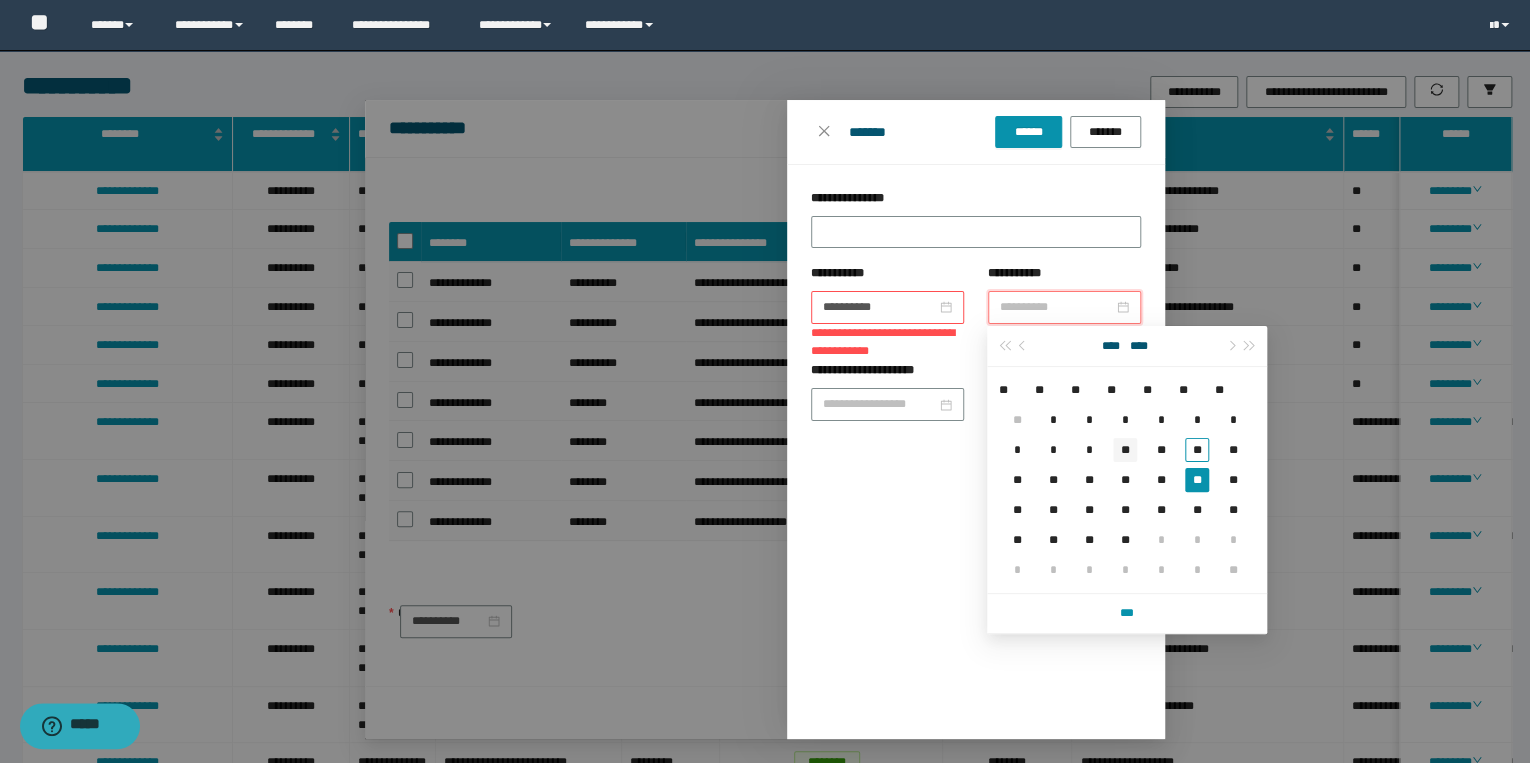 type on "**********" 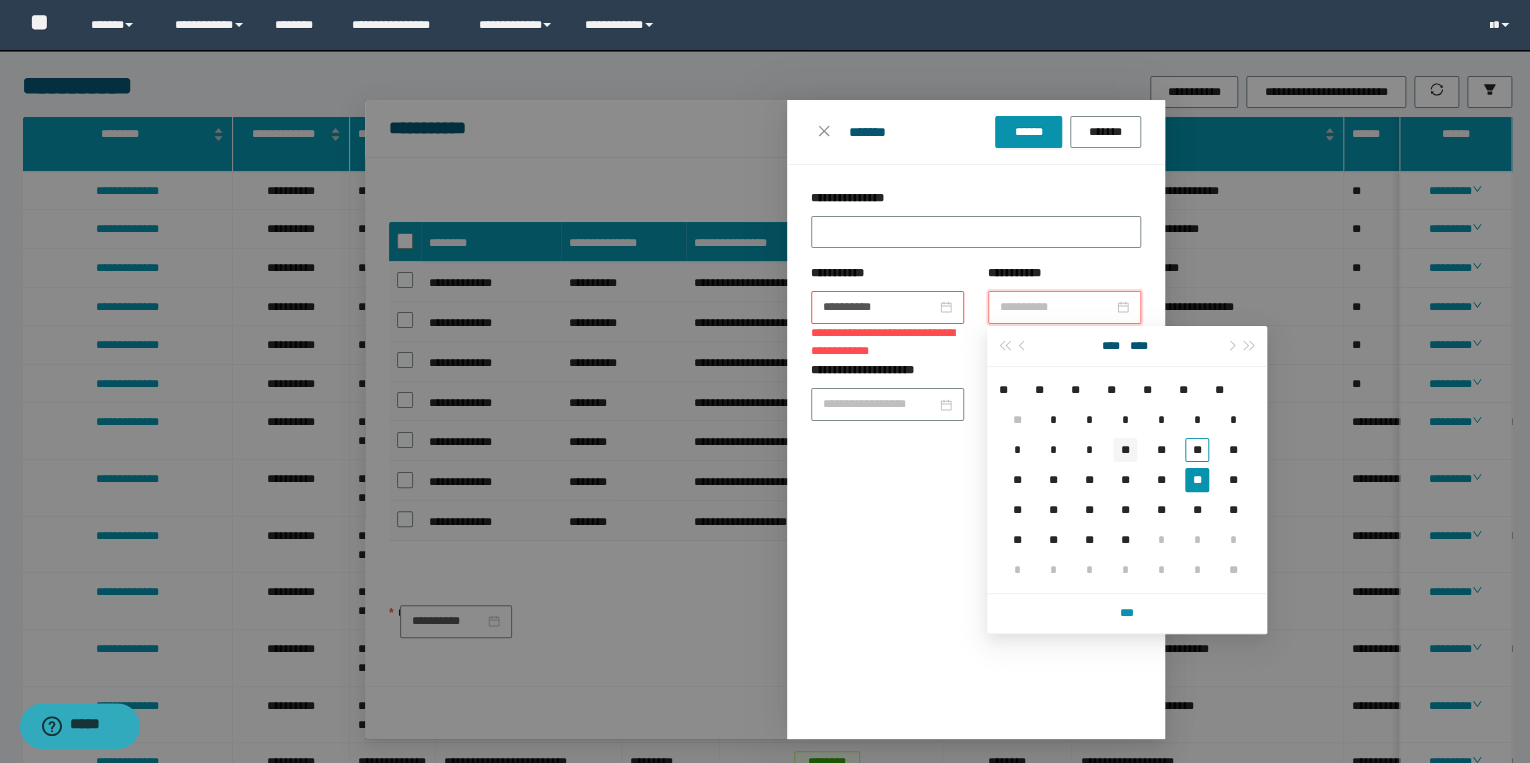 click on "**" at bounding box center (1125, 450) 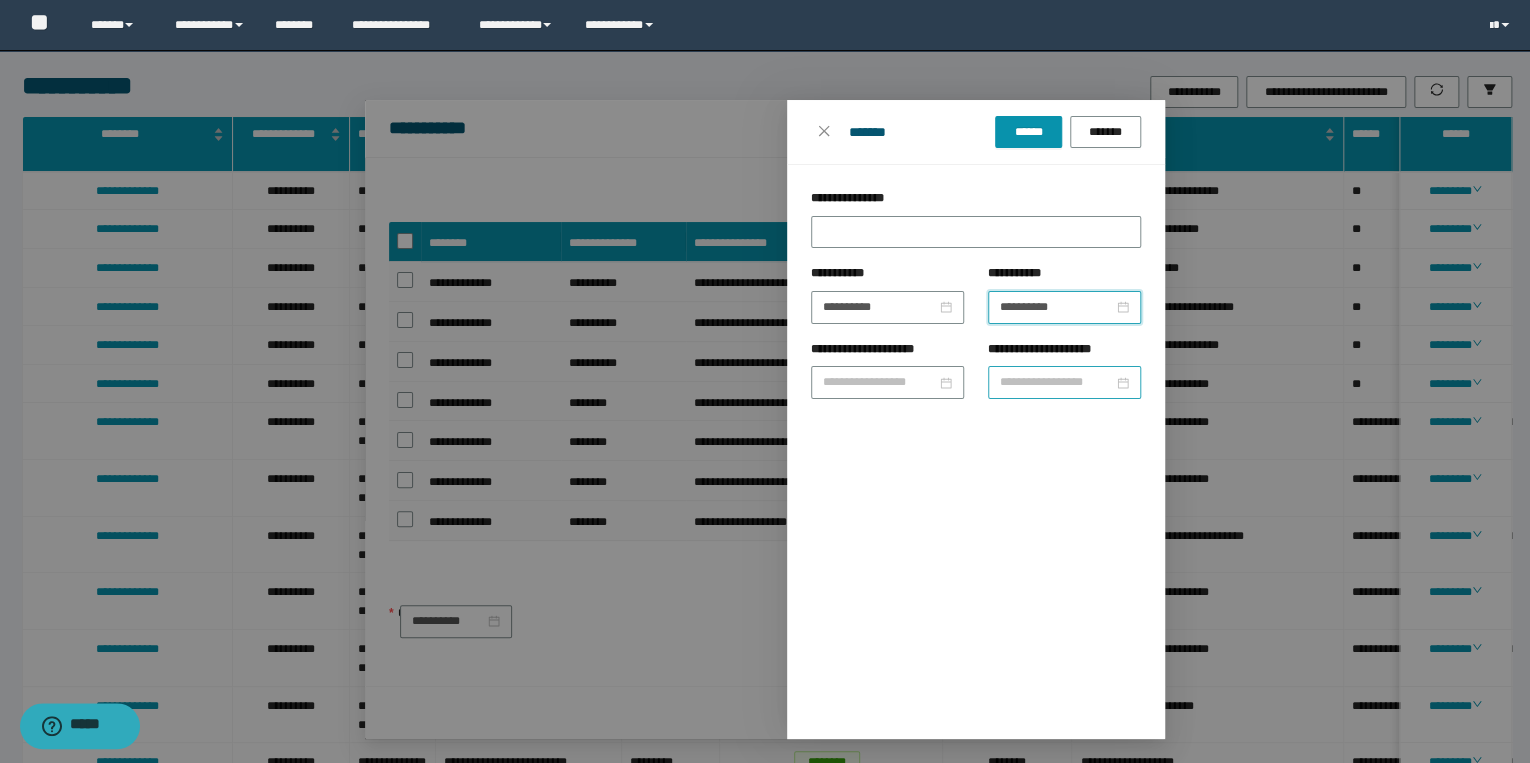 click on "**********" at bounding box center (1056, 382) 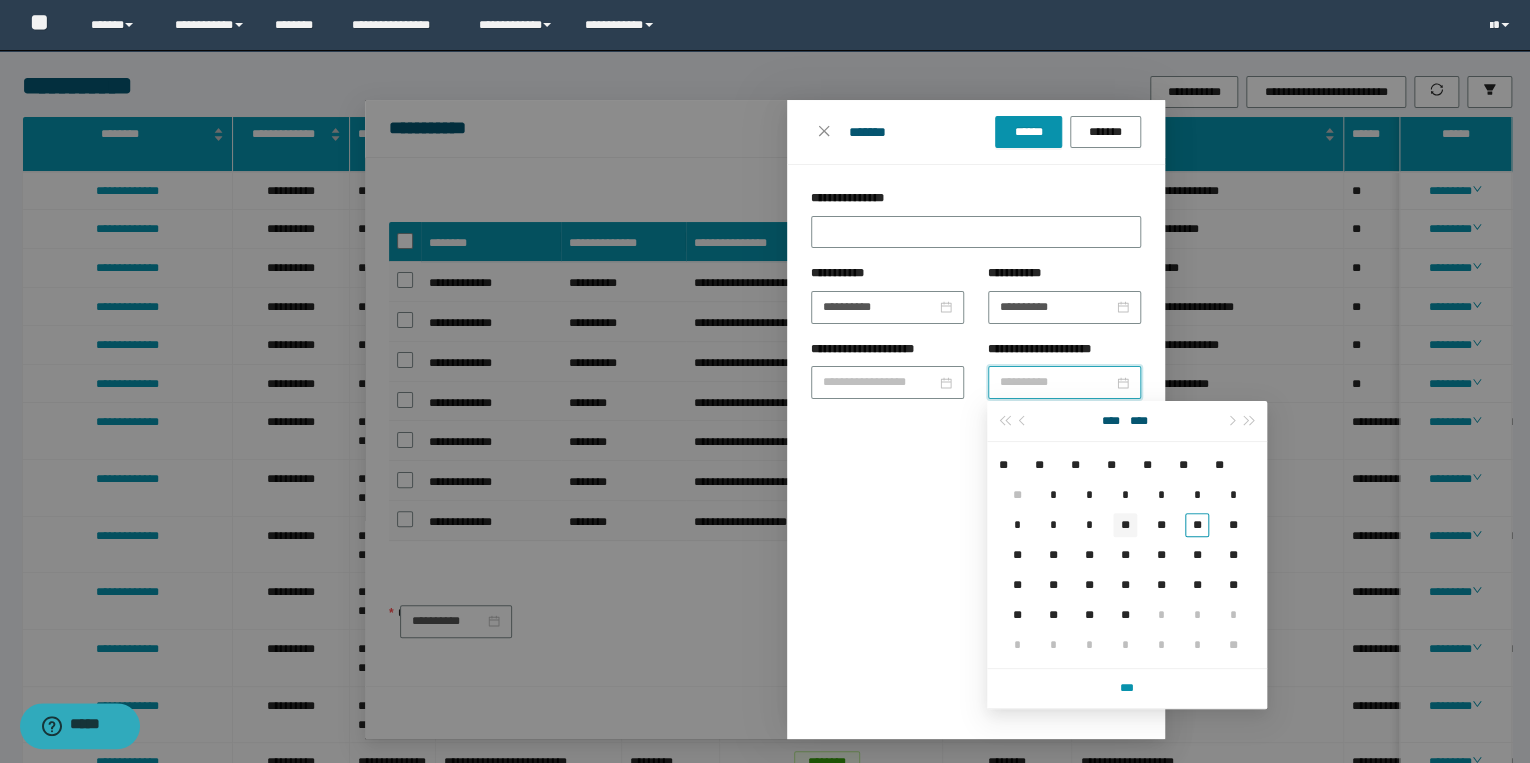 type on "**********" 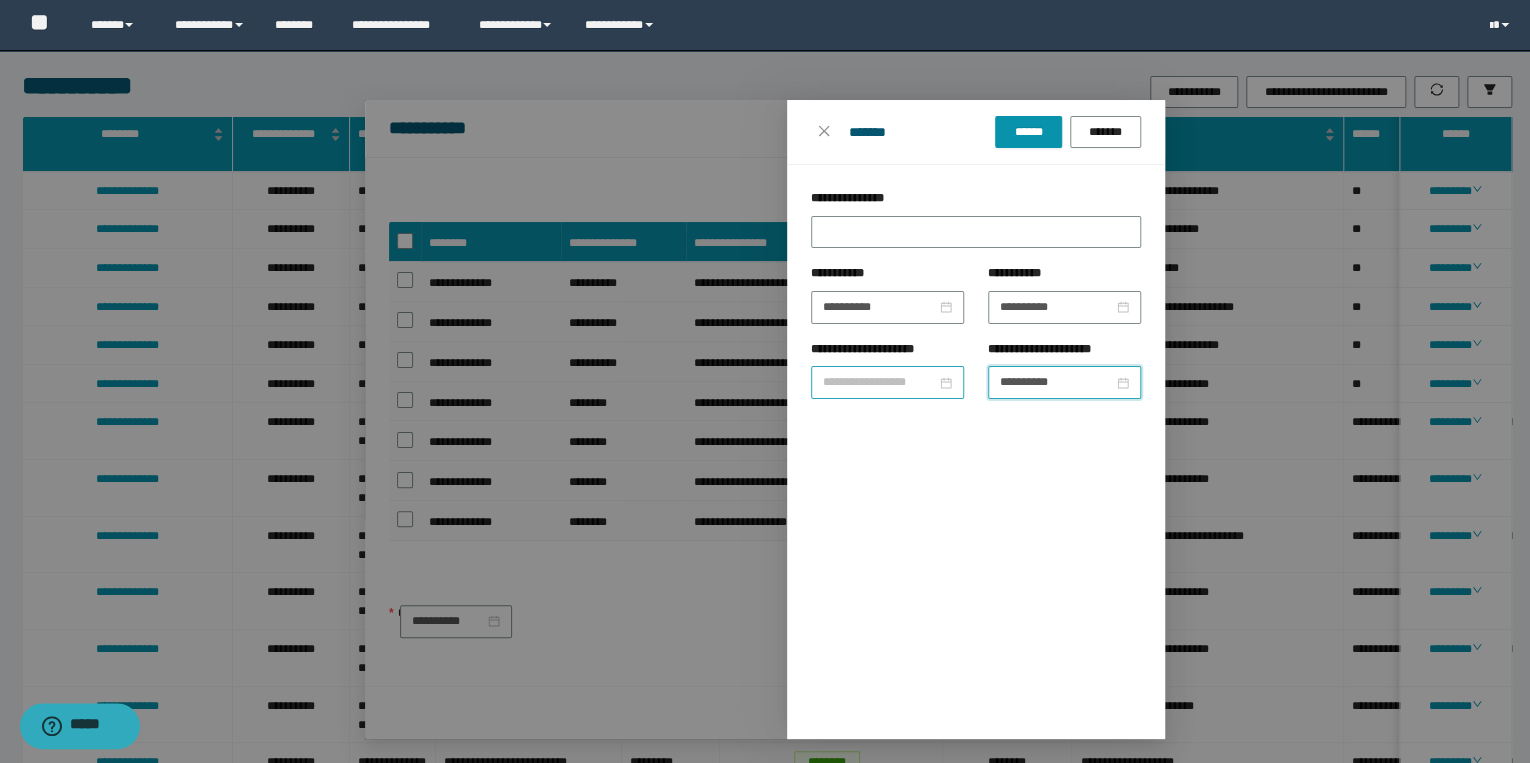 click on "**********" at bounding box center [879, 382] 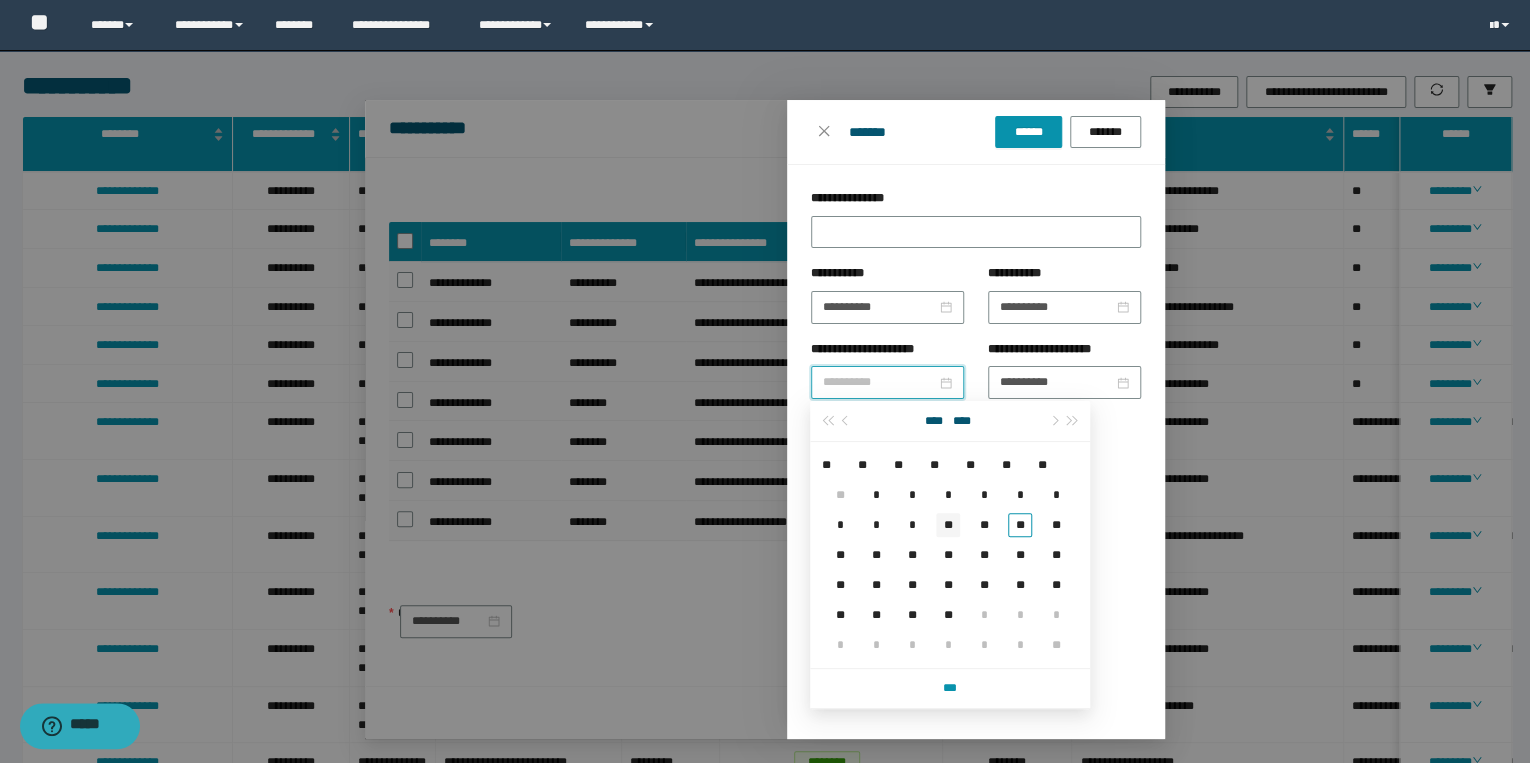 type on "**********" 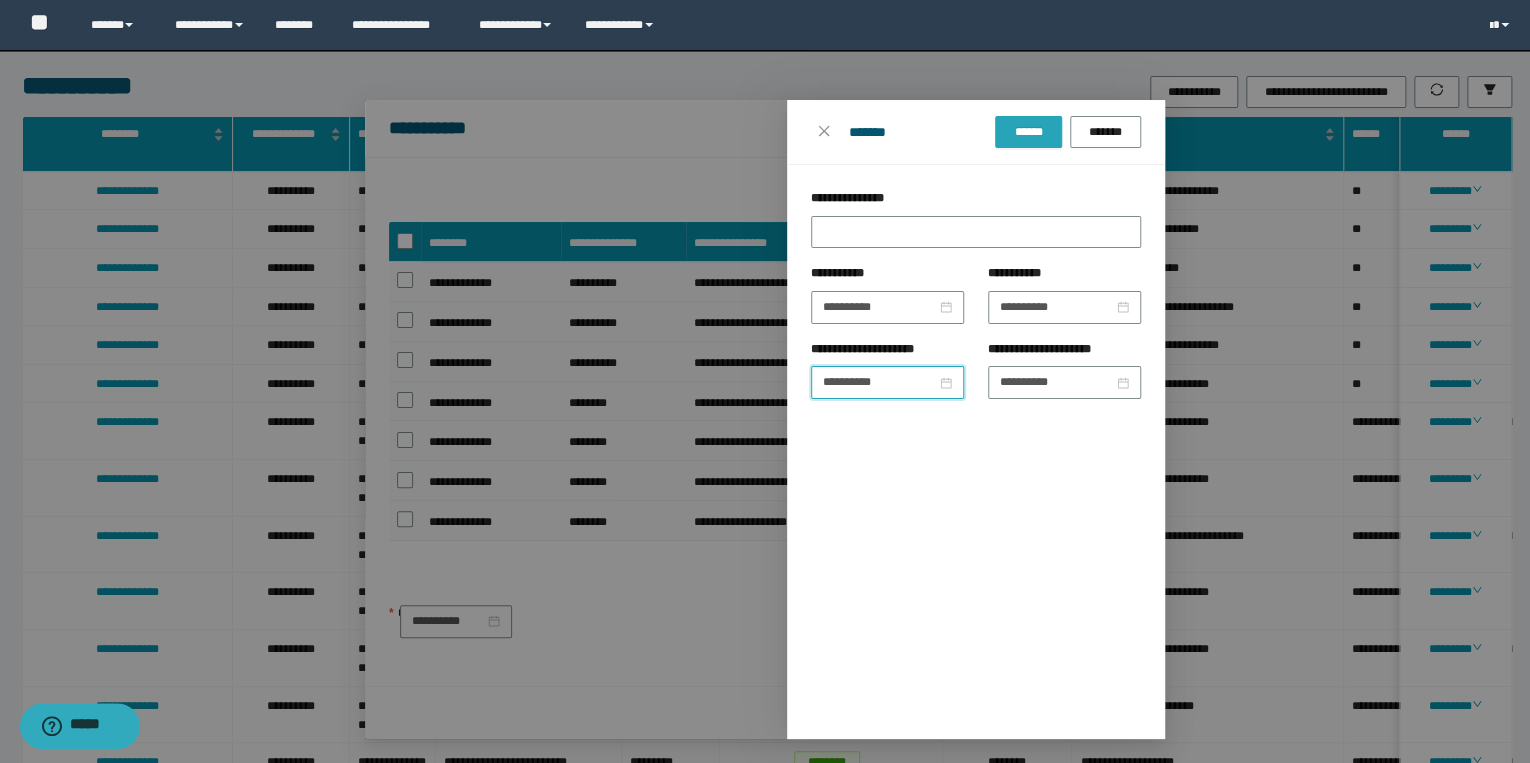 click on "******" at bounding box center [1028, 132] 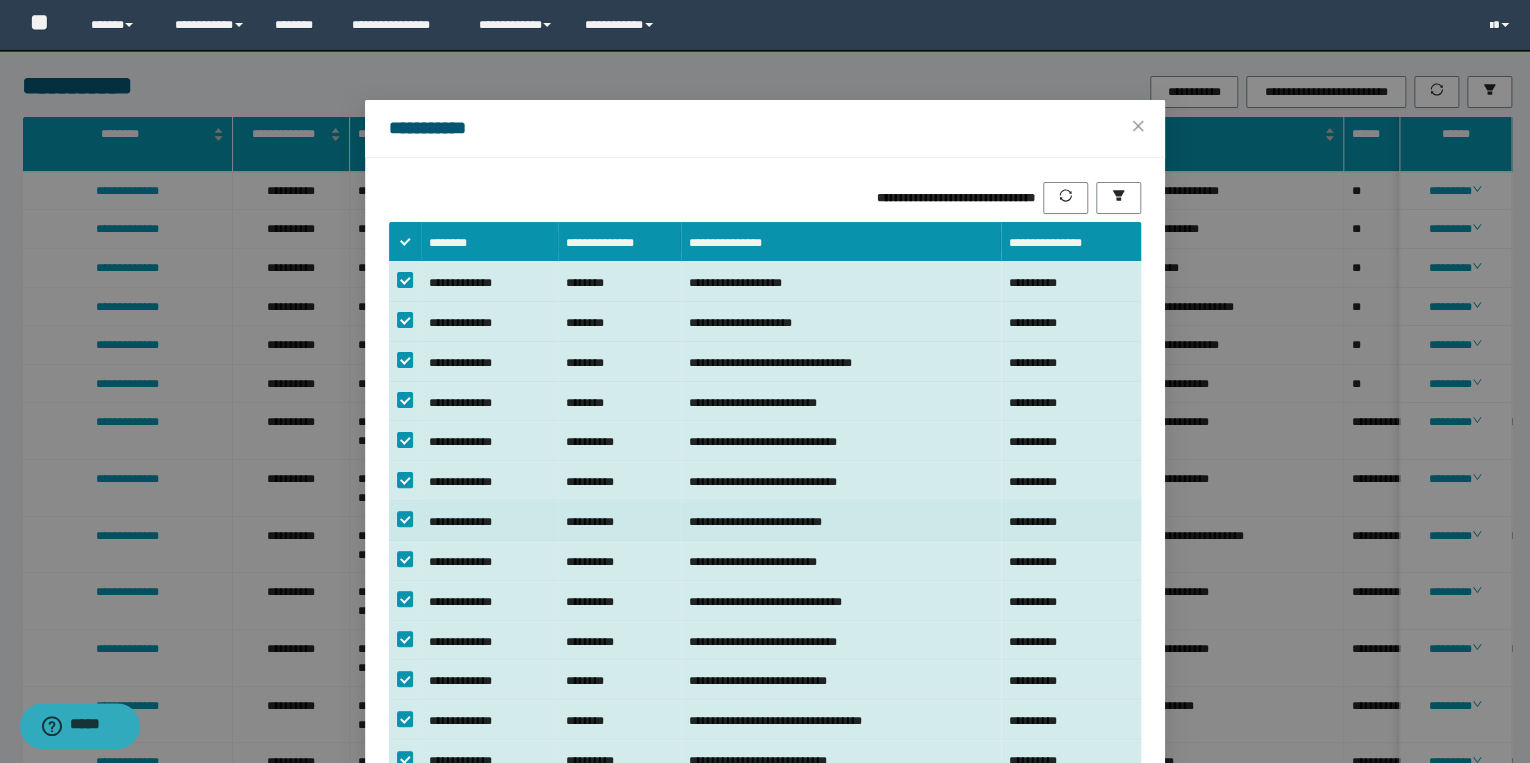 scroll, scrollTop: 555, scrollLeft: 0, axis: vertical 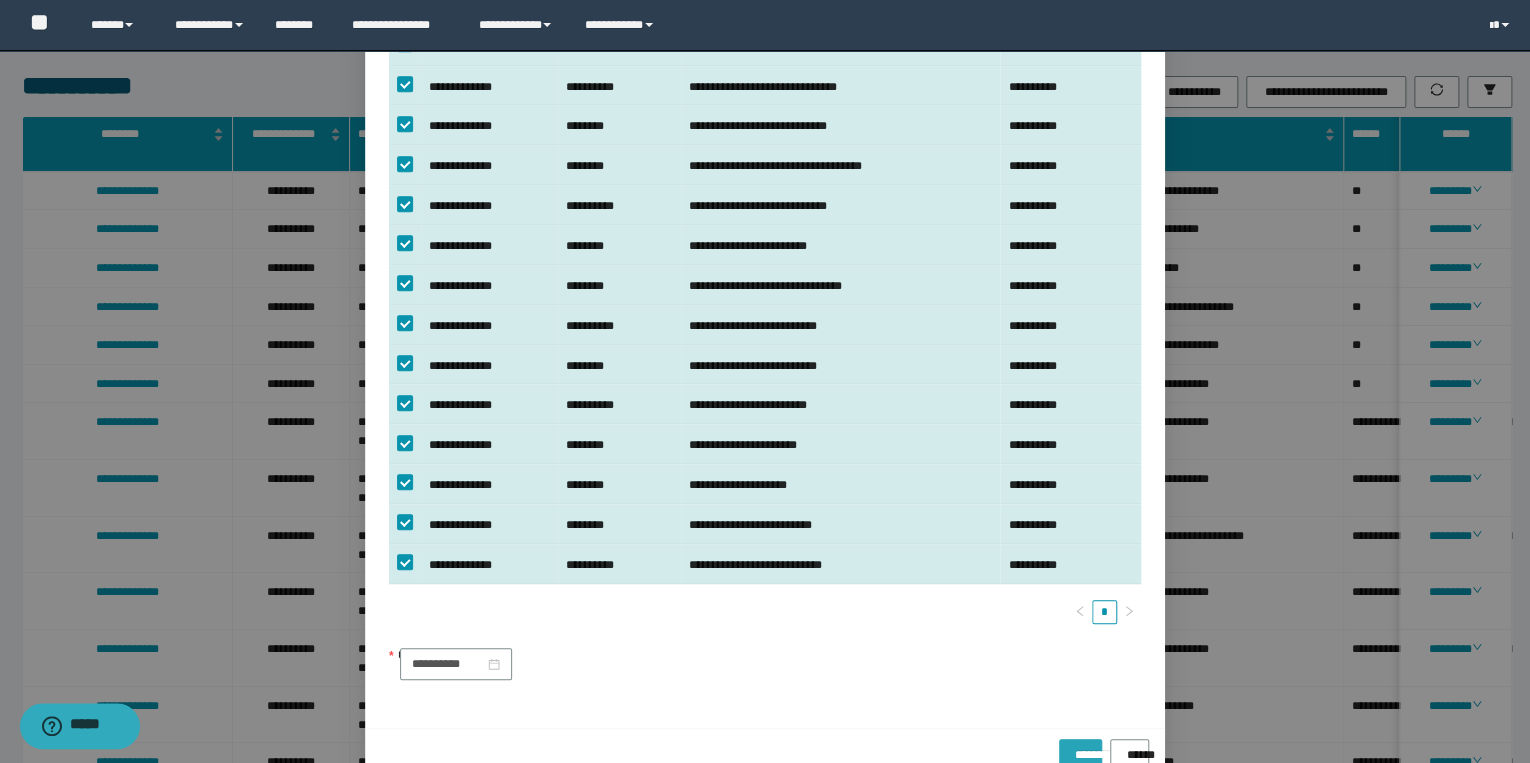 click on "**********" at bounding box center (1080, 748) 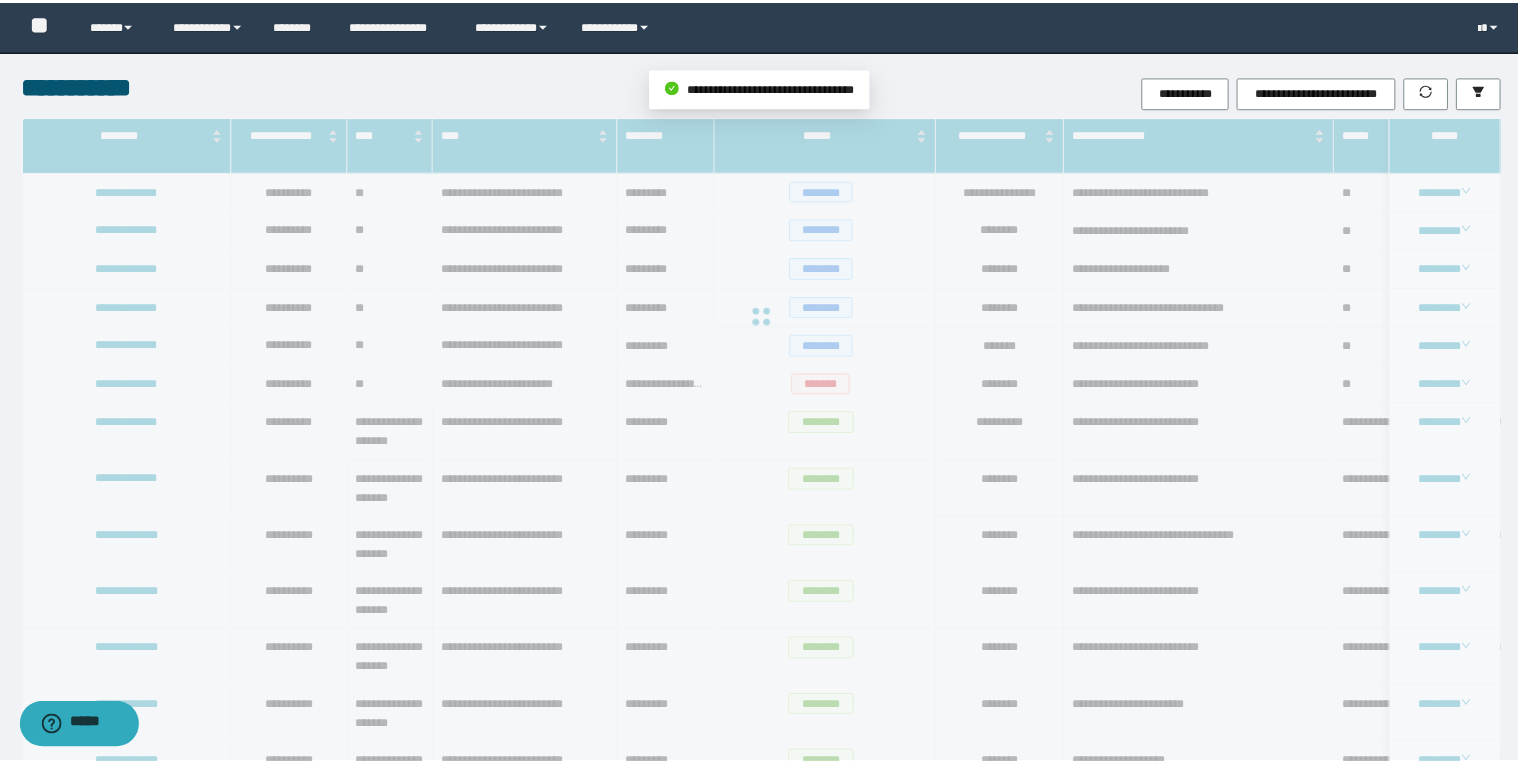 scroll, scrollTop: 455, scrollLeft: 0, axis: vertical 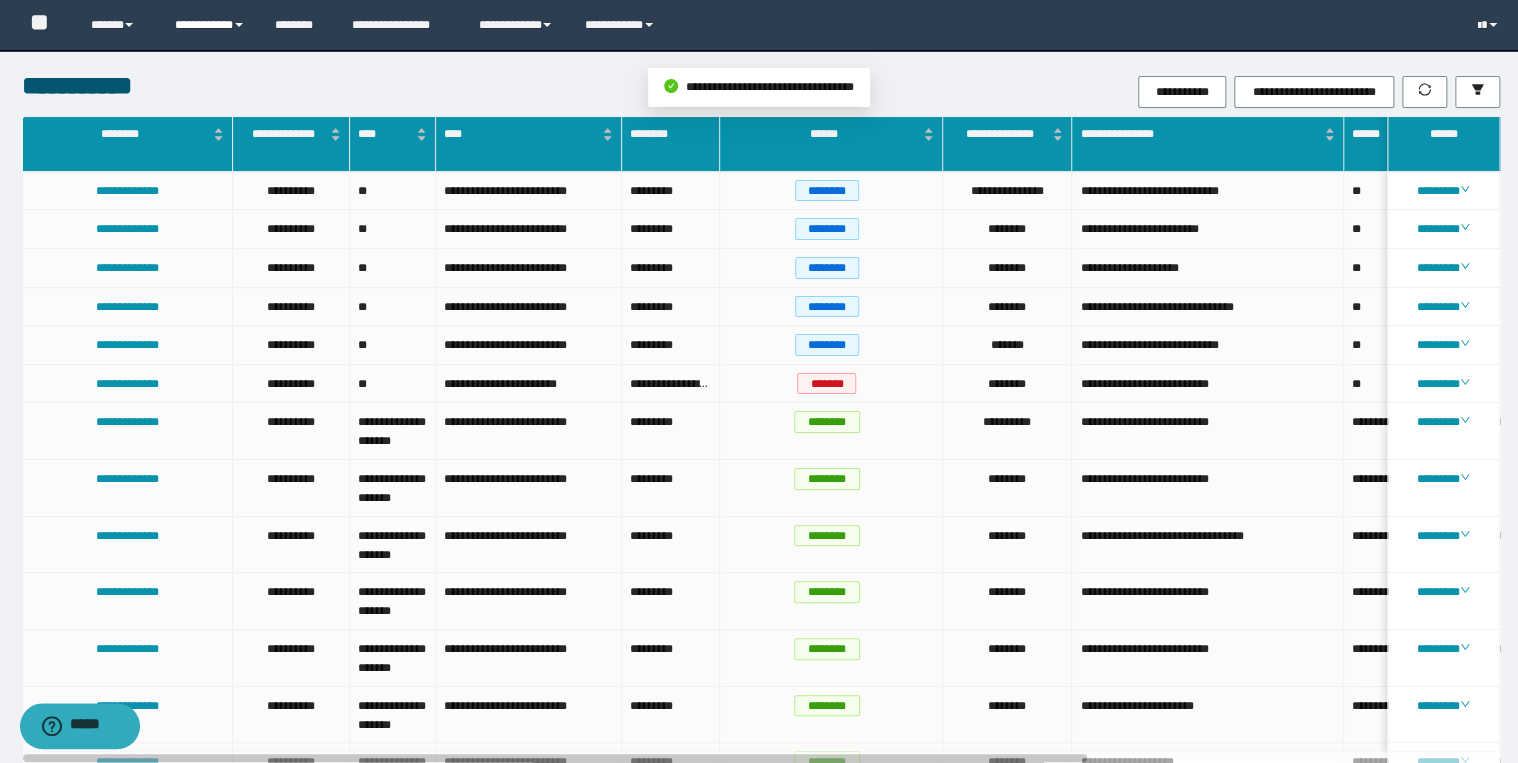 click on "**********" at bounding box center [210, 25] 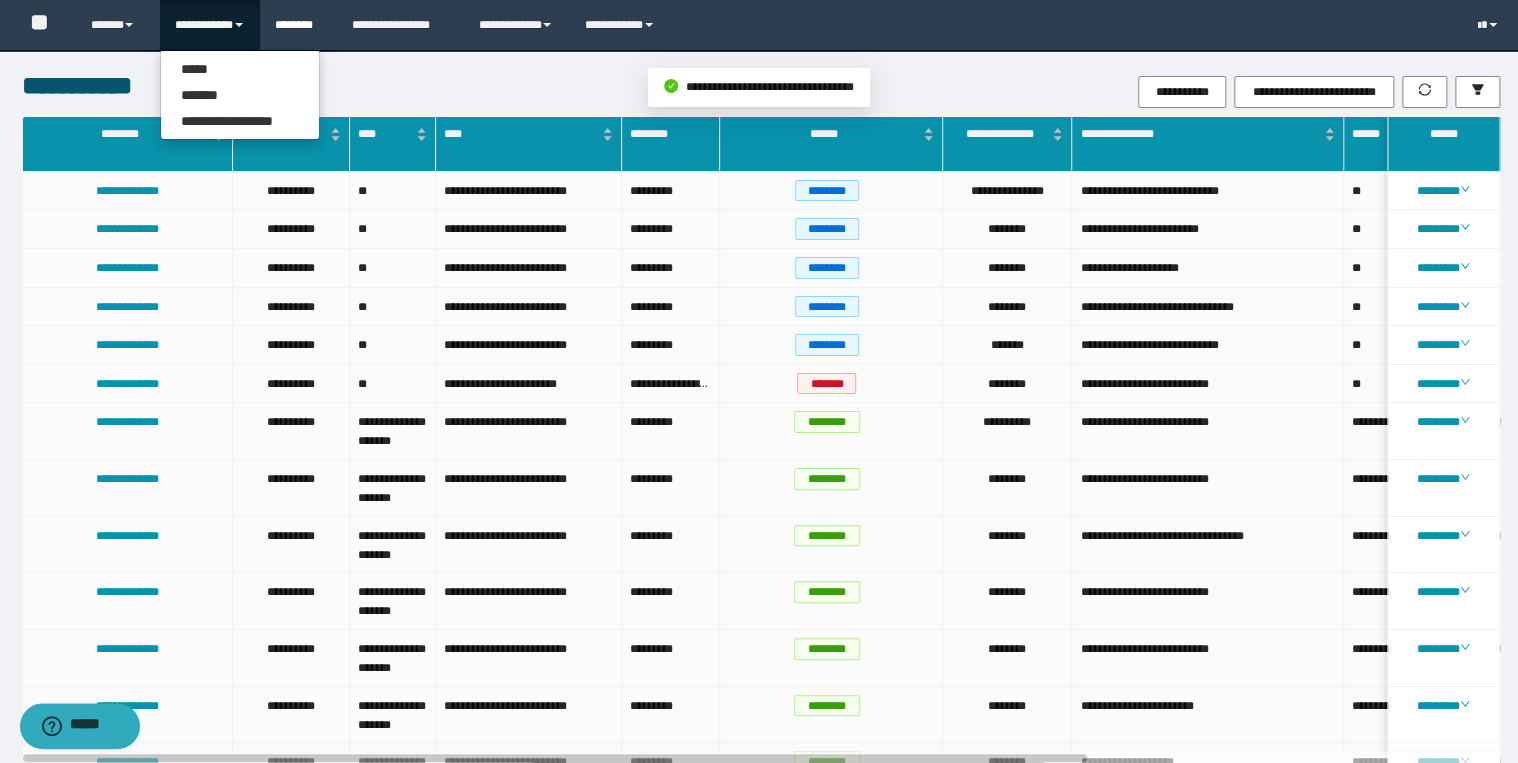 click on "********" at bounding box center (298, 25) 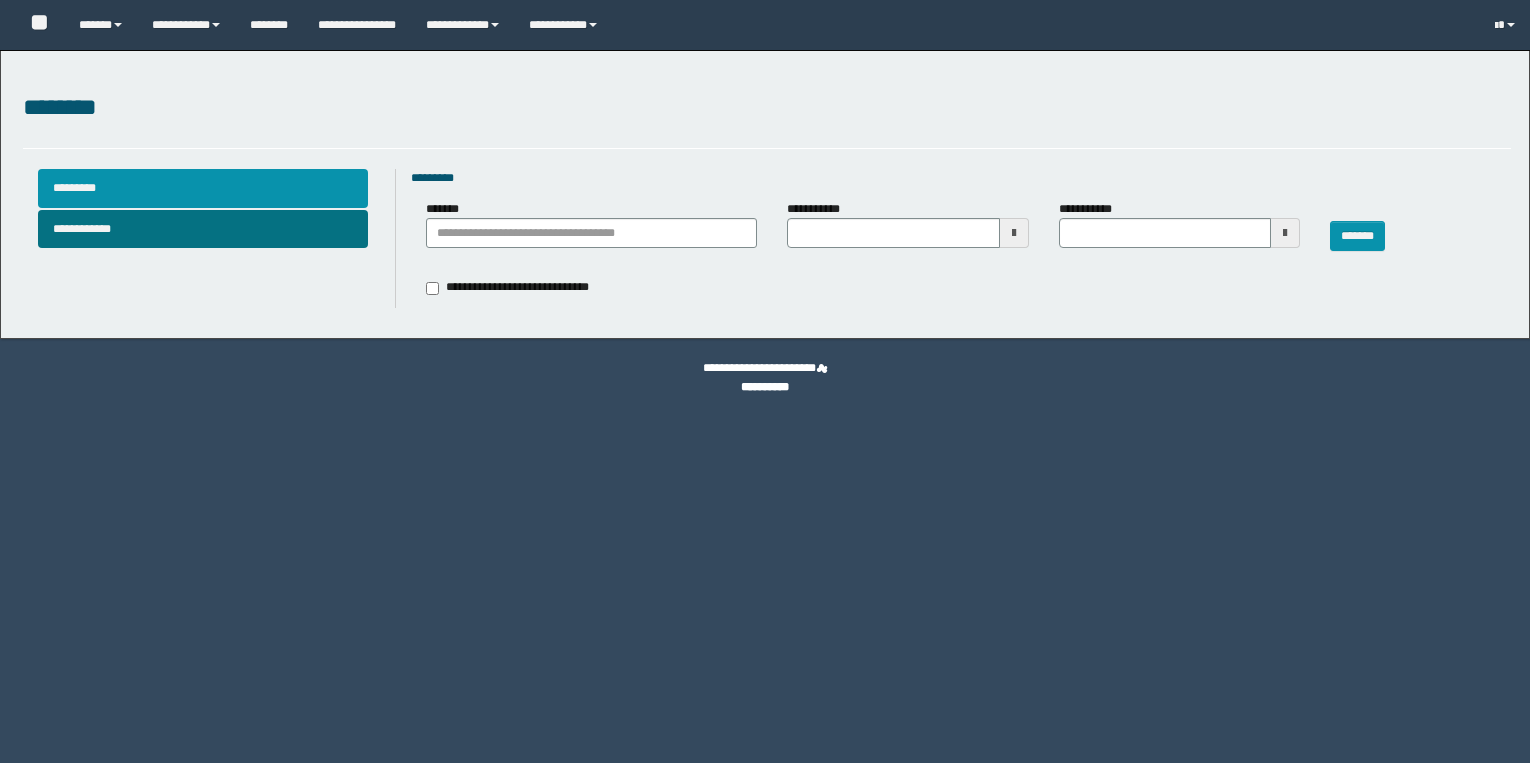 type 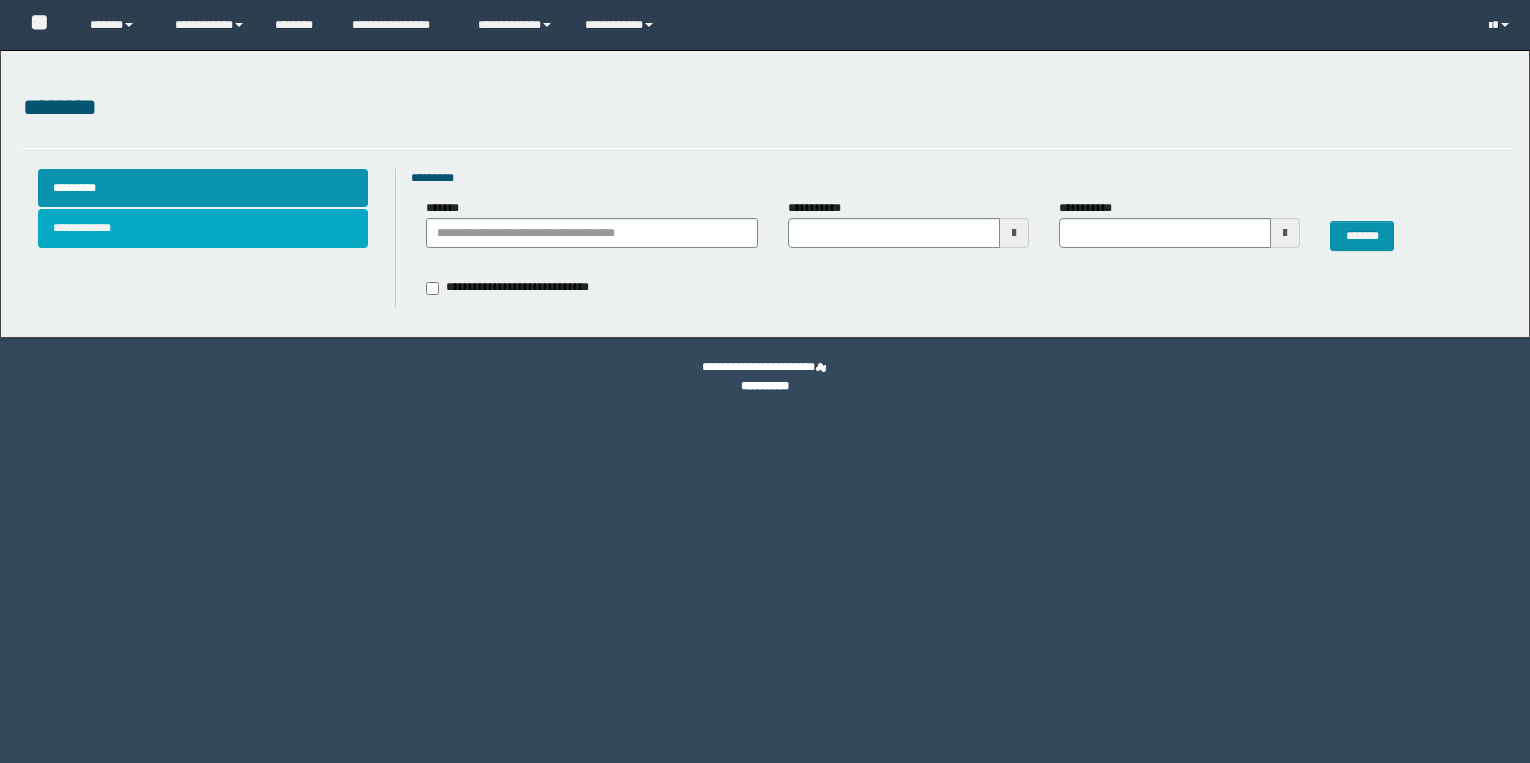 scroll, scrollTop: 0, scrollLeft: 0, axis: both 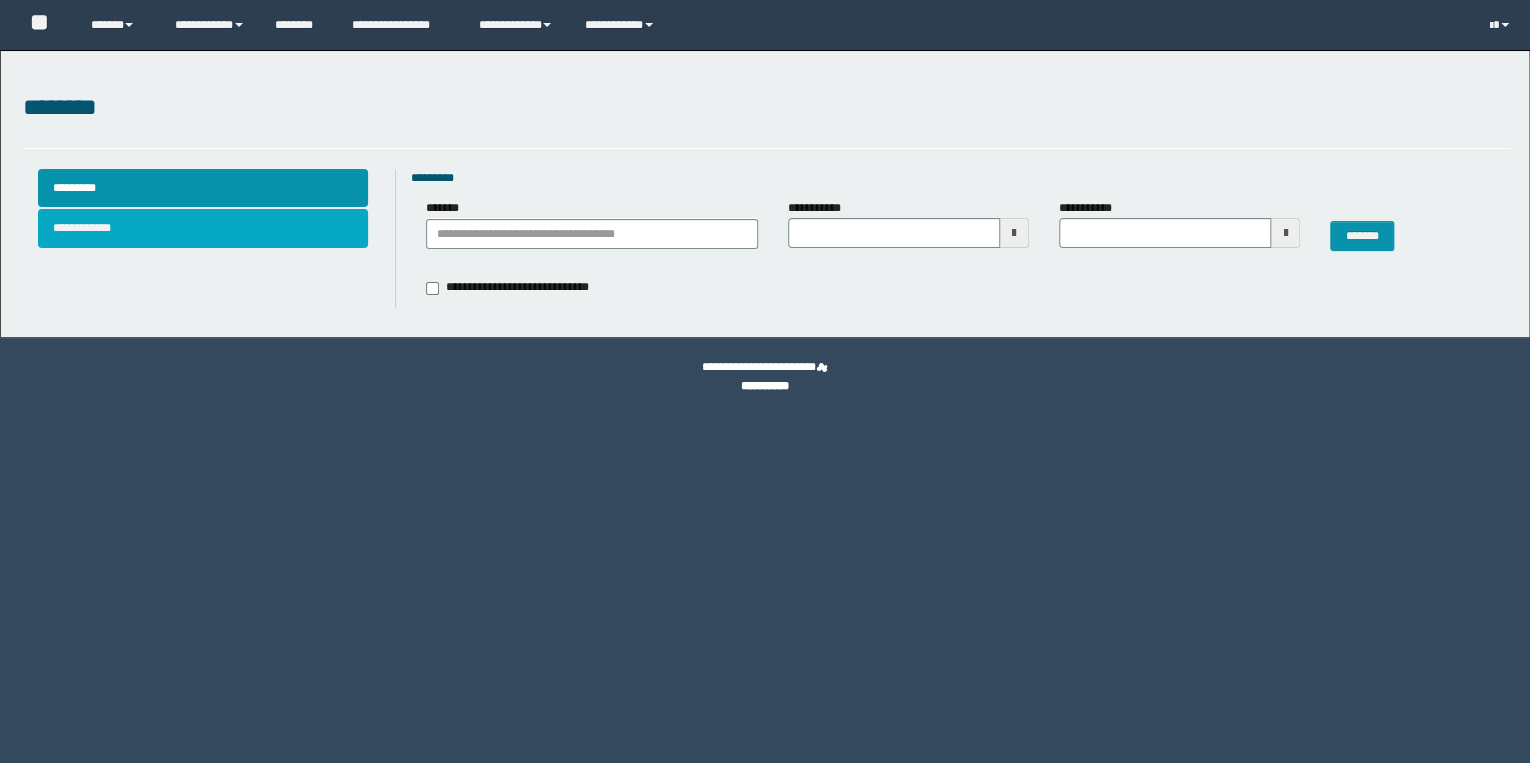 click on "**********" at bounding box center (203, 228) 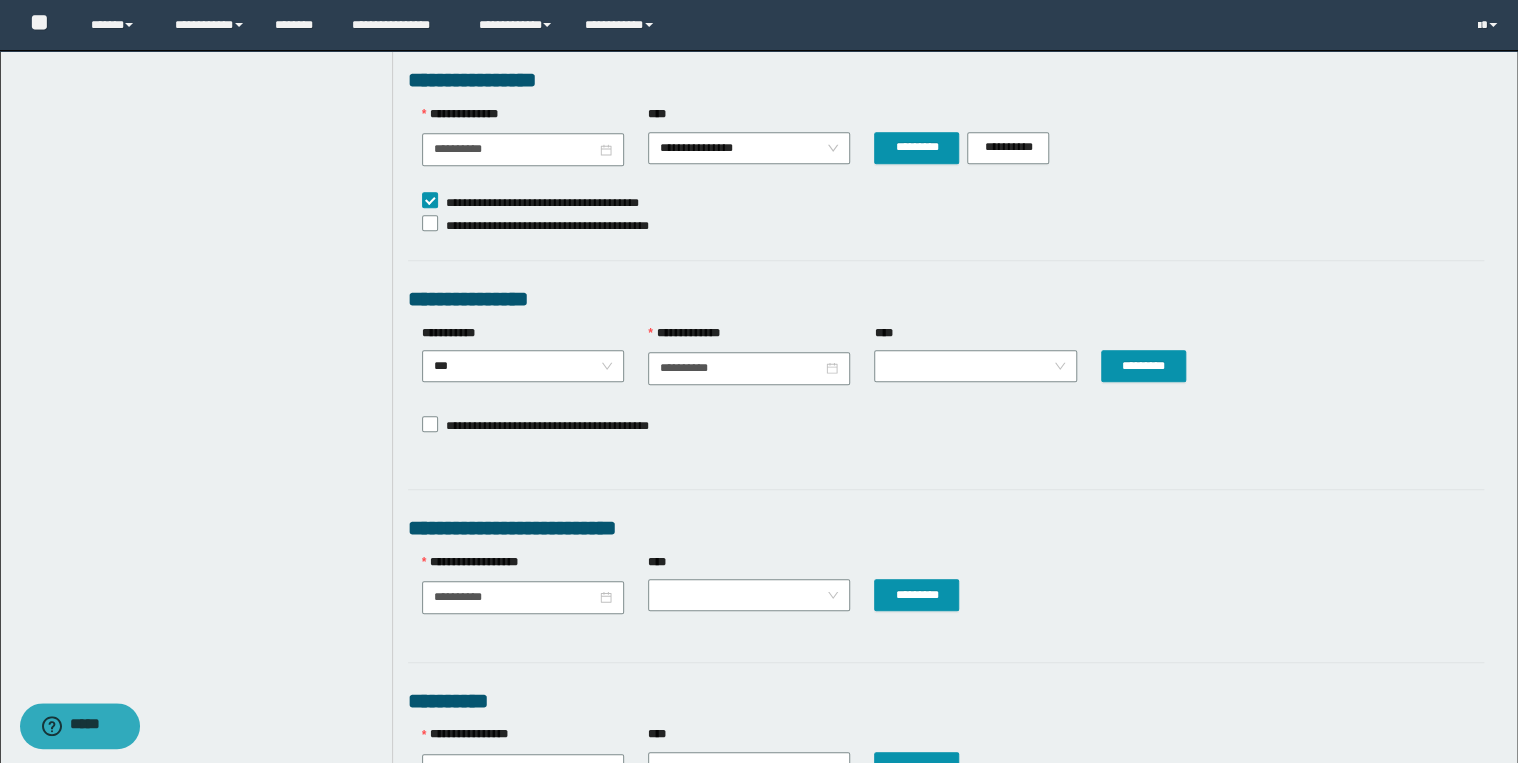 scroll, scrollTop: 720, scrollLeft: 0, axis: vertical 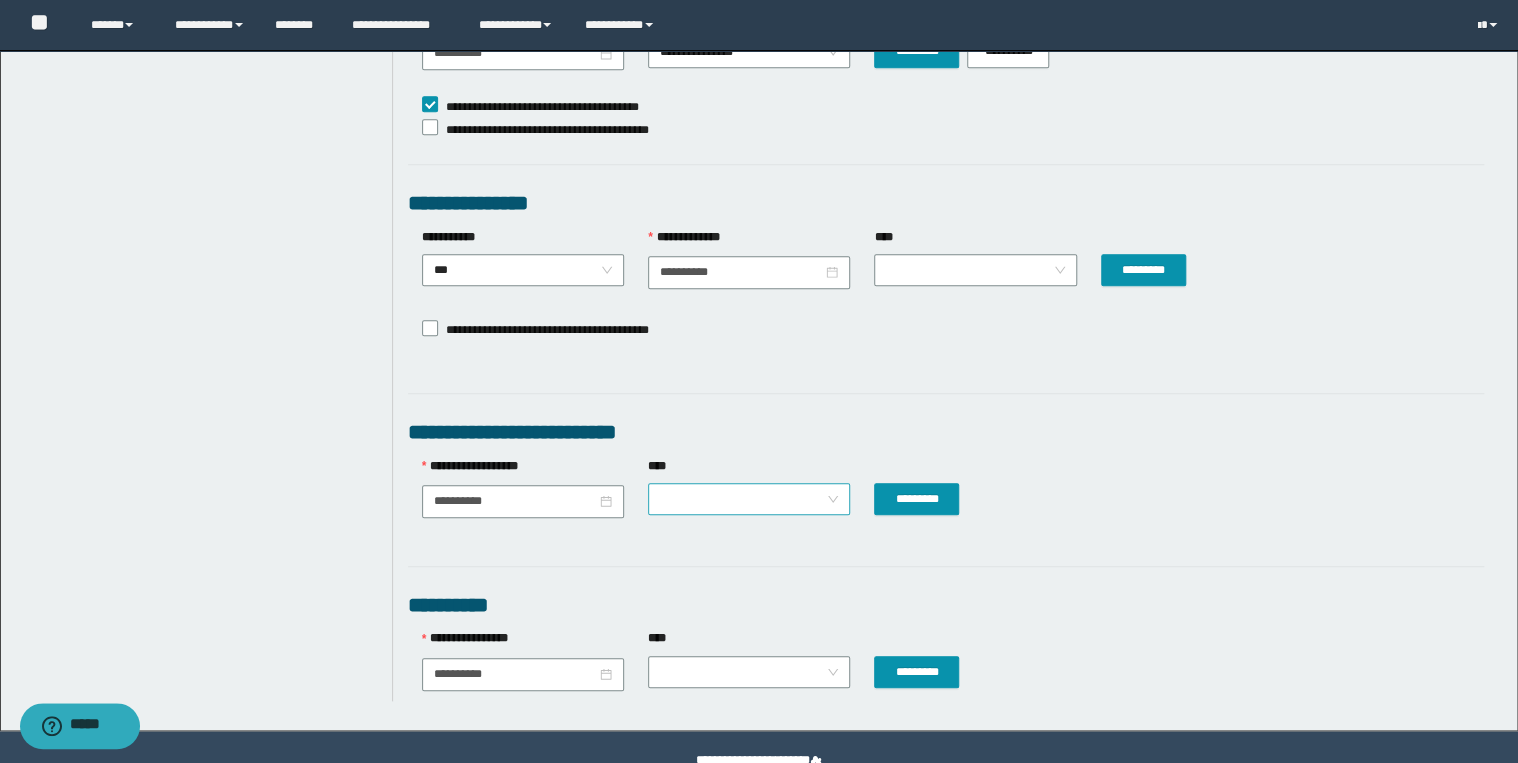 click at bounding box center [749, 499] 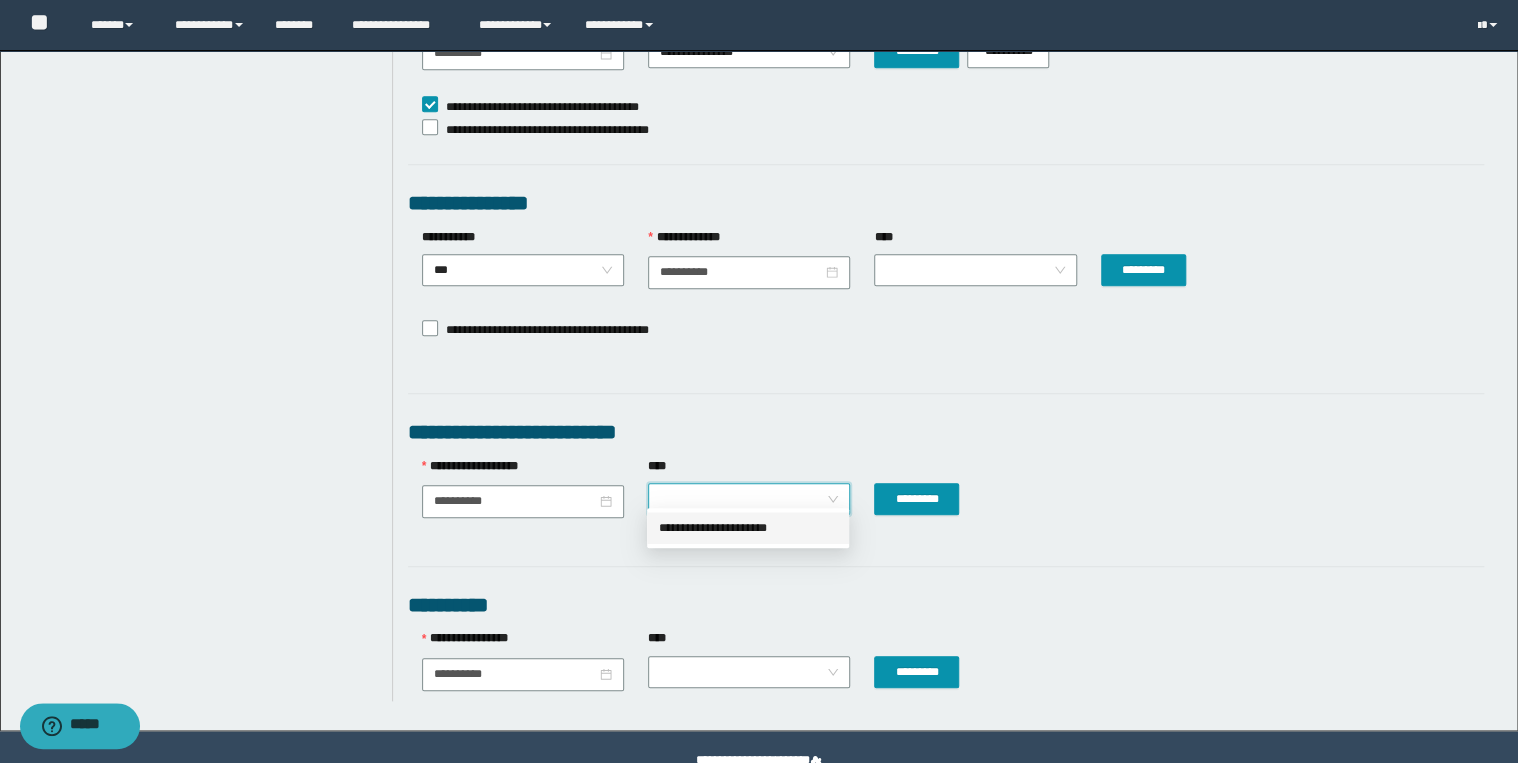 click on "**********" at bounding box center (748, 528) 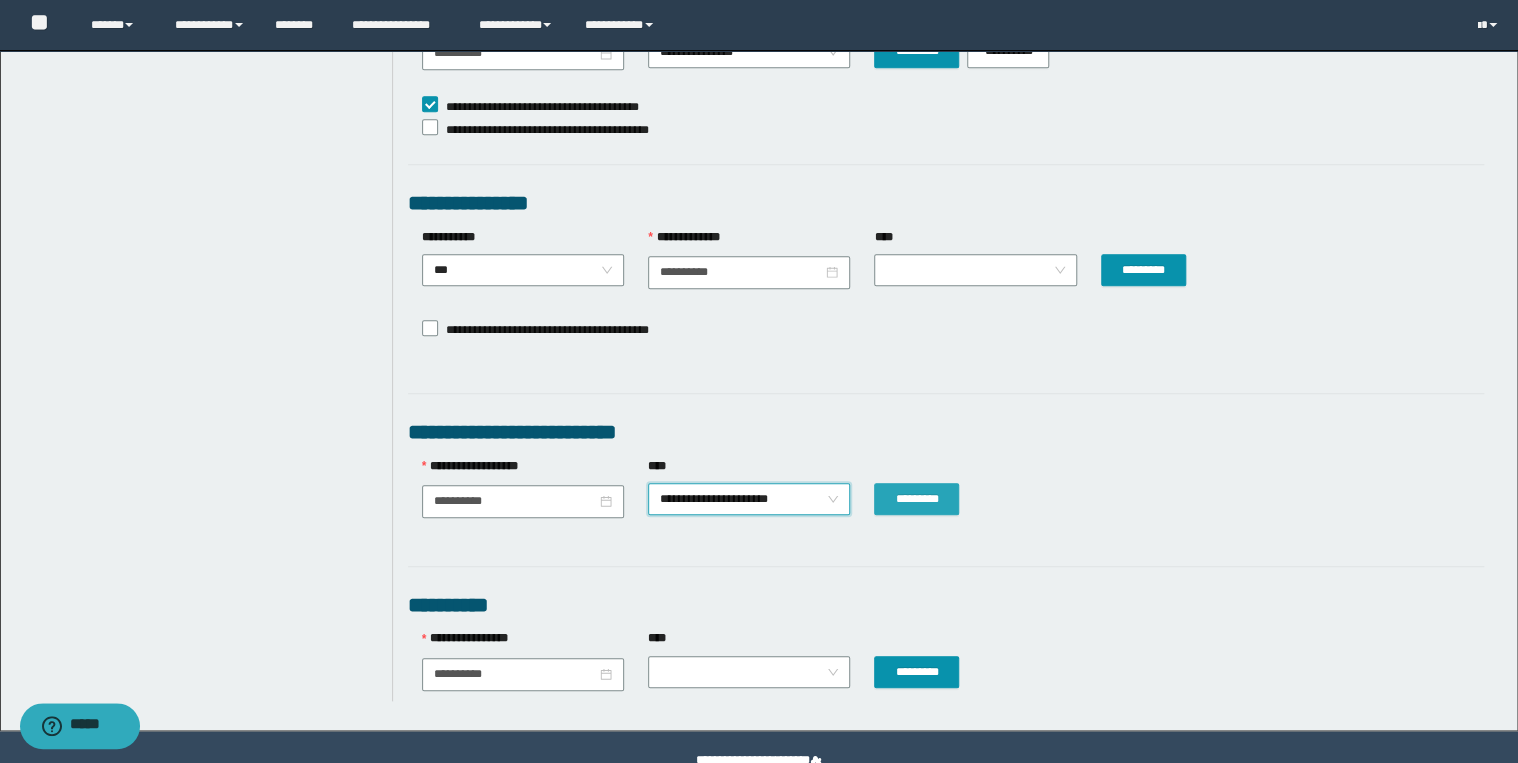click on "*********" at bounding box center [916, 499] 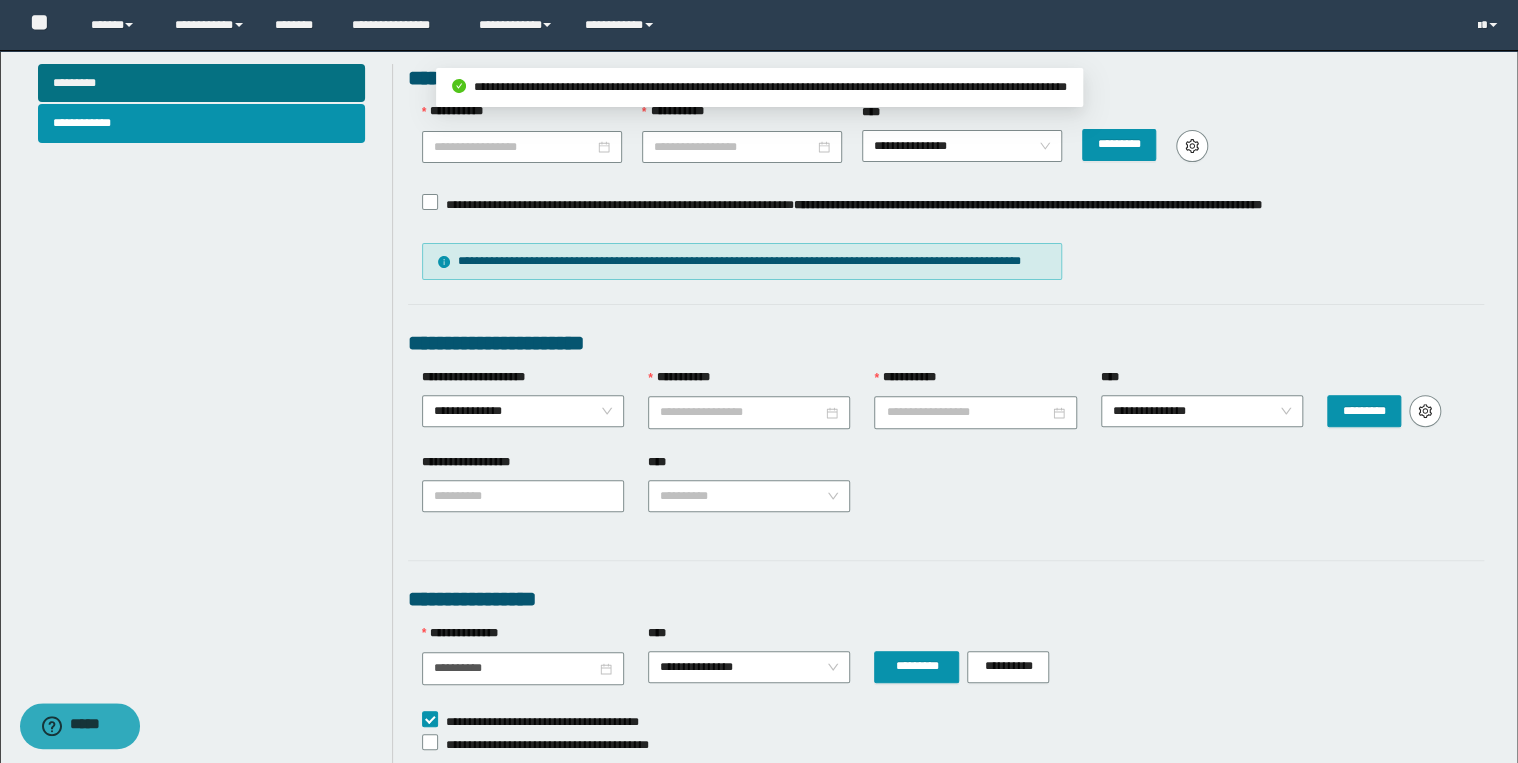scroll, scrollTop: 0, scrollLeft: 0, axis: both 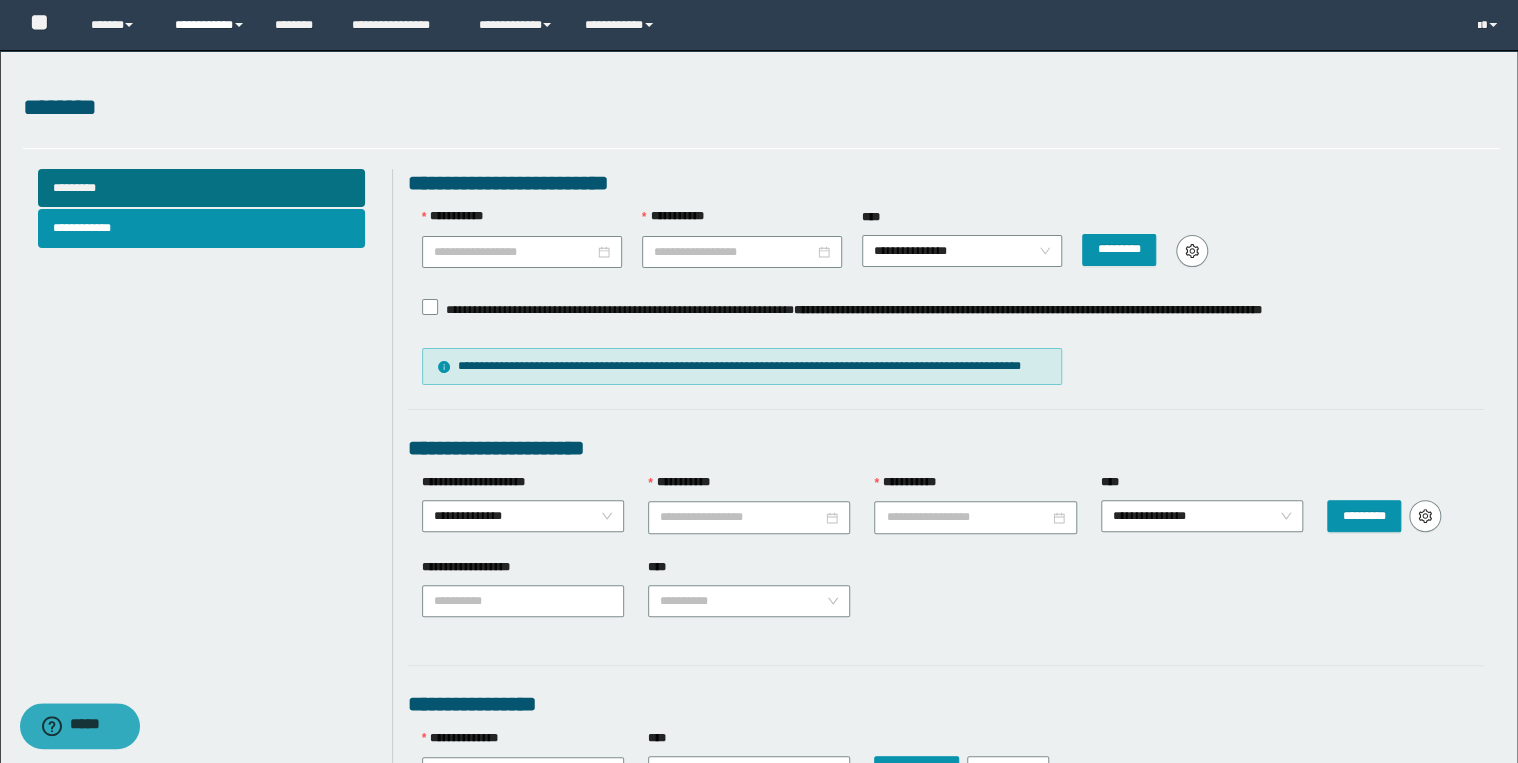click on "**********" at bounding box center [210, 25] 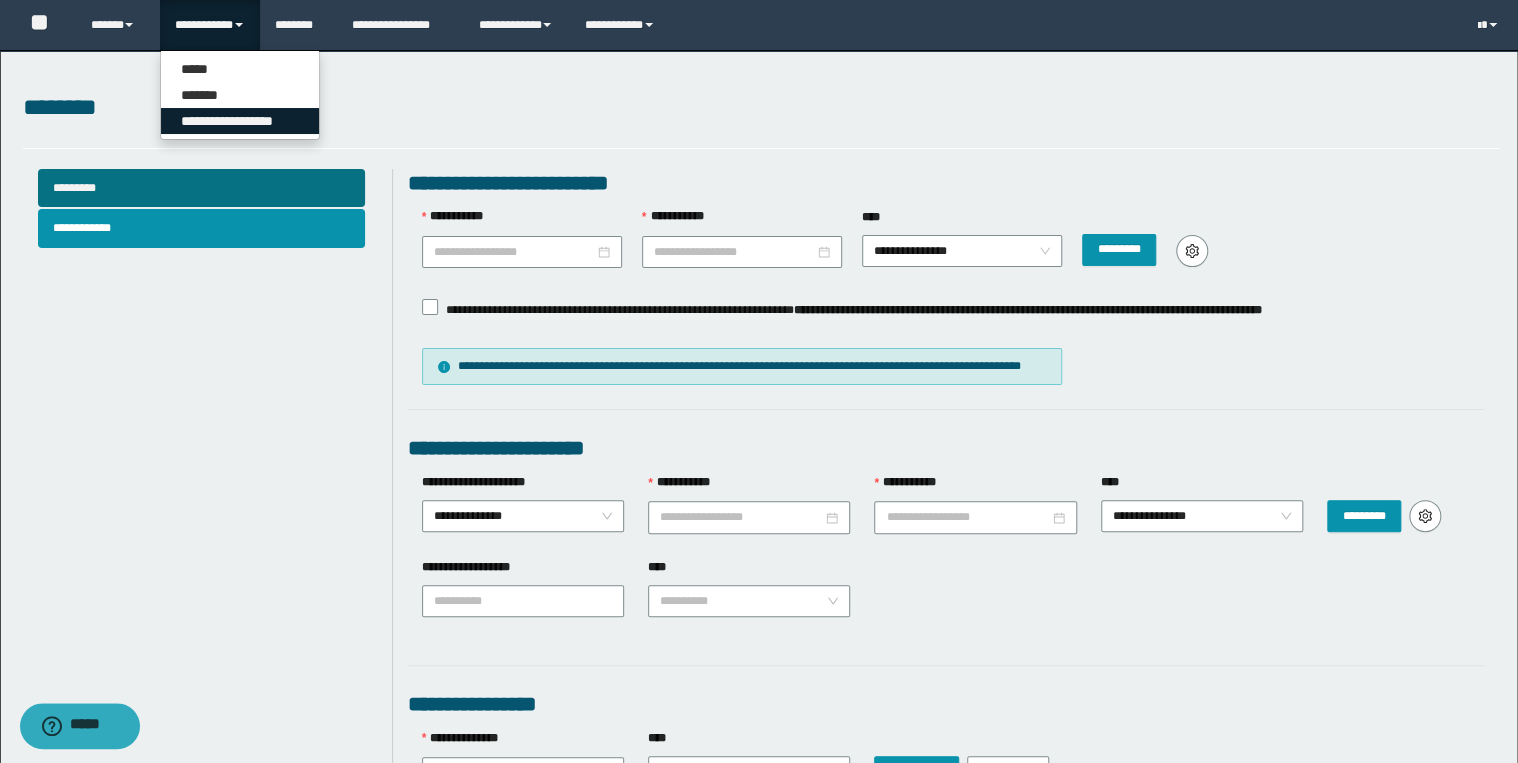 click on "**********" at bounding box center [240, 121] 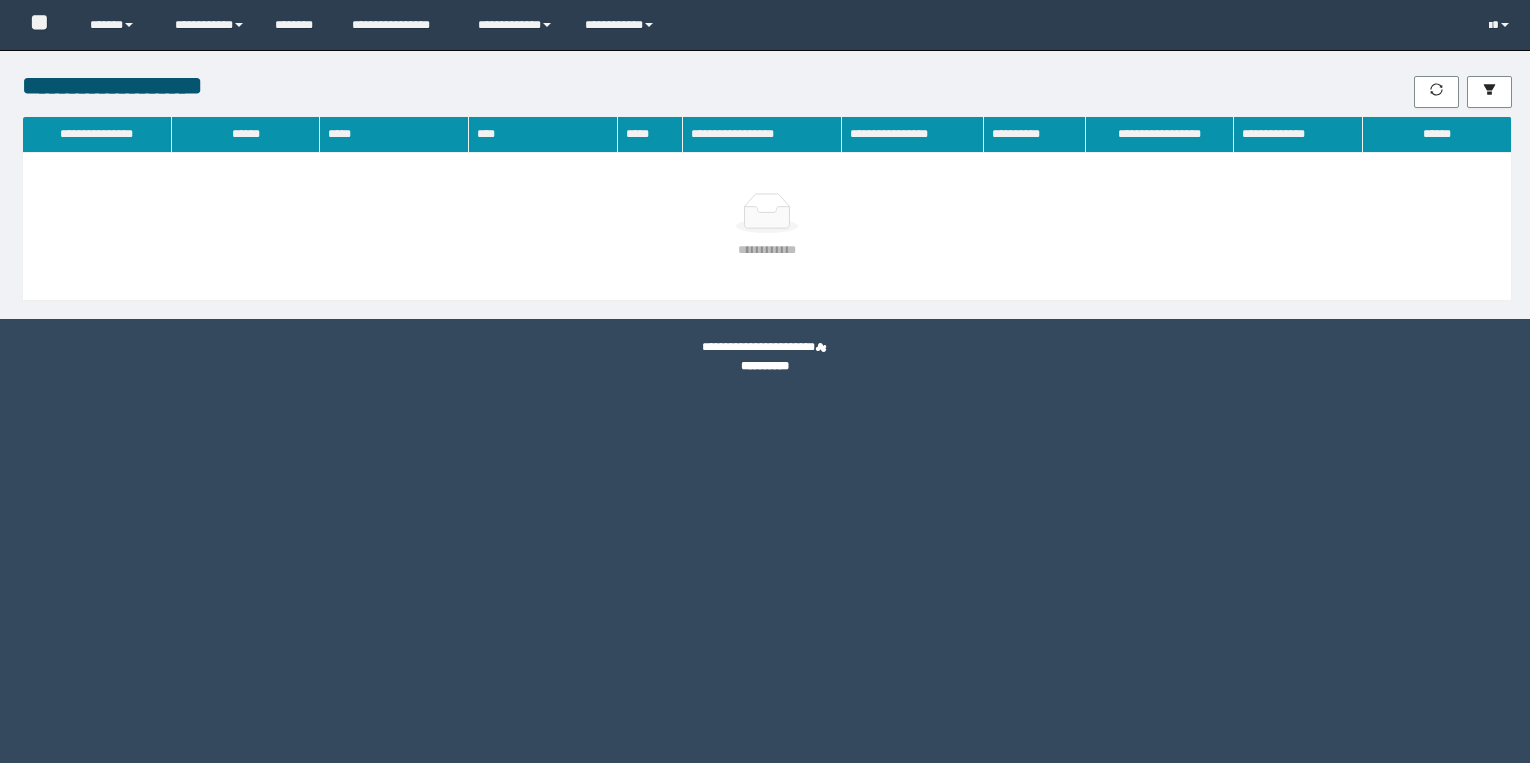 scroll, scrollTop: 0, scrollLeft: 0, axis: both 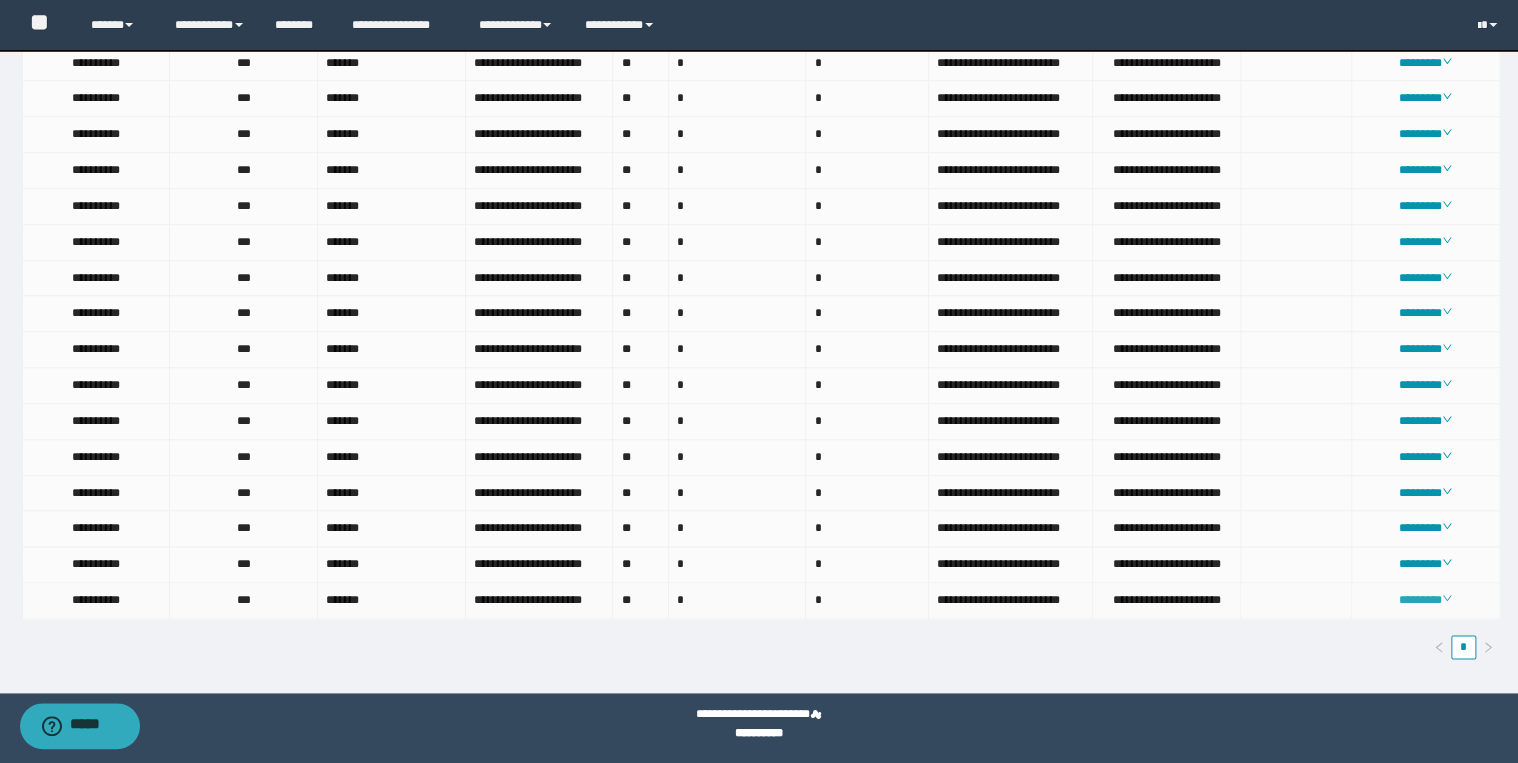 click on "********" at bounding box center (1425, 600) 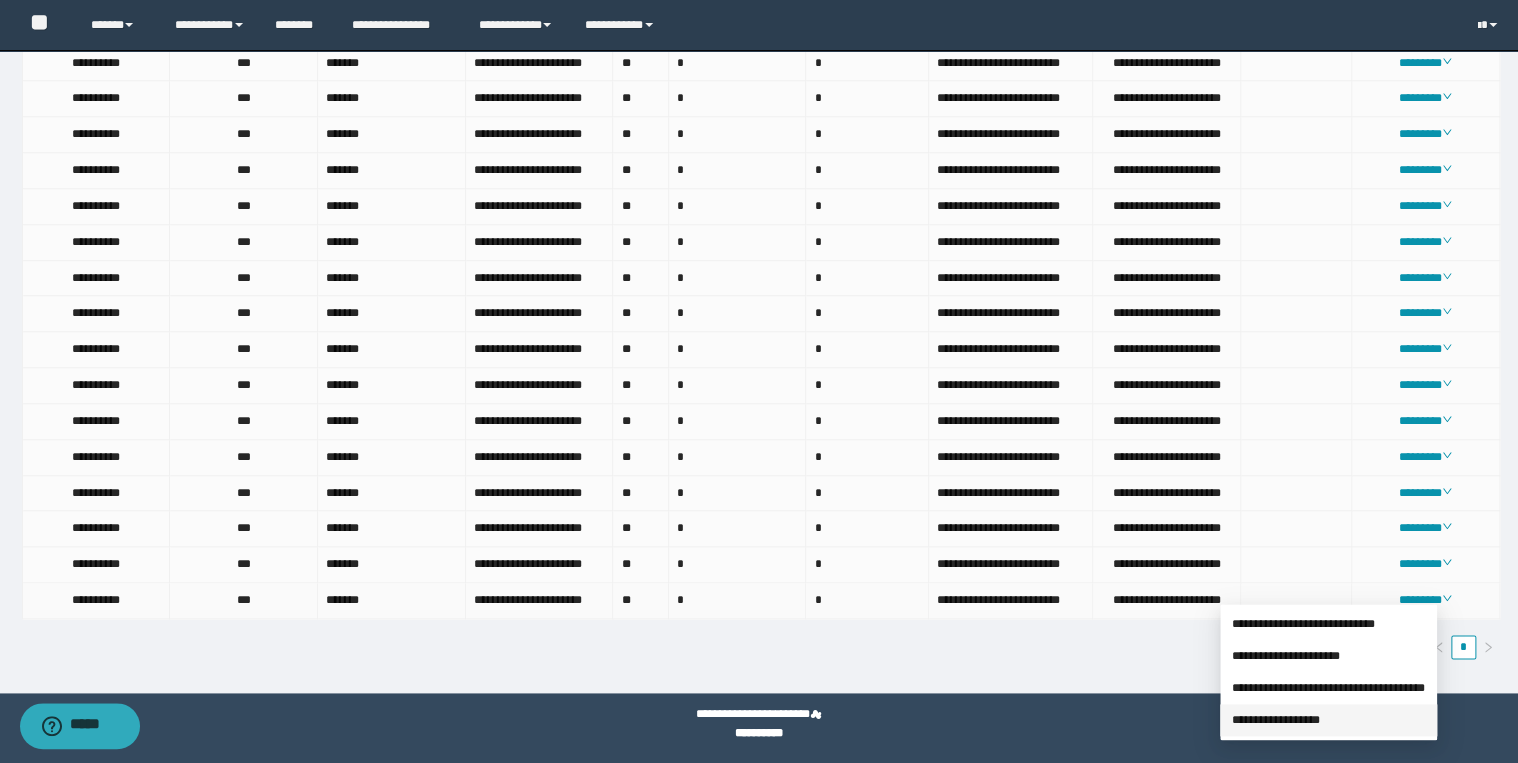 click on "**********" at bounding box center [1276, 720] 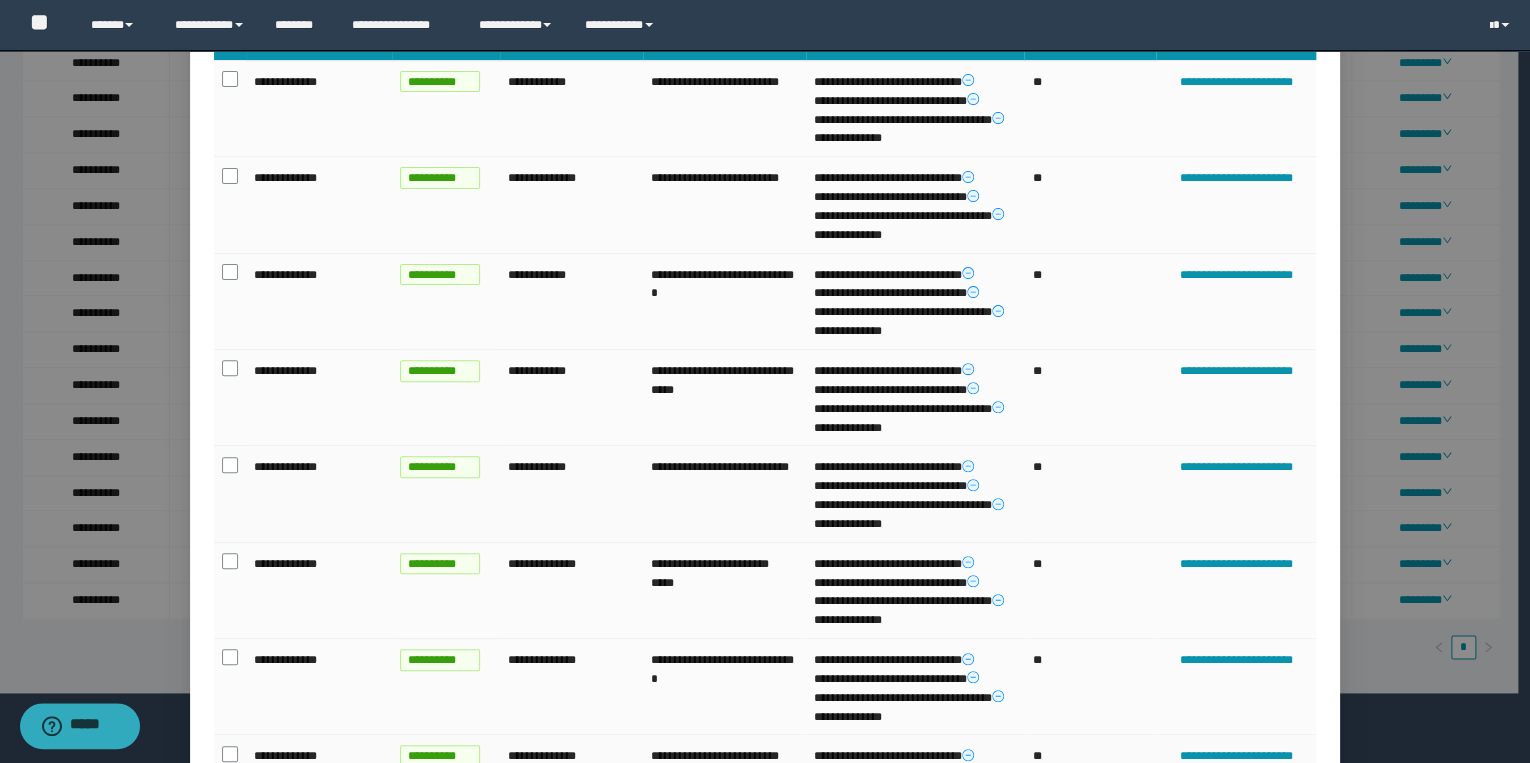 scroll, scrollTop: 400, scrollLeft: 0, axis: vertical 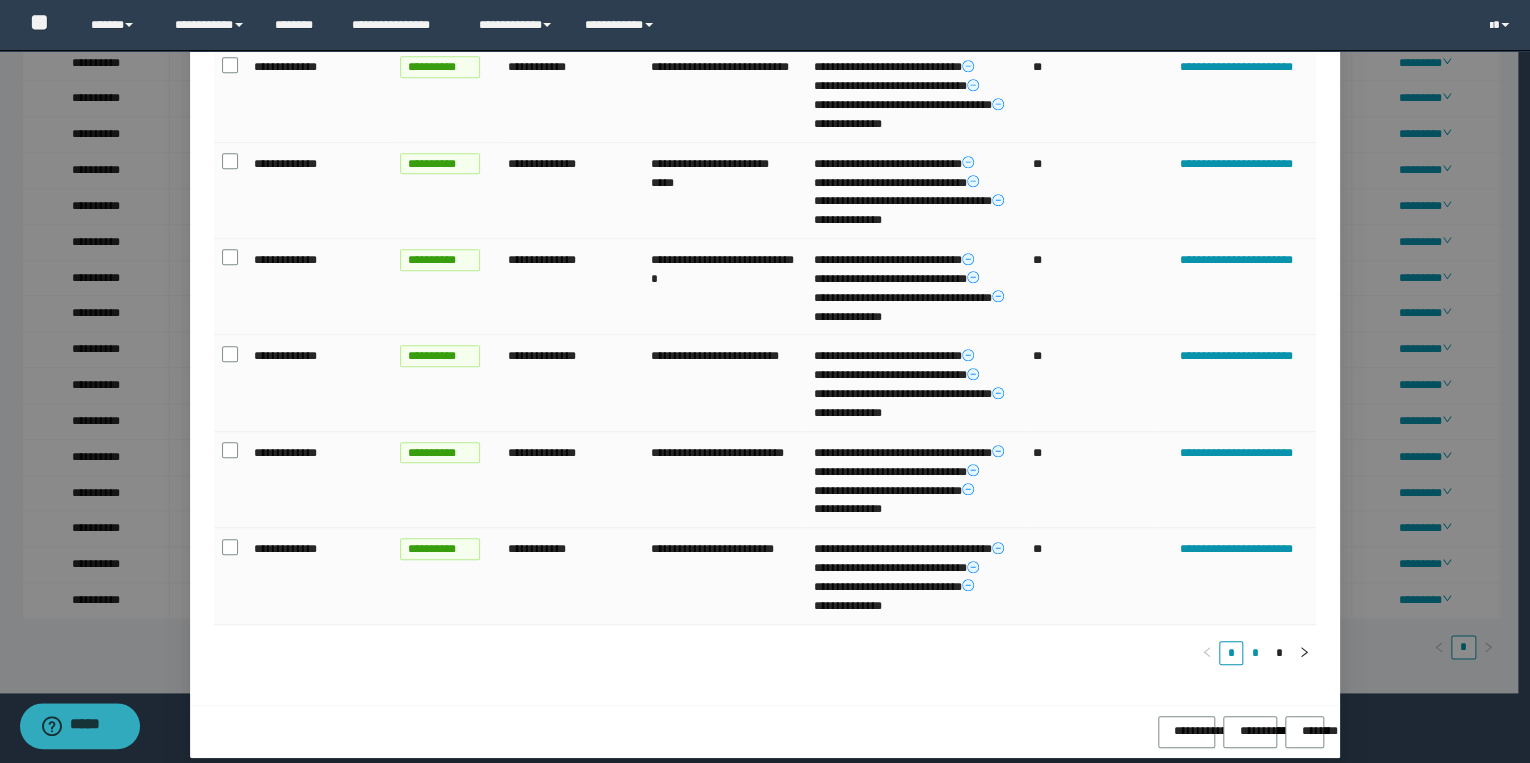 click on "*" at bounding box center (1255, 653) 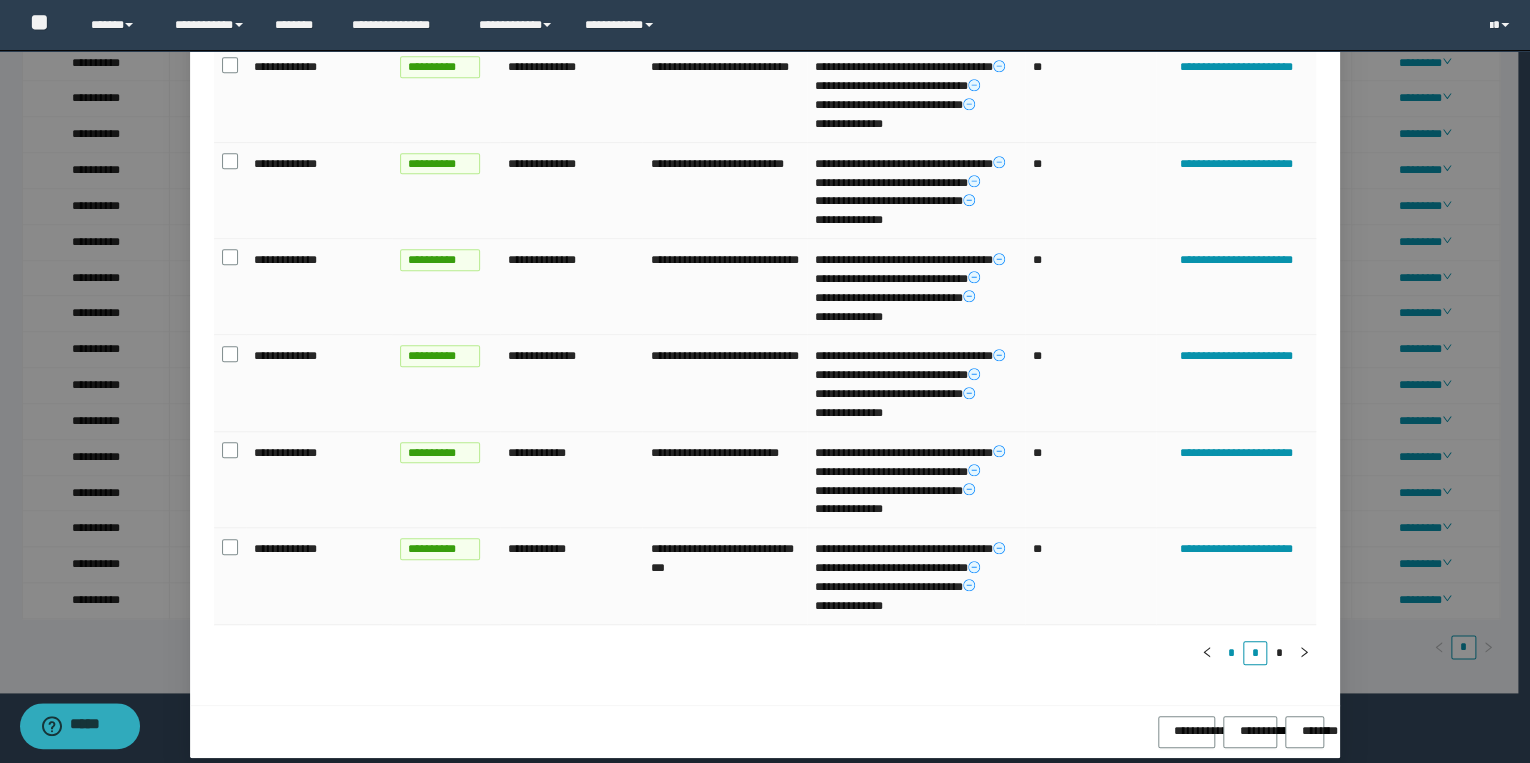 click on "*" at bounding box center [1231, 653] 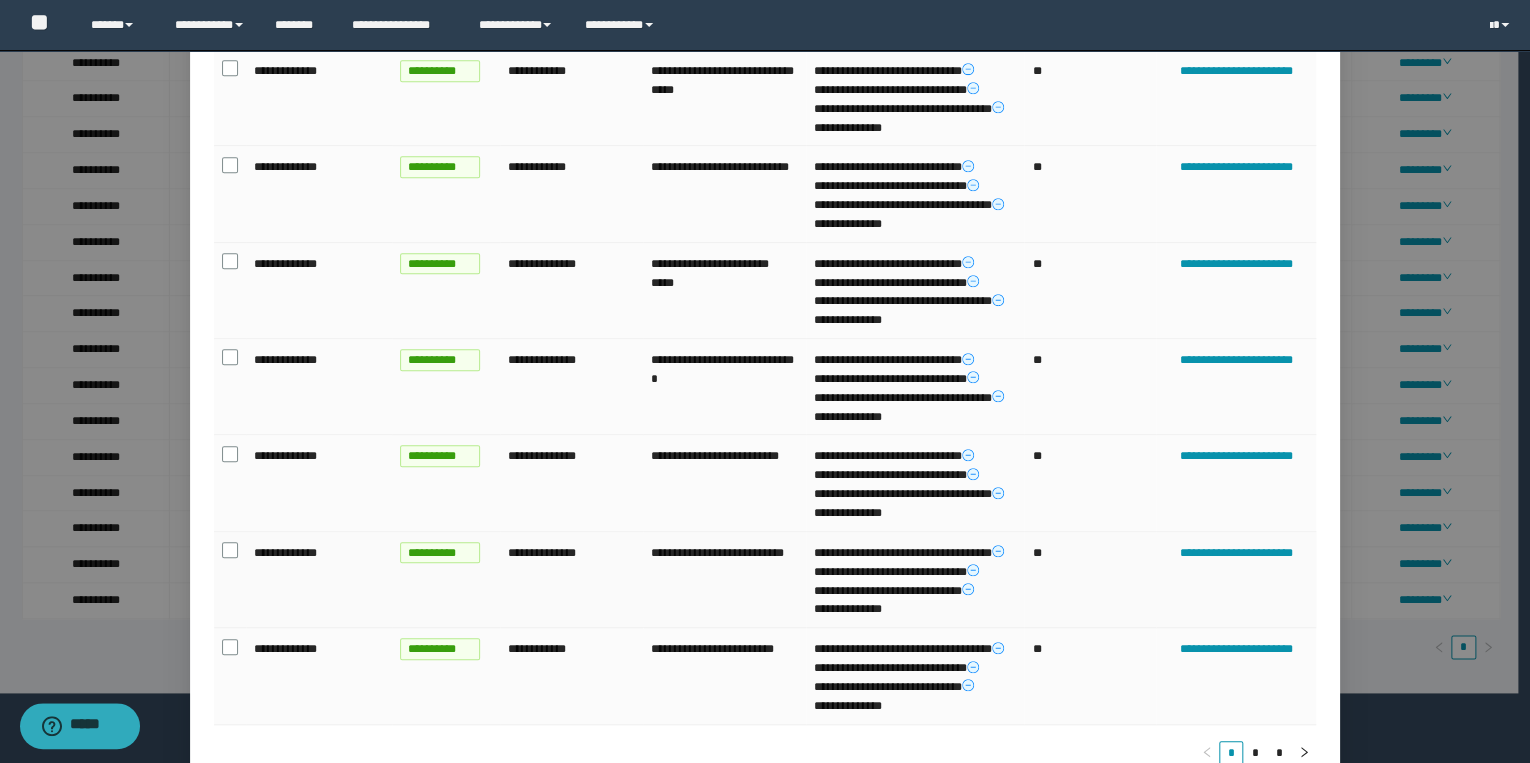 scroll, scrollTop: 558, scrollLeft: 0, axis: vertical 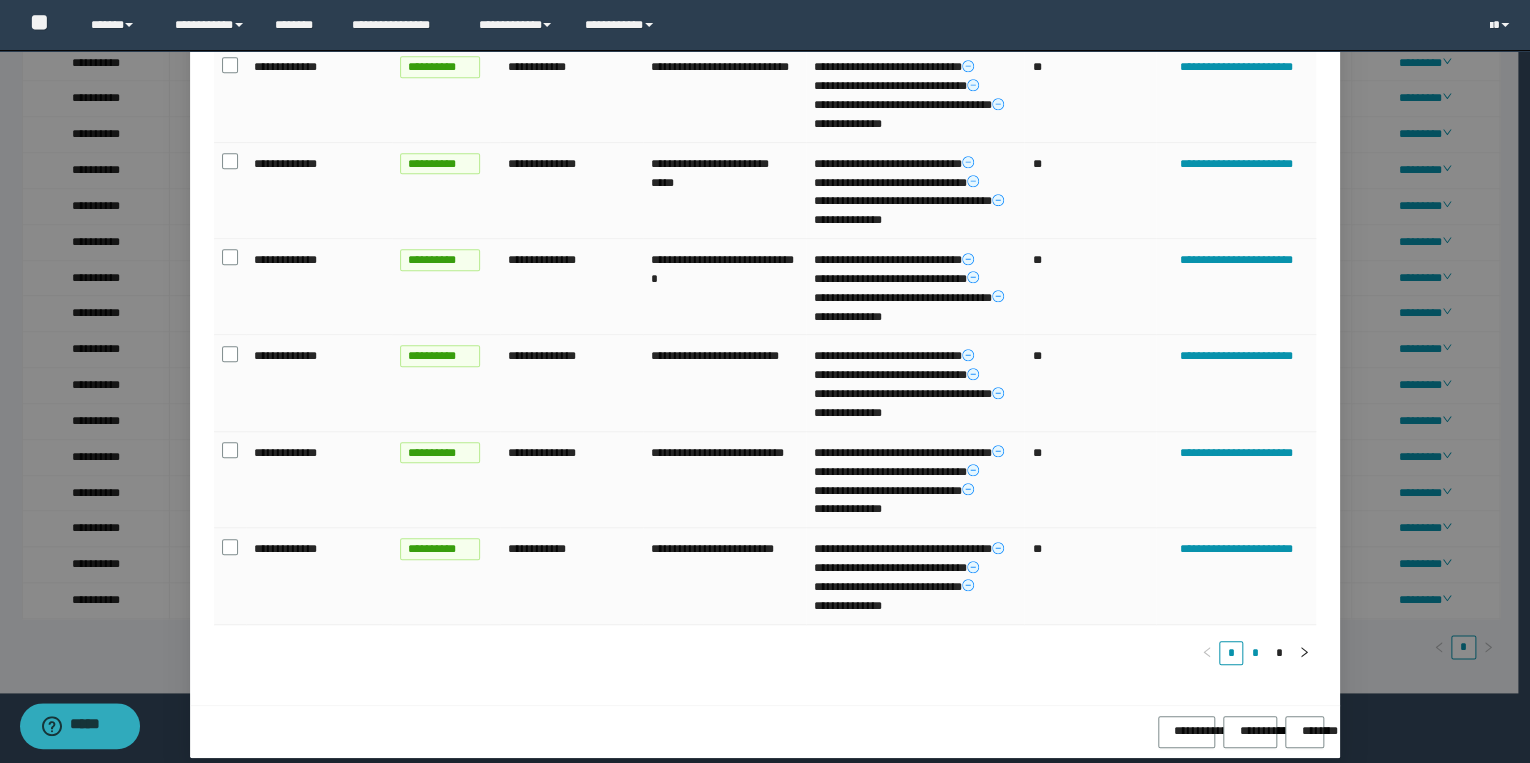 click on "*" at bounding box center (1255, 653) 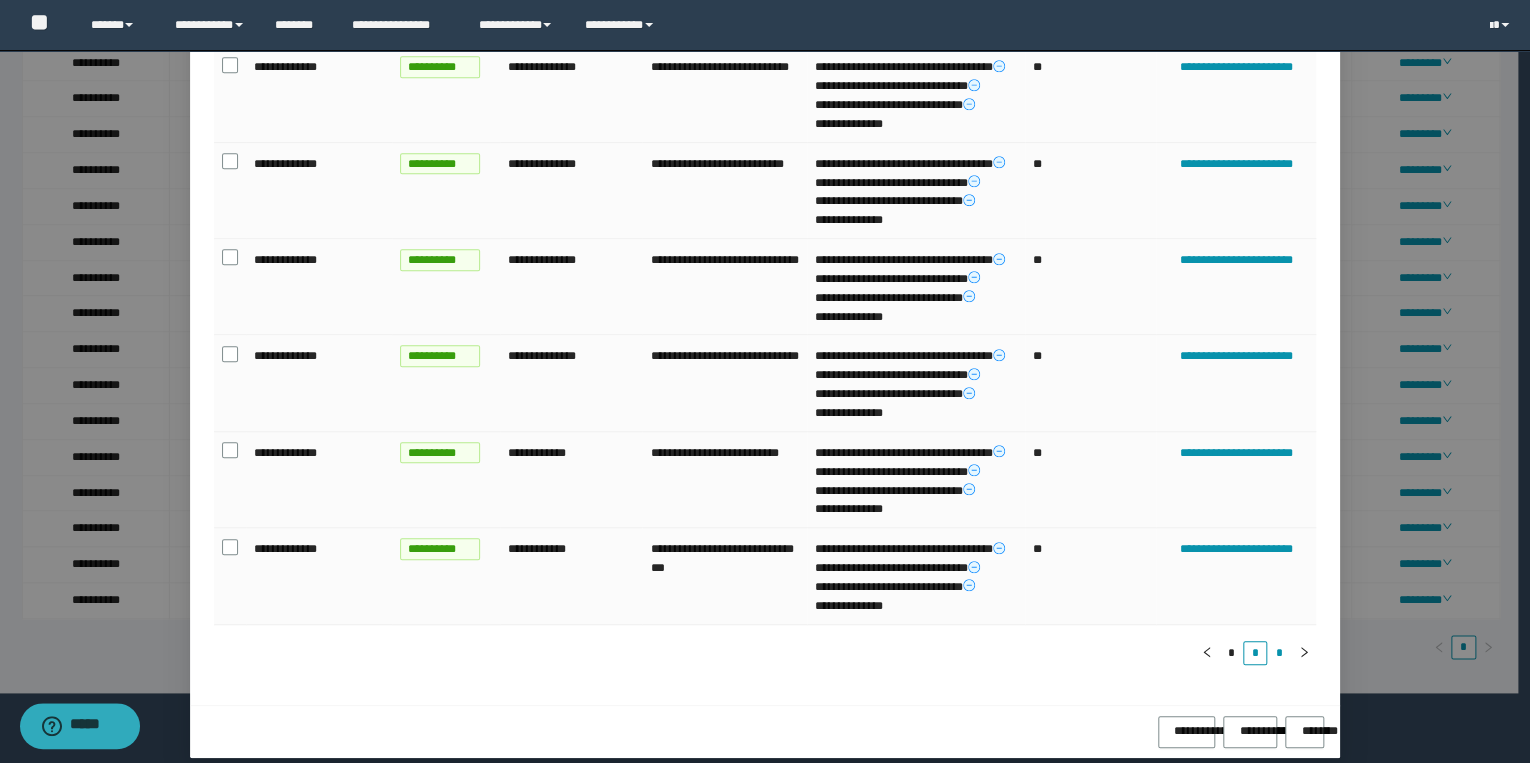 click on "*" at bounding box center (1279, 653) 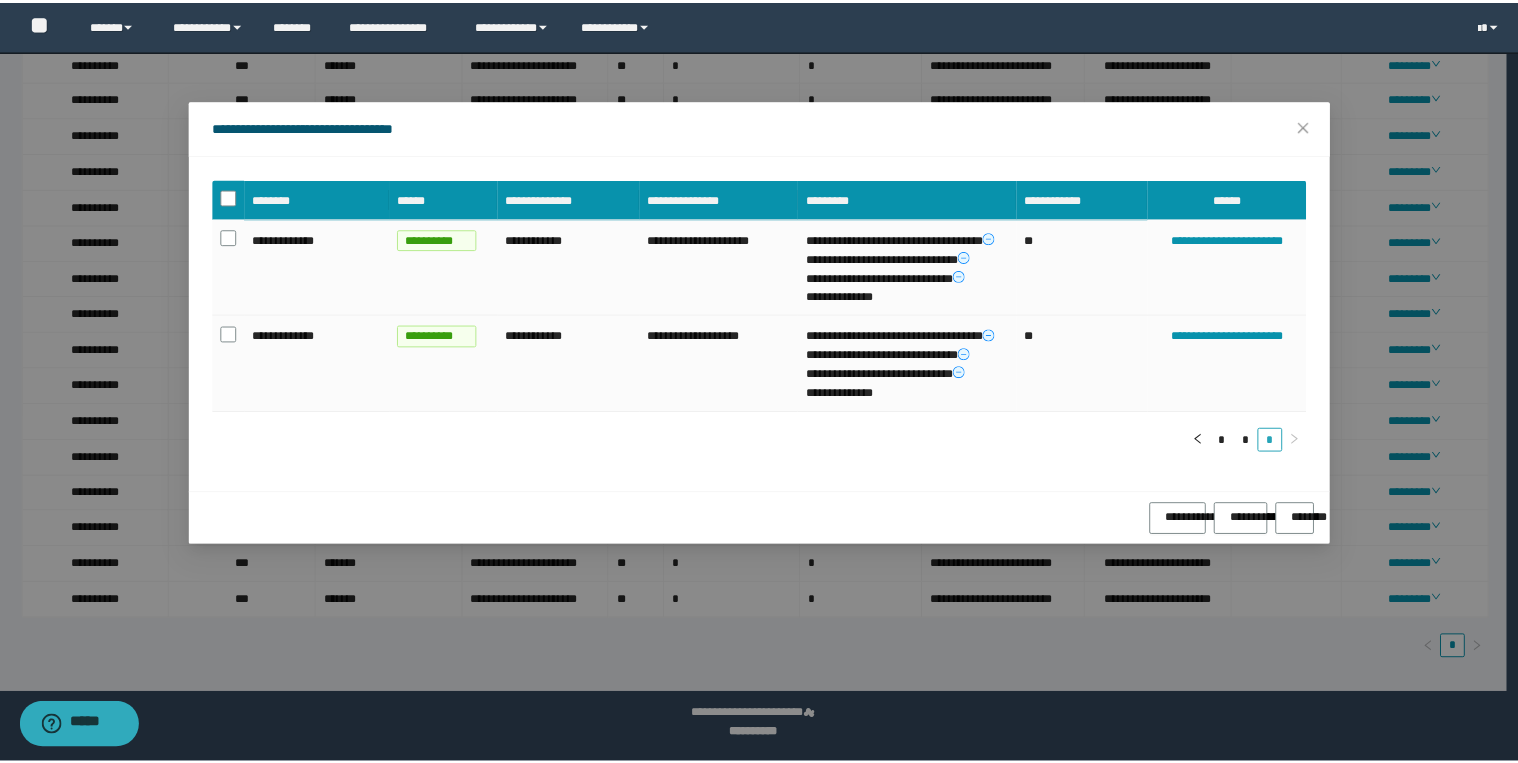 scroll, scrollTop: 0, scrollLeft: 0, axis: both 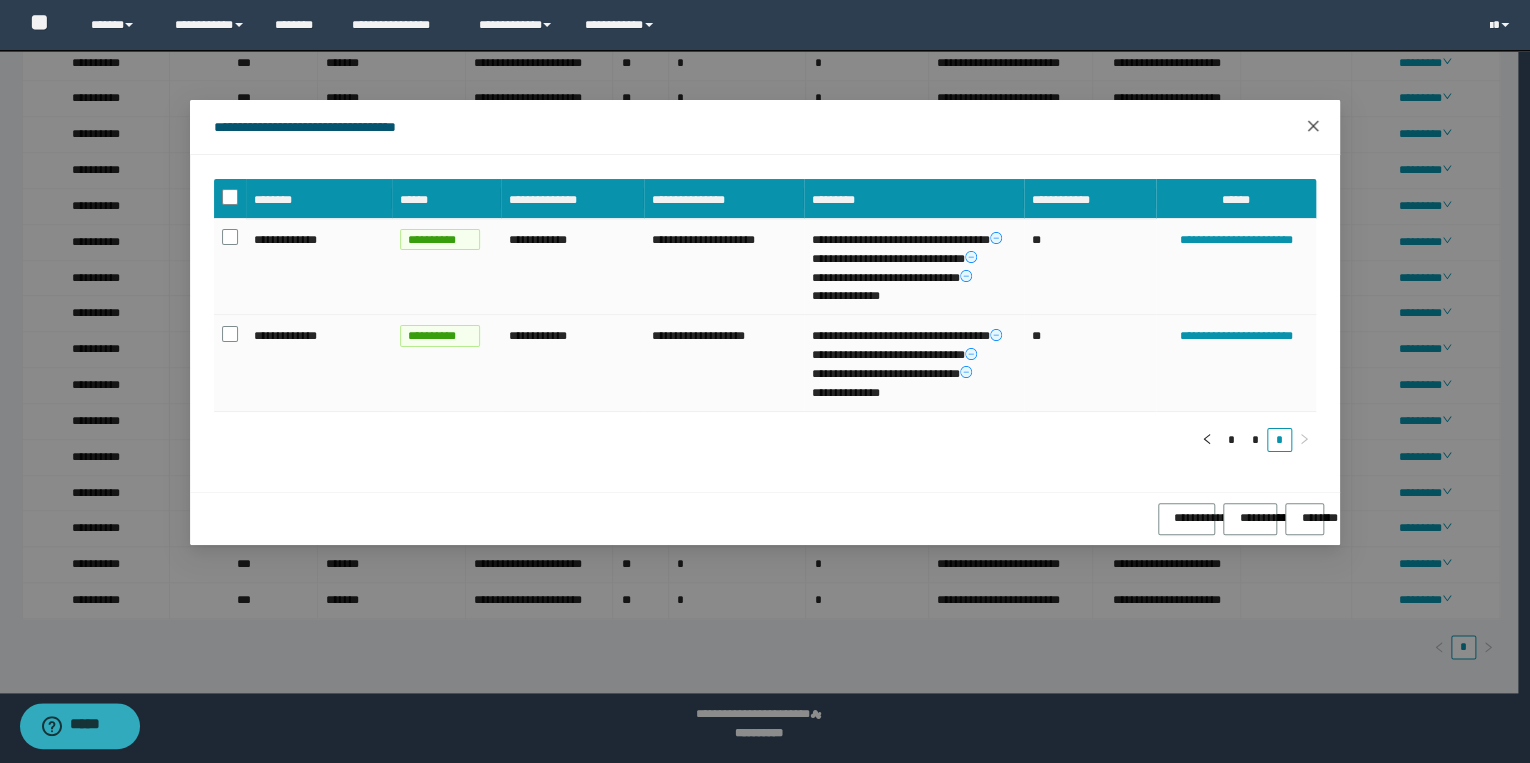 click at bounding box center [1313, 127] 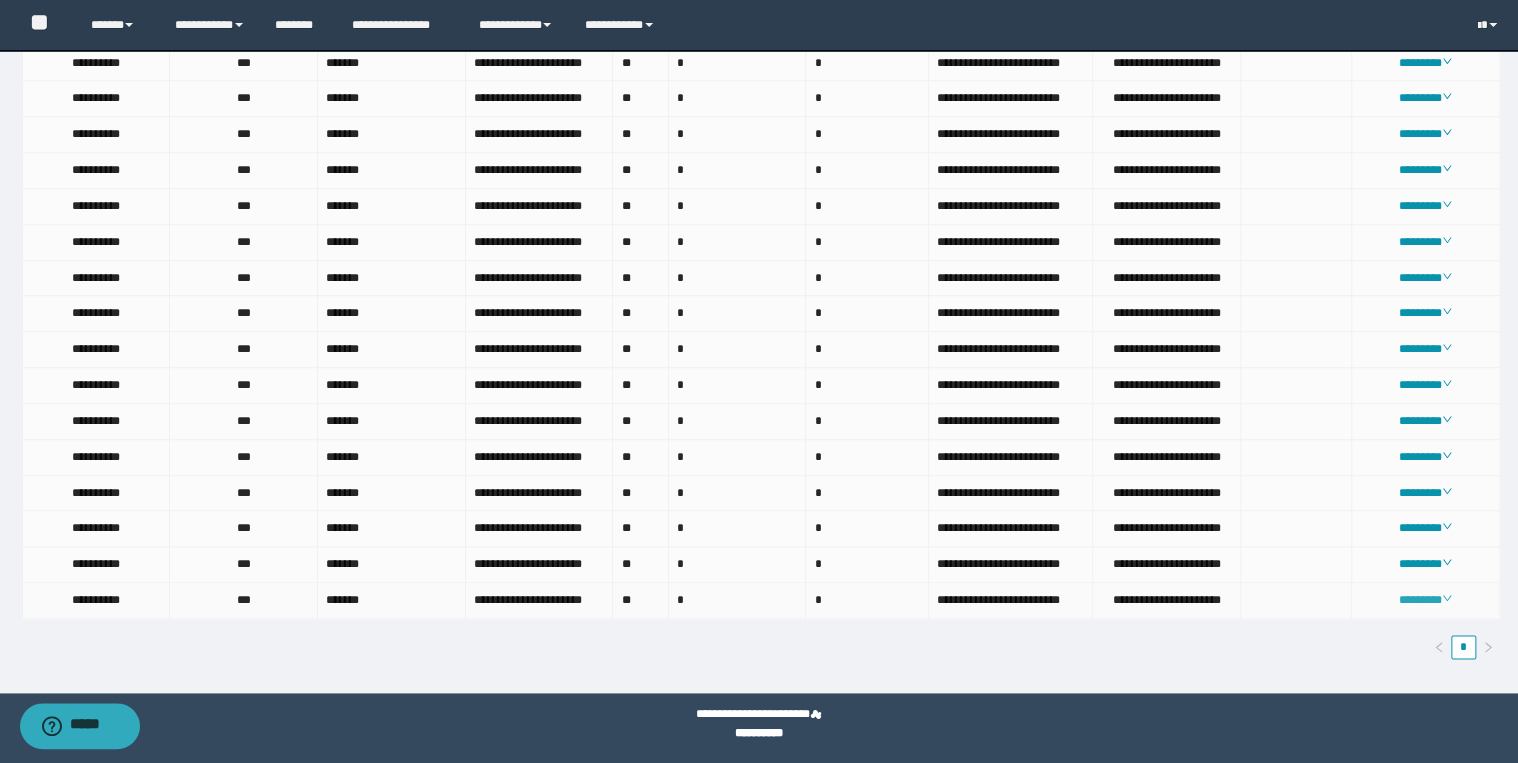click on "********" at bounding box center (1425, 600) 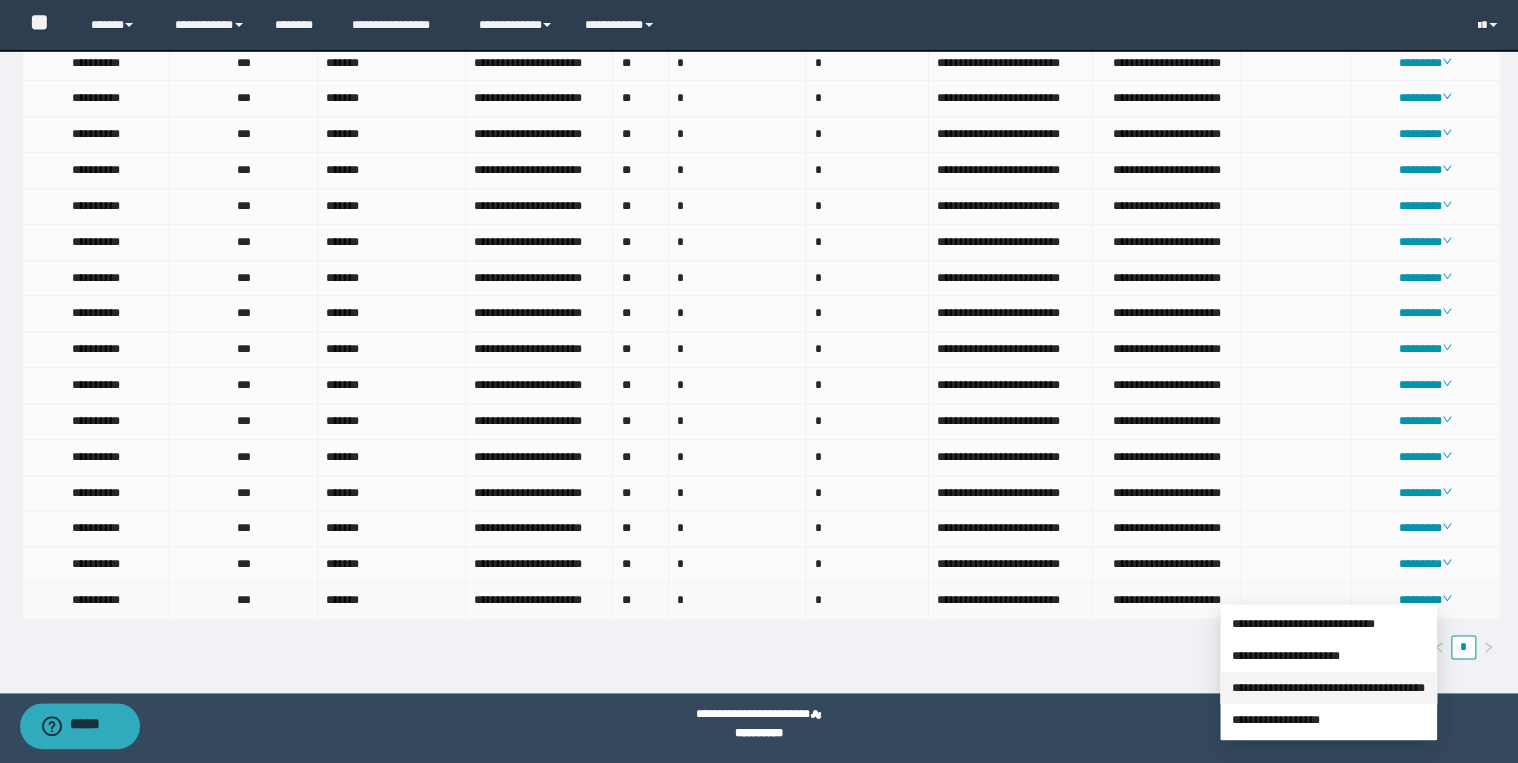 click on "**********" at bounding box center (1328, 688) 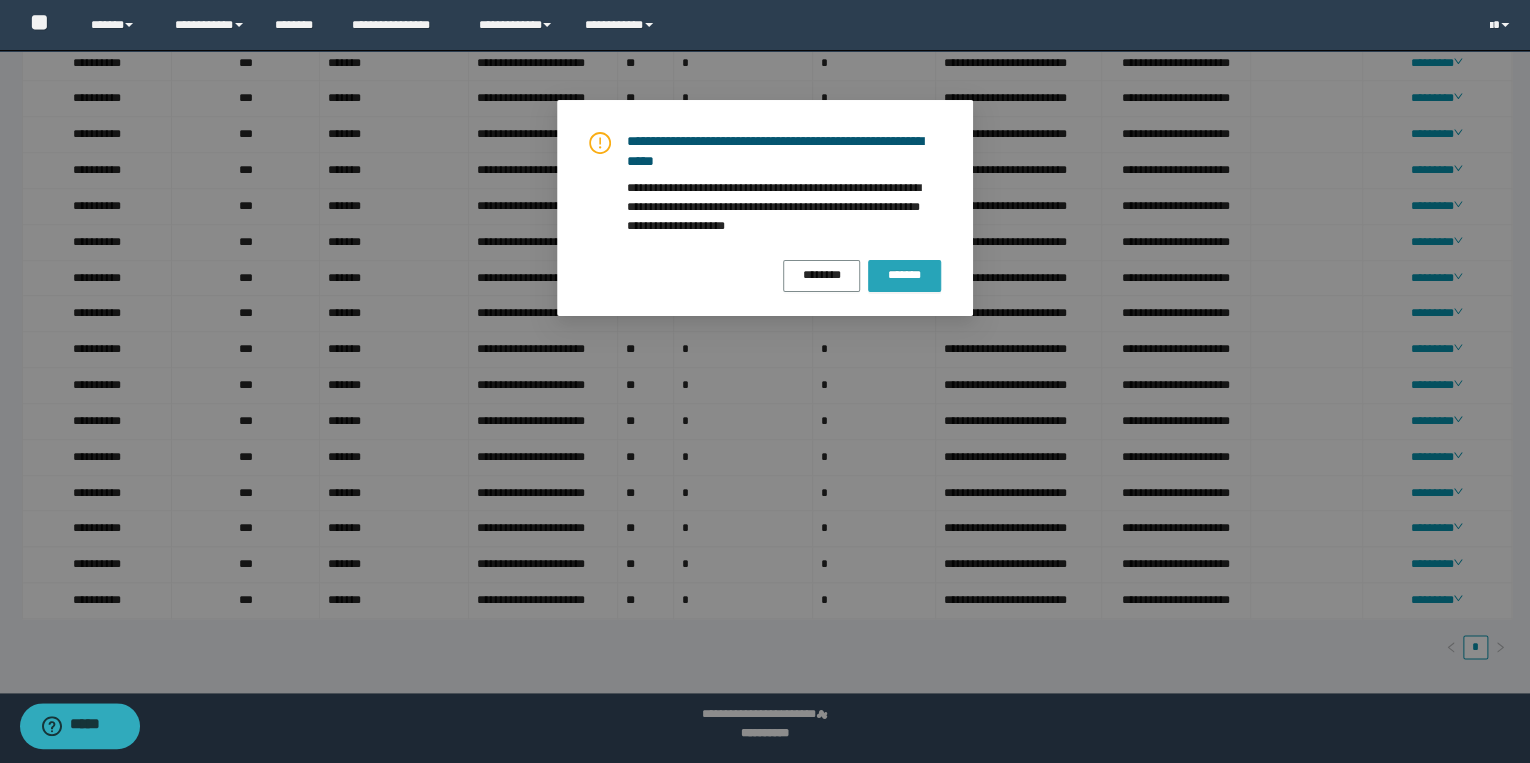 click on "*******" at bounding box center (904, 275) 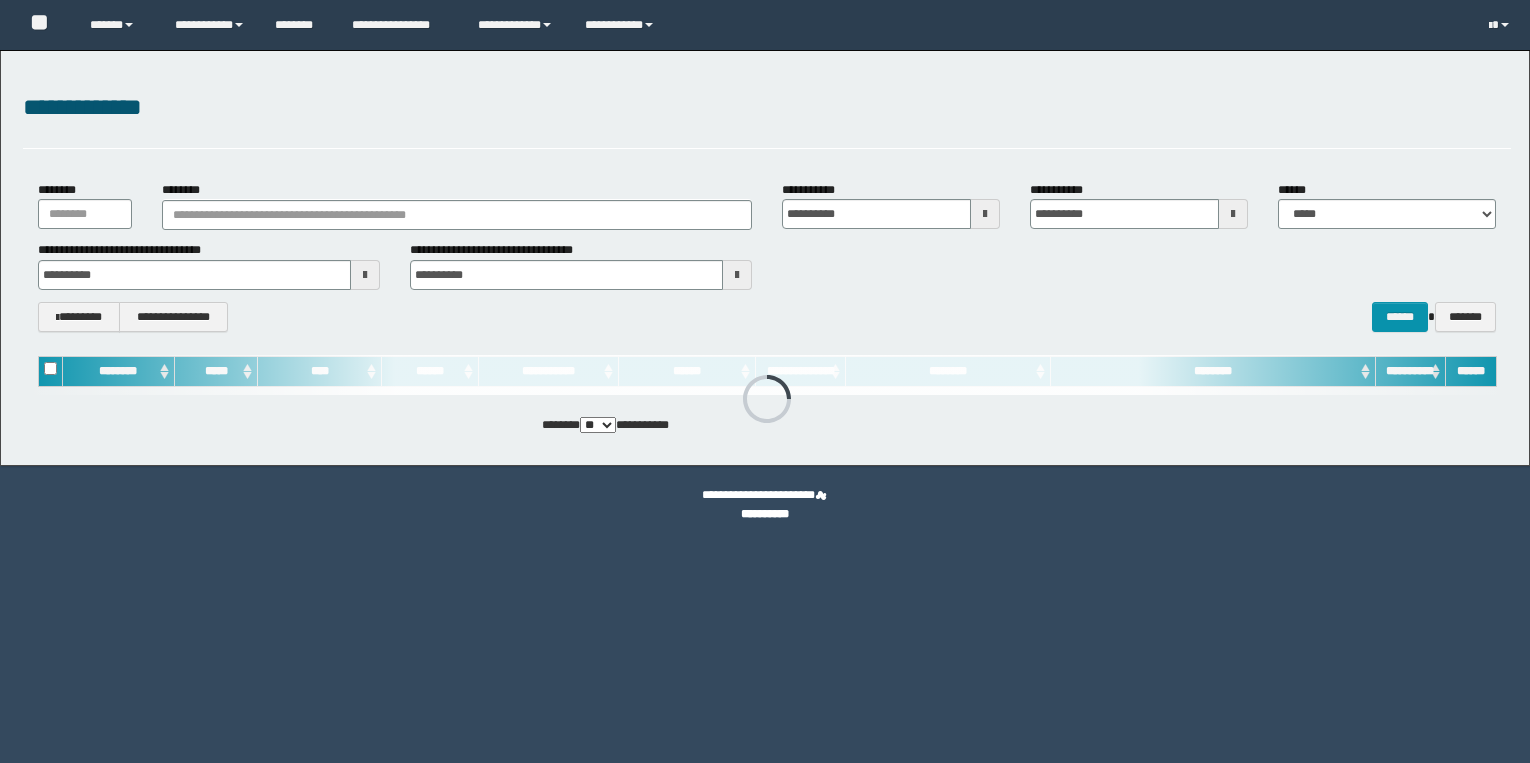 scroll, scrollTop: 0, scrollLeft: 0, axis: both 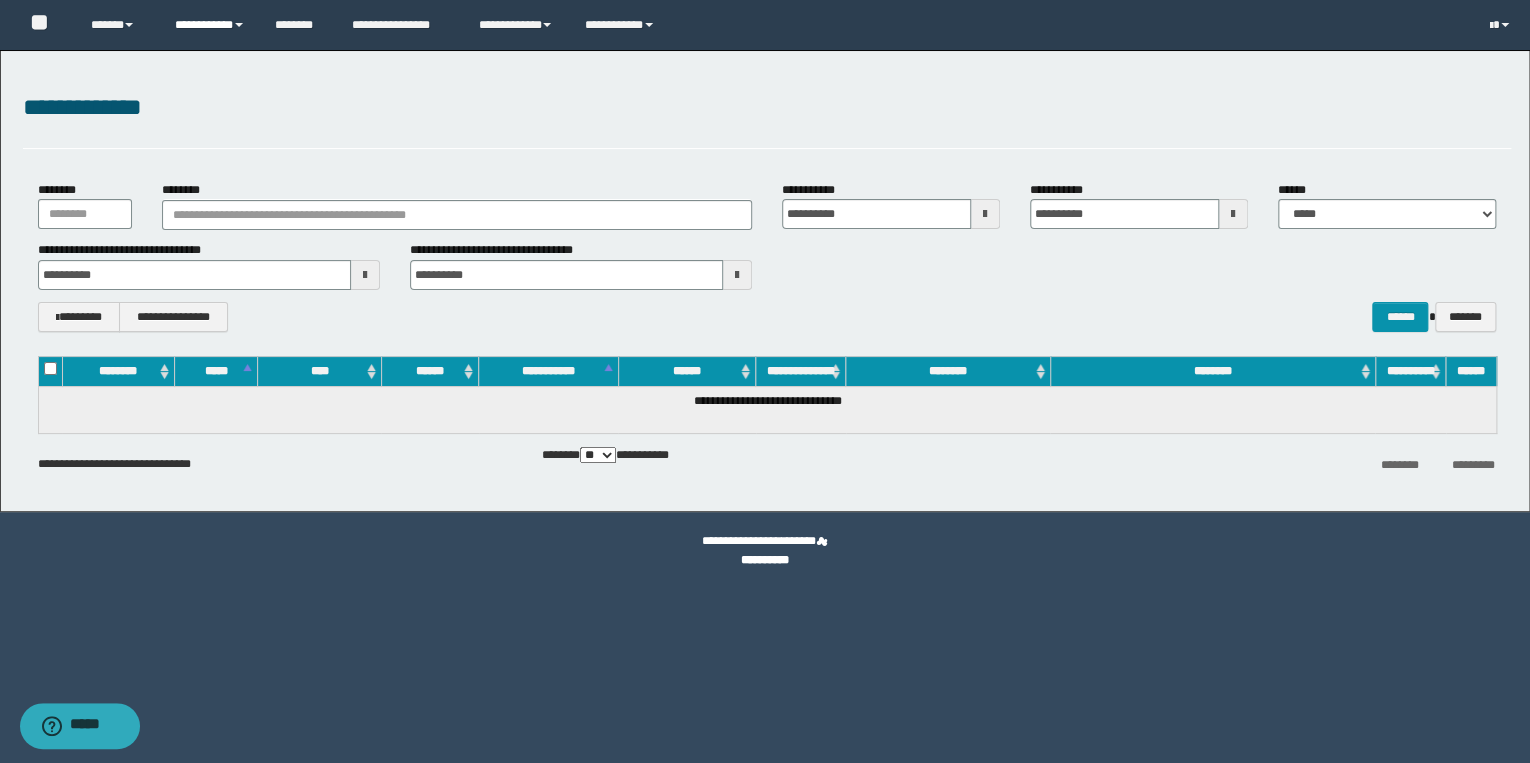 click on "**********" at bounding box center [210, 25] 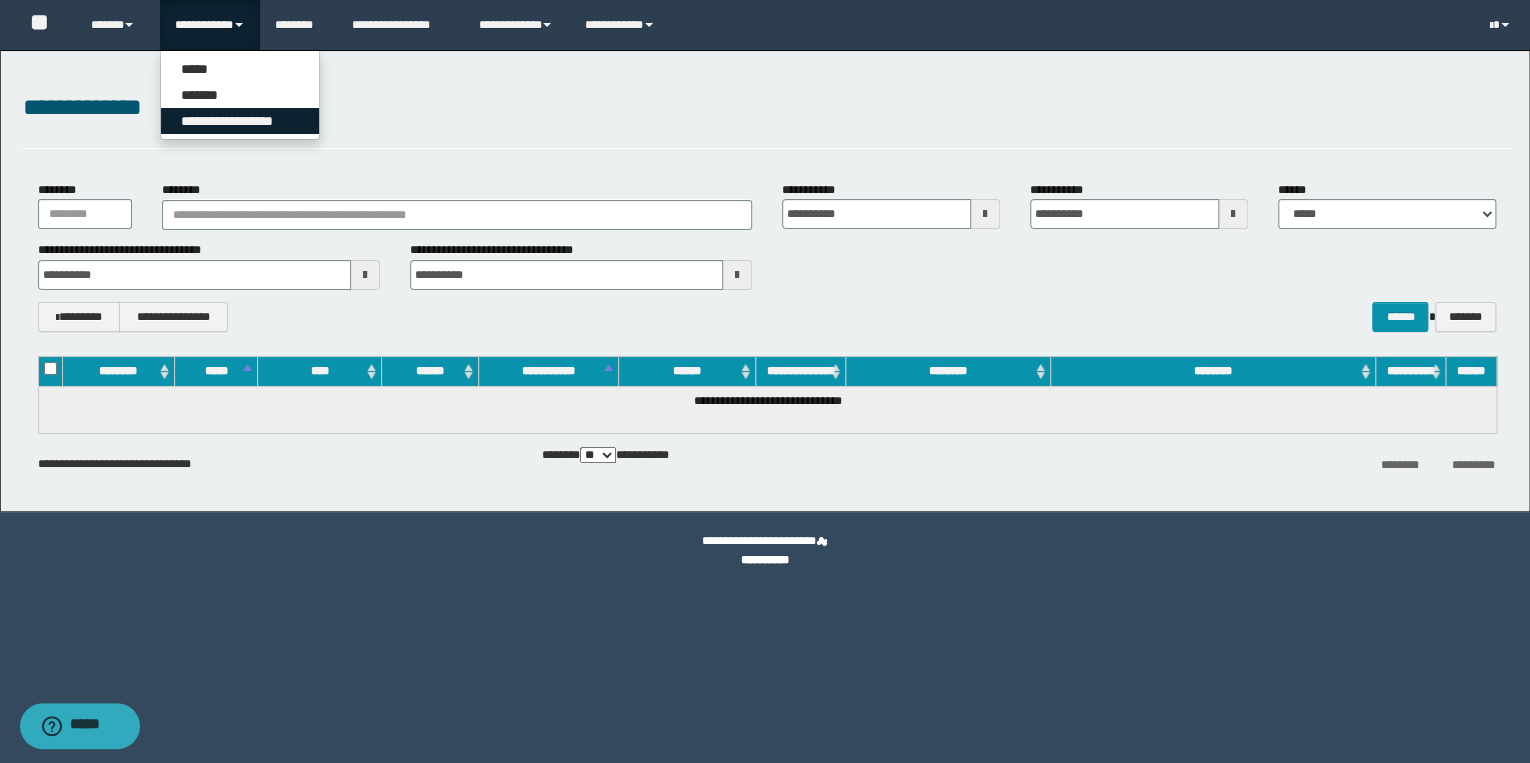 drag, startPoint x: 237, startPoint y: 126, endPoint x: 283, endPoint y: 97, distance: 54.378304 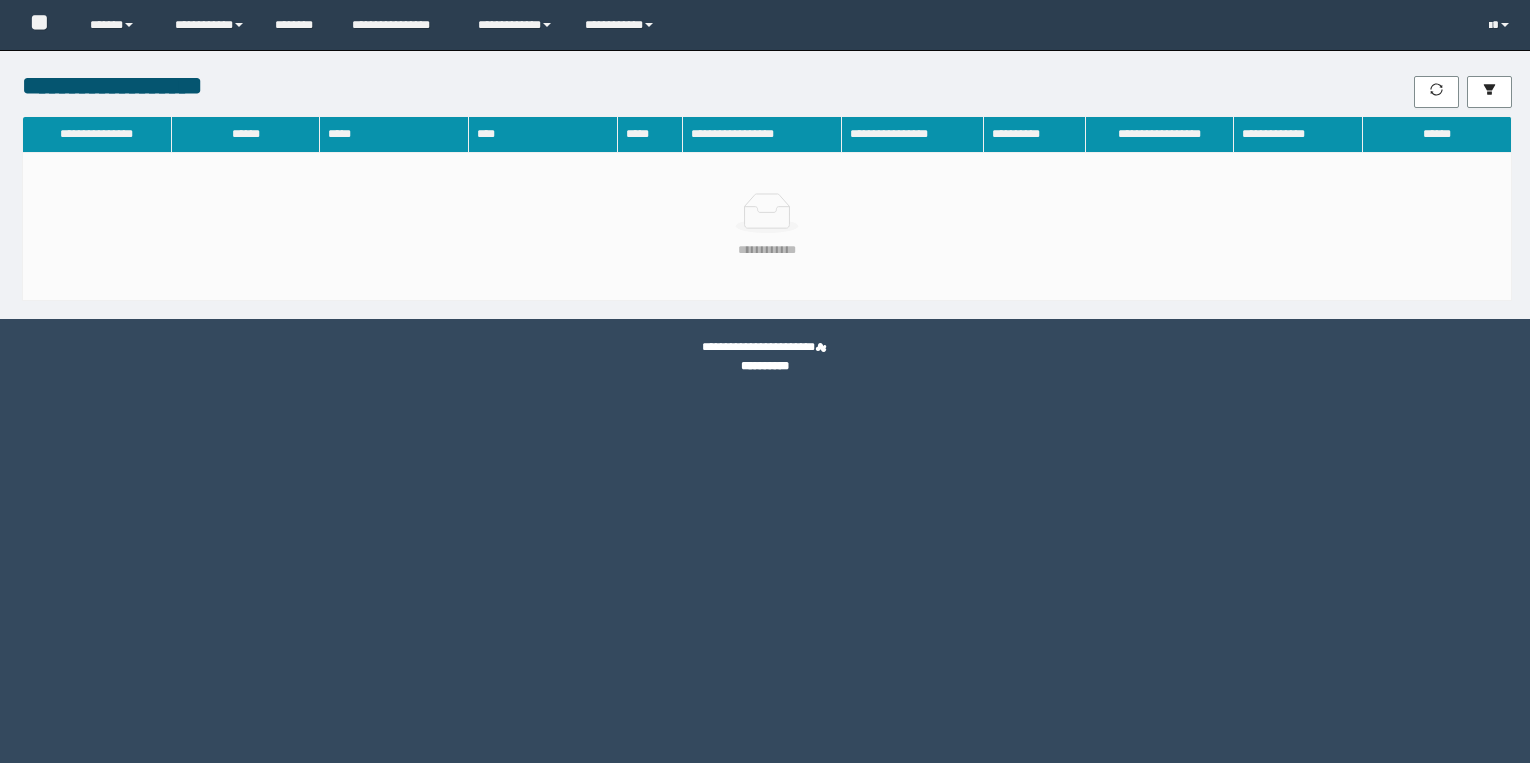 scroll, scrollTop: 0, scrollLeft: 0, axis: both 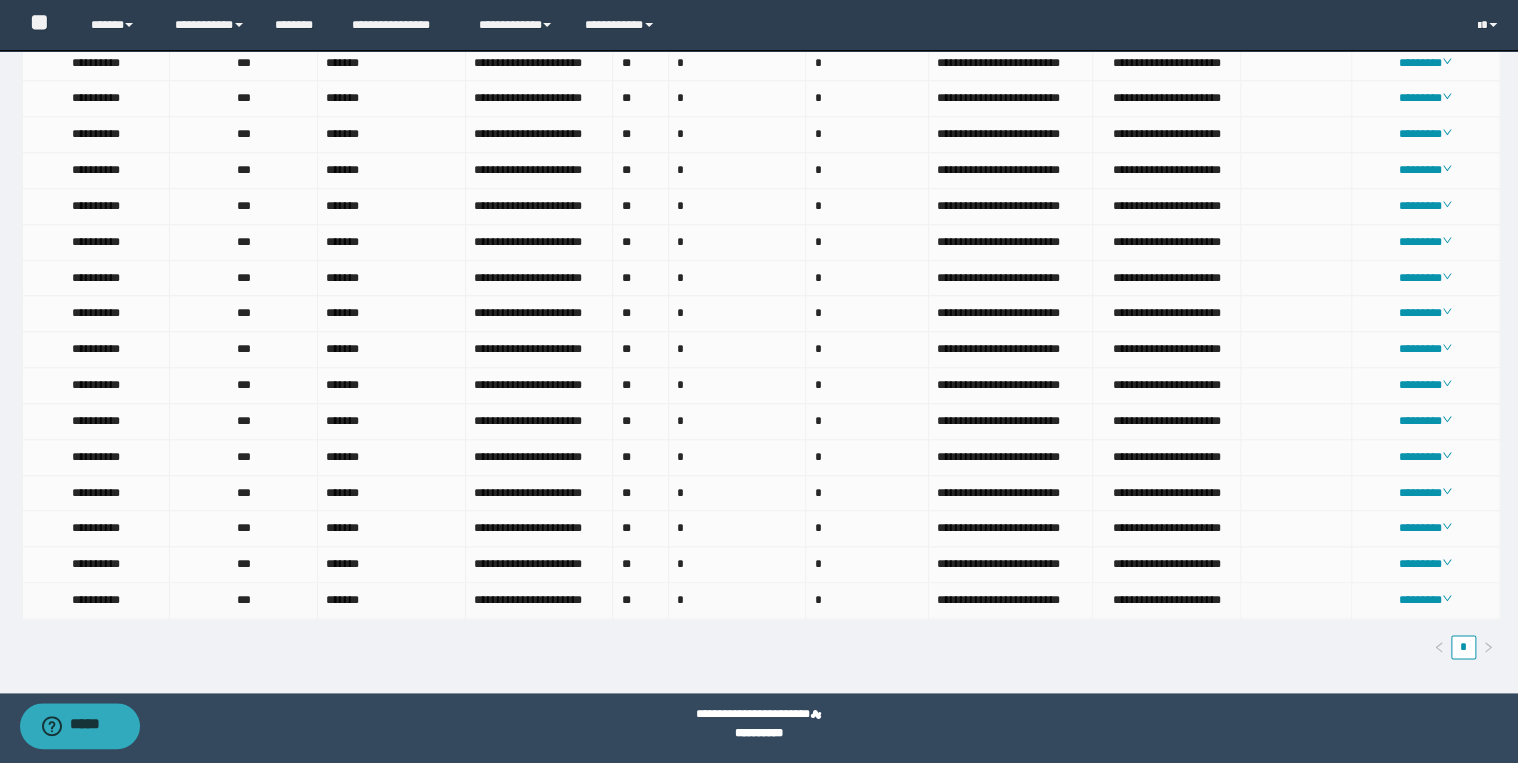 click on "********" at bounding box center (1426, 601) 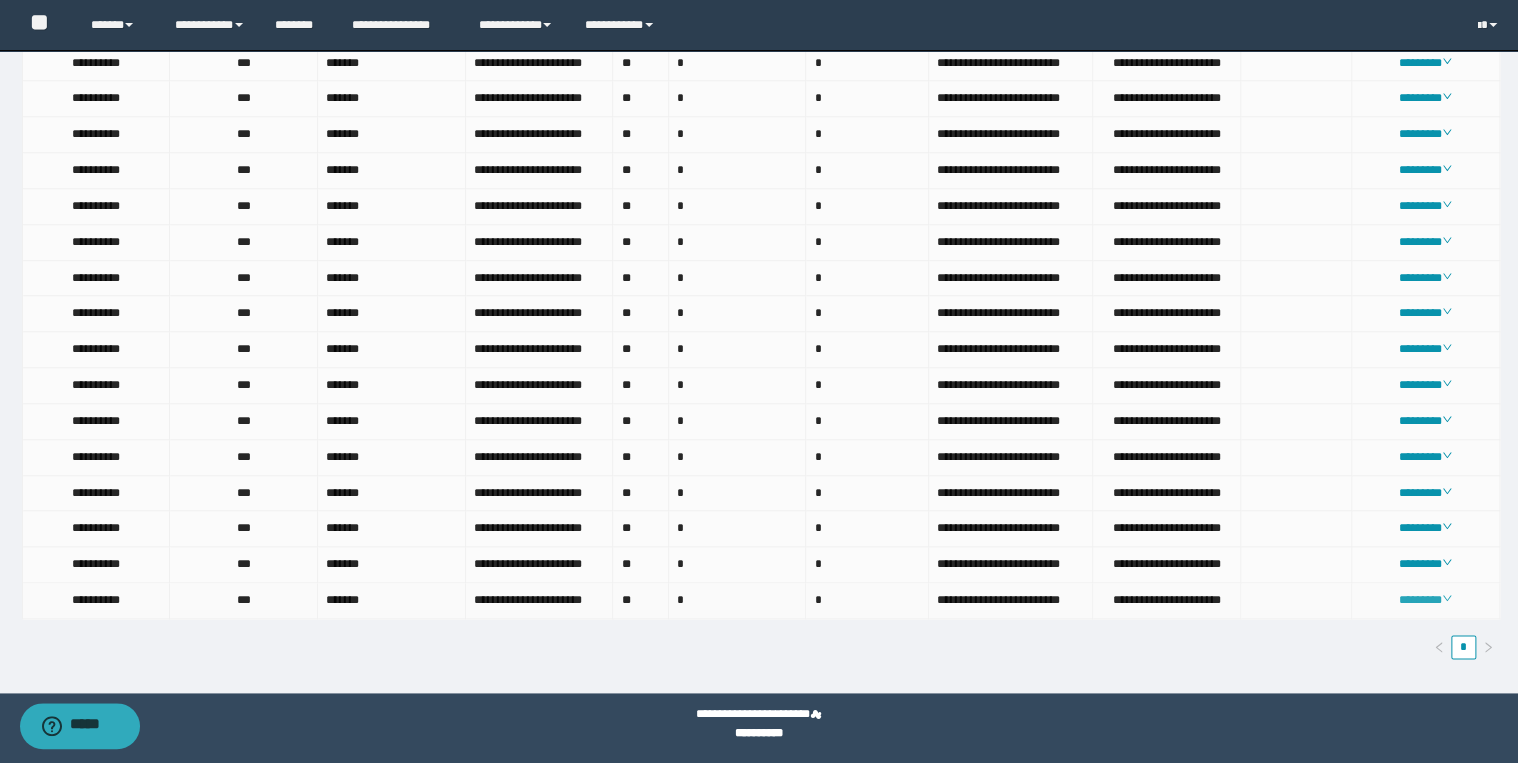 click on "********" at bounding box center [1425, 600] 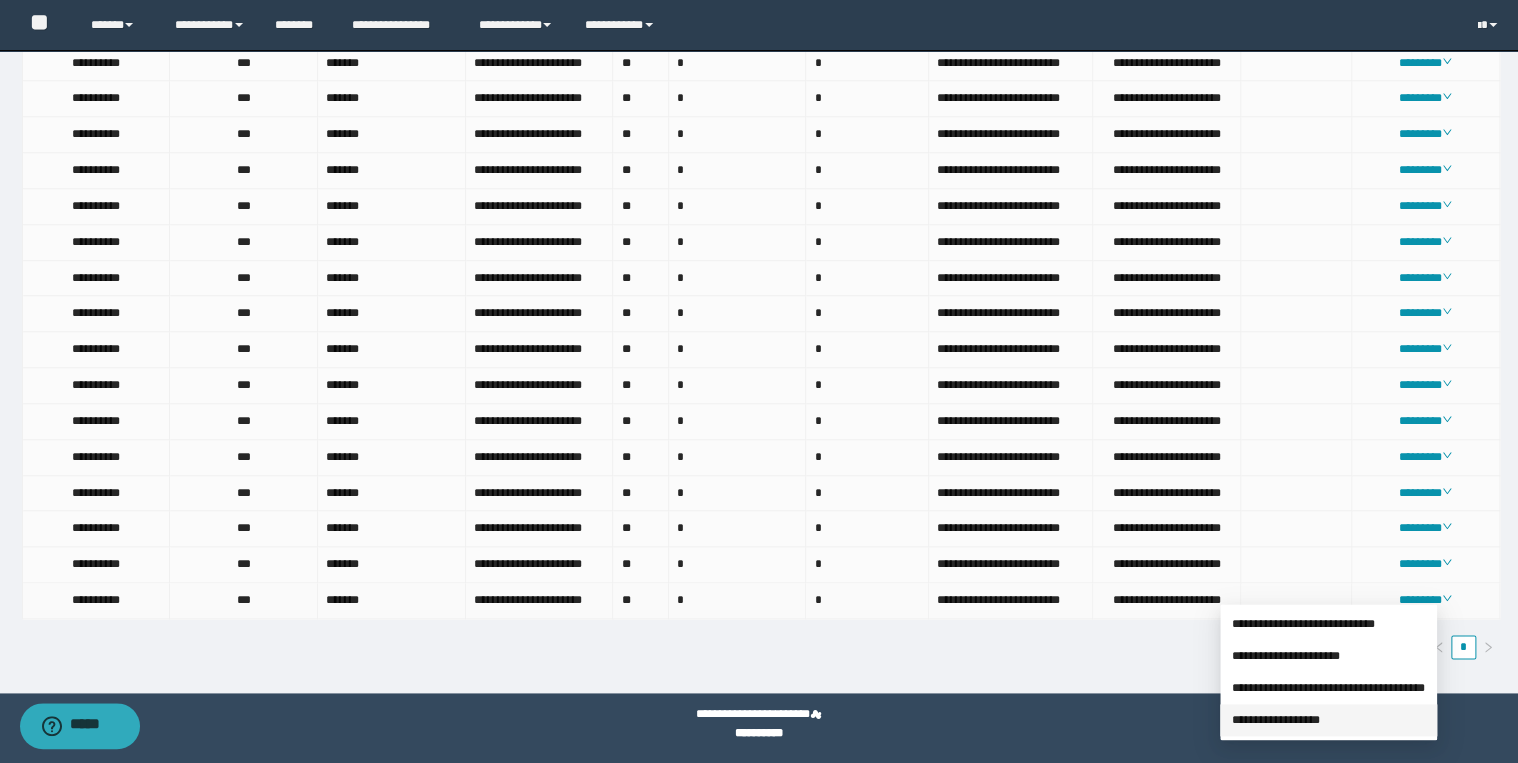click on "**********" at bounding box center (1276, 720) 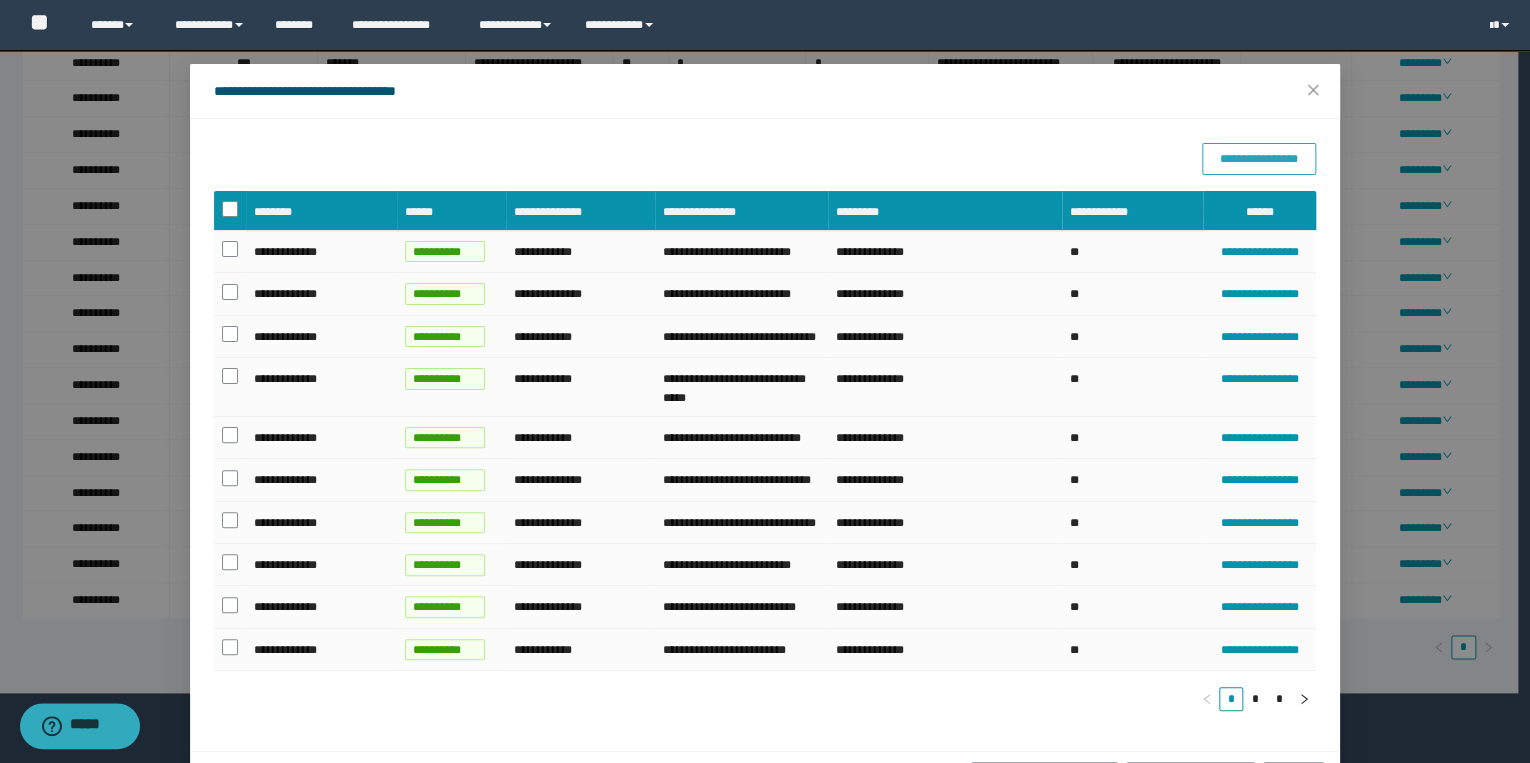 click on "**********" at bounding box center (1258, 159) 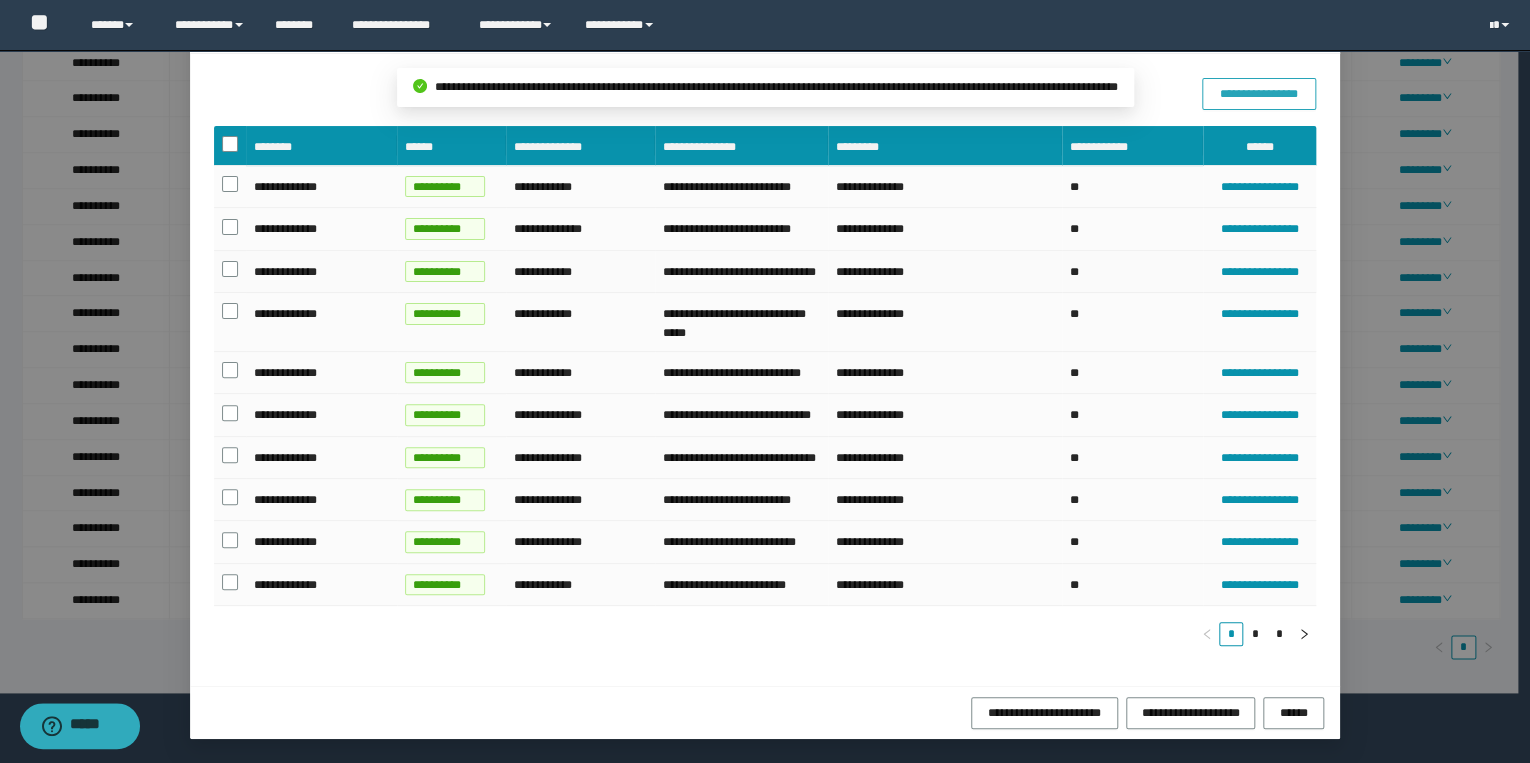 scroll, scrollTop: 196, scrollLeft: 0, axis: vertical 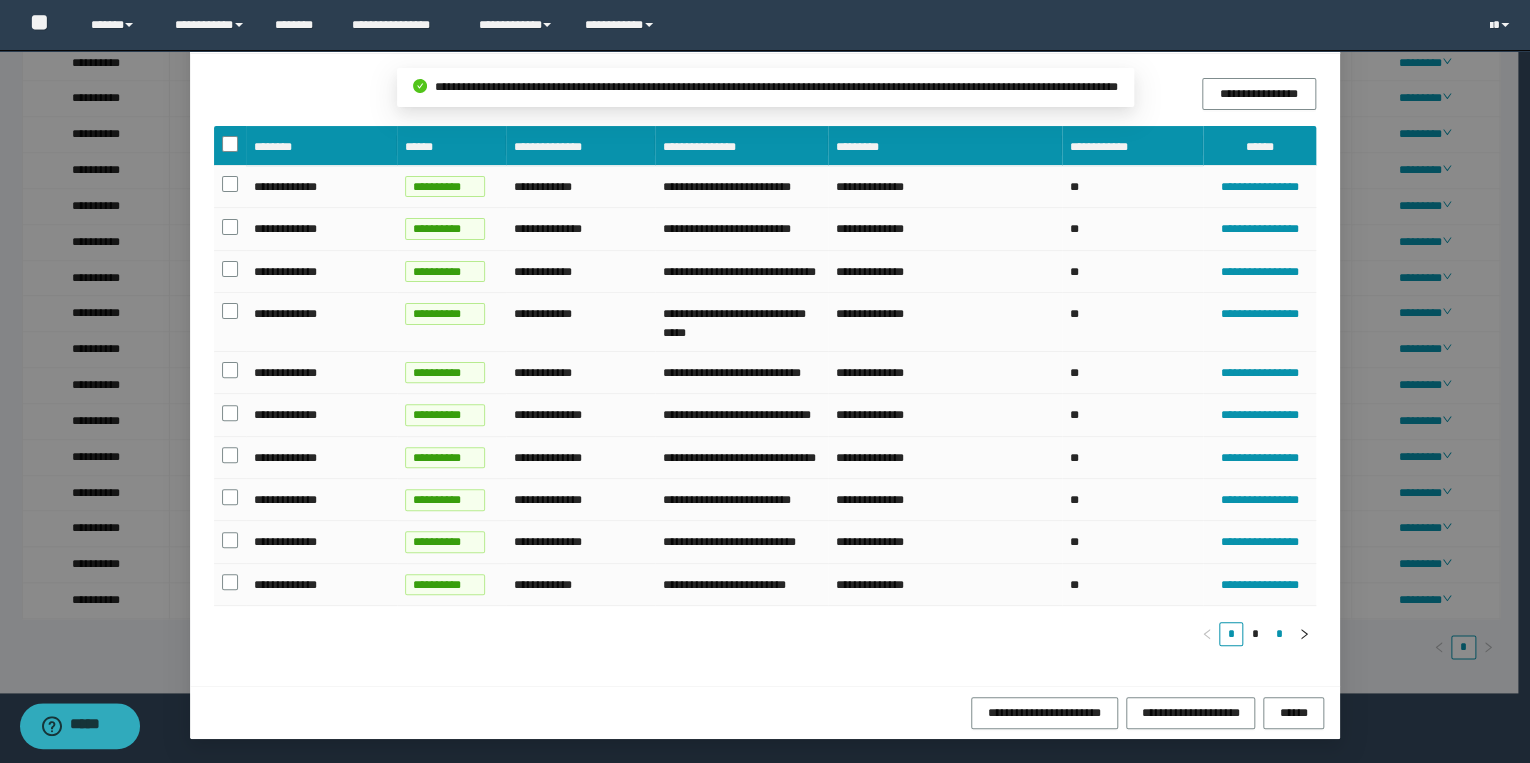 click on "* * *" at bounding box center (765, 634) 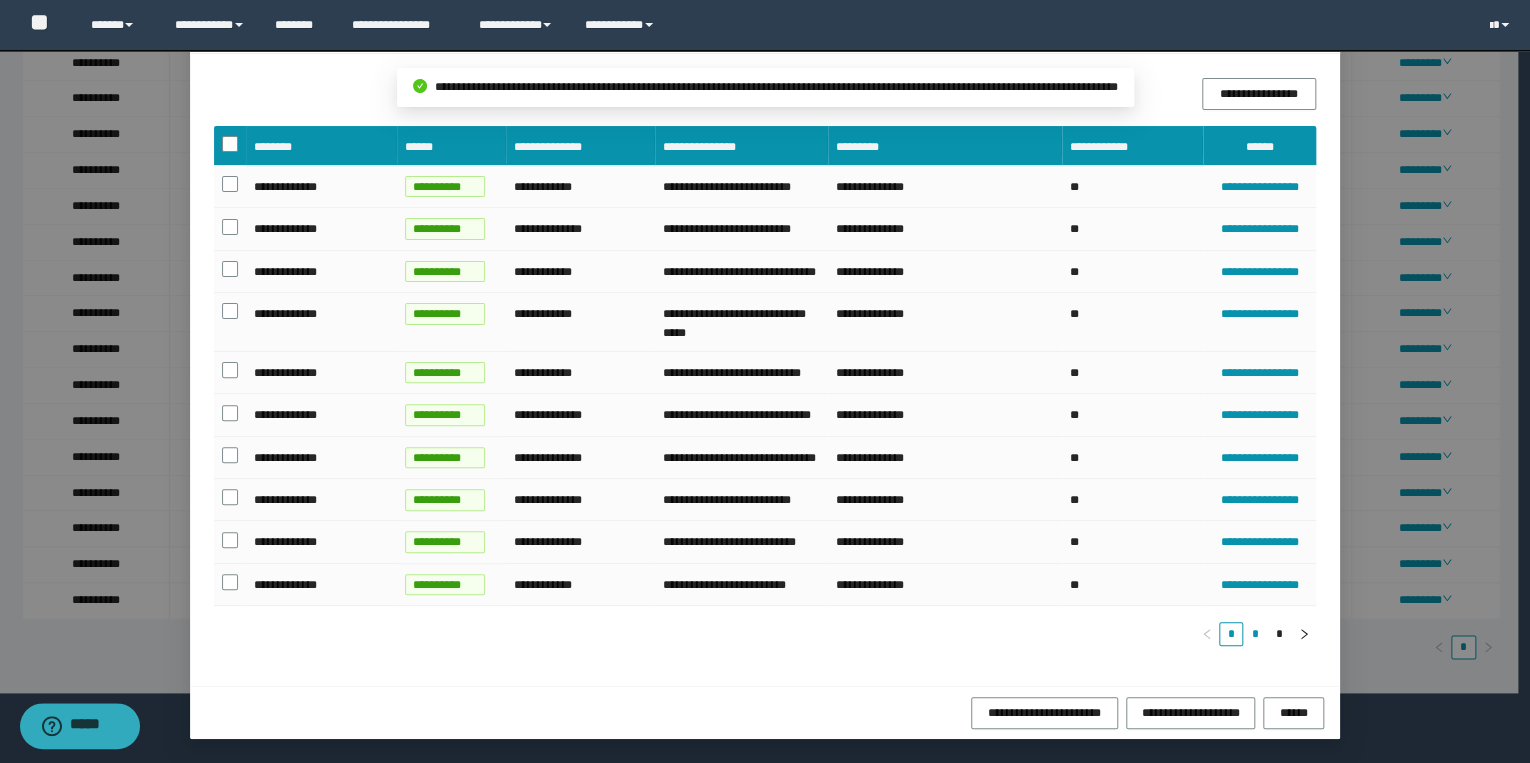 click on "*" at bounding box center [1255, 634] 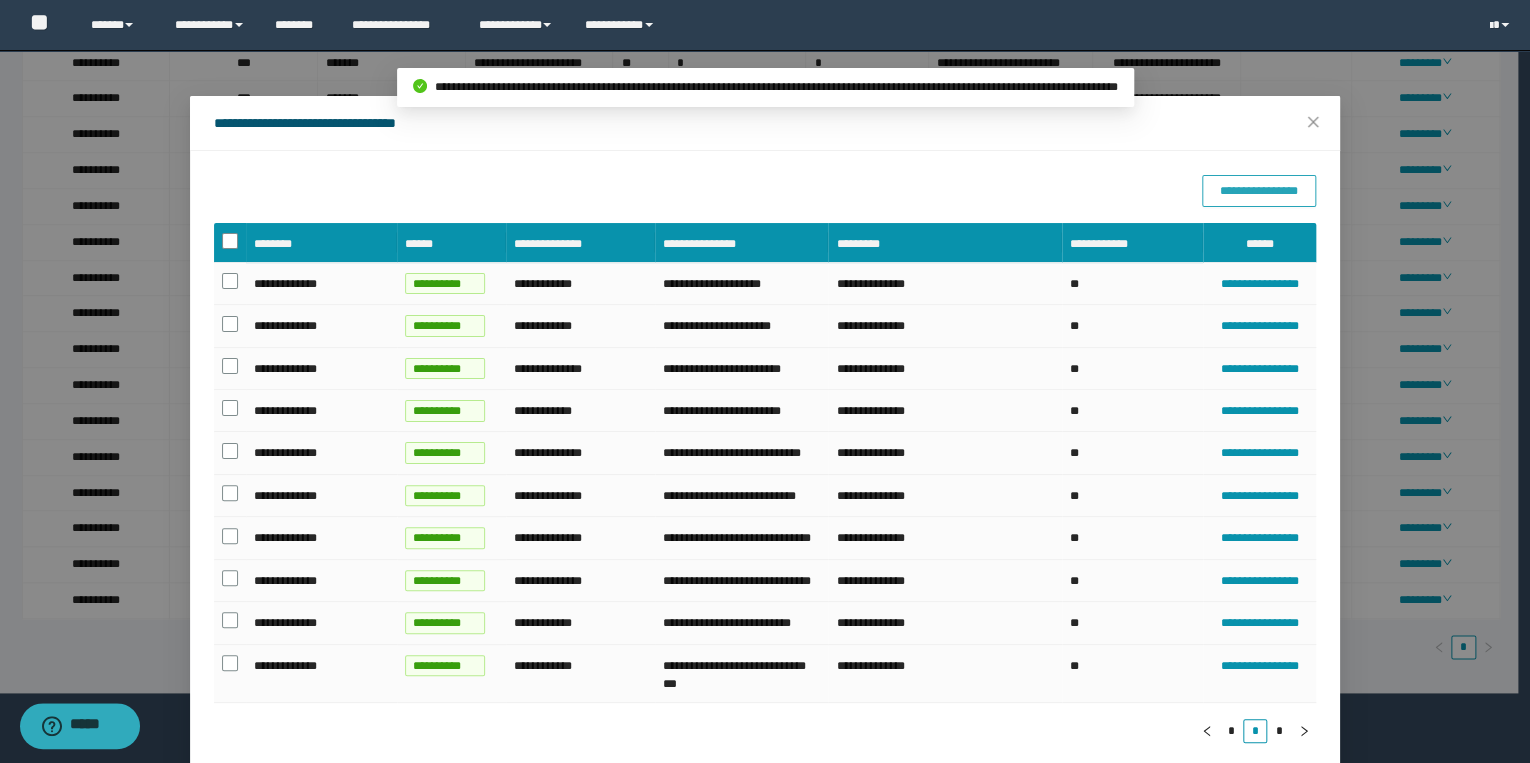 click on "**********" at bounding box center (1258, 191) 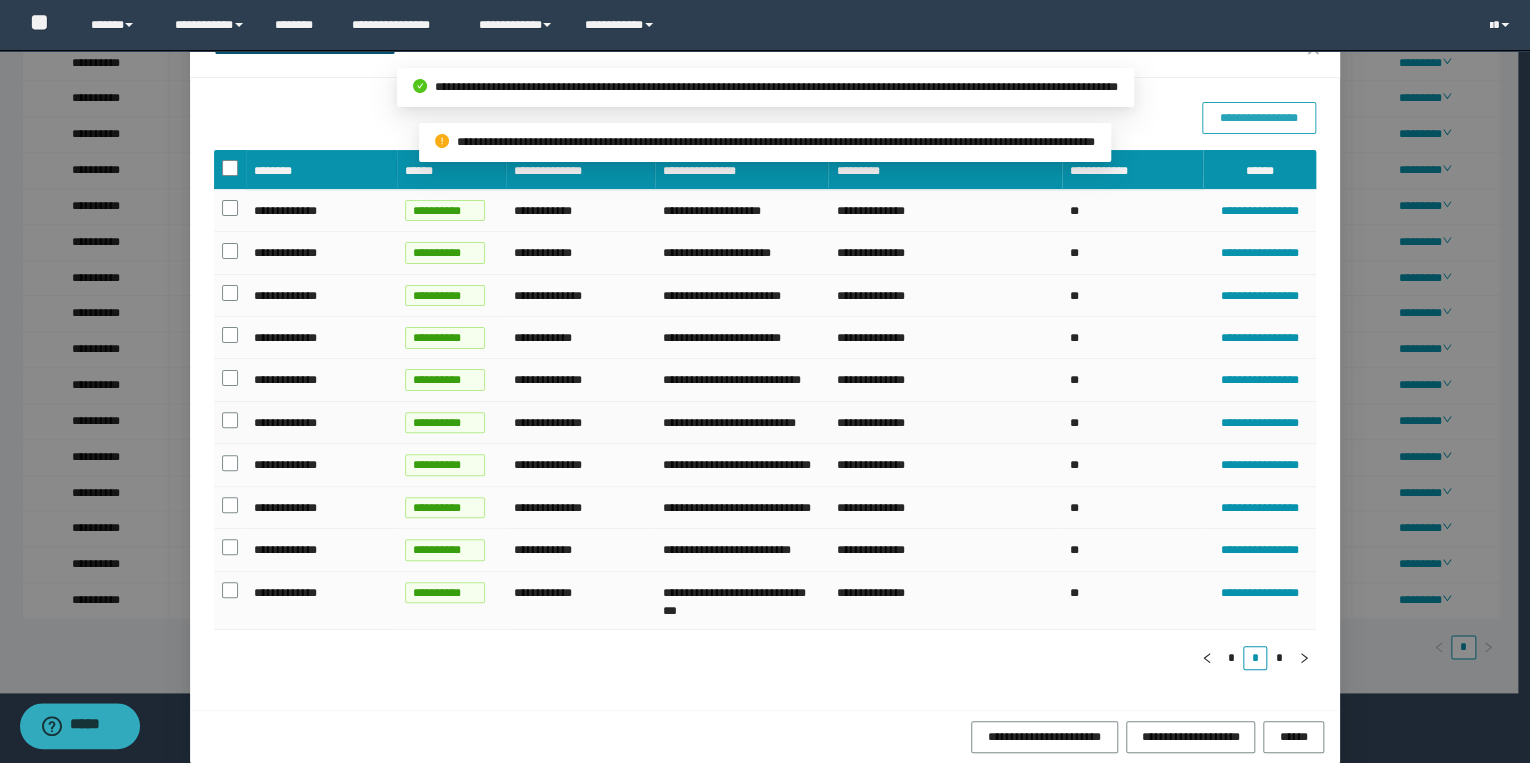 scroll, scrollTop: 164, scrollLeft: 0, axis: vertical 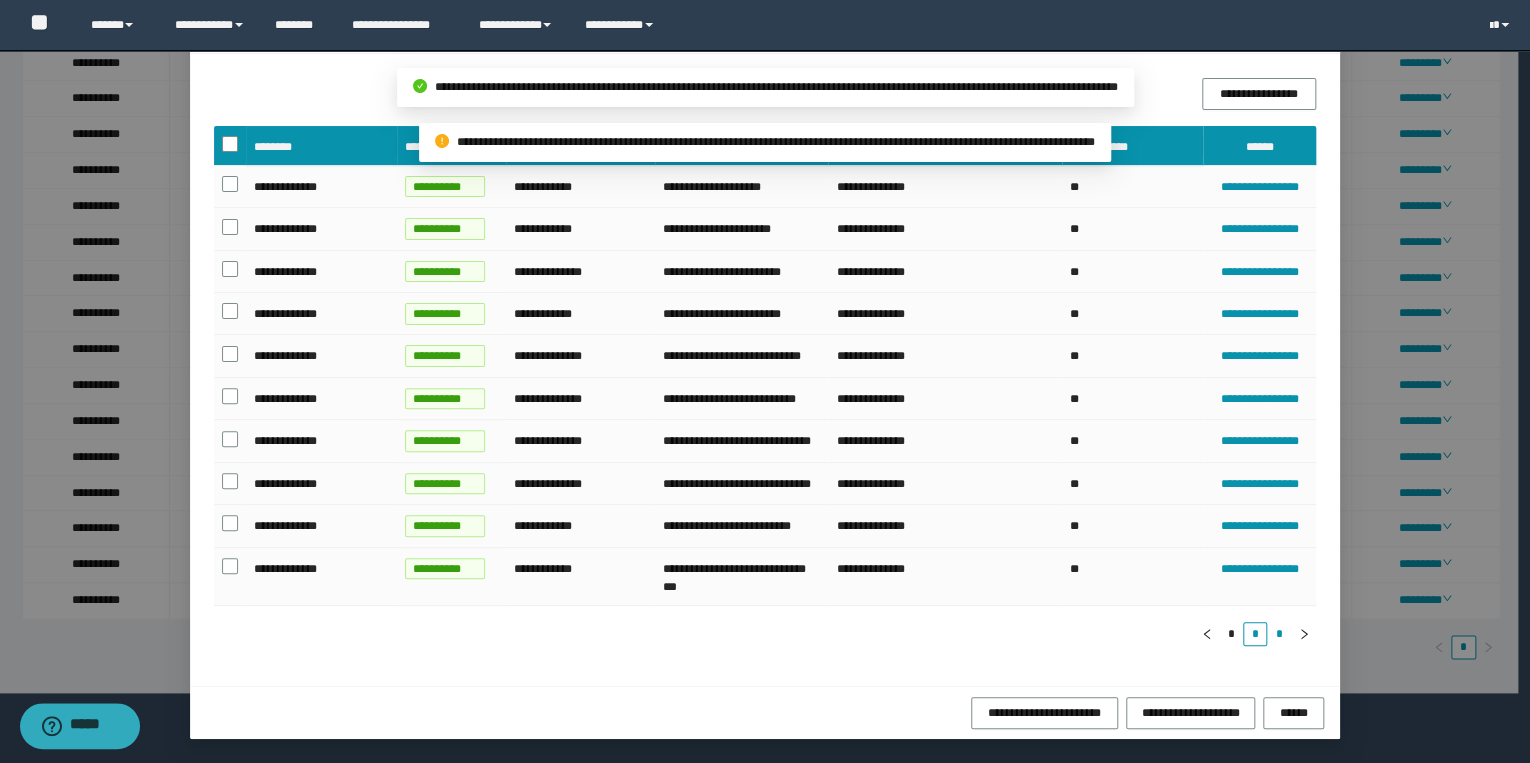 click on "*" at bounding box center [1279, 634] 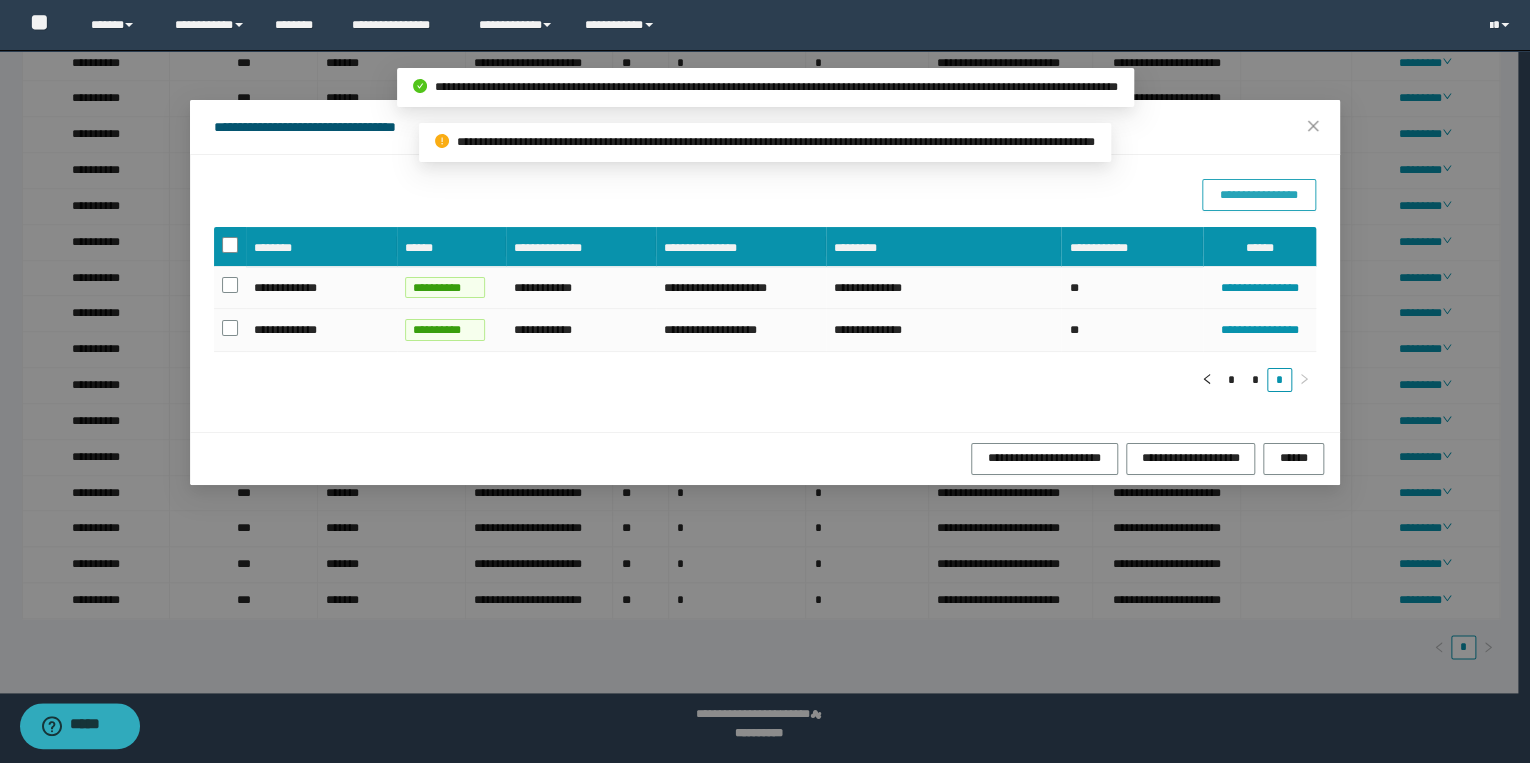 click on "**********" at bounding box center (1258, 195) 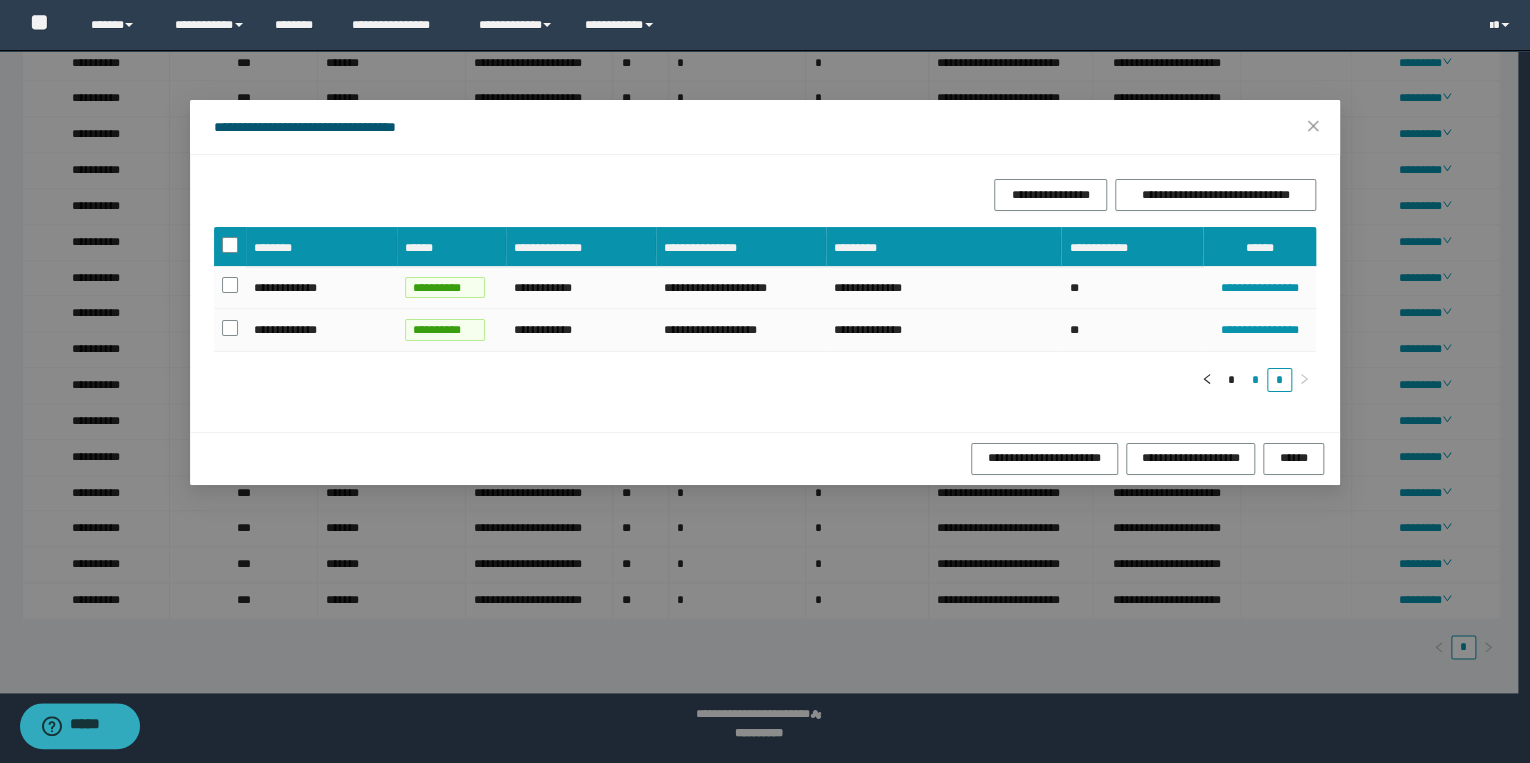 click on "*" at bounding box center [1255, 380] 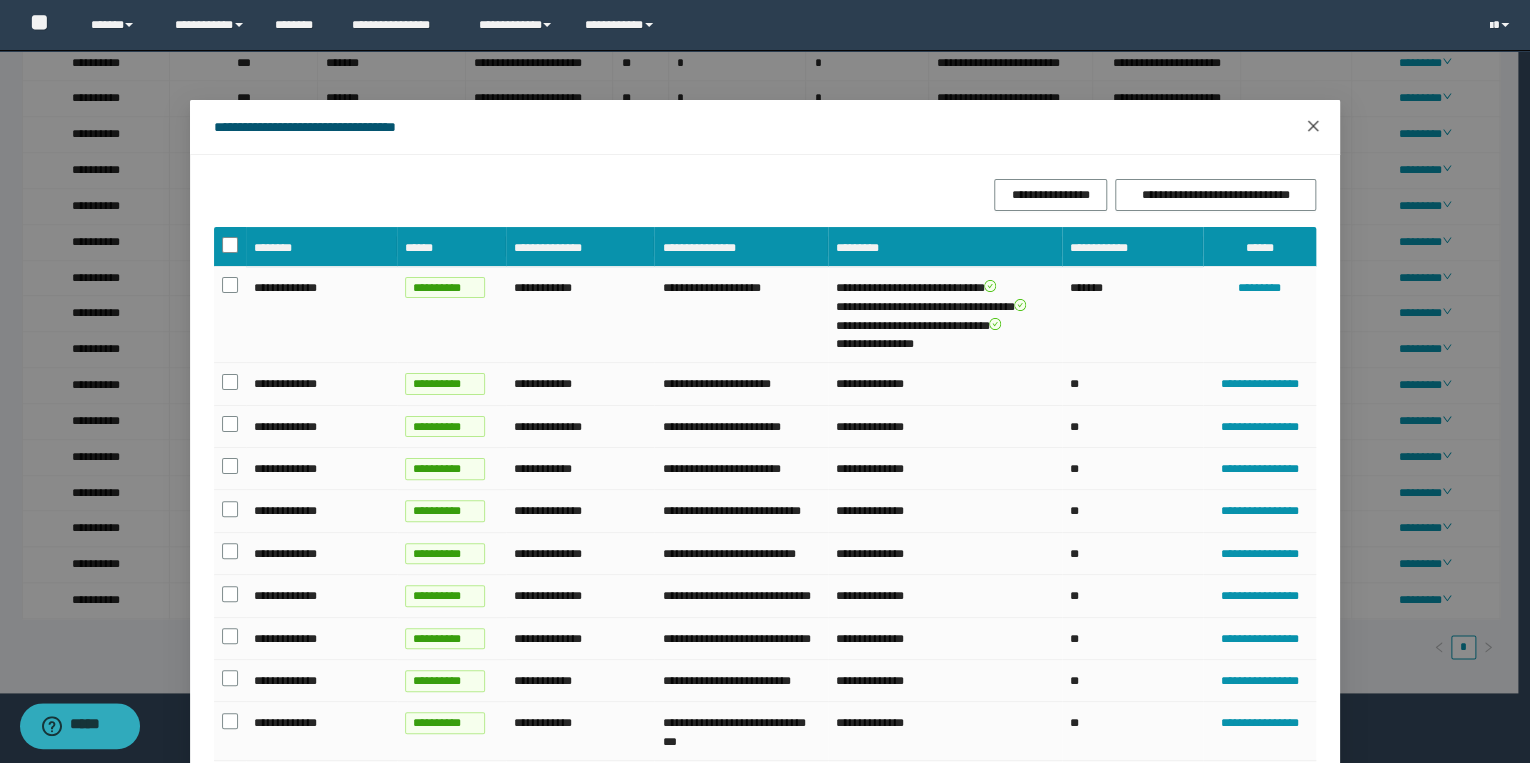 click at bounding box center [1313, 127] 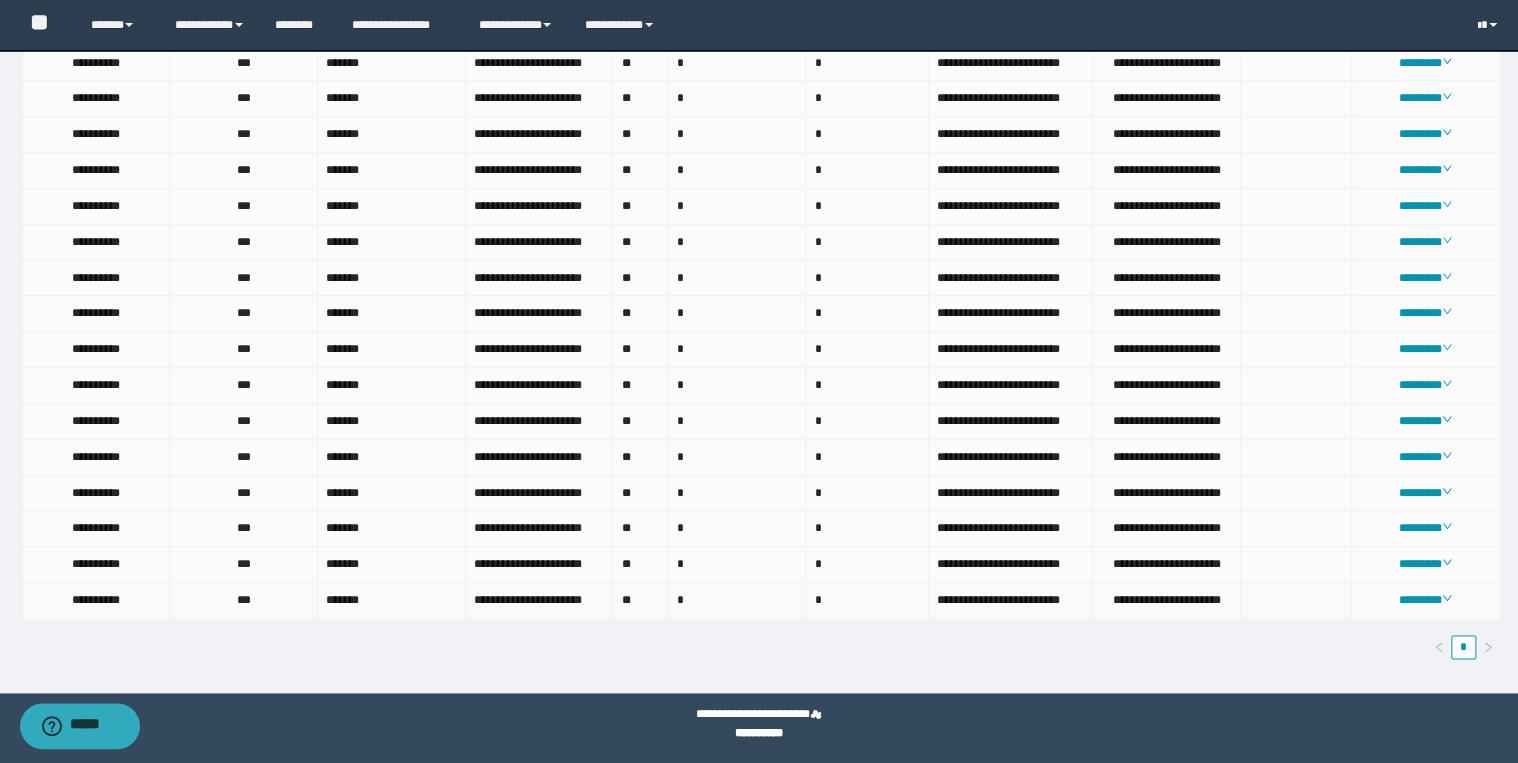 click on "********" at bounding box center (1426, 601) 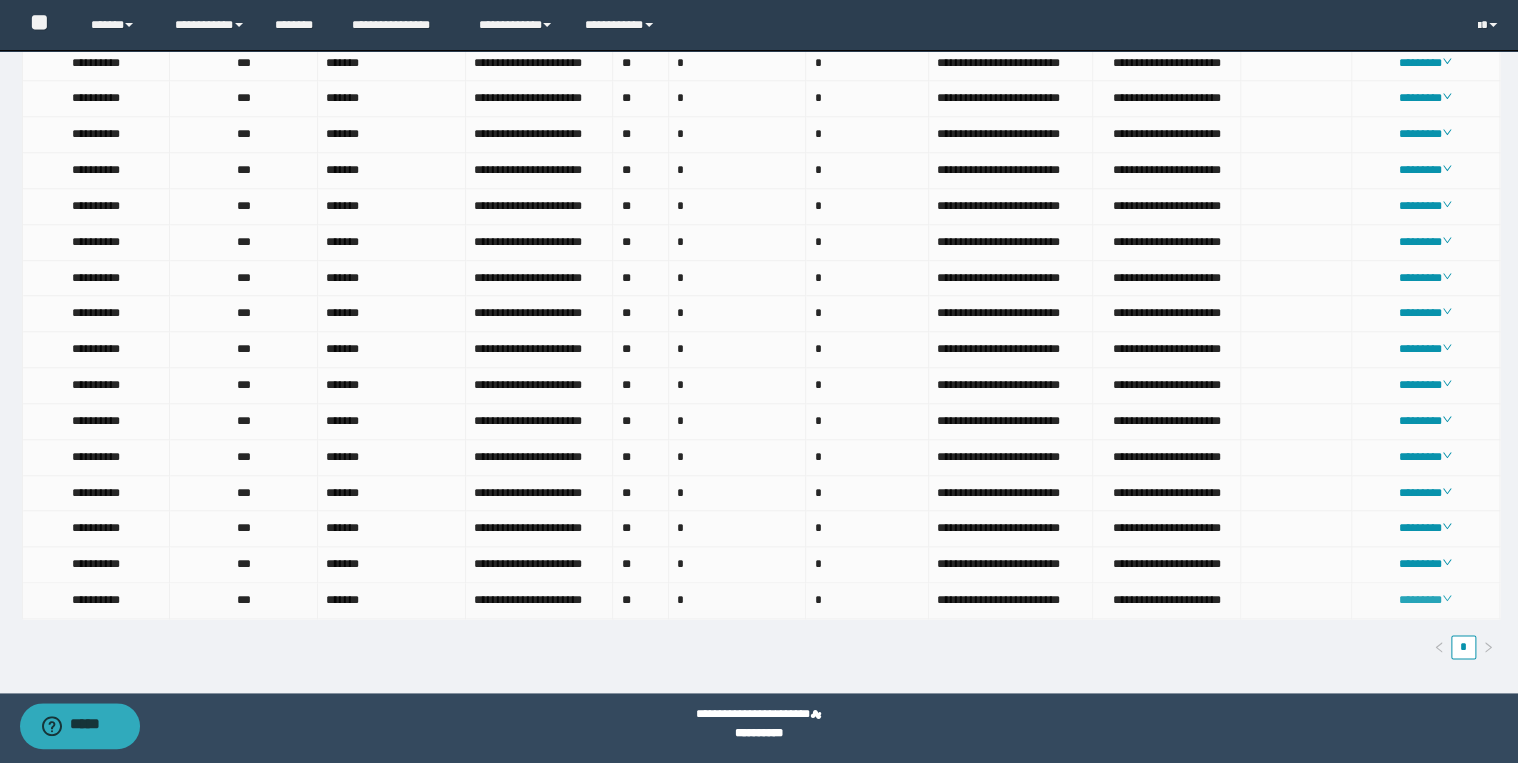 click on "********" at bounding box center [1425, 600] 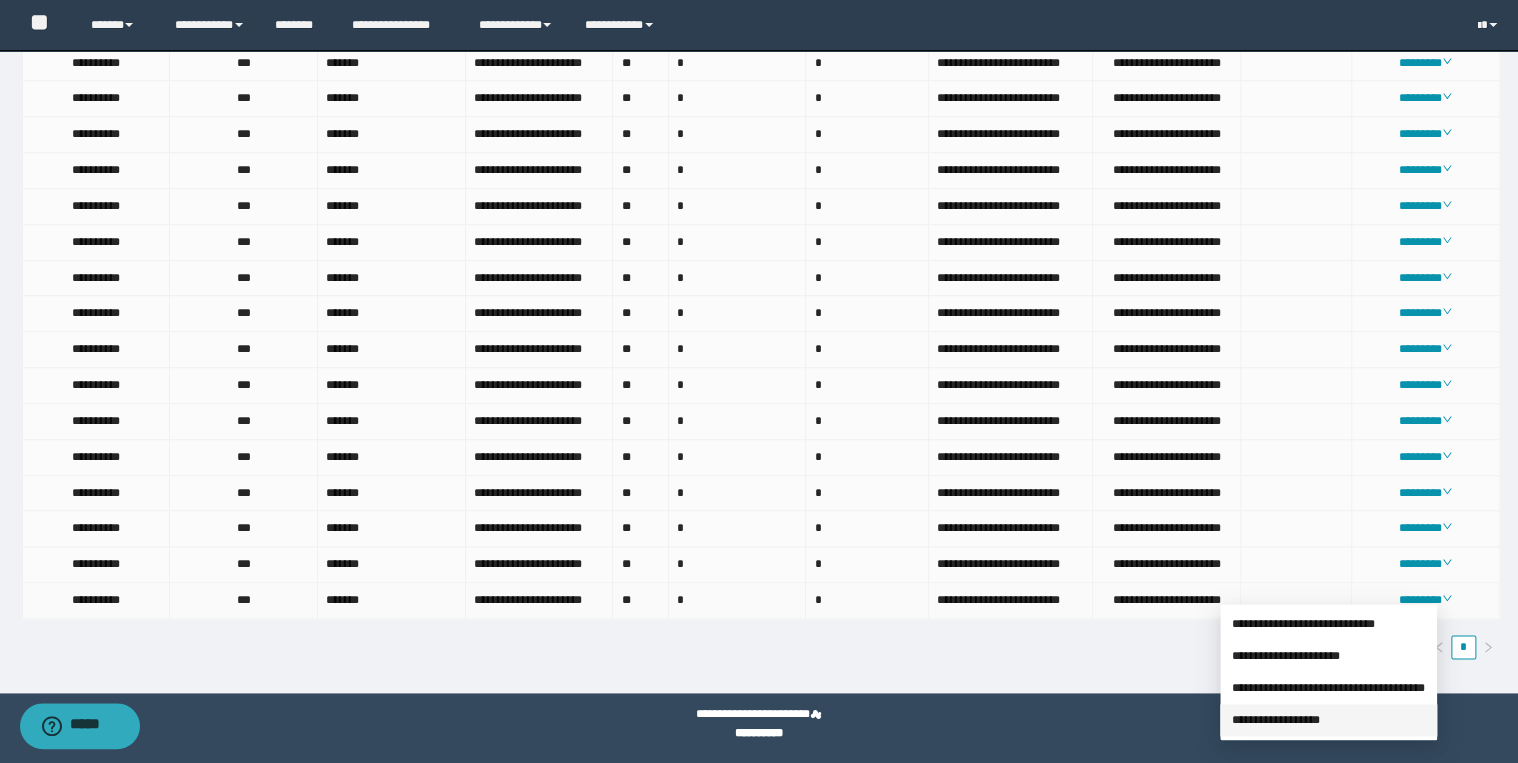 click on "**********" at bounding box center [1276, 720] 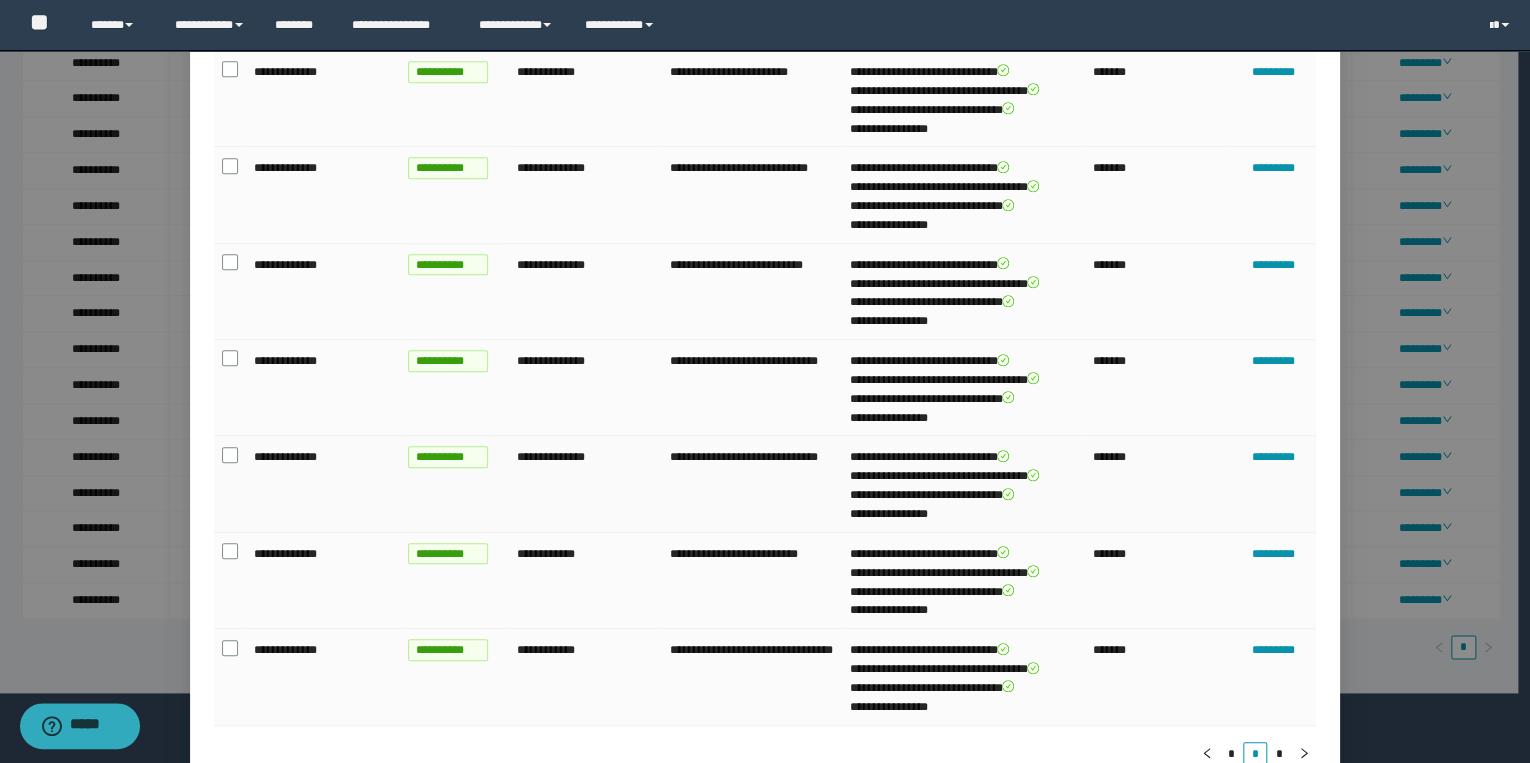 scroll, scrollTop: 606, scrollLeft: 0, axis: vertical 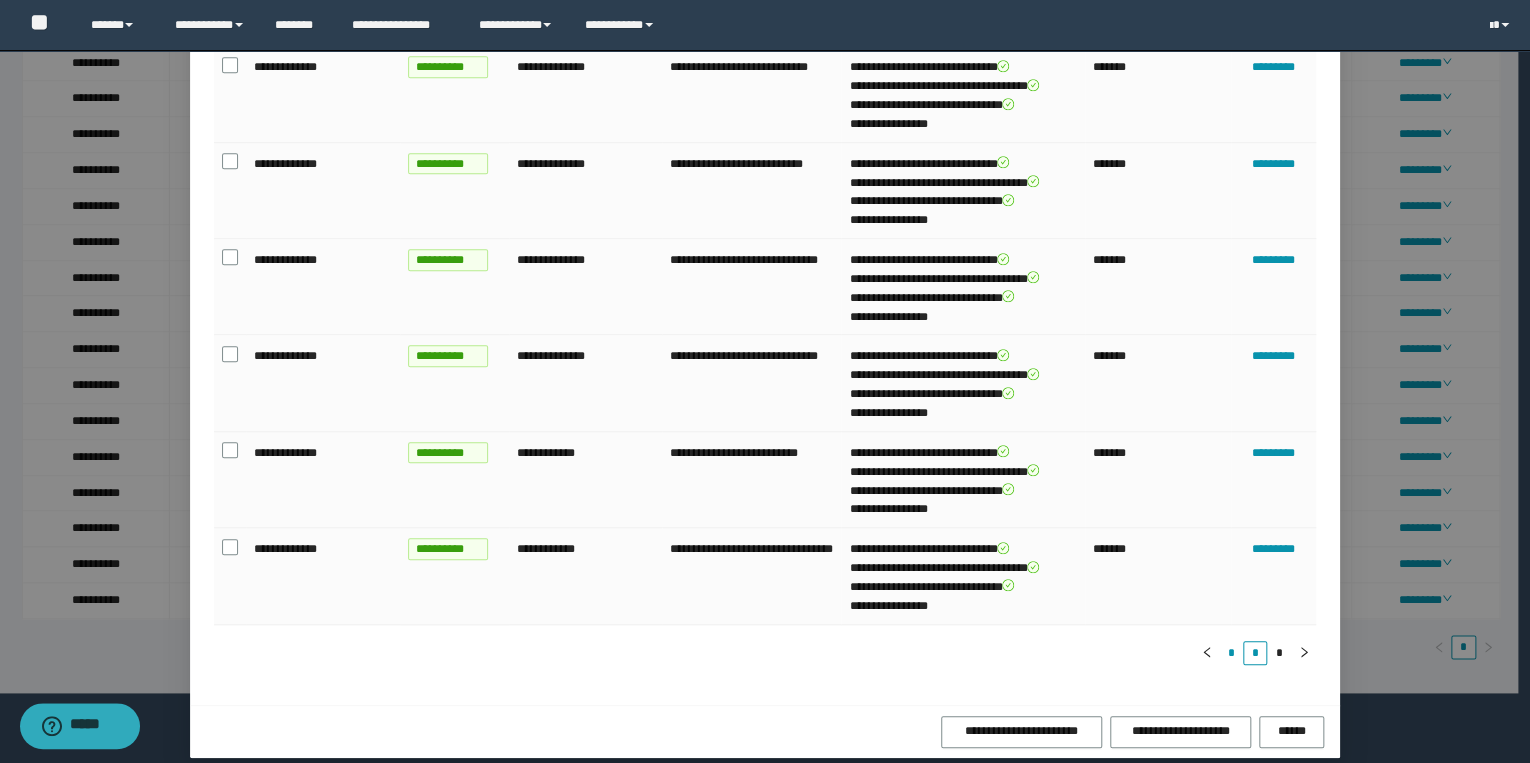 click on "*" at bounding box center [1231, 653] 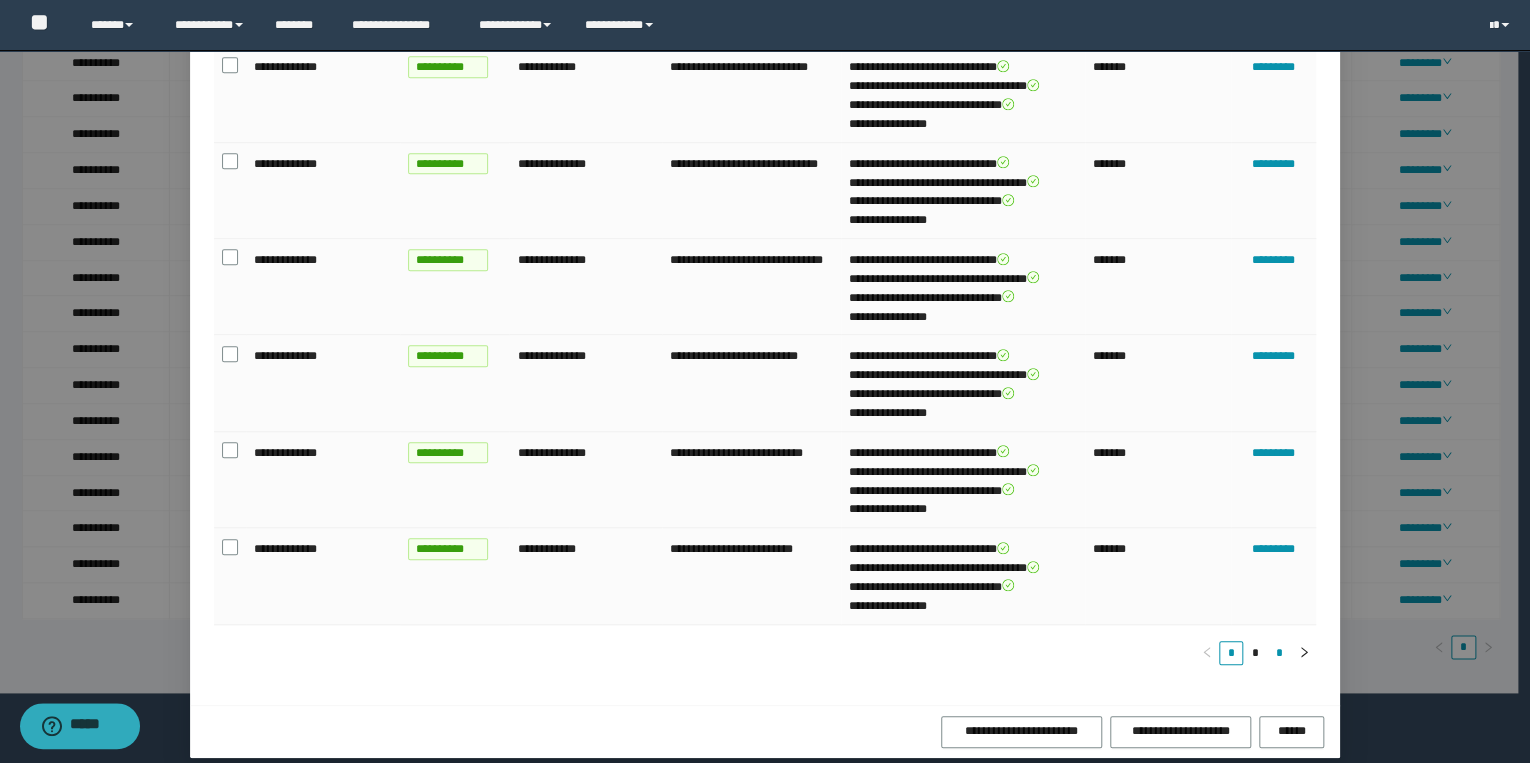 click on "*" at bounding box center [1279, 653] 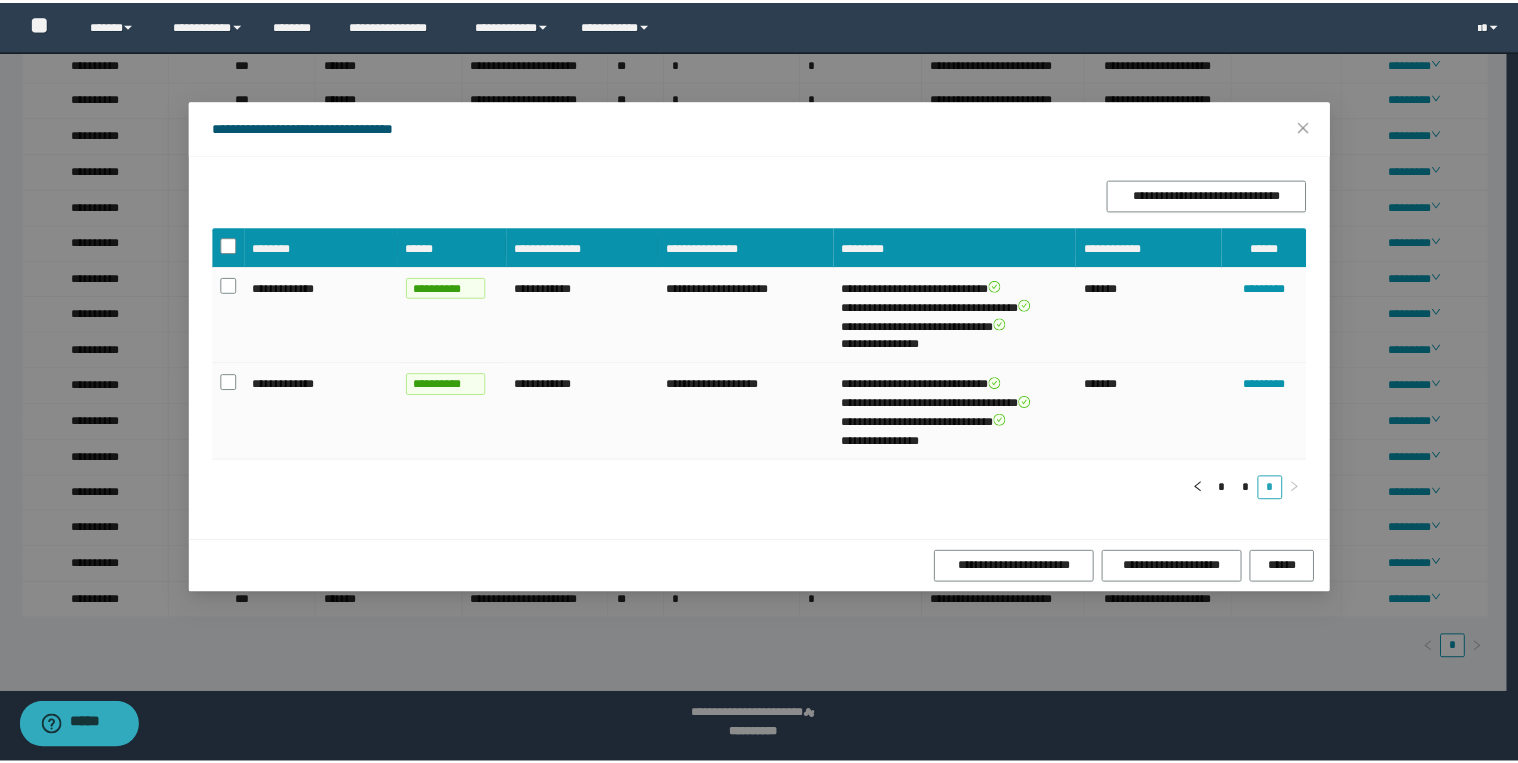 scroll, scrollTop: 0, scrollLeft: 0, axis: both 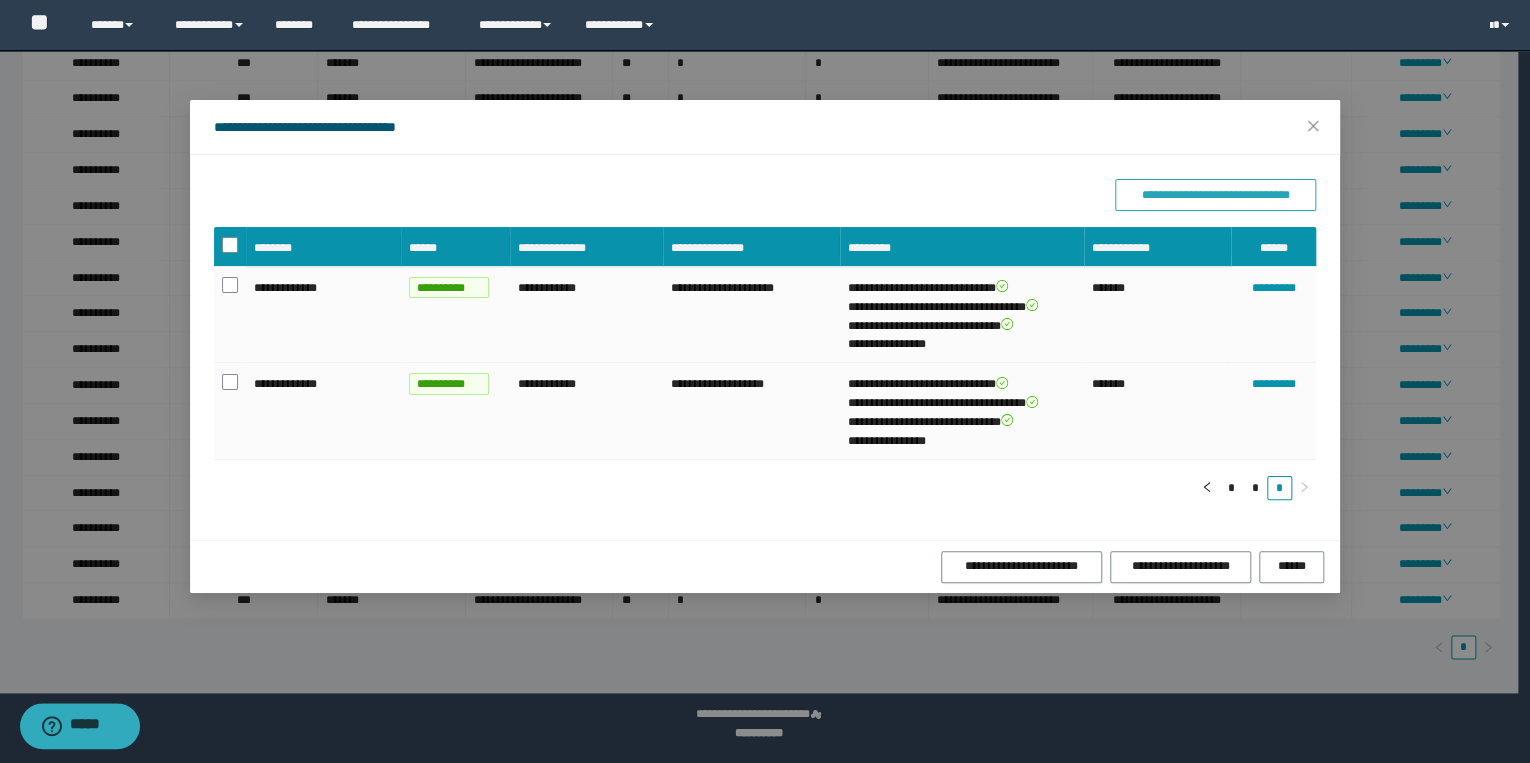 click on "**********" at bounding box center (1215, 195) 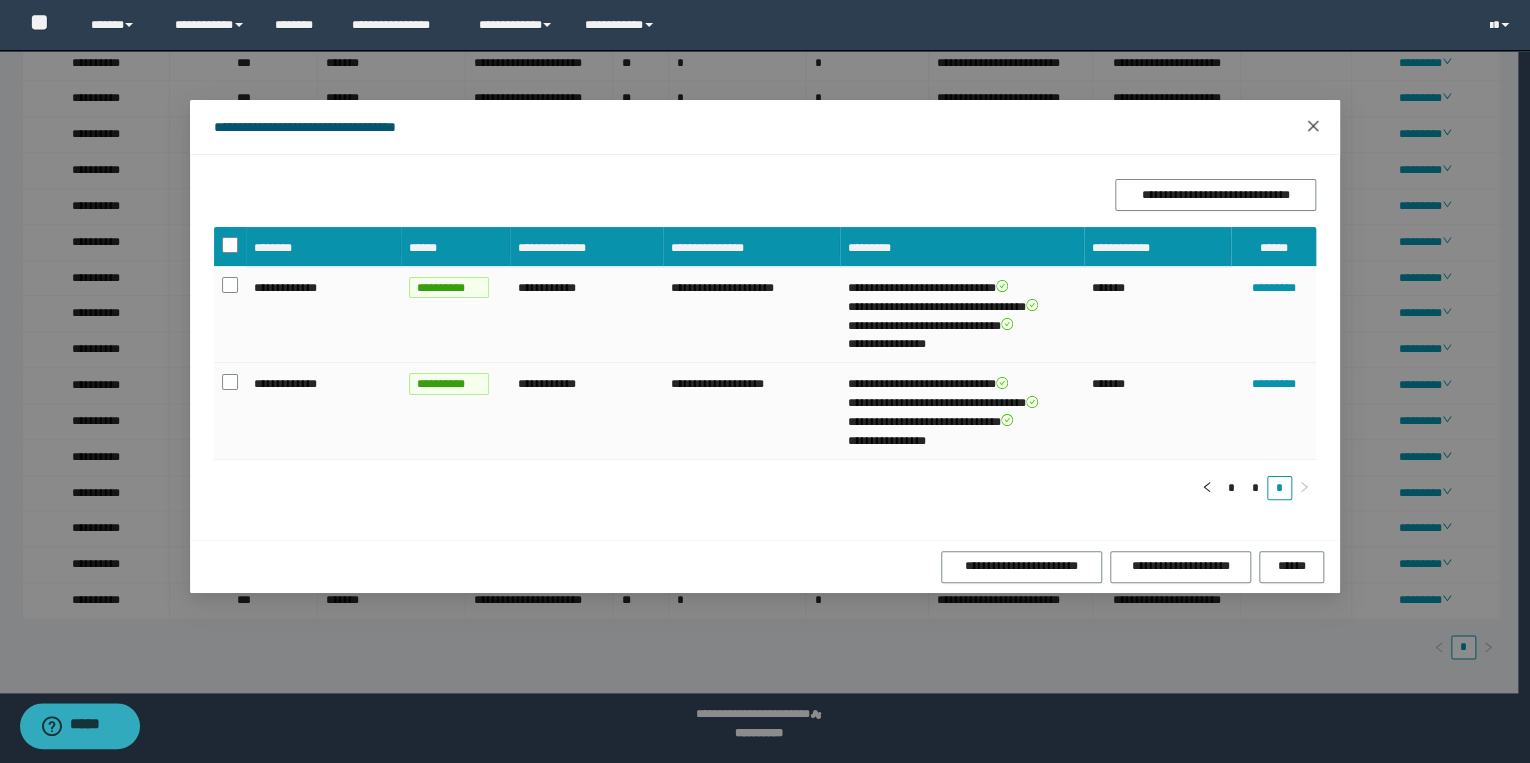 click at bounding box center [1313, 127] 